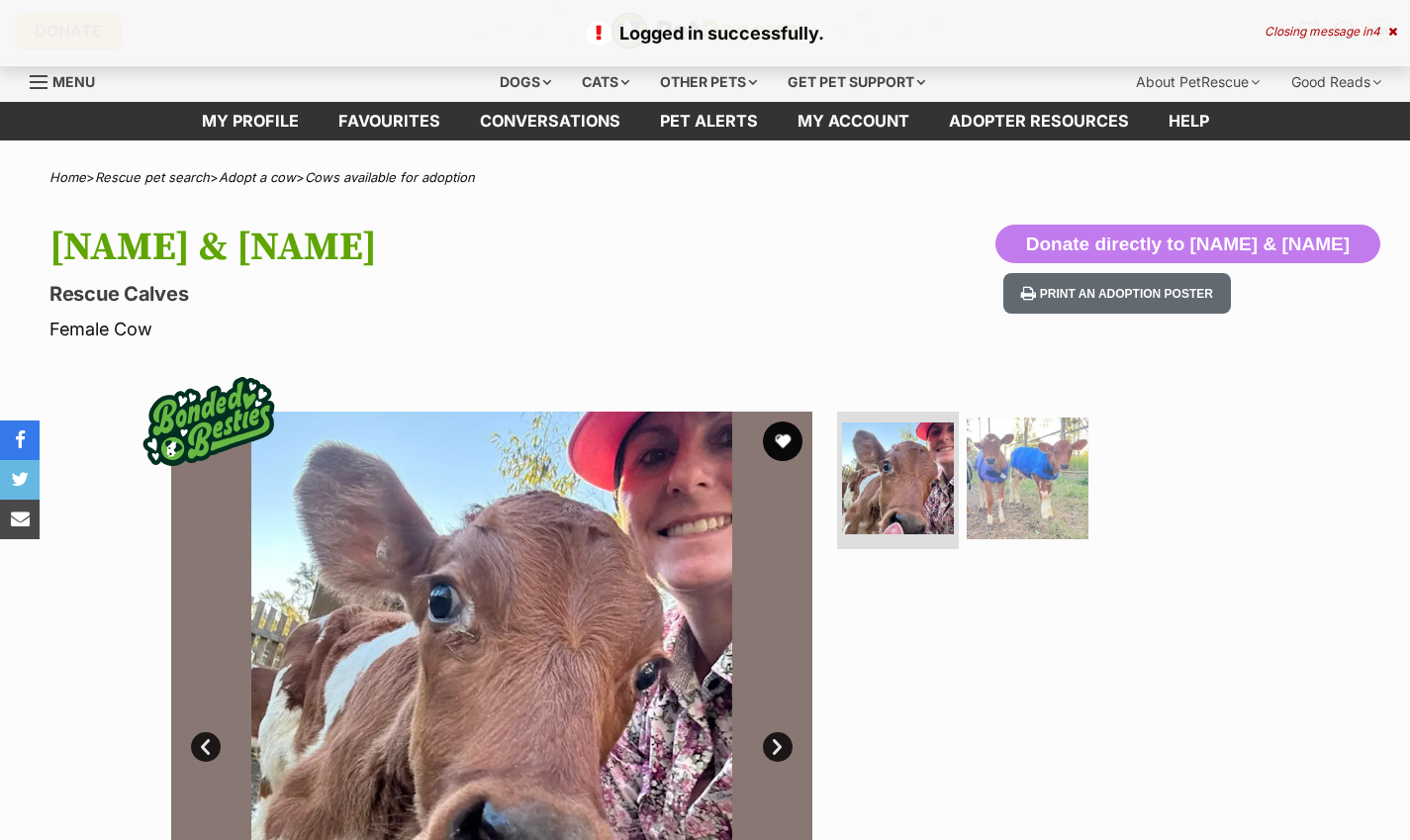 scroll, scrollTop: 0, scrollLeft: 0, axis: both 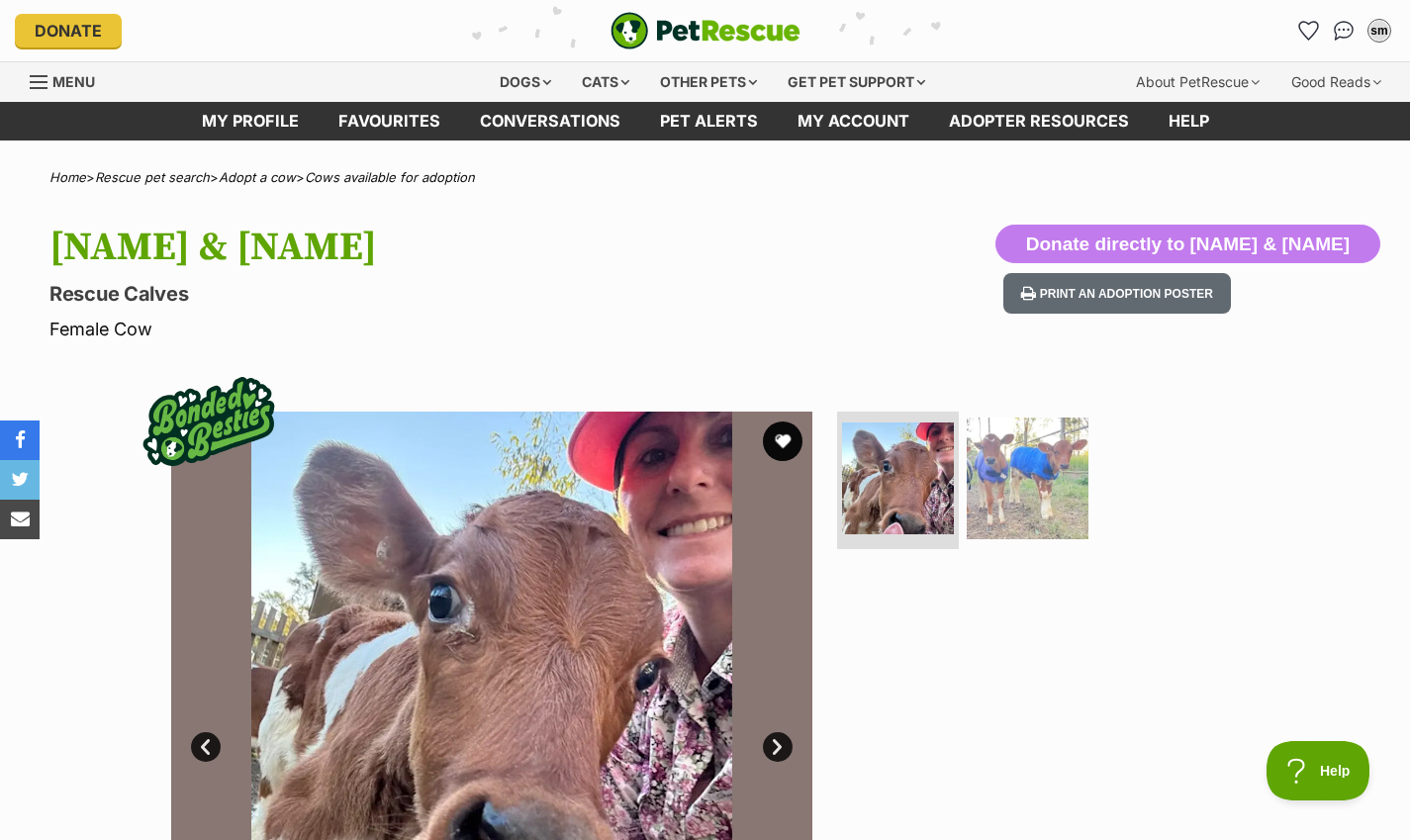 click at bounding box center [783, 441] 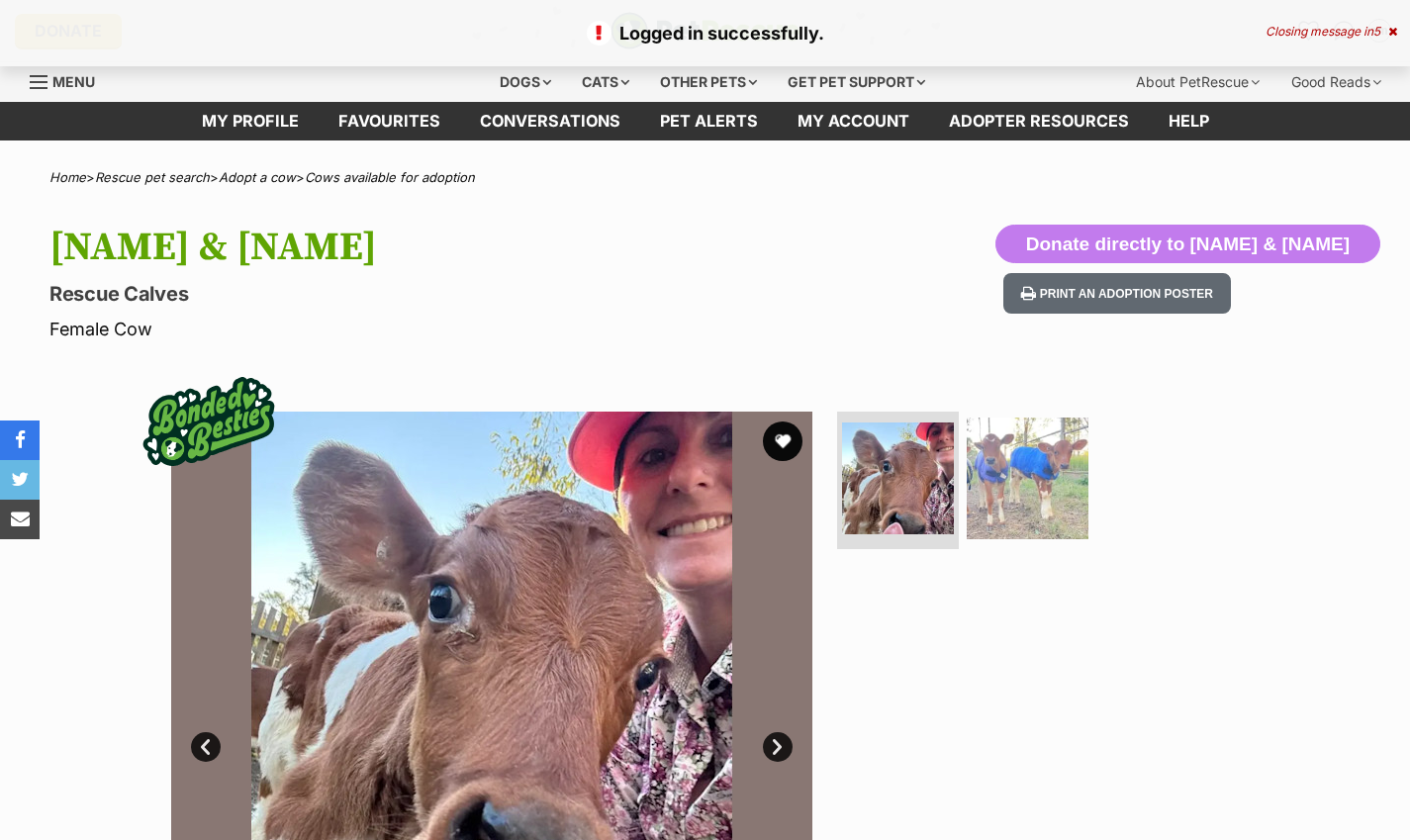 scroll, scrollTop: 0, scrollLeft: 0, axis: both 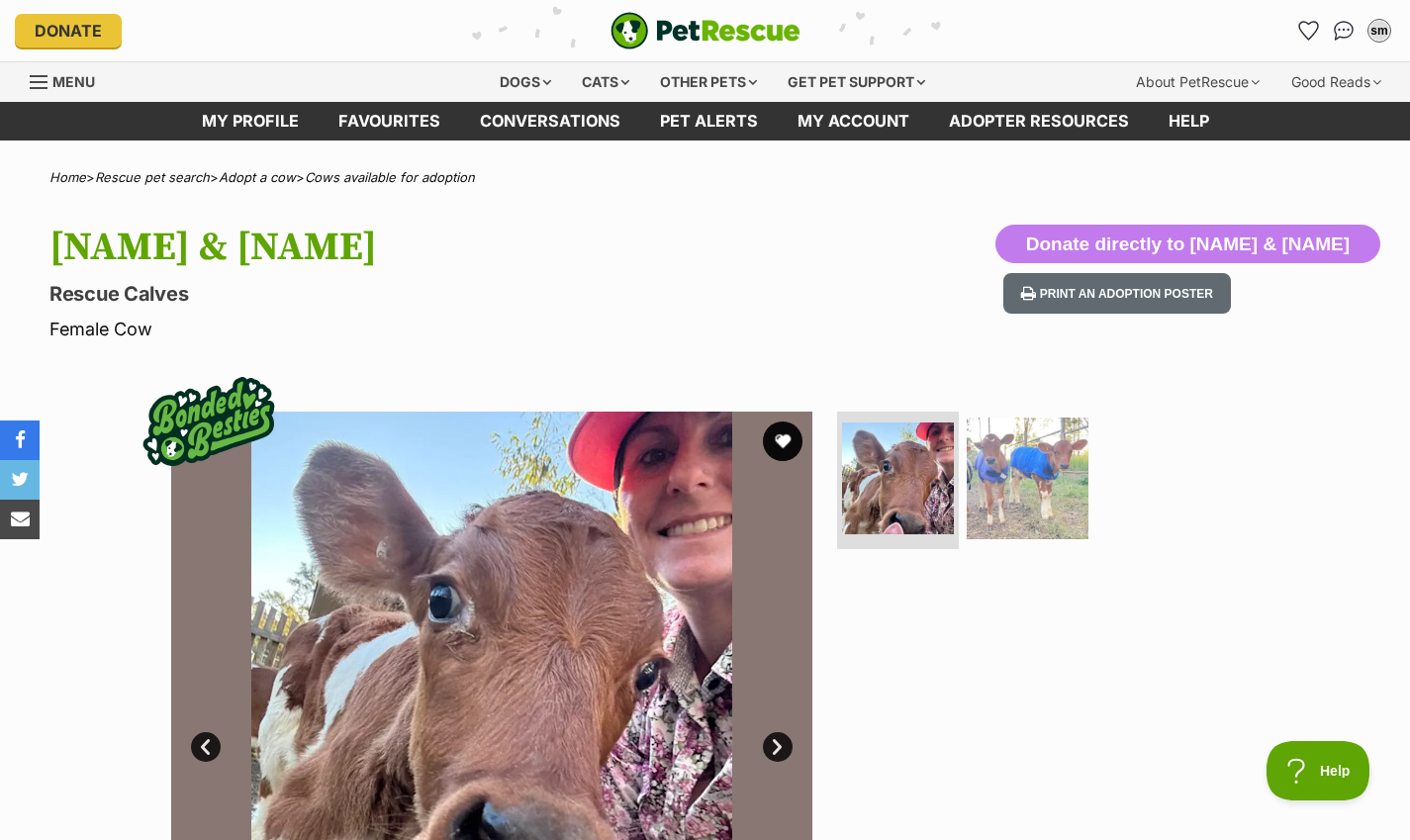 click on "My account" at bounding box center (853, 121) 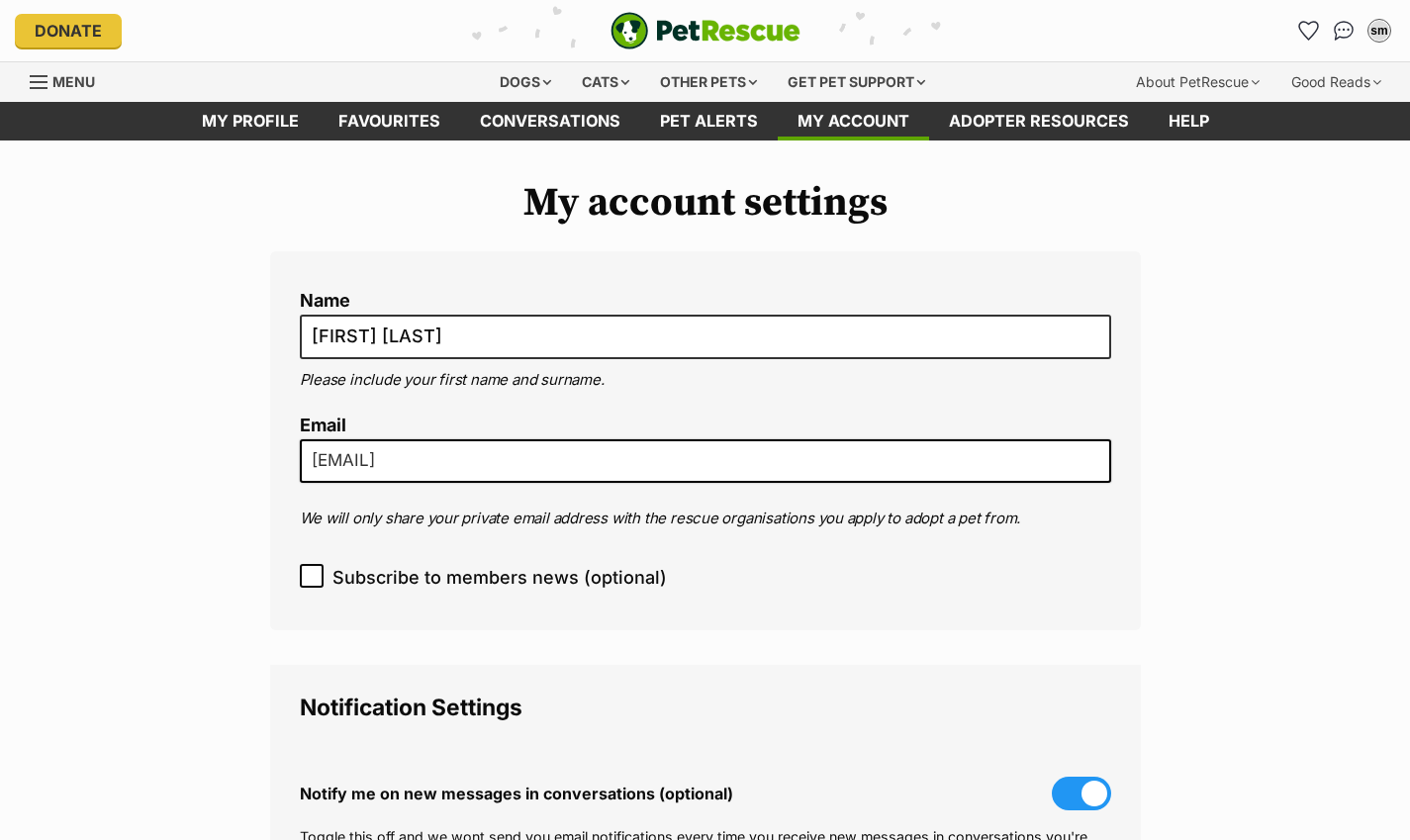 scroll, scrollTop: 0, scrollLeft: 0, axis: both 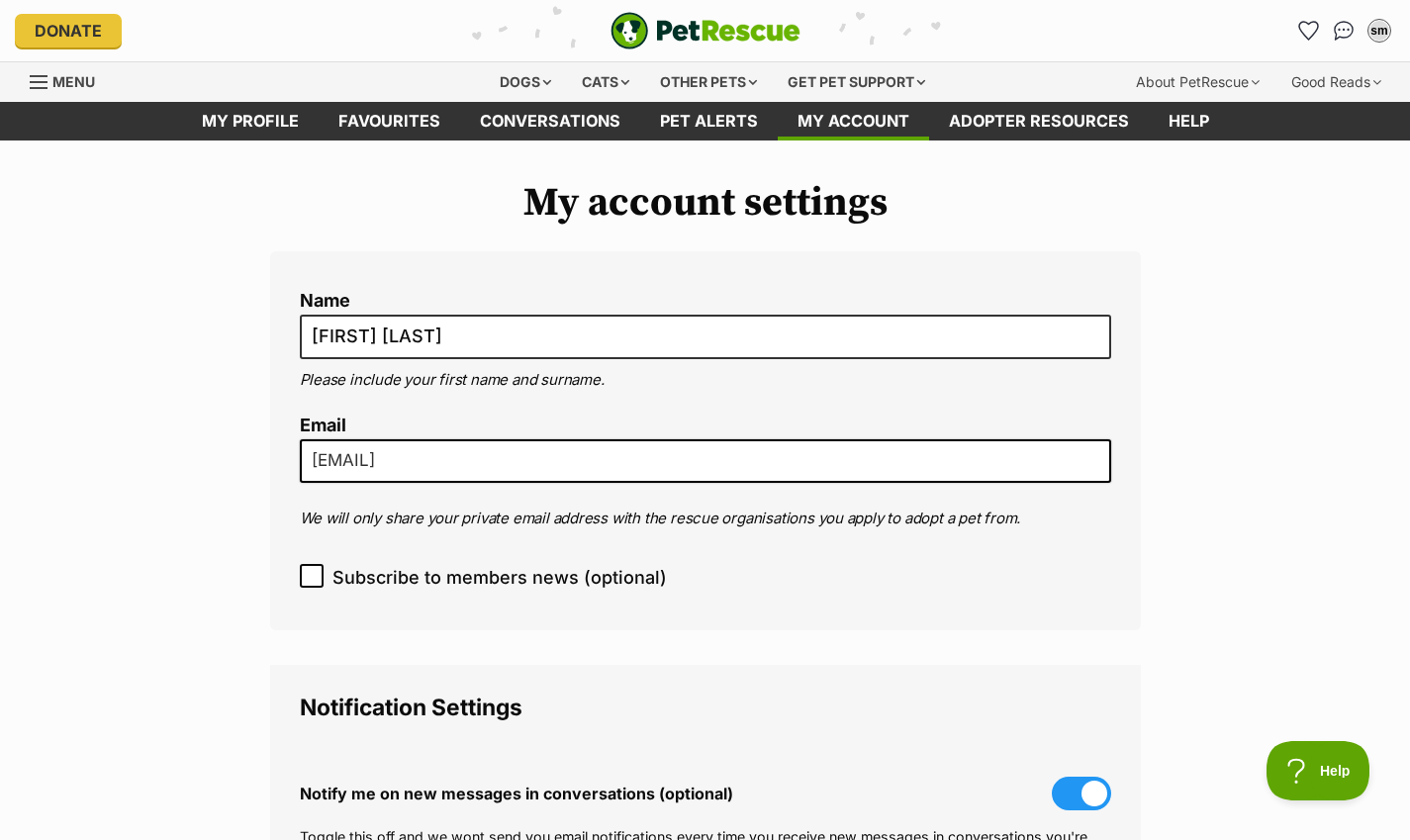 click on "Other pets" at bounding box center (708, 82) 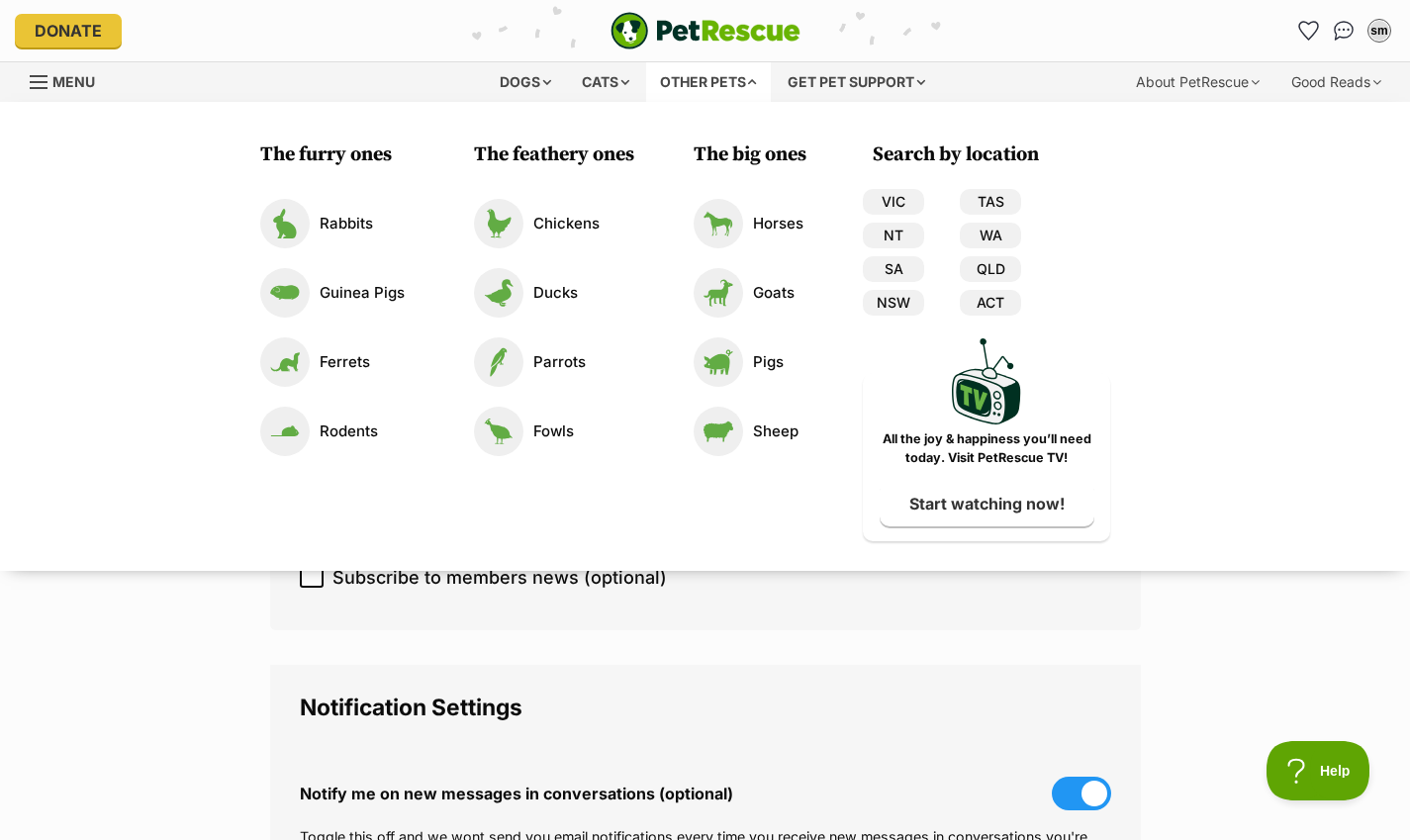 click on "Horses" at bounding box center (778, 224) 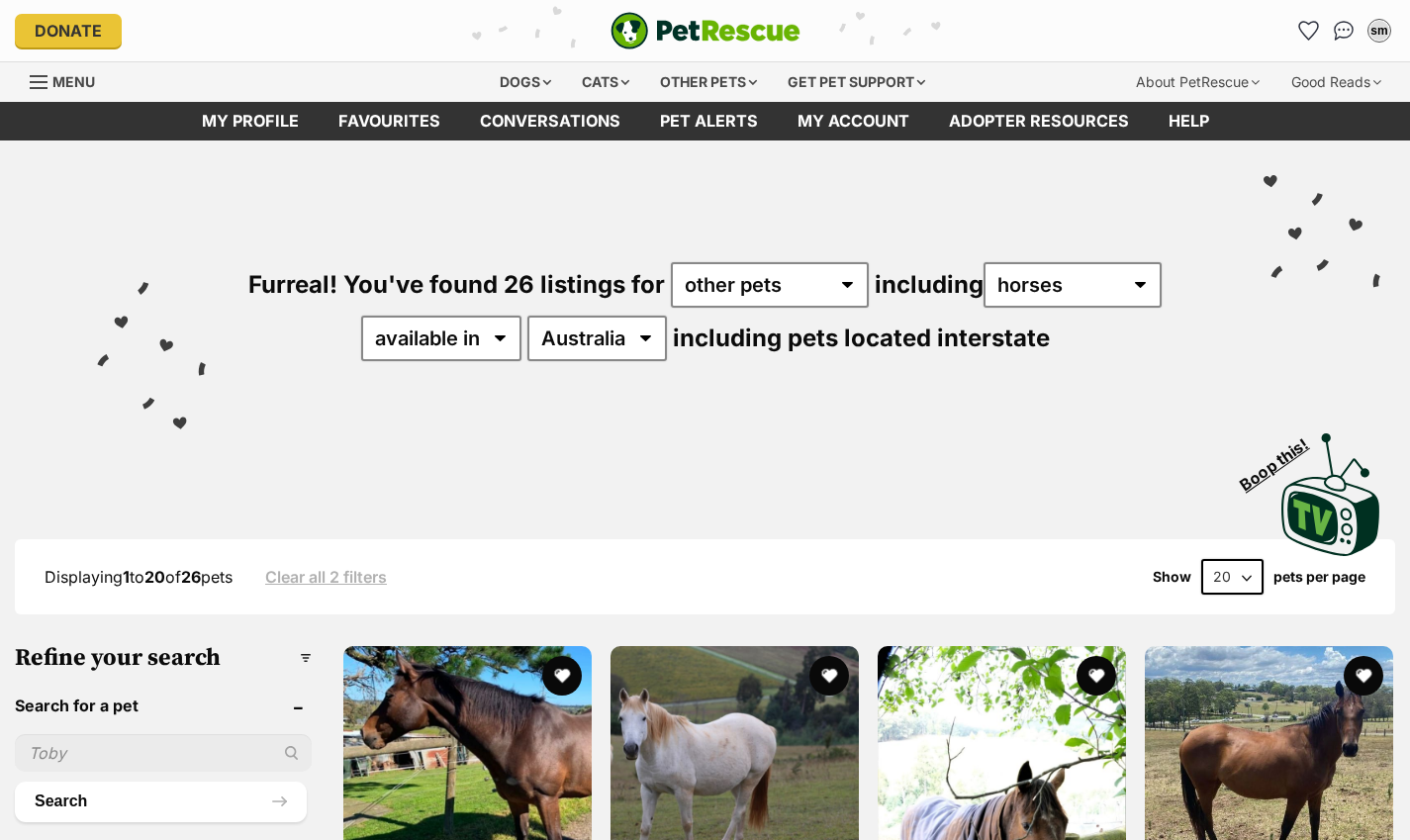 scroll, scrollTop: 0, scrollLeft: 0, axis: both 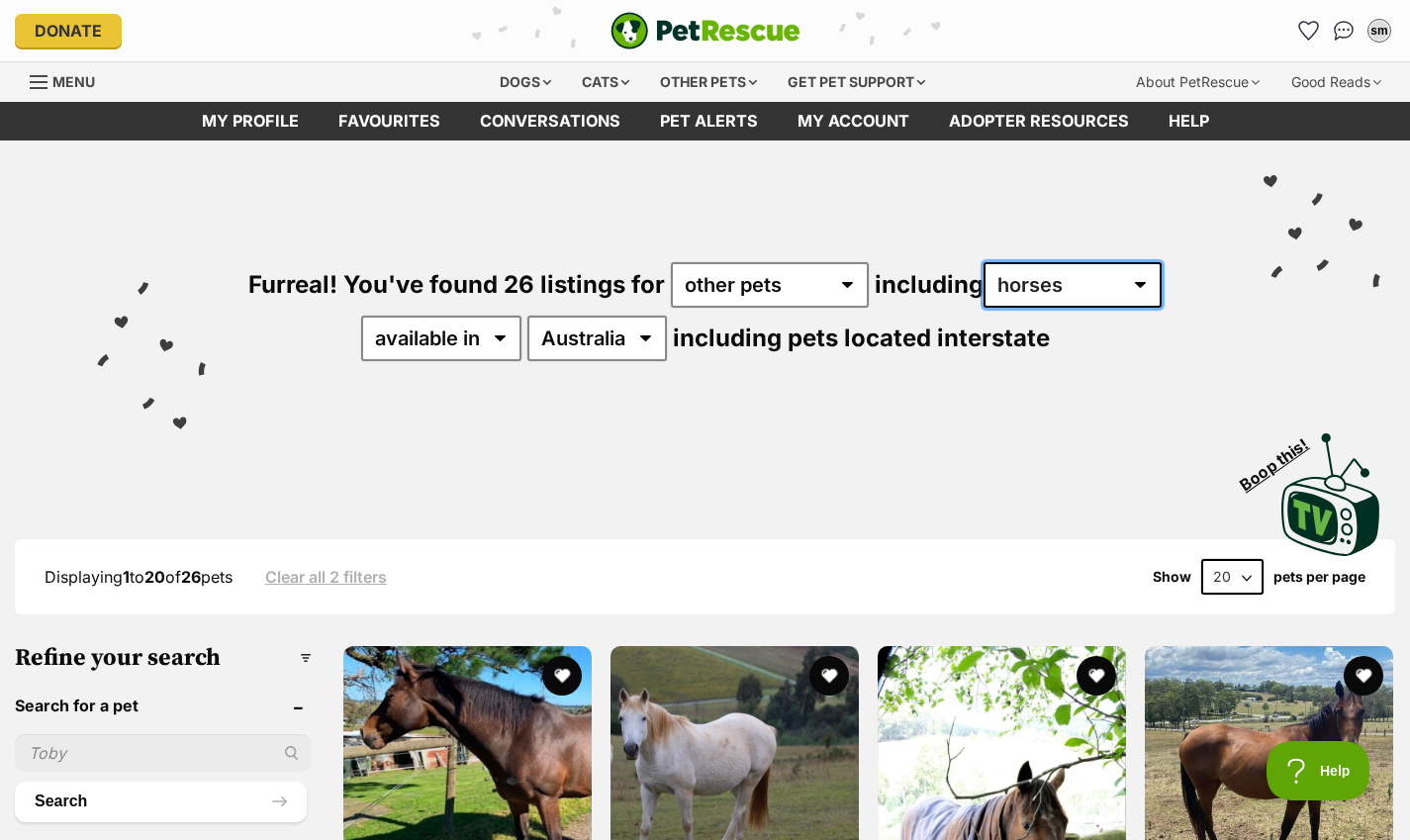 click on "all other pets
Birds
Chickens
Cows
Ducks
Ferrets
Fowls
Goats
Gooses
Guinea Pigs
Horses
Mice
Pigs
Rabbits
Rats
Reptiles
Sheep" at bounding box center (1073, 285) 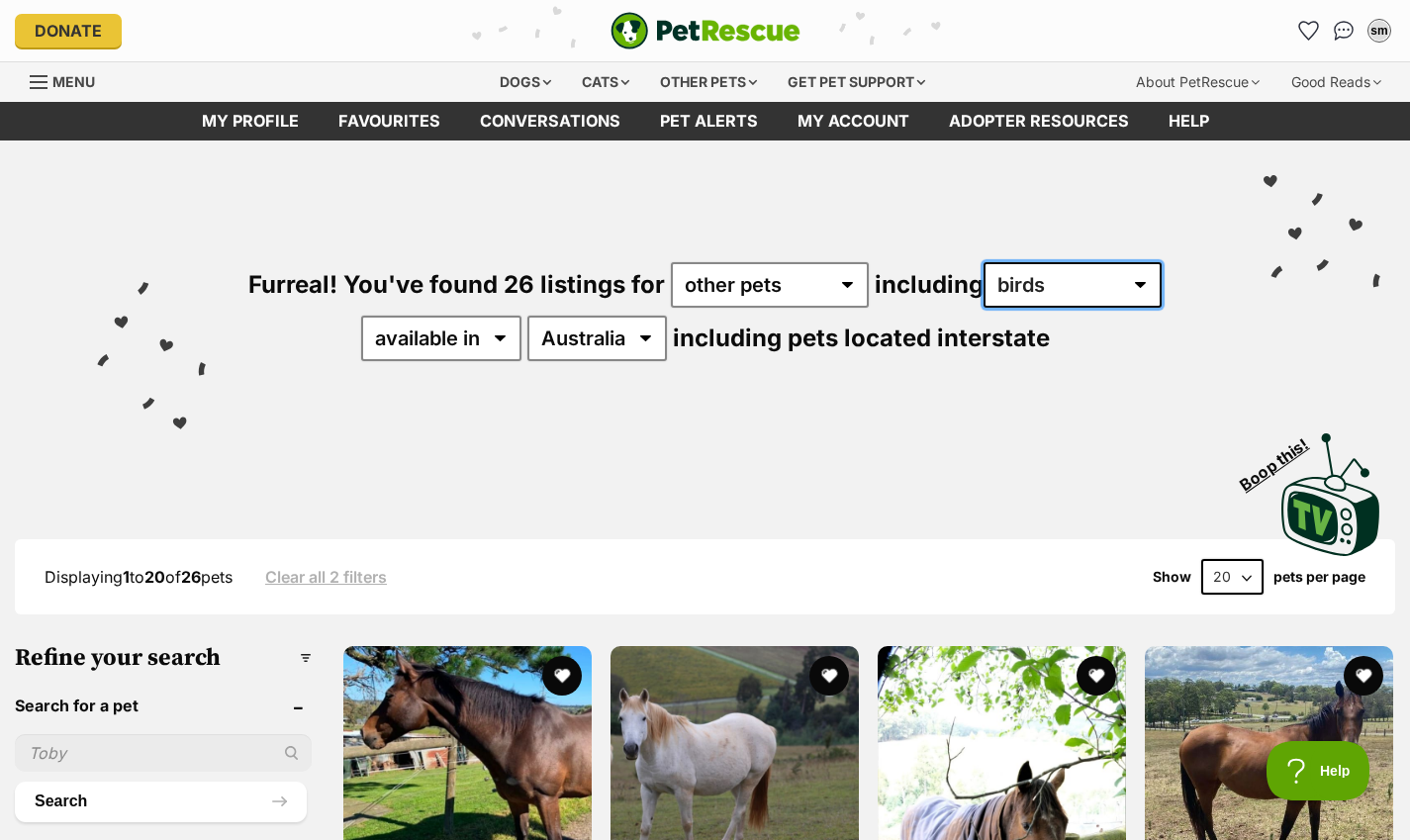 click on "all other pets
Birds
Chickens
Cows
Ducks
Ferrets
Fowls
Goats
Gooses
Guinea Pigs
Horses
Mice
Pigs
Rabbits
Rats
Reptiles
Sheep" at bounding box center (1073, 285) 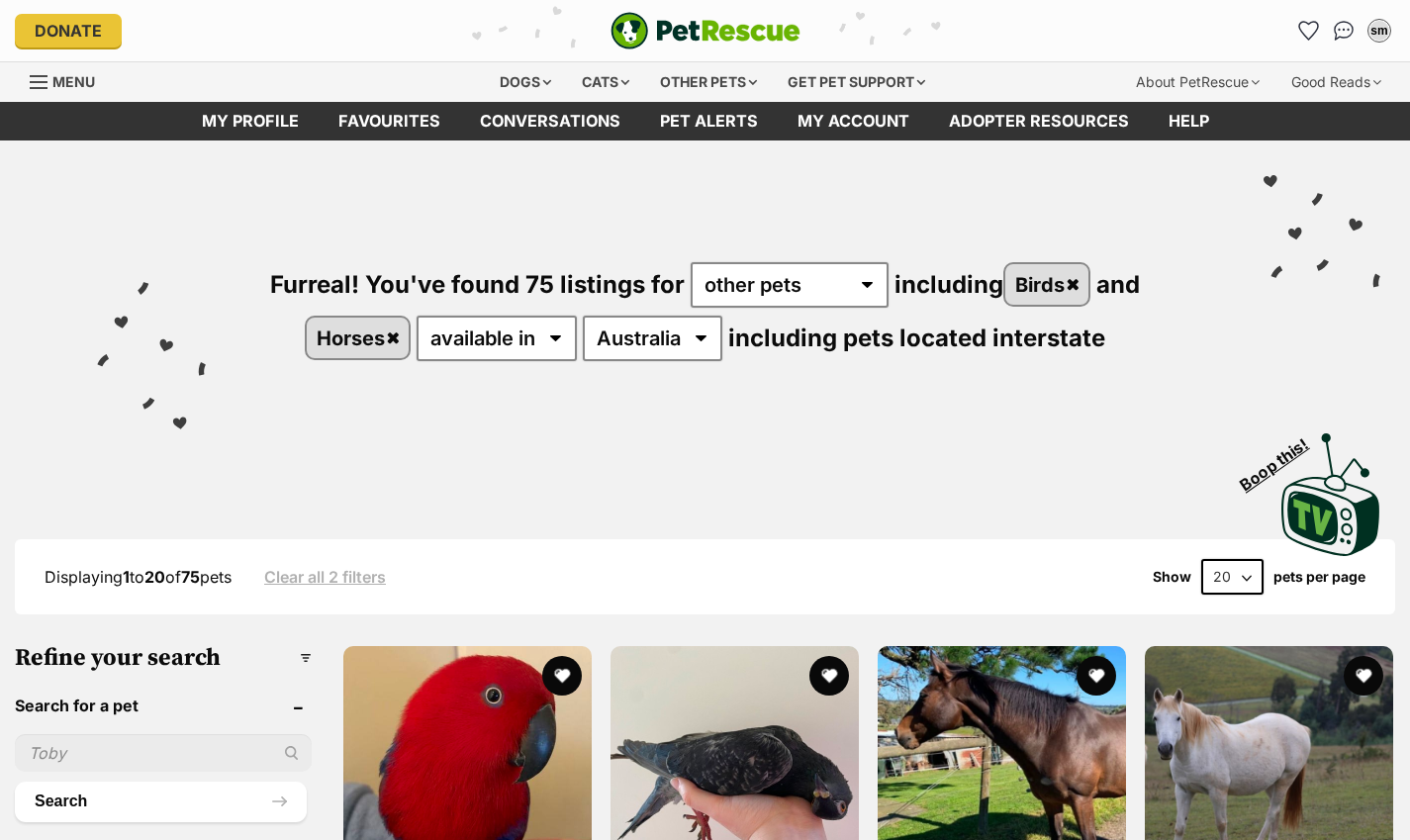 scroll, scrollTop: 0, scrollLeft: 0, axis: both 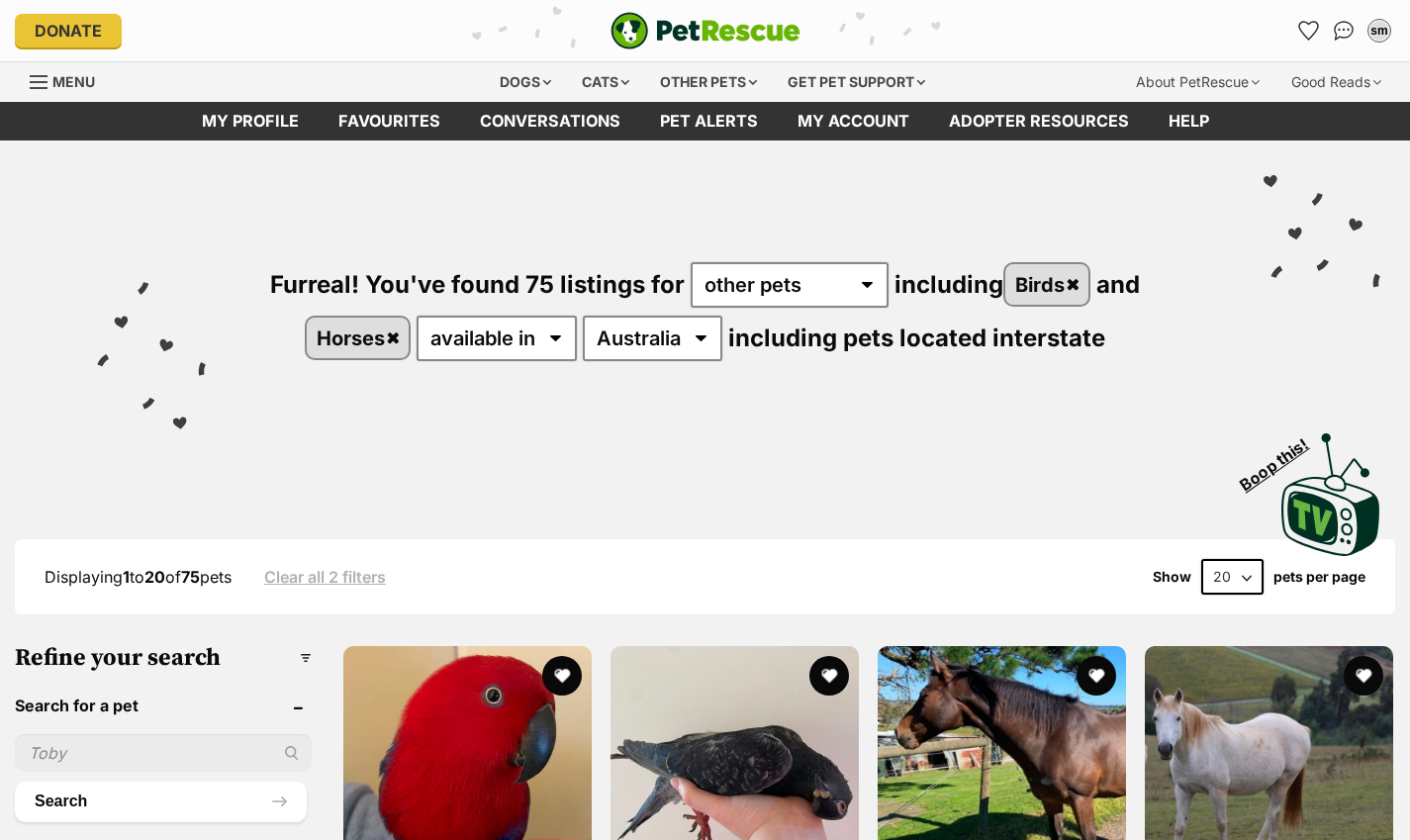 click on "Birds" at bounding box center (1047, 284) 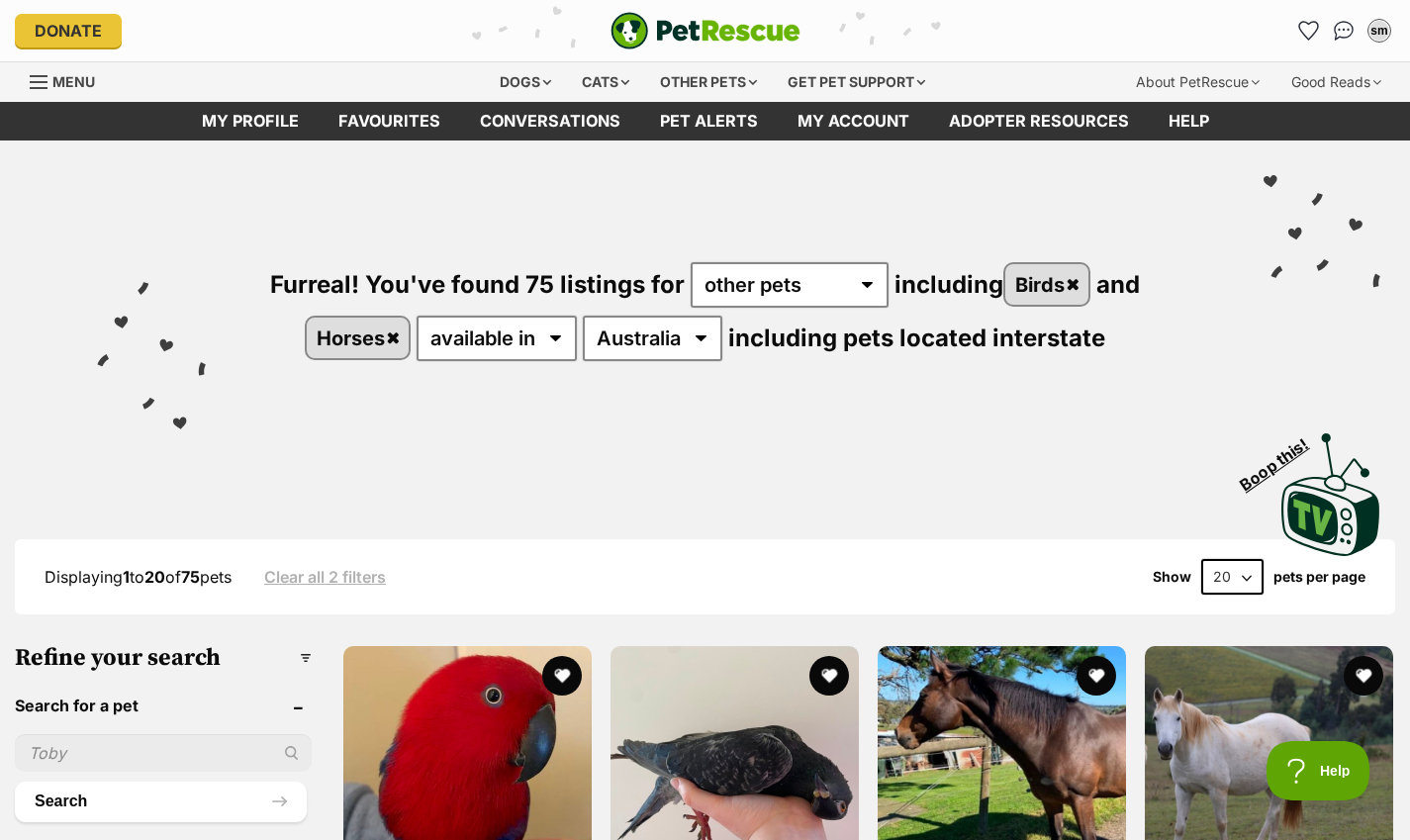 scroll, scrollTop: 0, scrollLeft: 0, axis: both 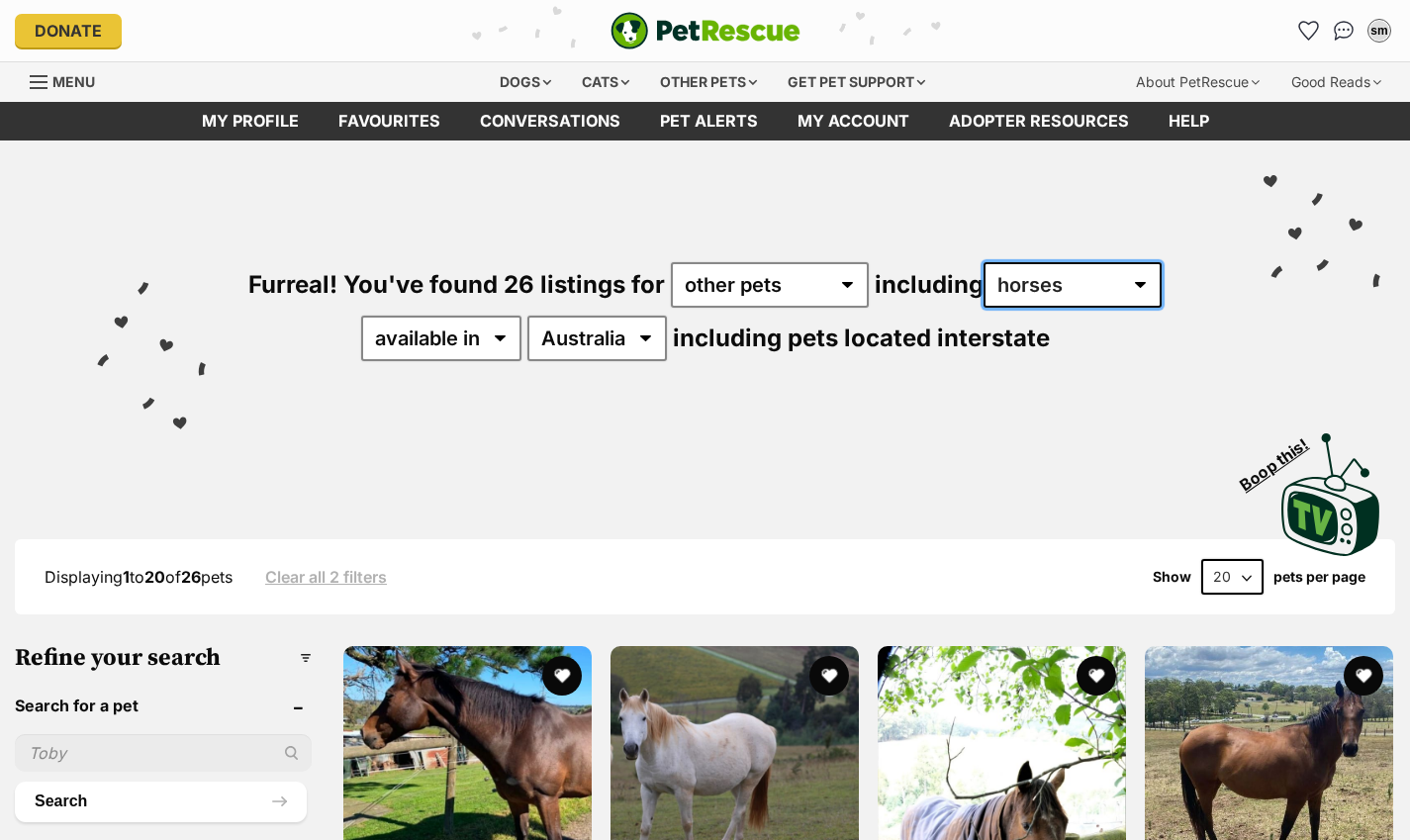 click on "all other pets
Birds
Chickens
Cows
Ducks
Ferrets
Fowls
Goats
Gooses
Guinea Pigs
Horses
Mice
Pigs
Rabbits
Rats
Reptiles
Sheep" at bounding box center [1073, 285] 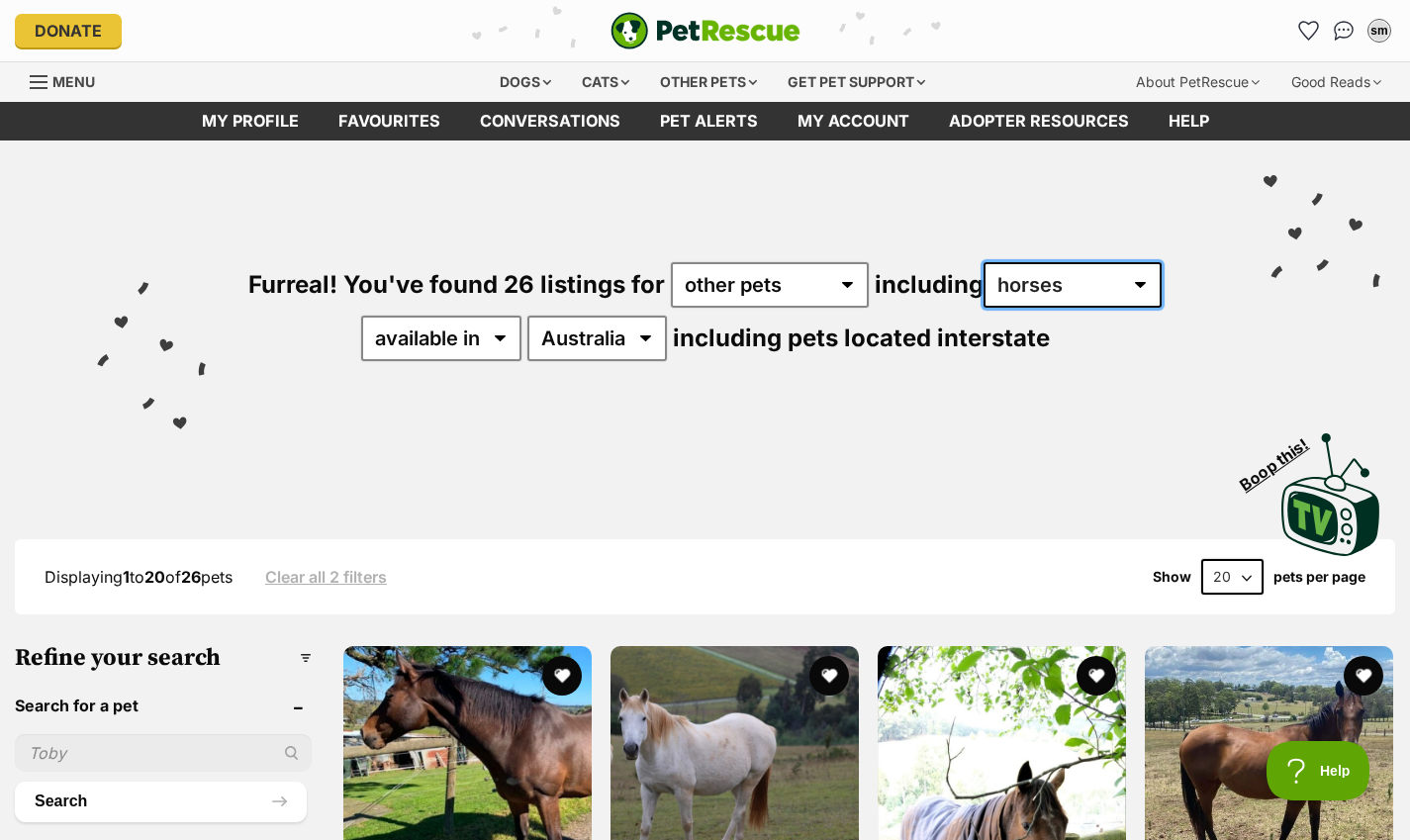 scroll, scrollTop: 0, scrollLeft: 0, axis: both 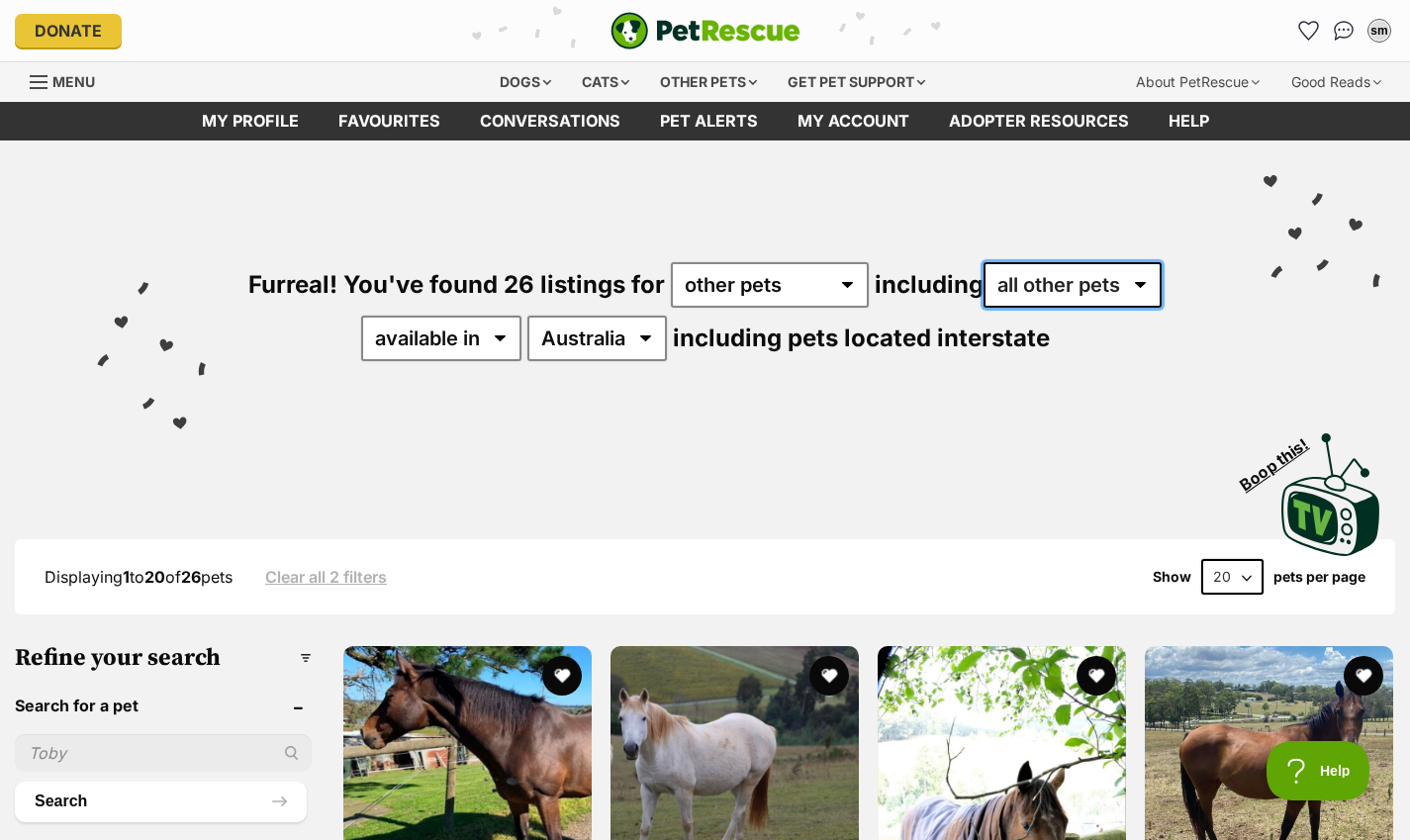click on "all other pets
Birds
Chickens
Cows
Ducks
Ferrets
Fowls
Goats
Gooses
Guinea Pigs
Horses
Mice
Pigs
Rabbits
Rats
Reptiles
Sheep" at bounding box center (1073, 285) 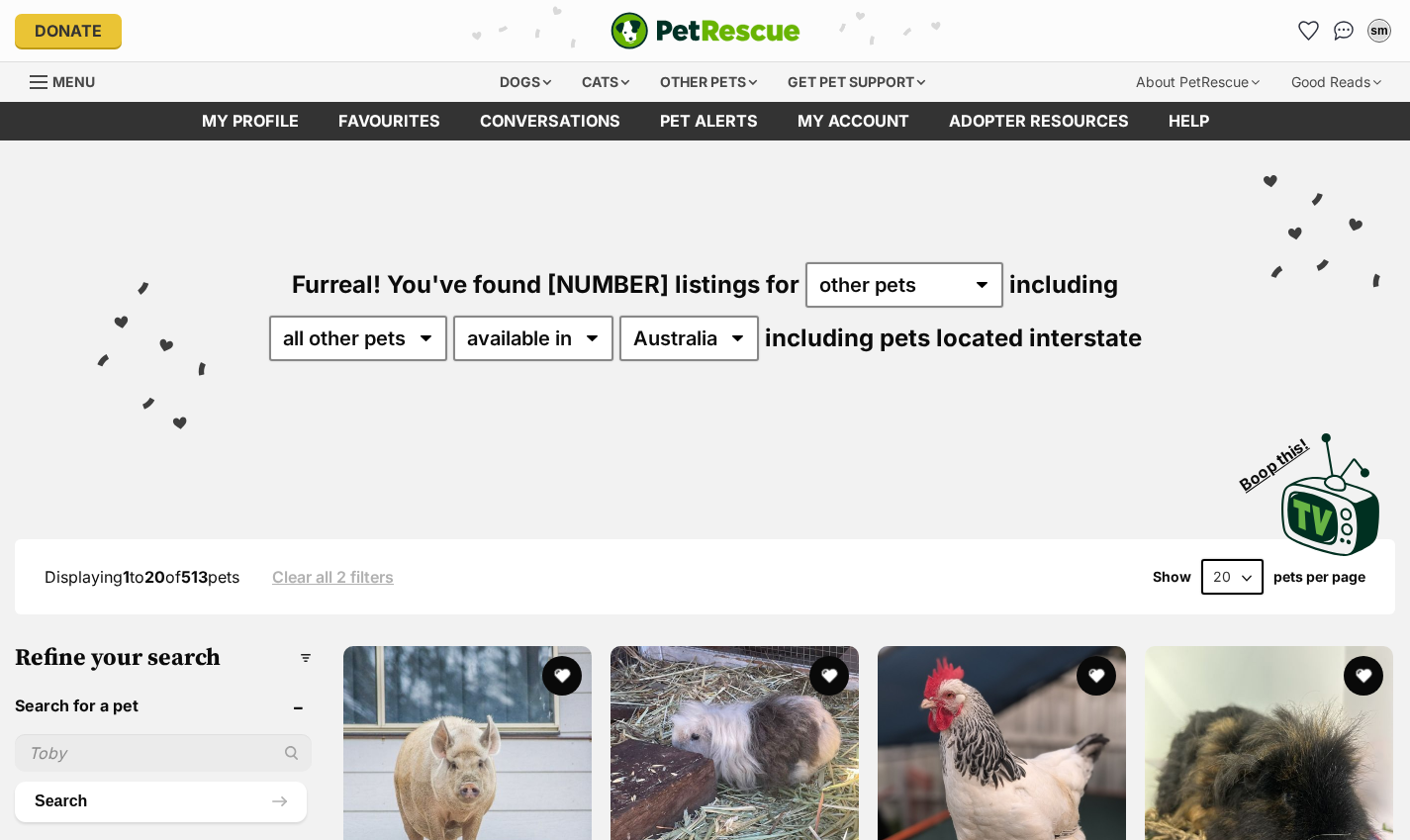scroll, scrollTop: 0, scrollLeft: 0, axis: both 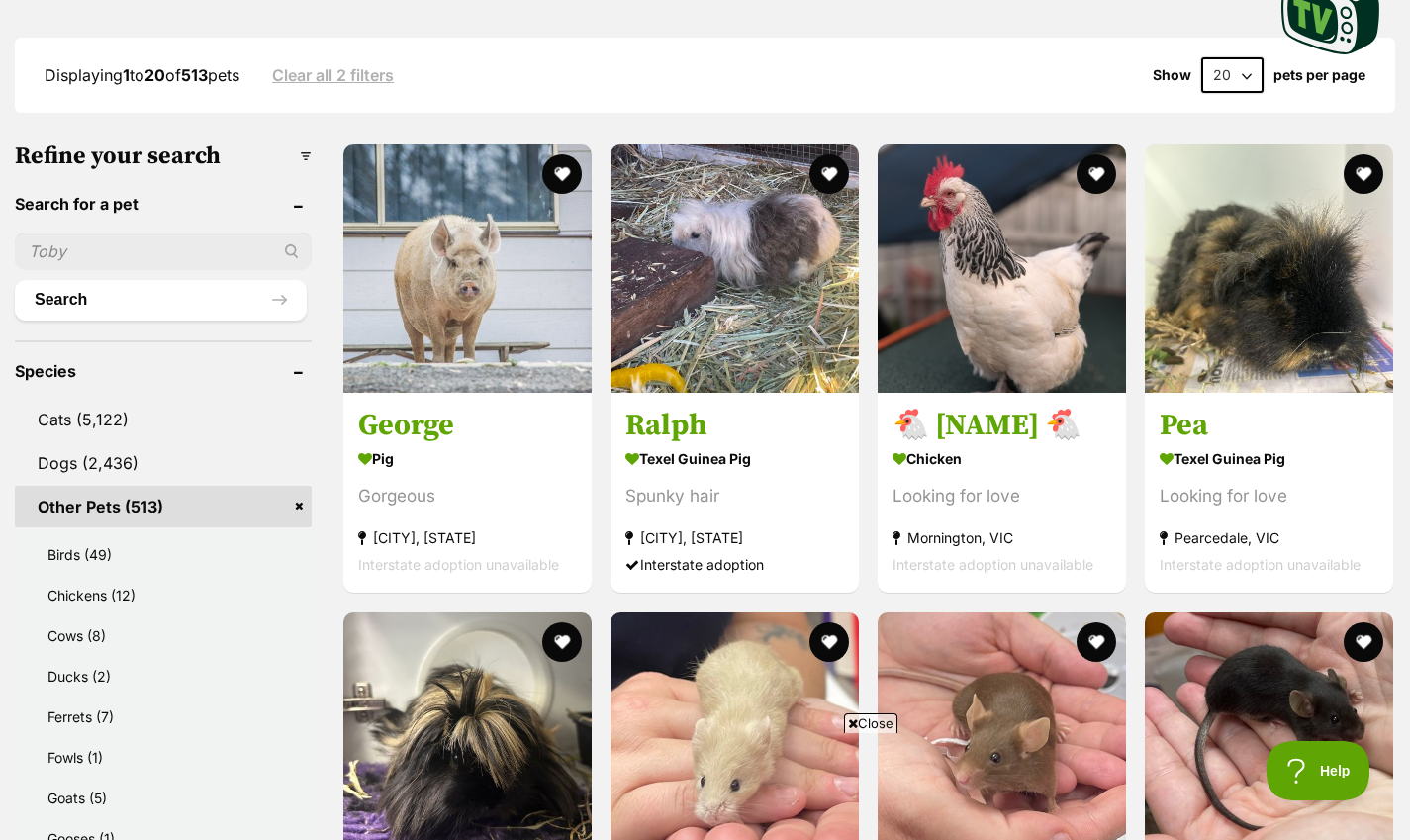 click at bounding box center [562, 174] 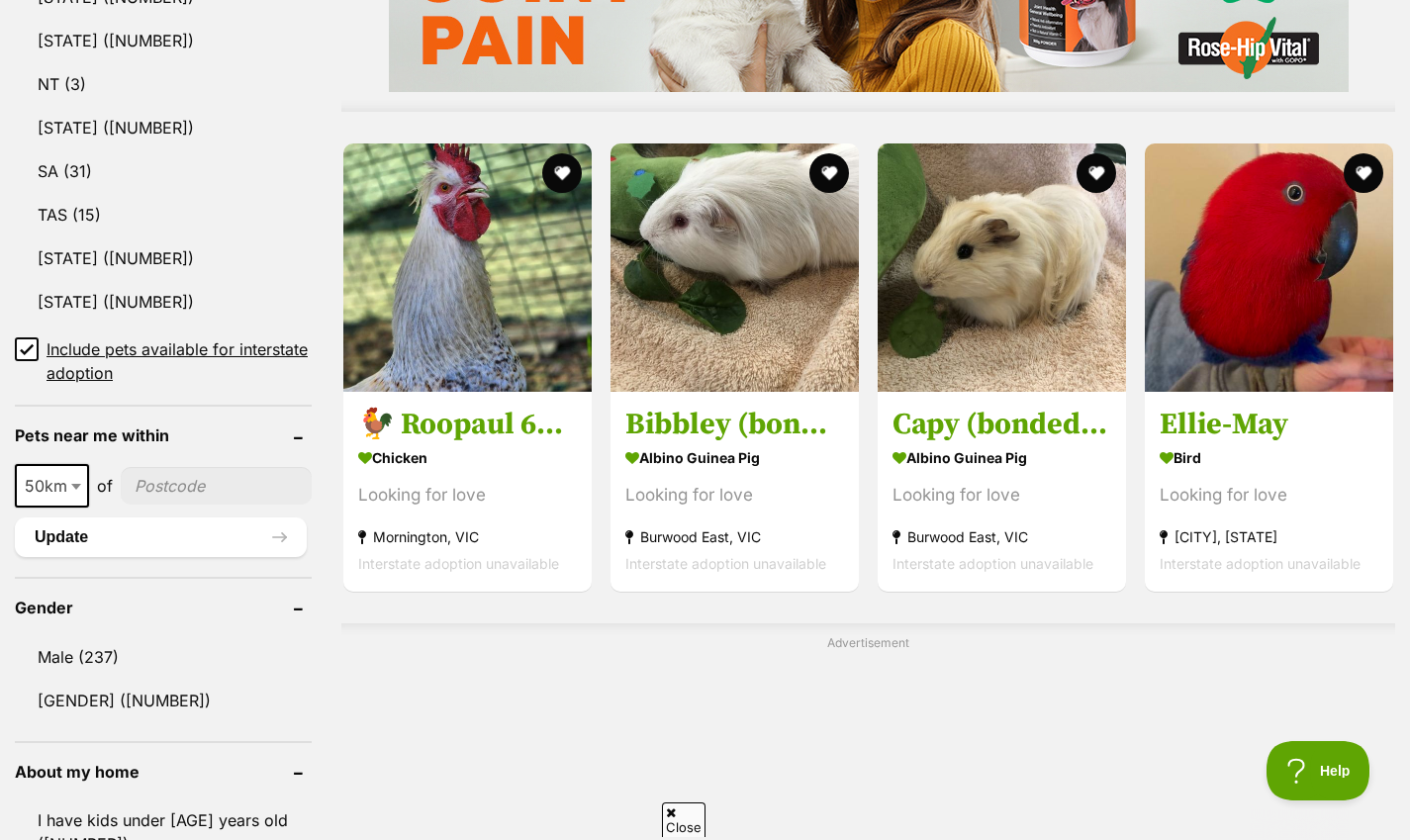scroll, scrollTop: 1822, scrollLeft: 0, axis: vertical 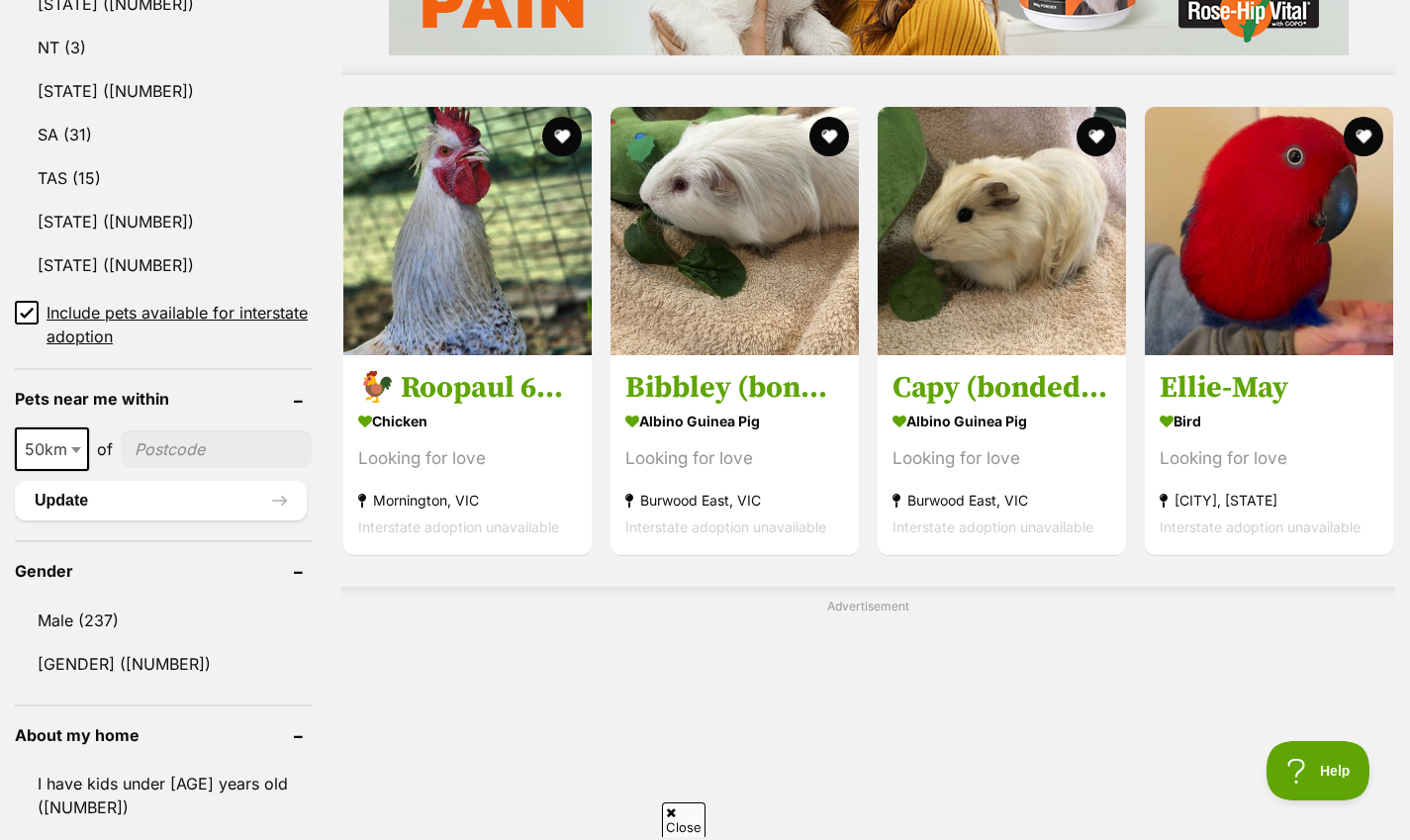 click at bounding box center (216, 449) 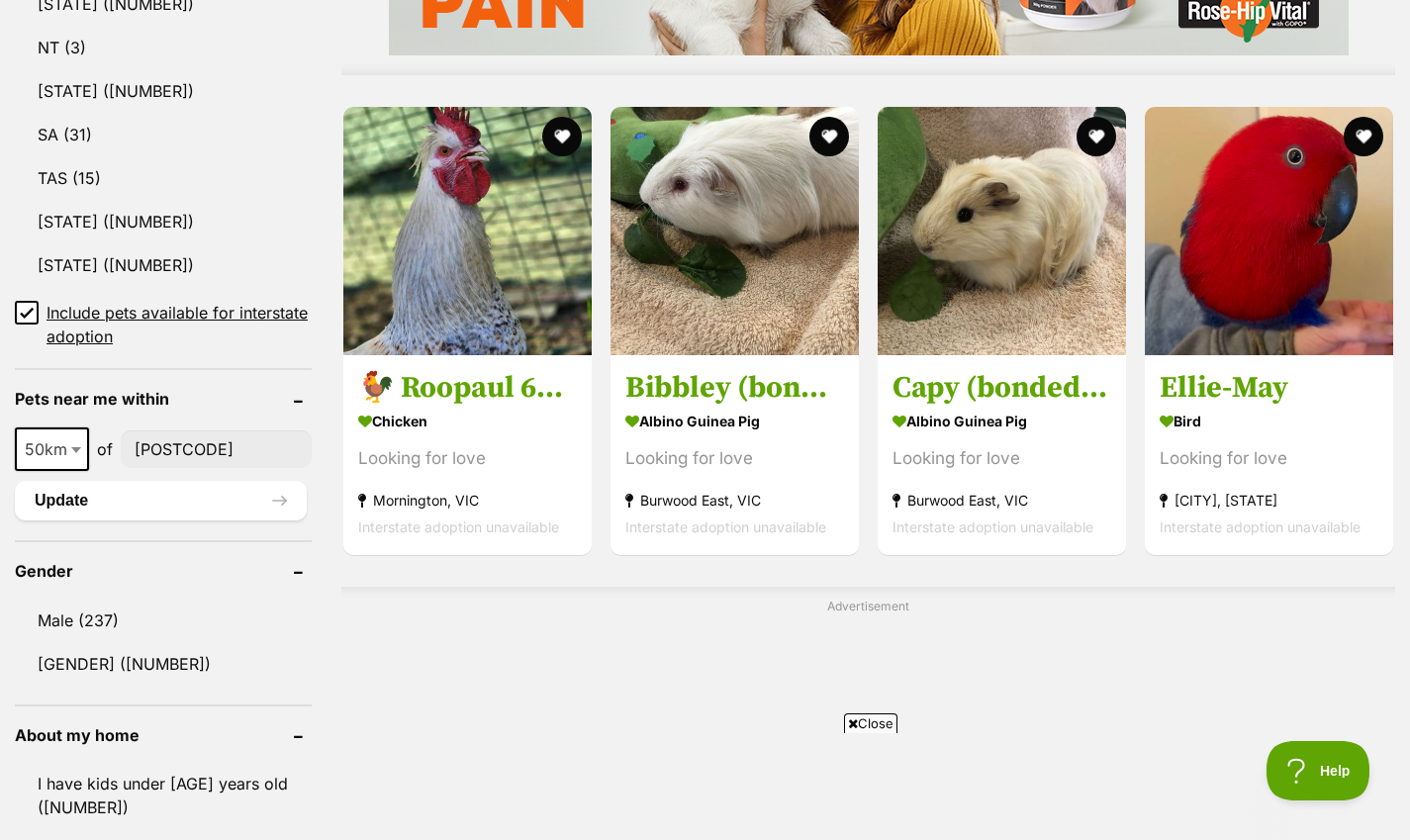 click on "Update" at bounding box center (160, 501) 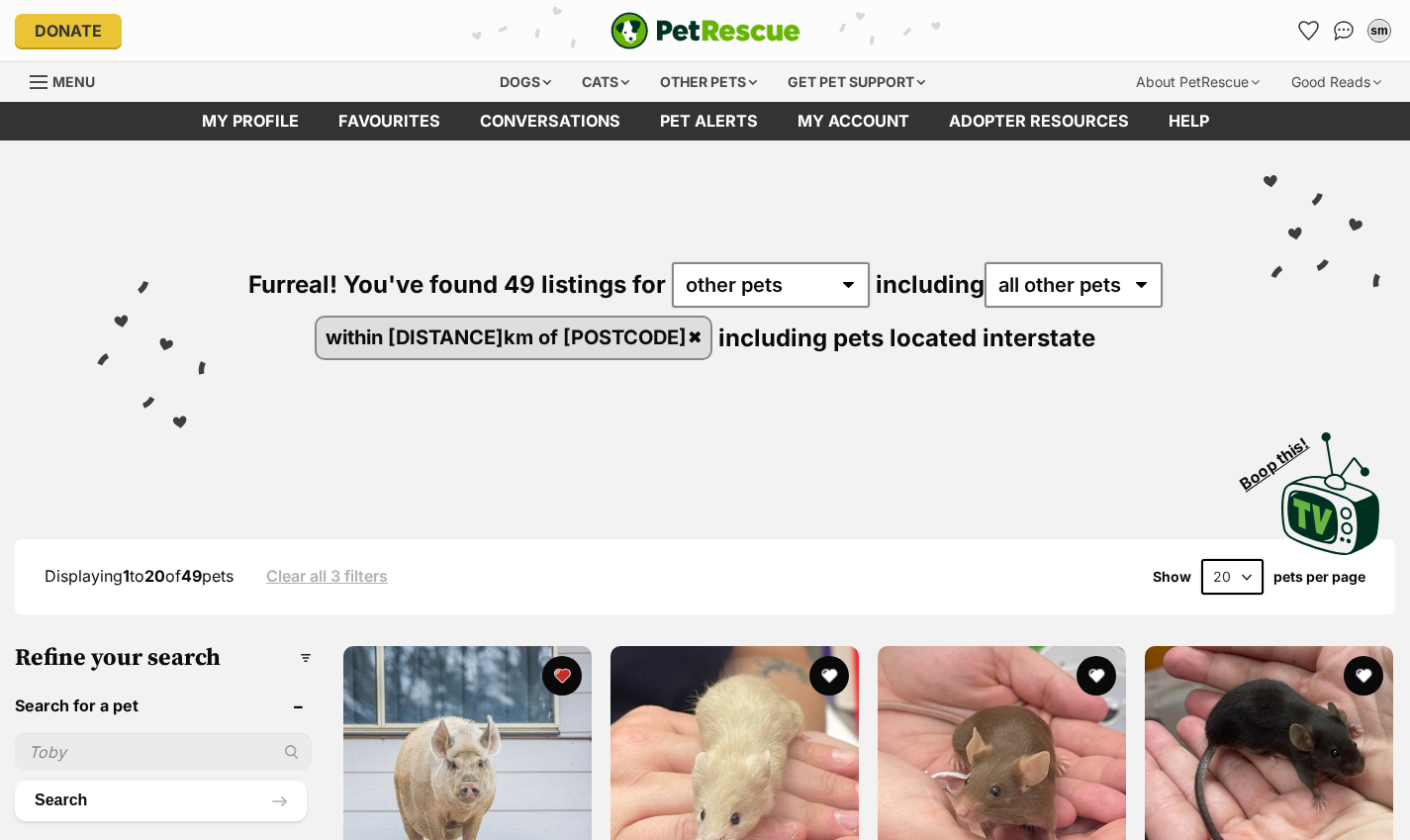 scroll, scrollTop: 0, scrollLeft: 0, axis: both 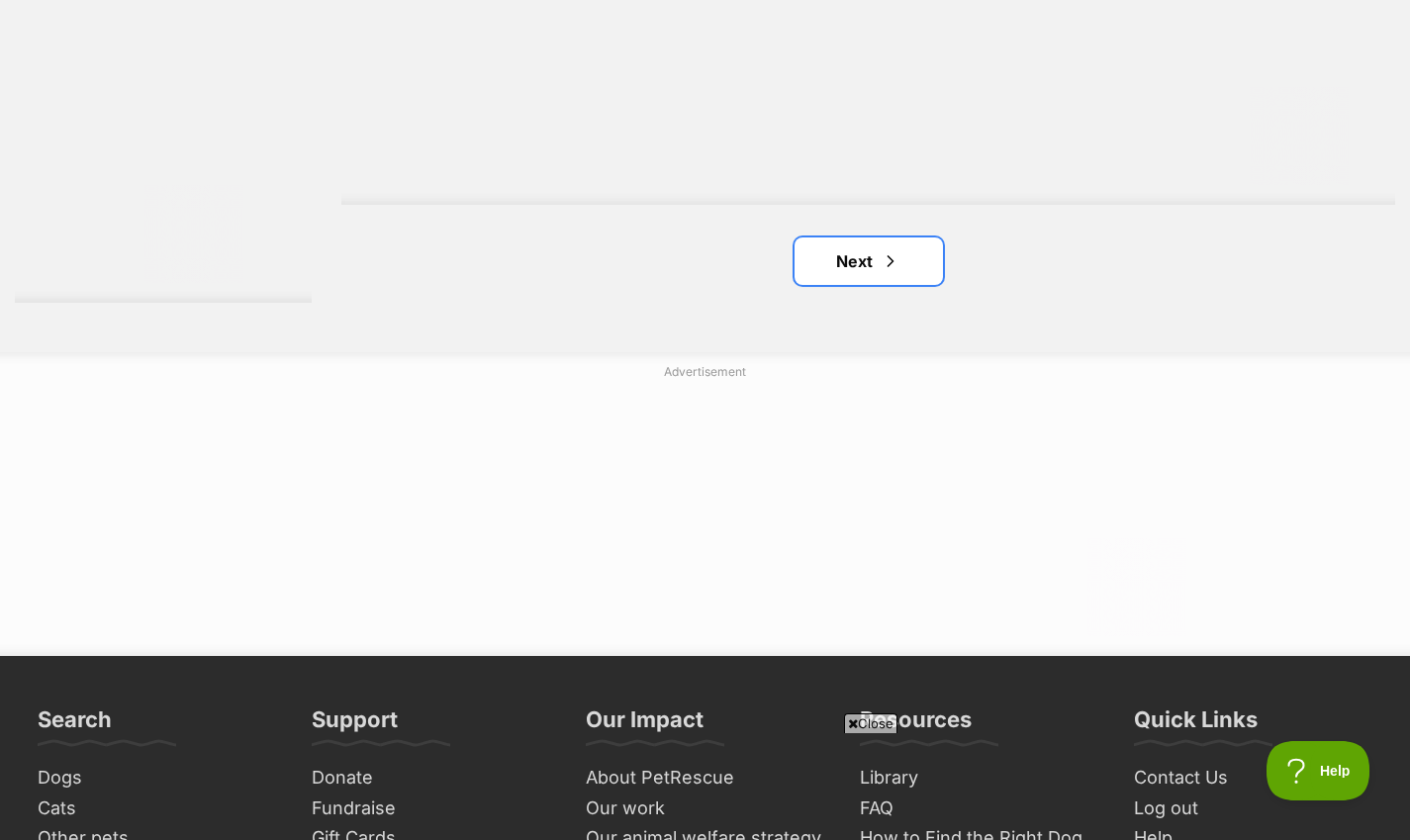 click at bounding box center (891, 261) 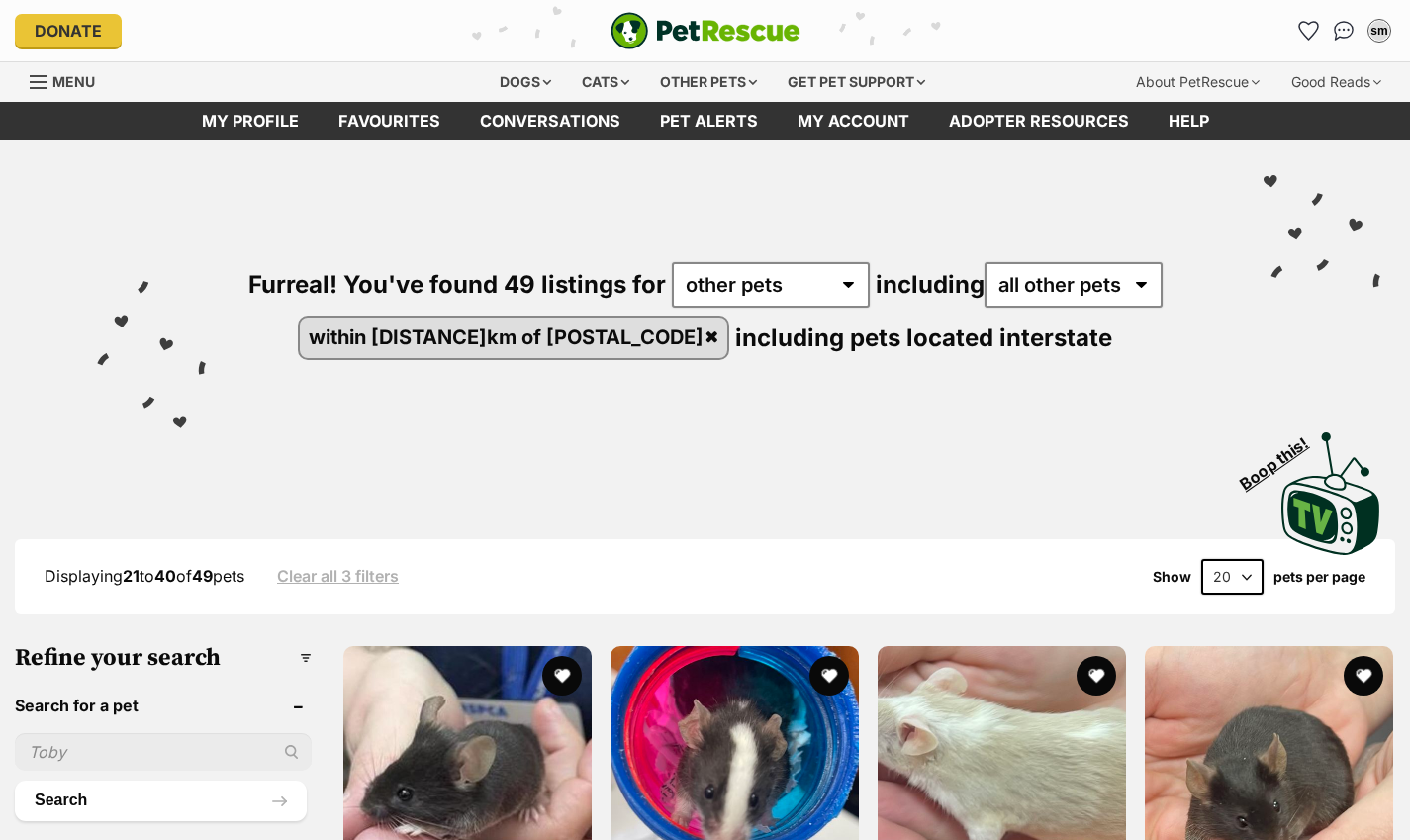 scroll, scrollTop: 0, scrollLeft: 0, axis: both 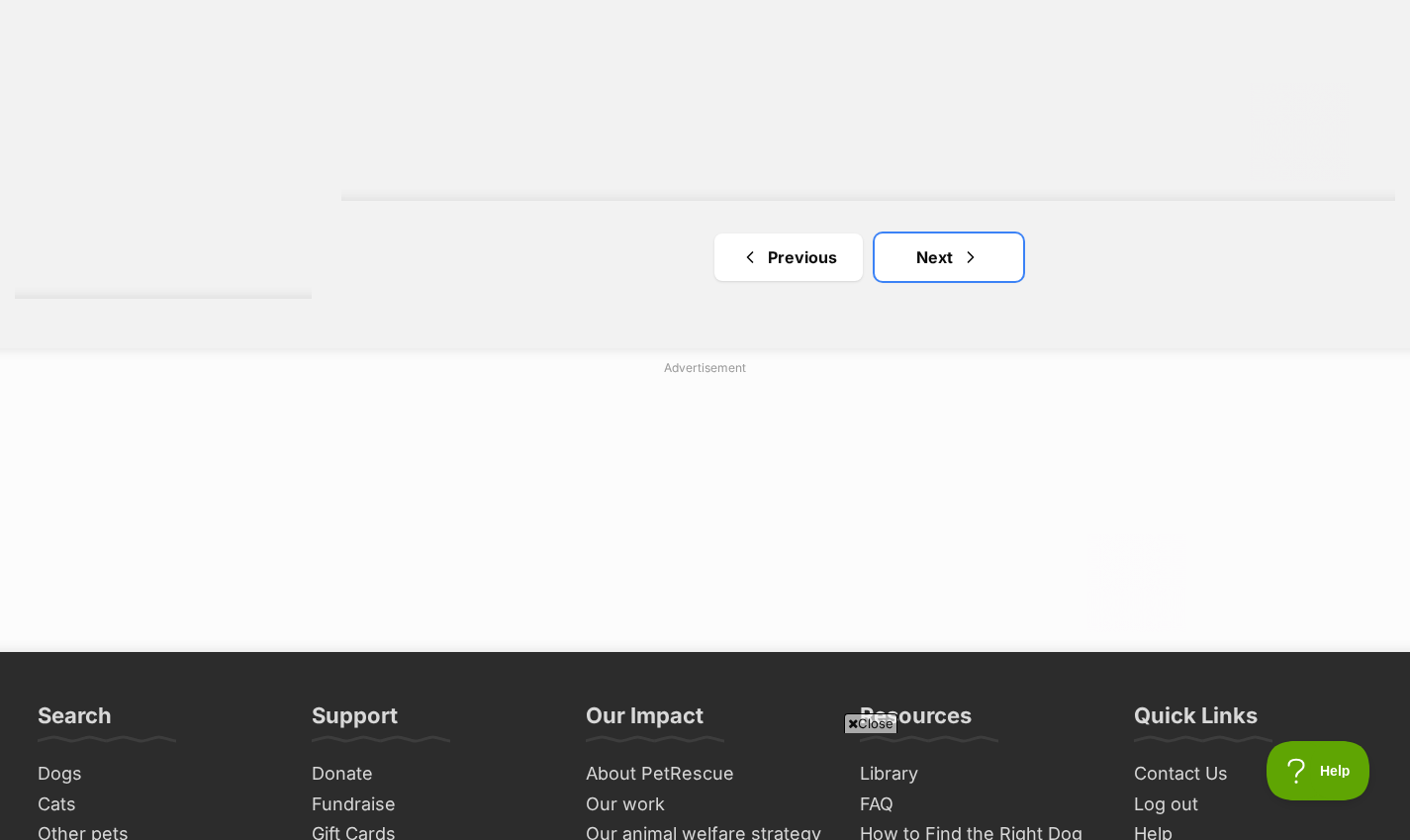 click at bounding box center (971, 257) 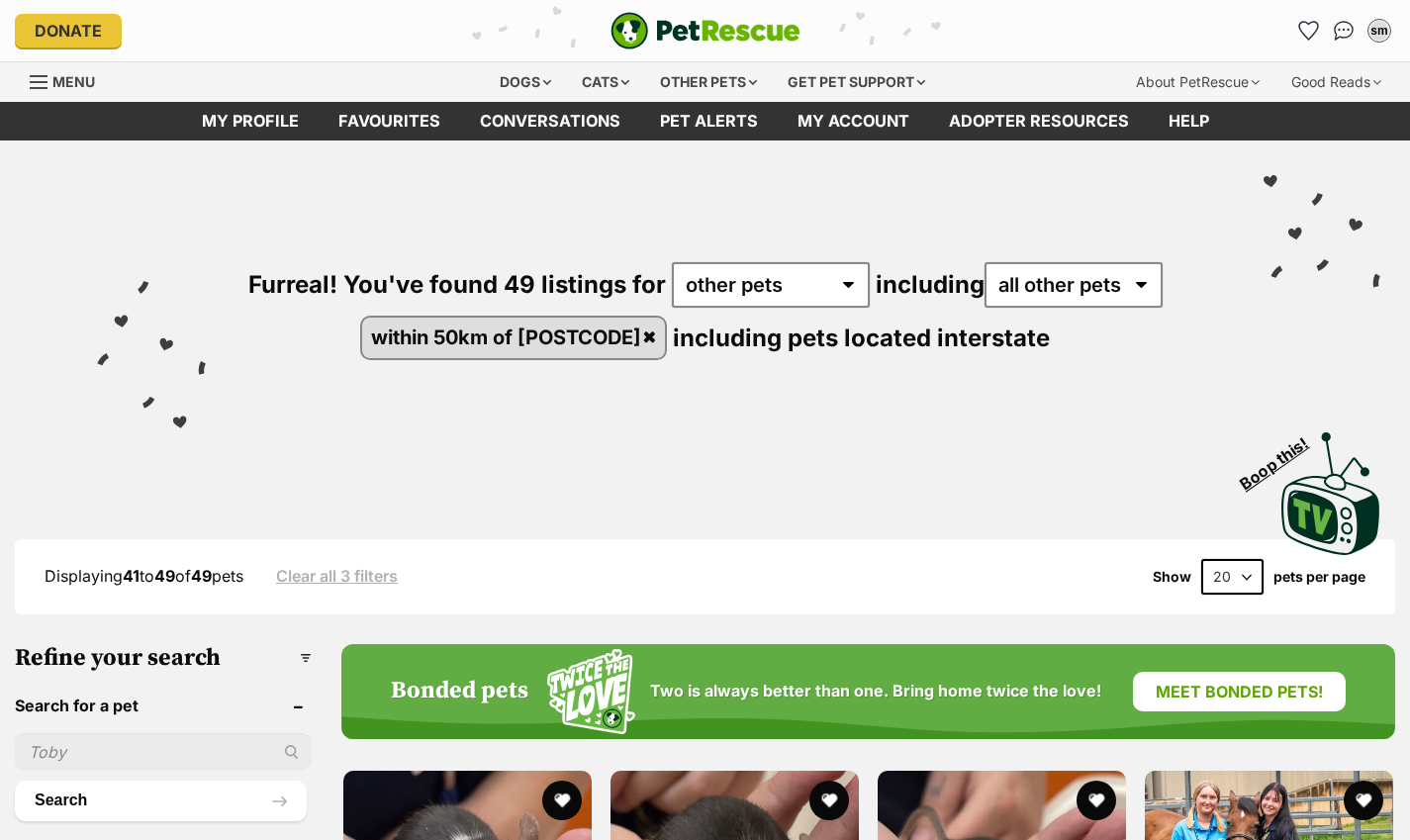scroll, scrollTop: 0, scrollLeft: 0, axis: both 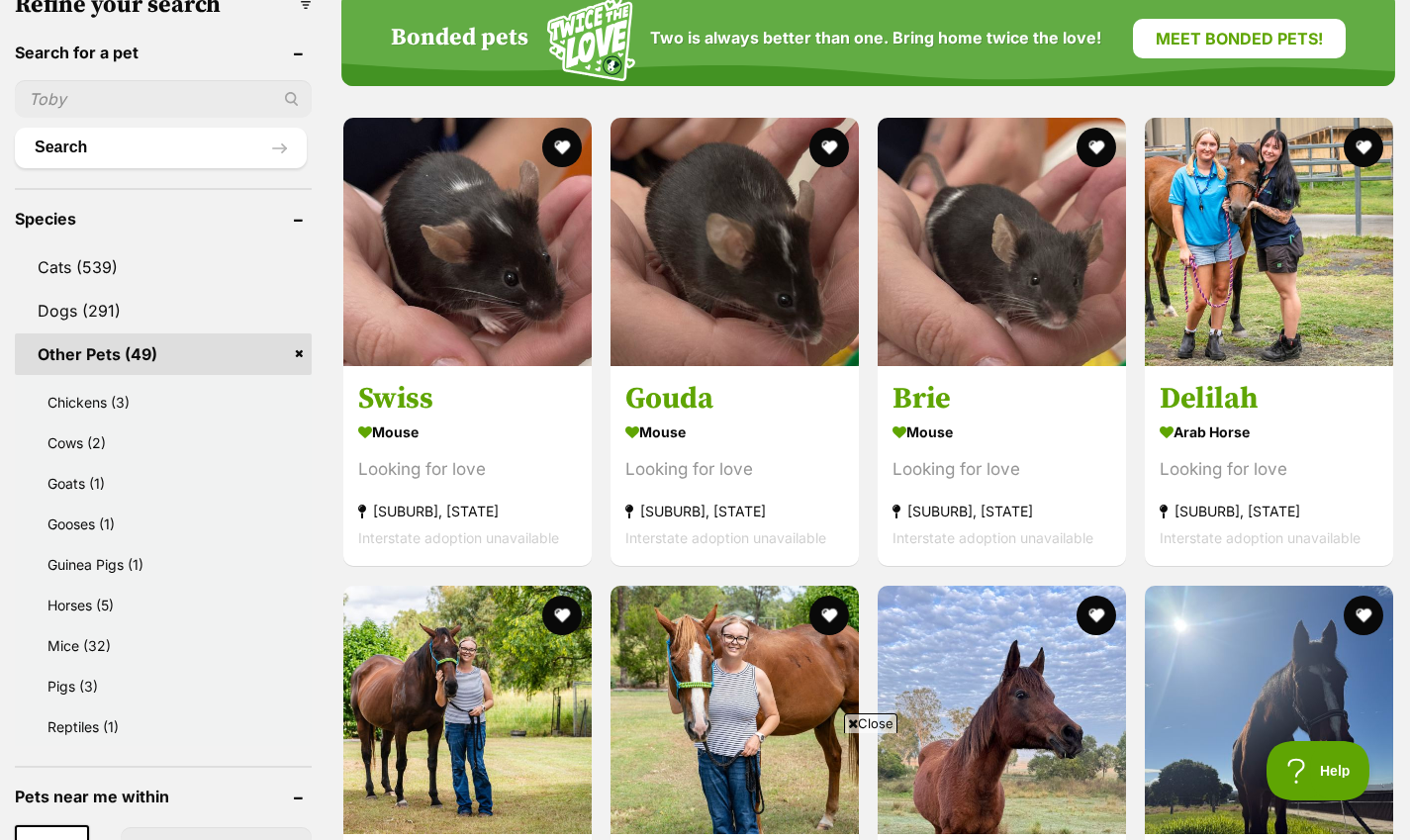 click at bounding box center [1269, 241] 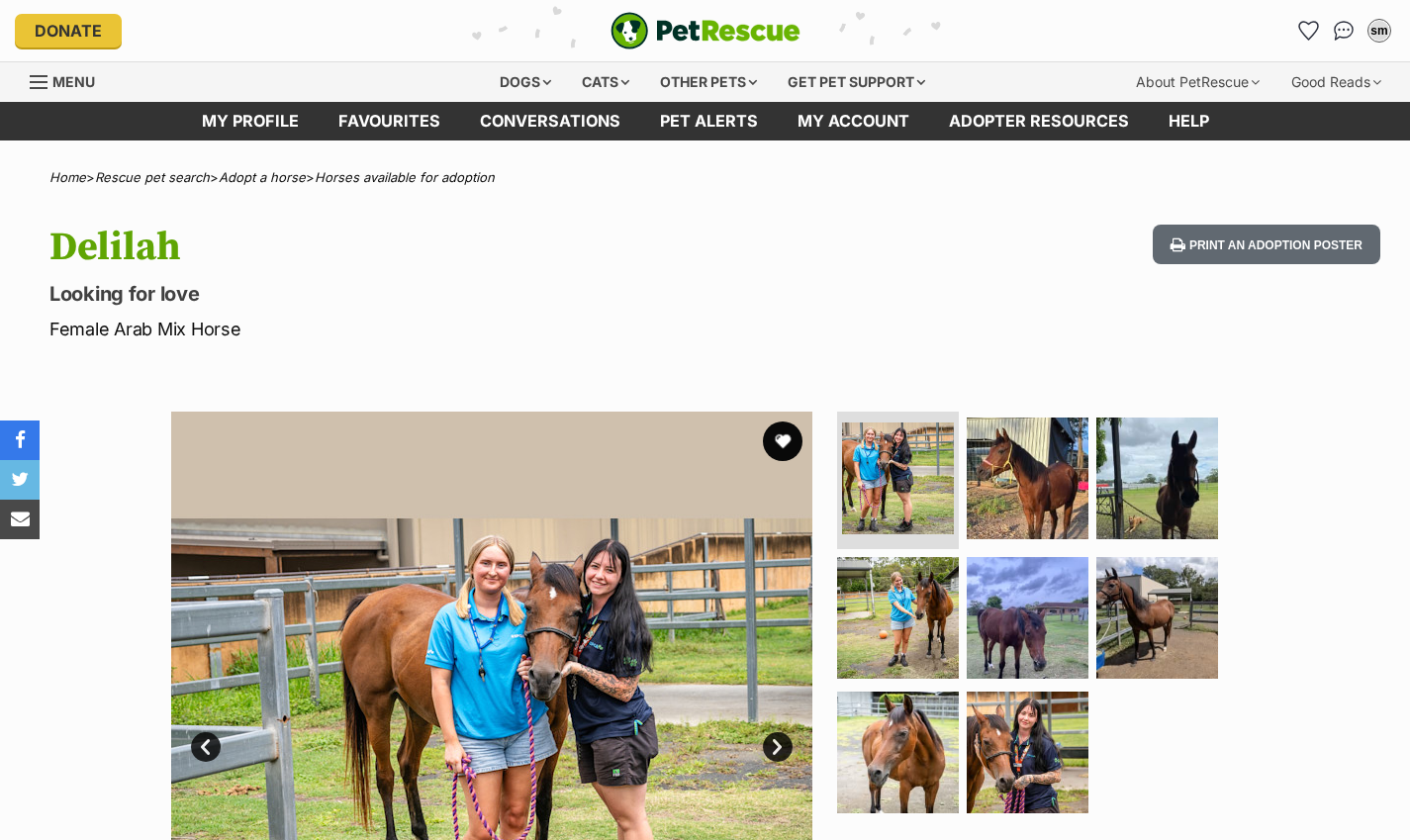 scroll, scrollTop: 0, scrollLeft: 0, axis: both 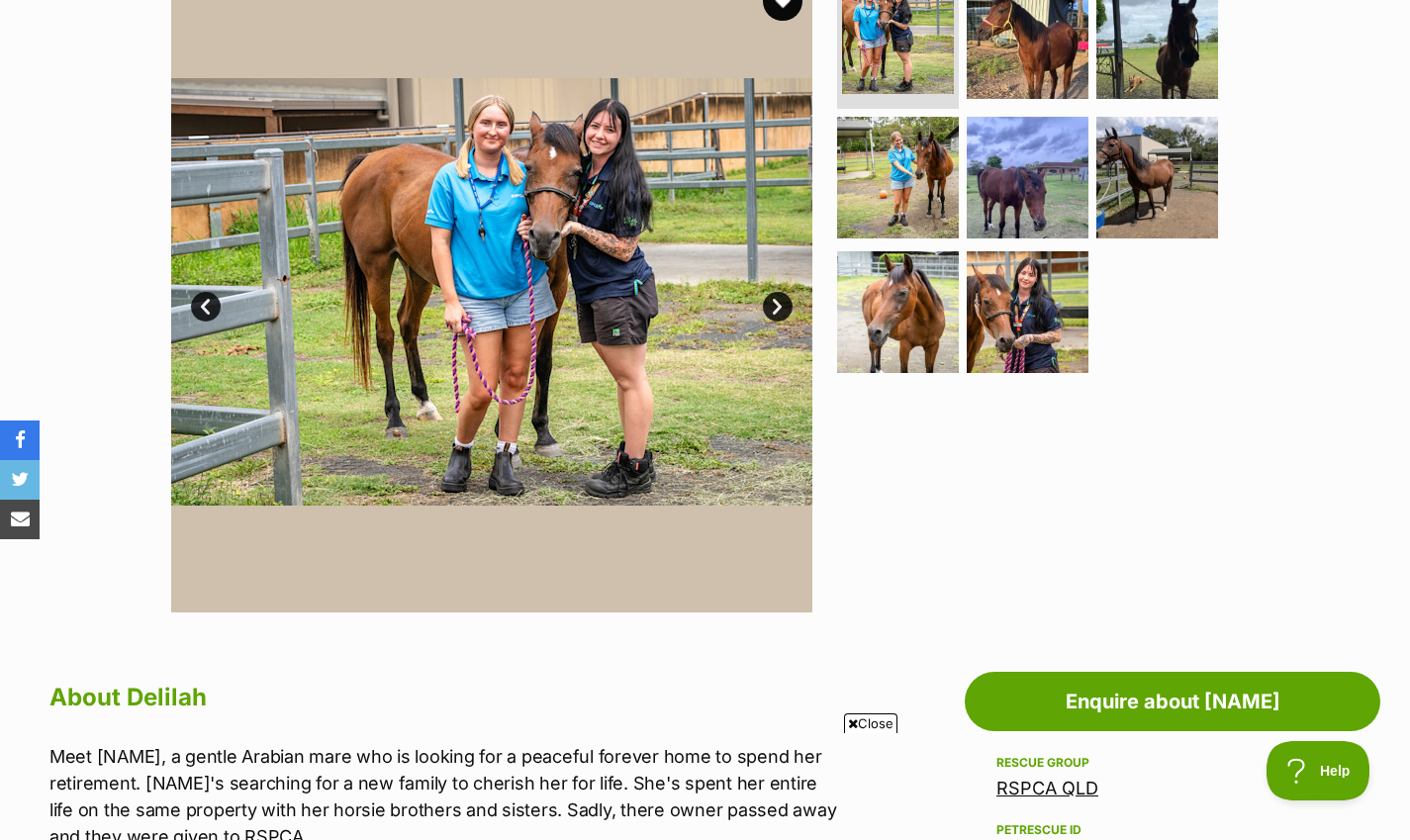 click at bounding box center [492, 292] 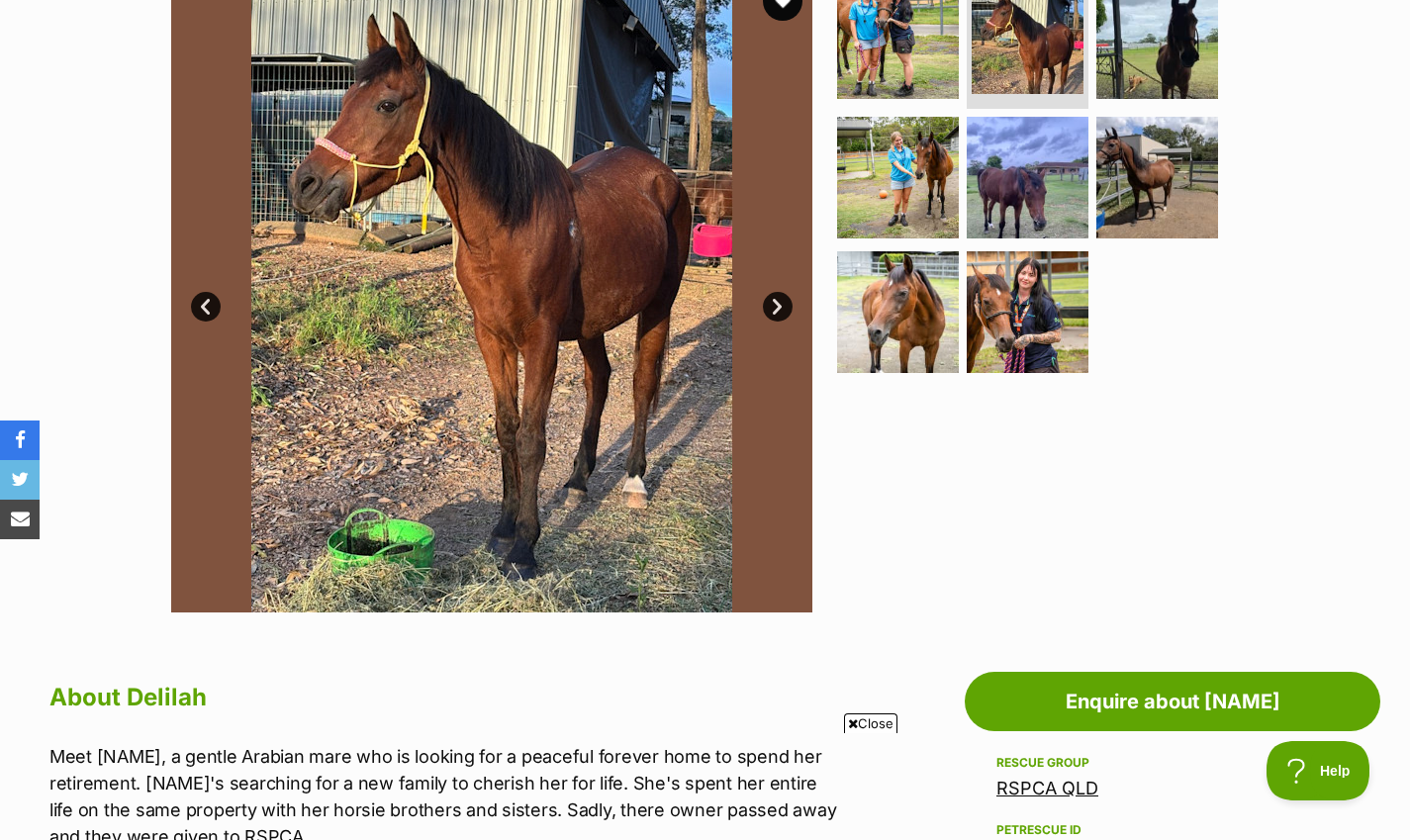 click on "Next" at bounding box center (778, 307) 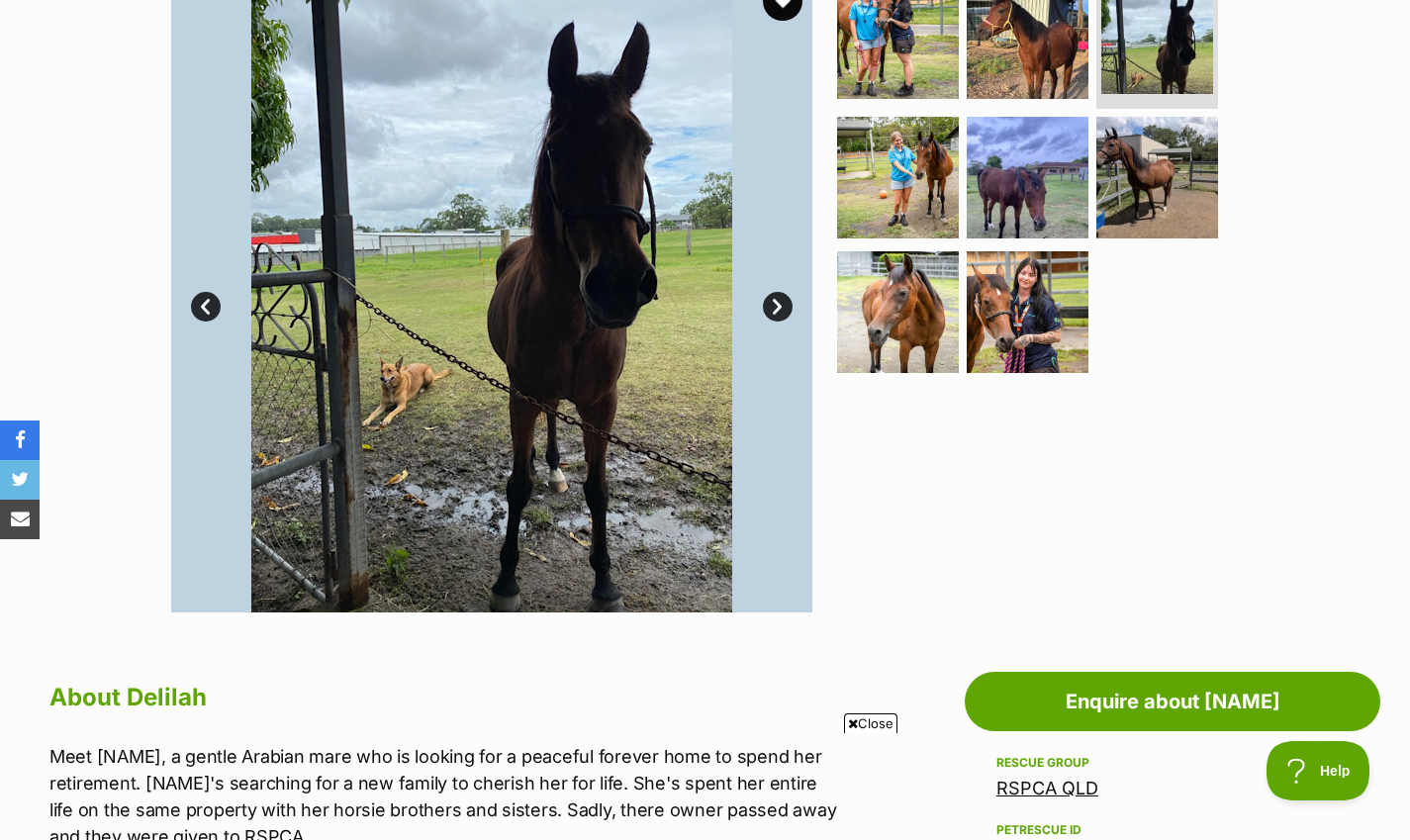 click on "Next" at bounding box center (778, 307) 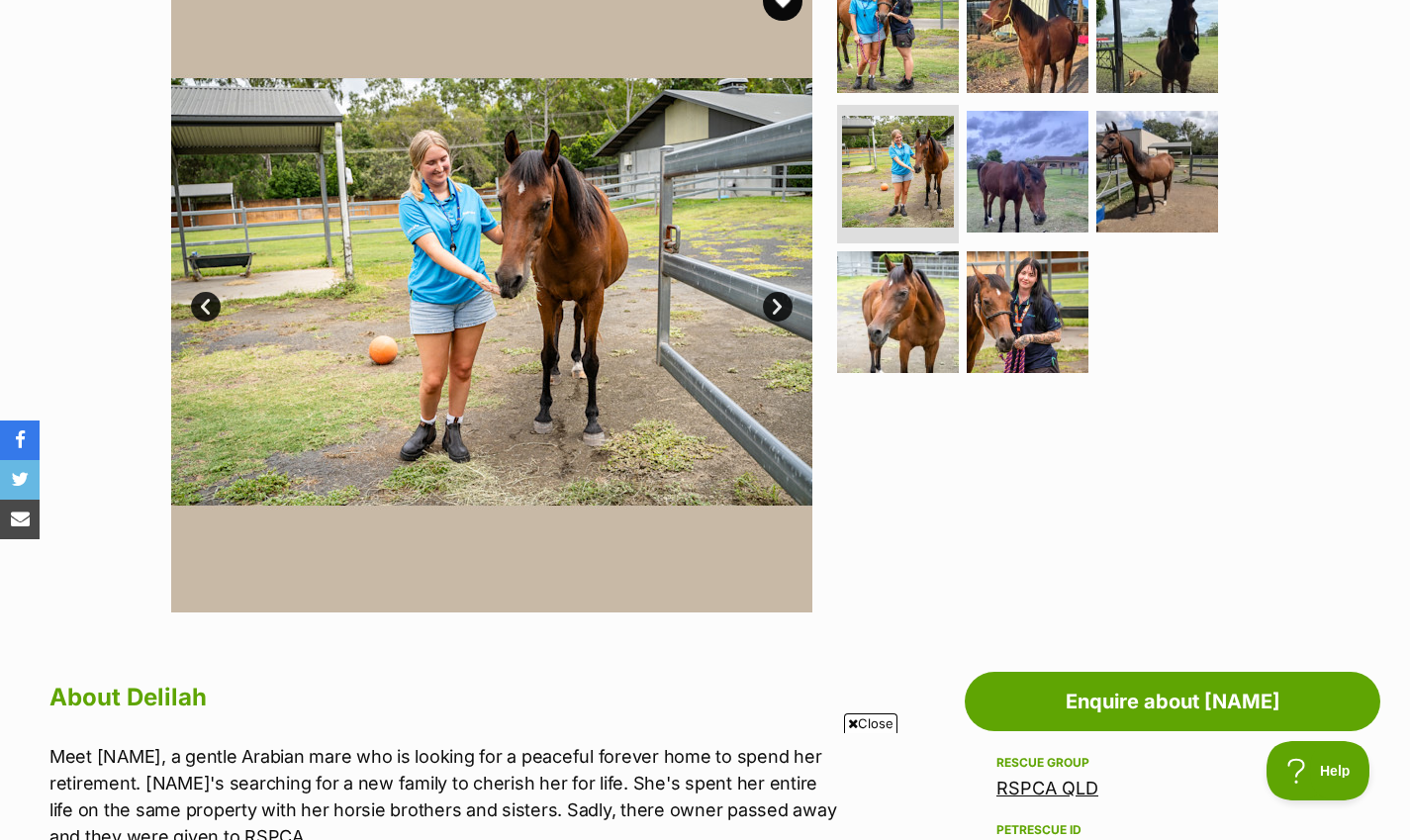 scroll, scrollTop: 0, scrollLeft: 0, axis: both 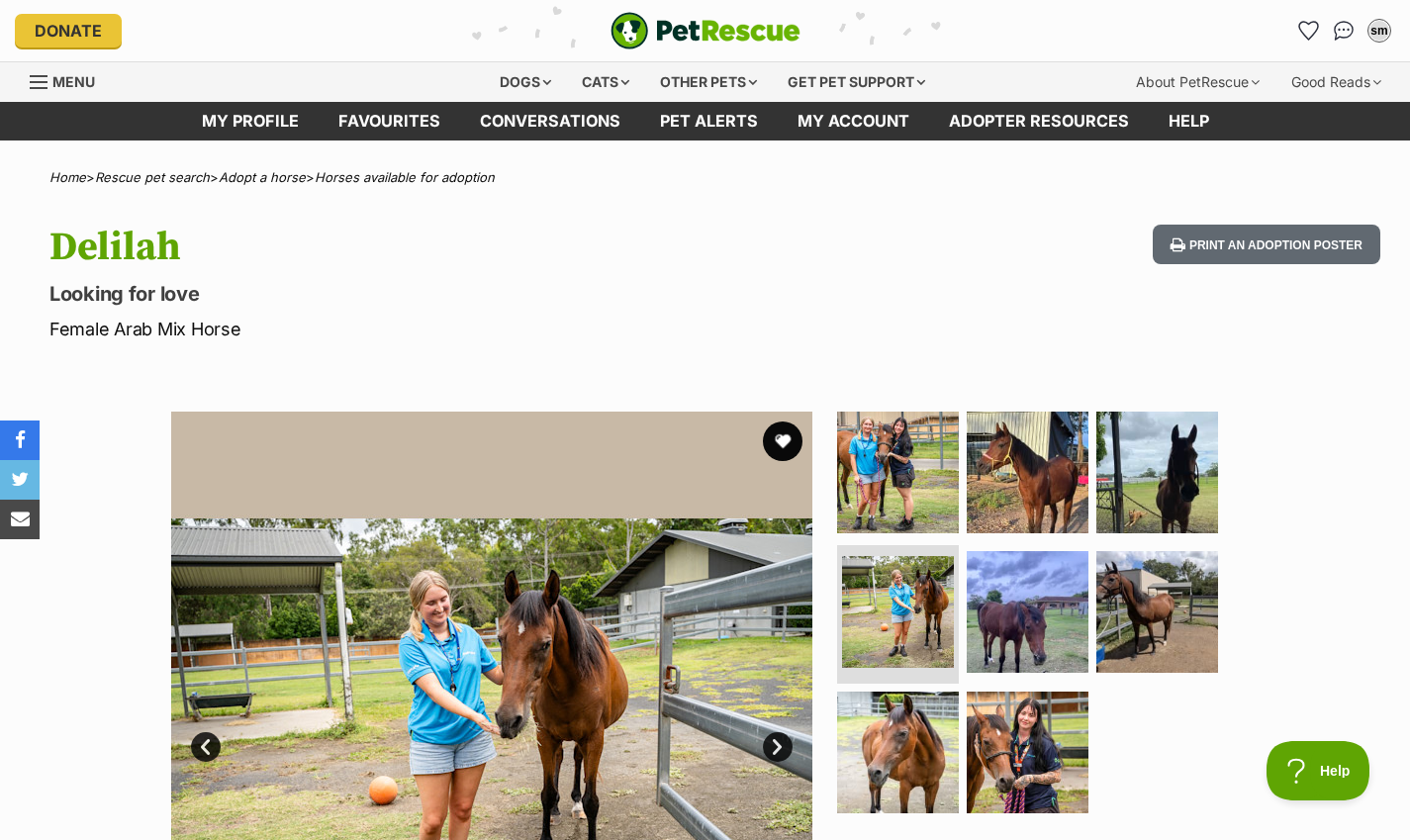 click at bounding box center (783, 441) 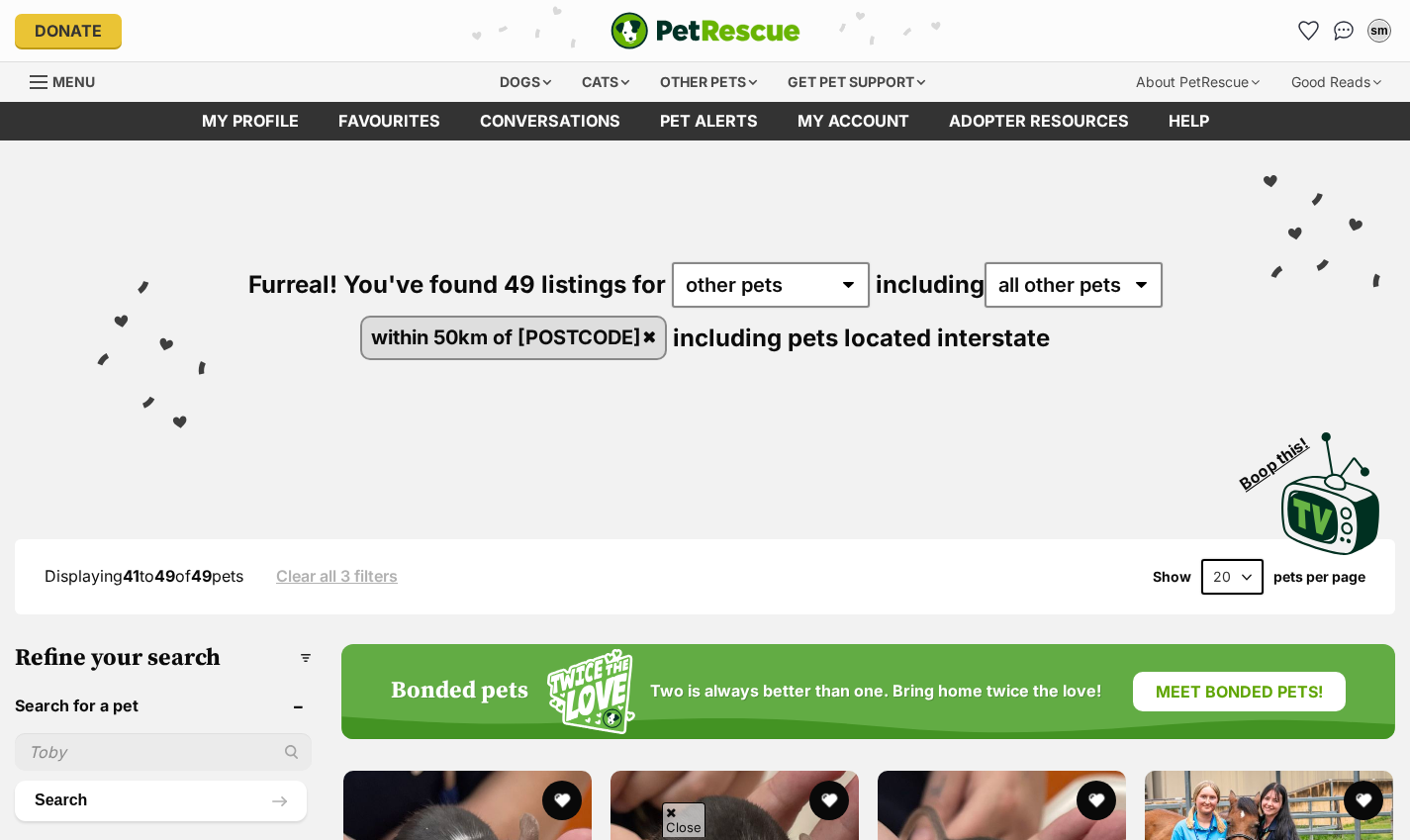 scroll, scrollTop: 653, scrollLeft: 0, axis: vertical 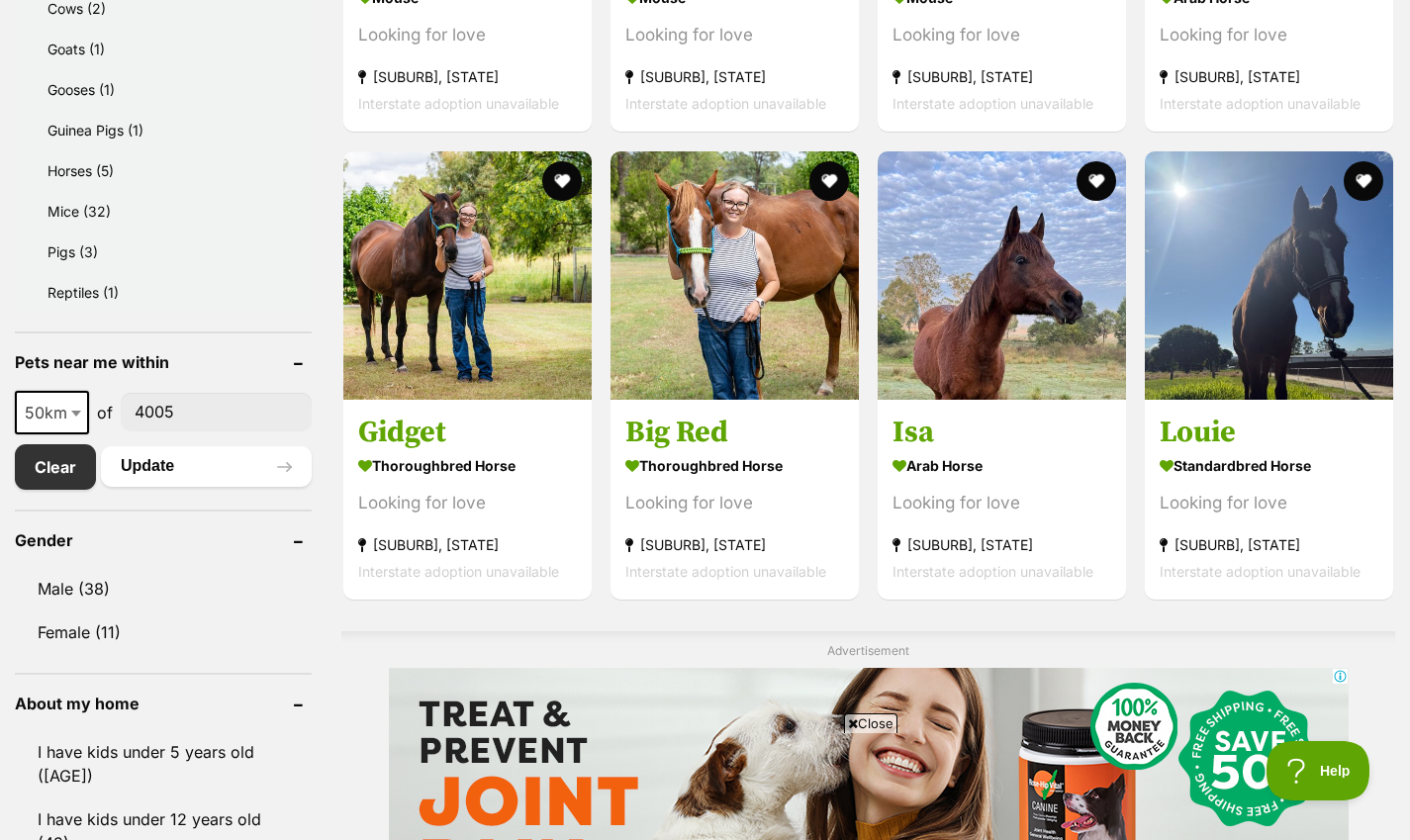 click at bounding box center [467, 275] 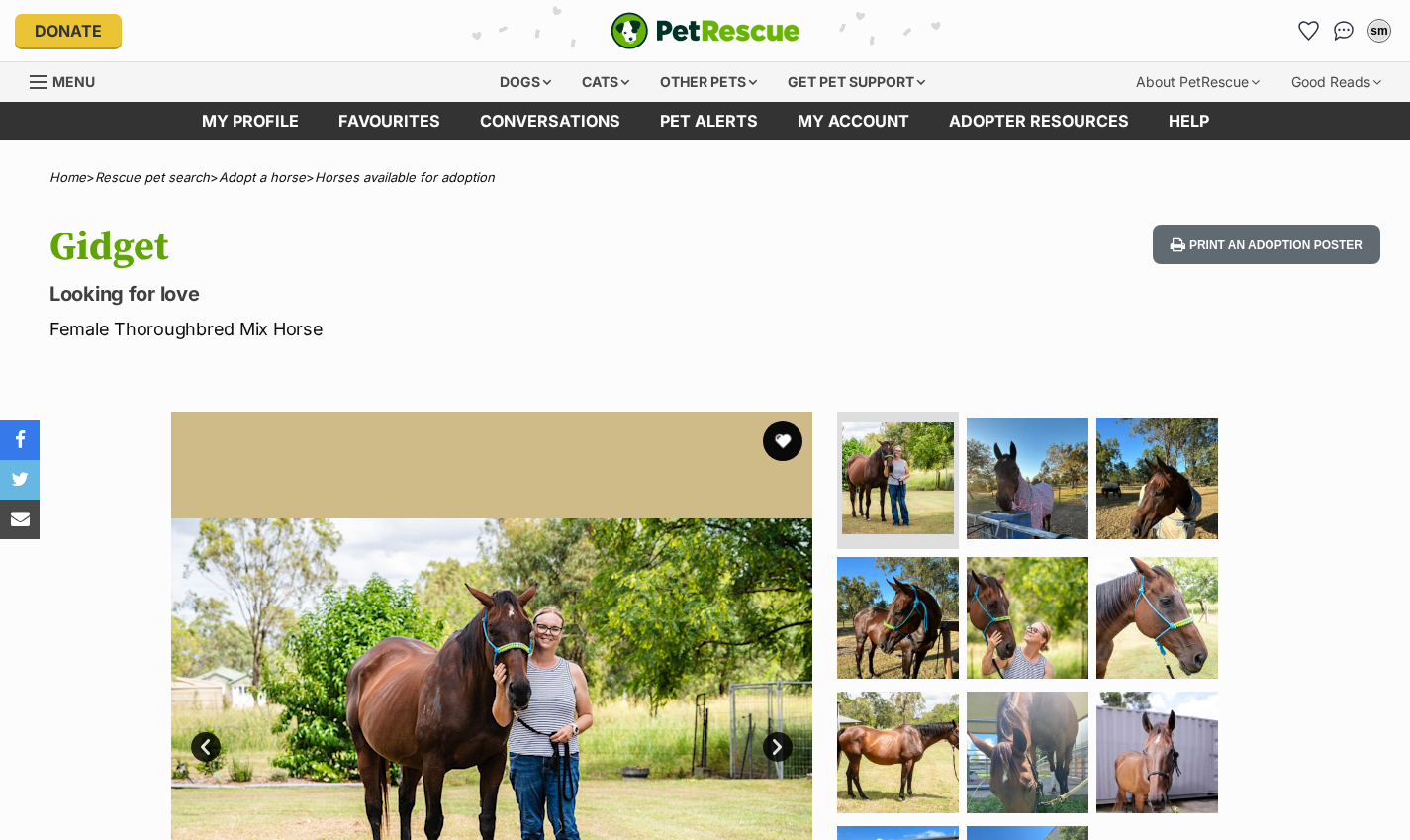 scroll, scrollTop: 0, scrollLeft: 0, axis: both 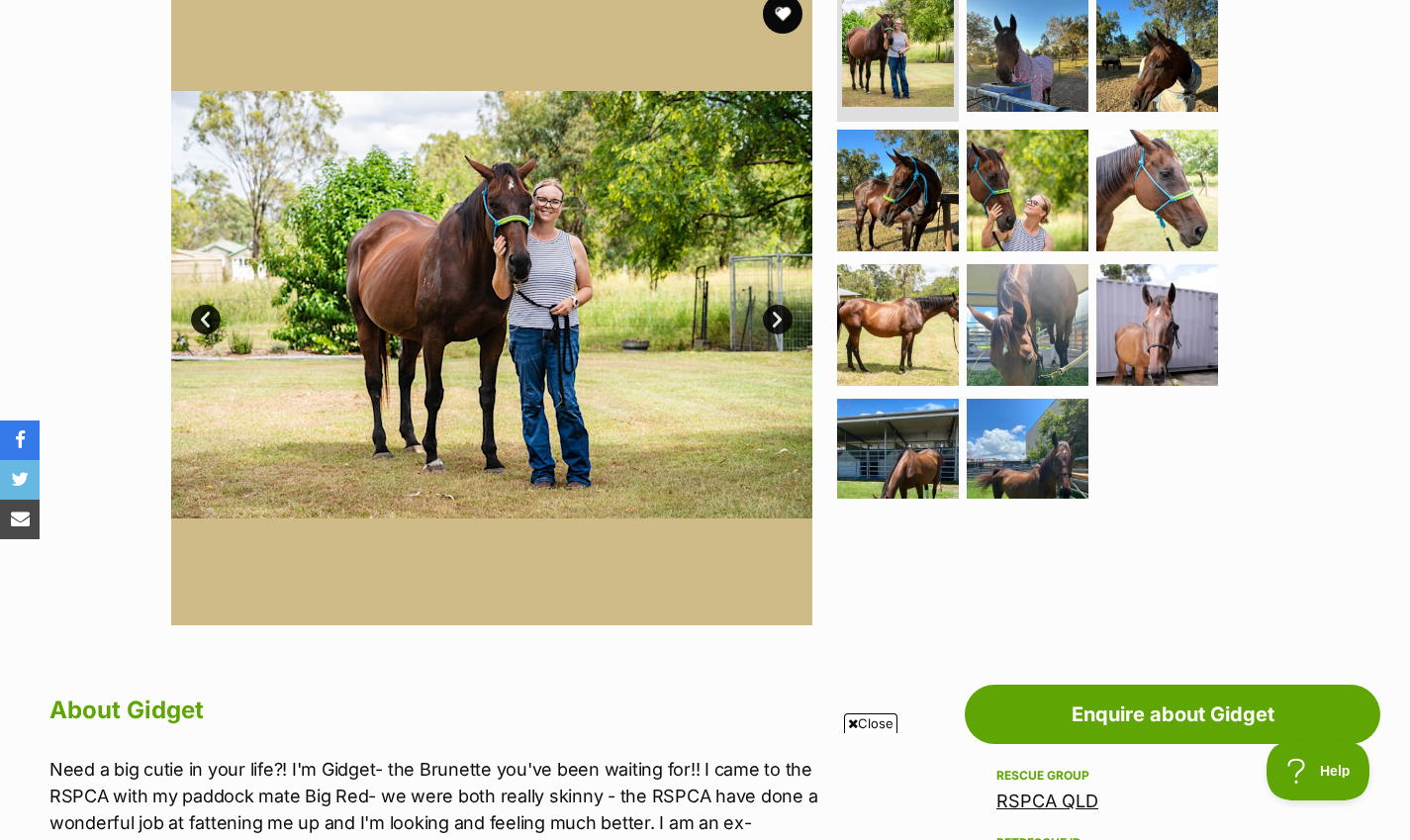 click on "Next" at bounding box center (778, 320) 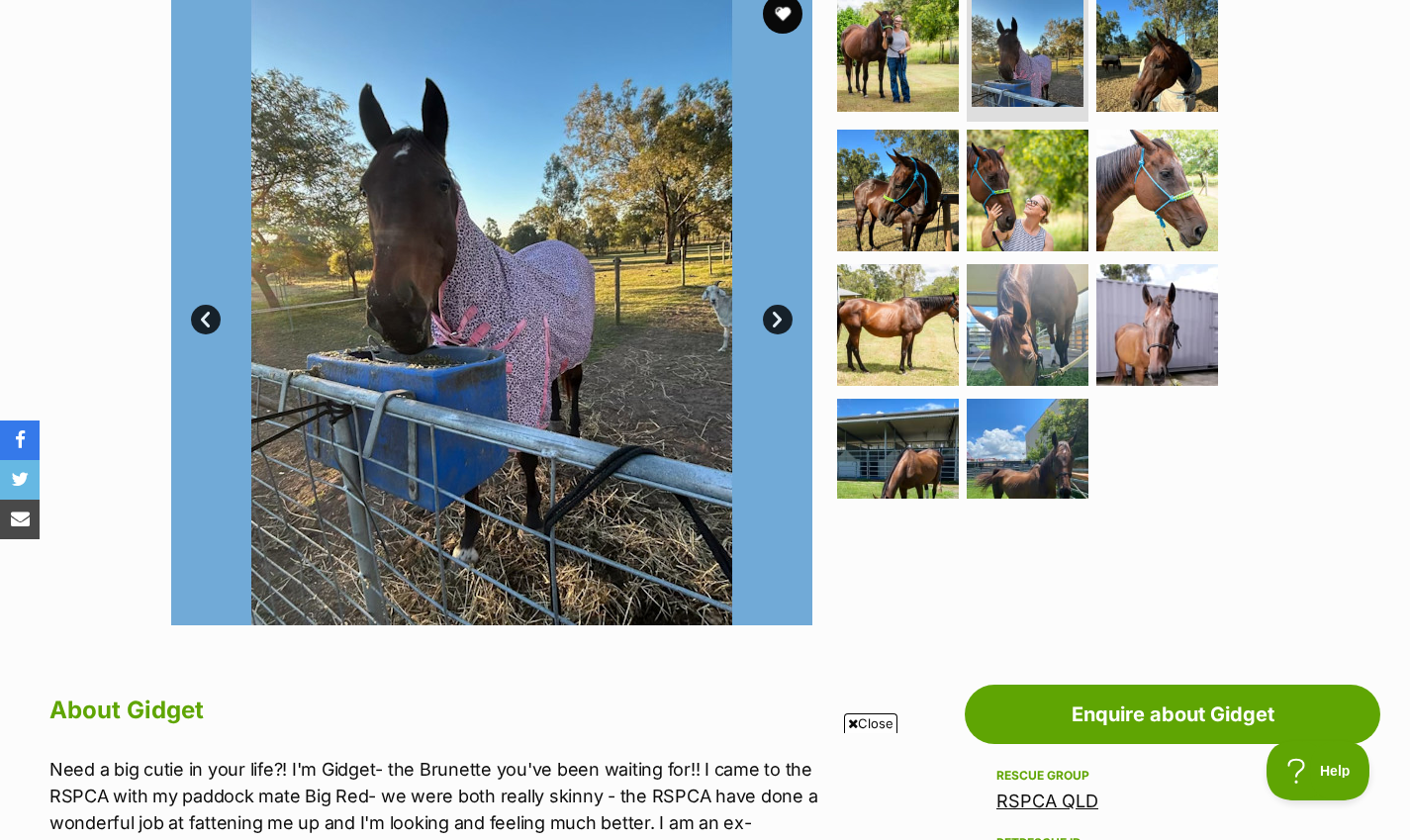 click on "Next" at bounding box center [778, 320] 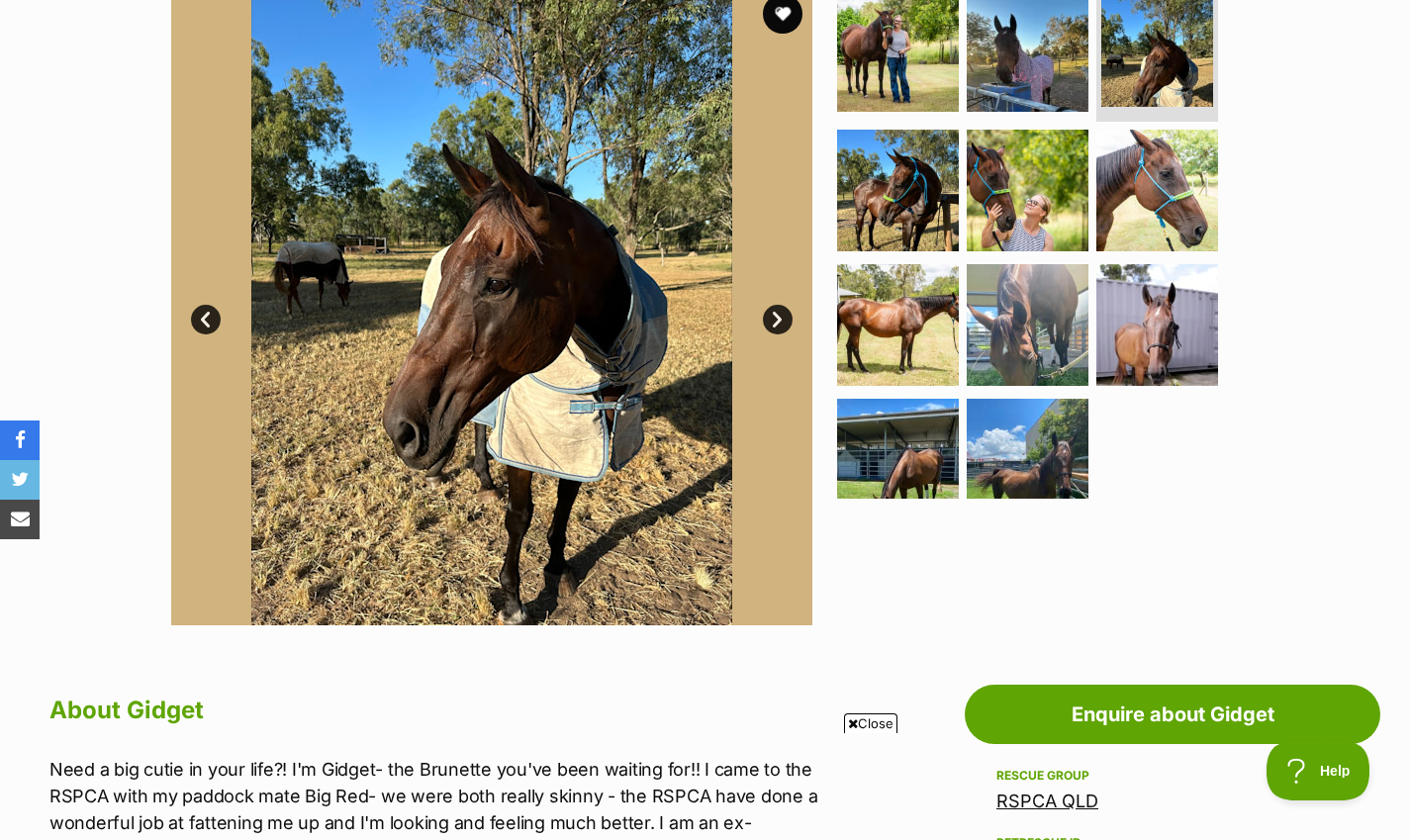 click on "Next" at bounding box center [778, 320] 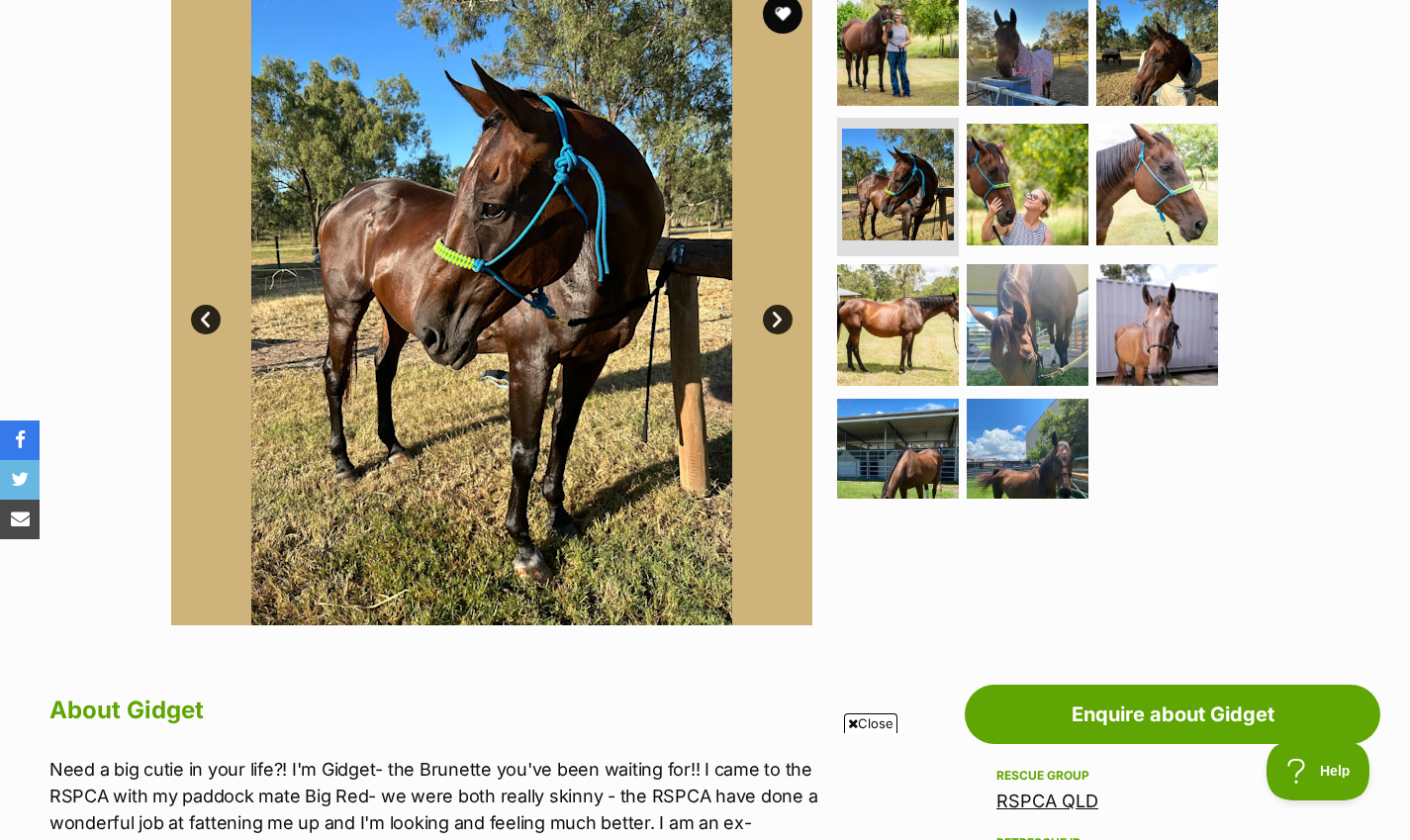 click on "Next" at bounding box center [778, 320] 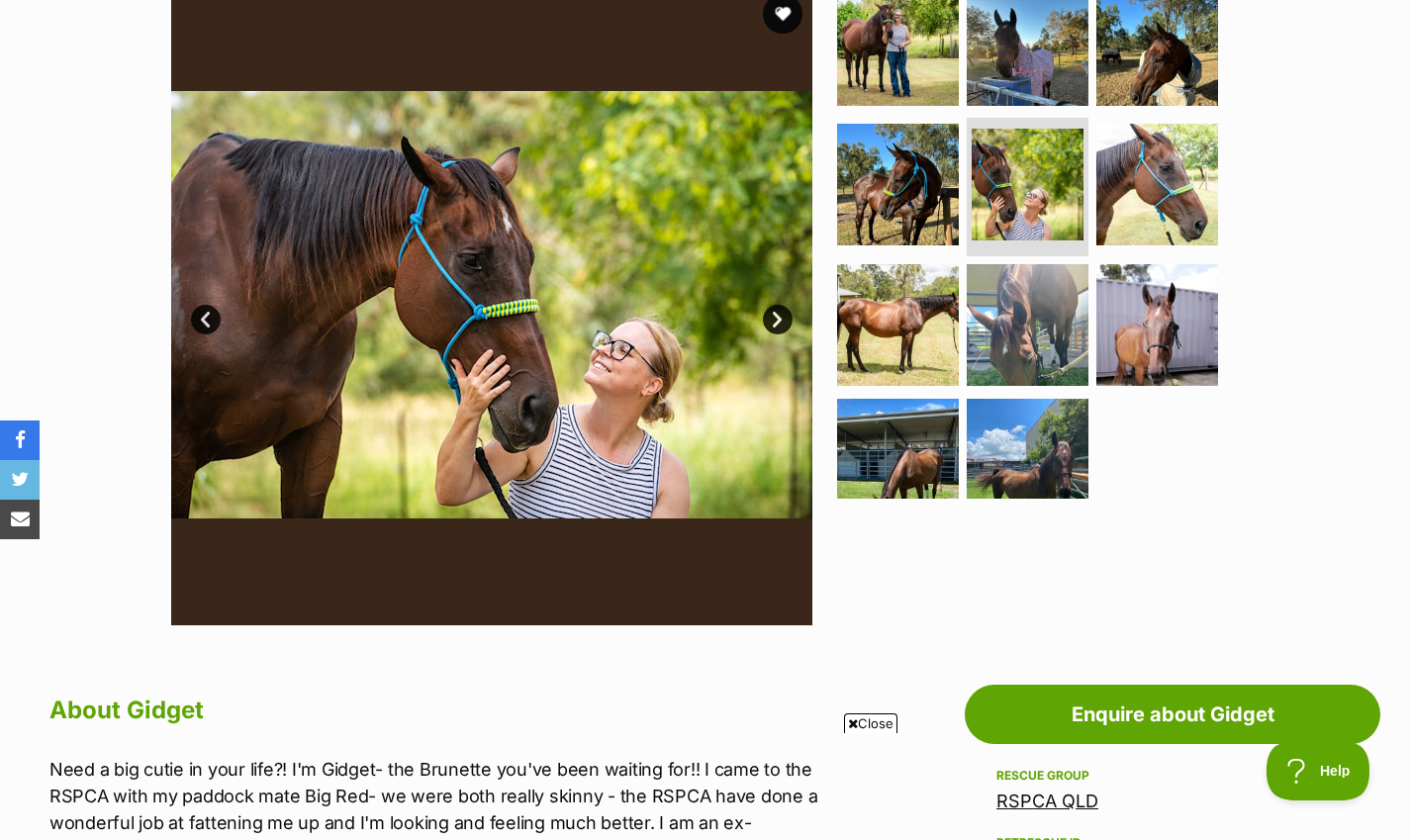 click on "Next" at bounding box center (778, 320) 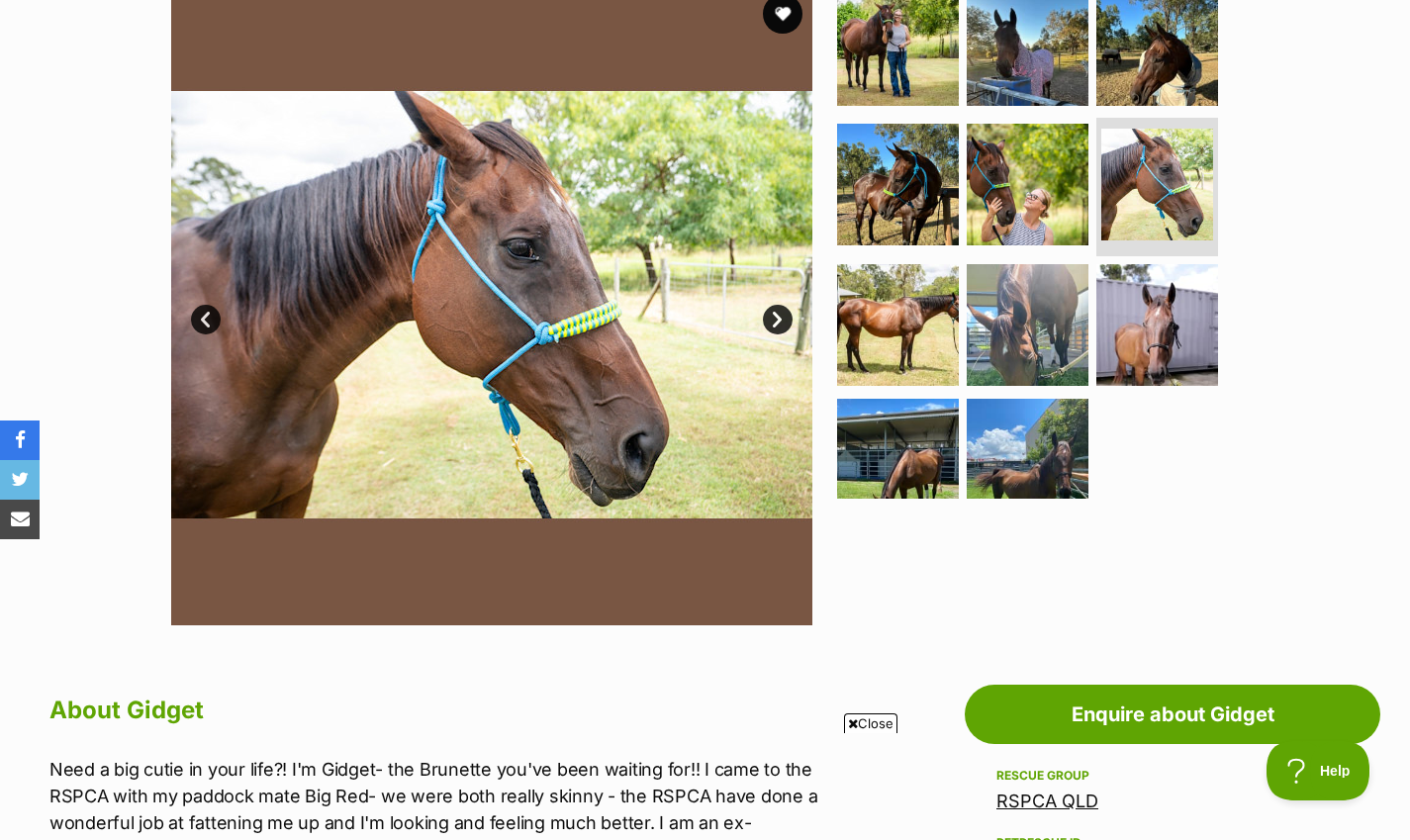 click on "Next" at bounding box center (778, 320) 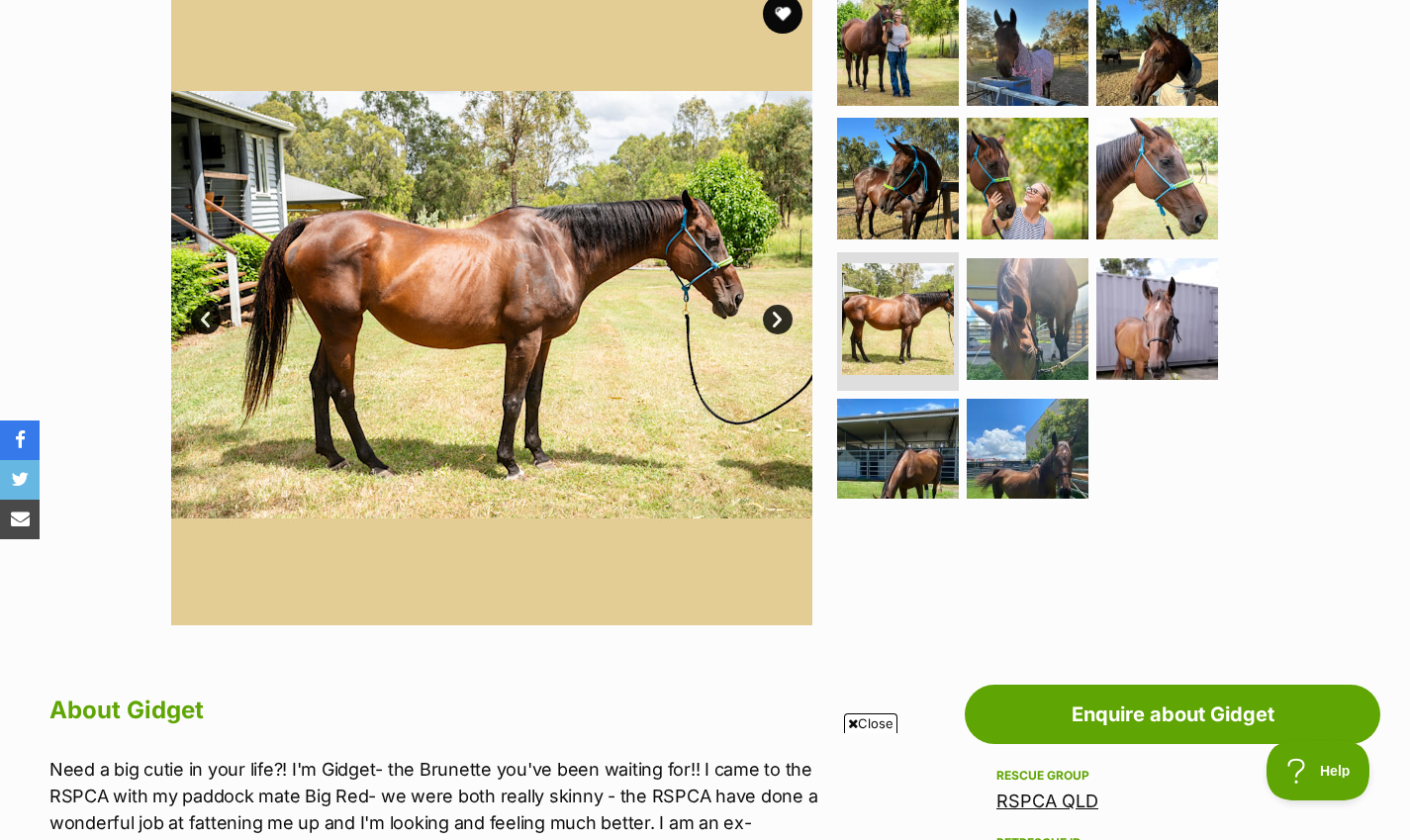 click on "Next" at bounding box center (778, 320) 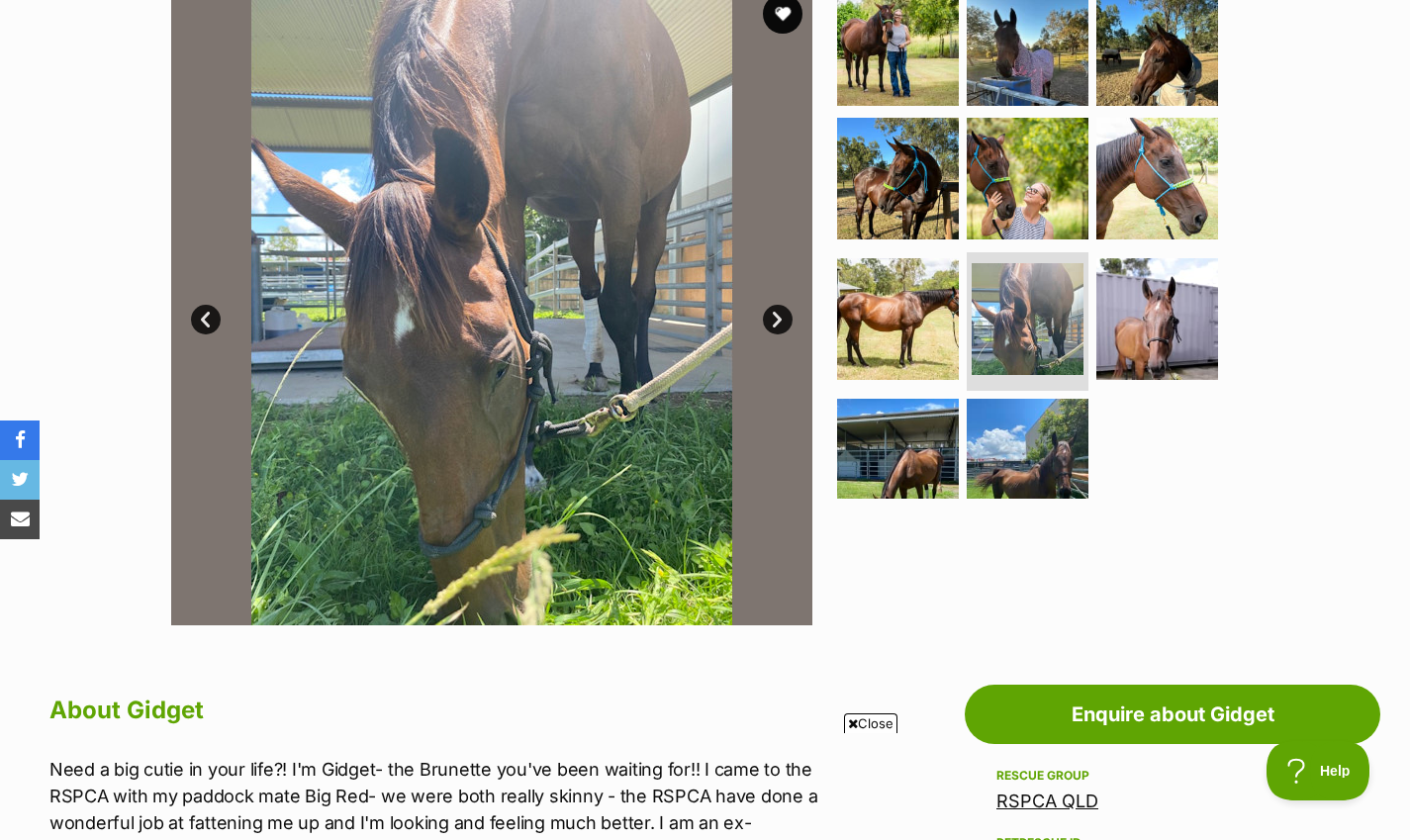 click on "Next" at bounding box center [778, 320] 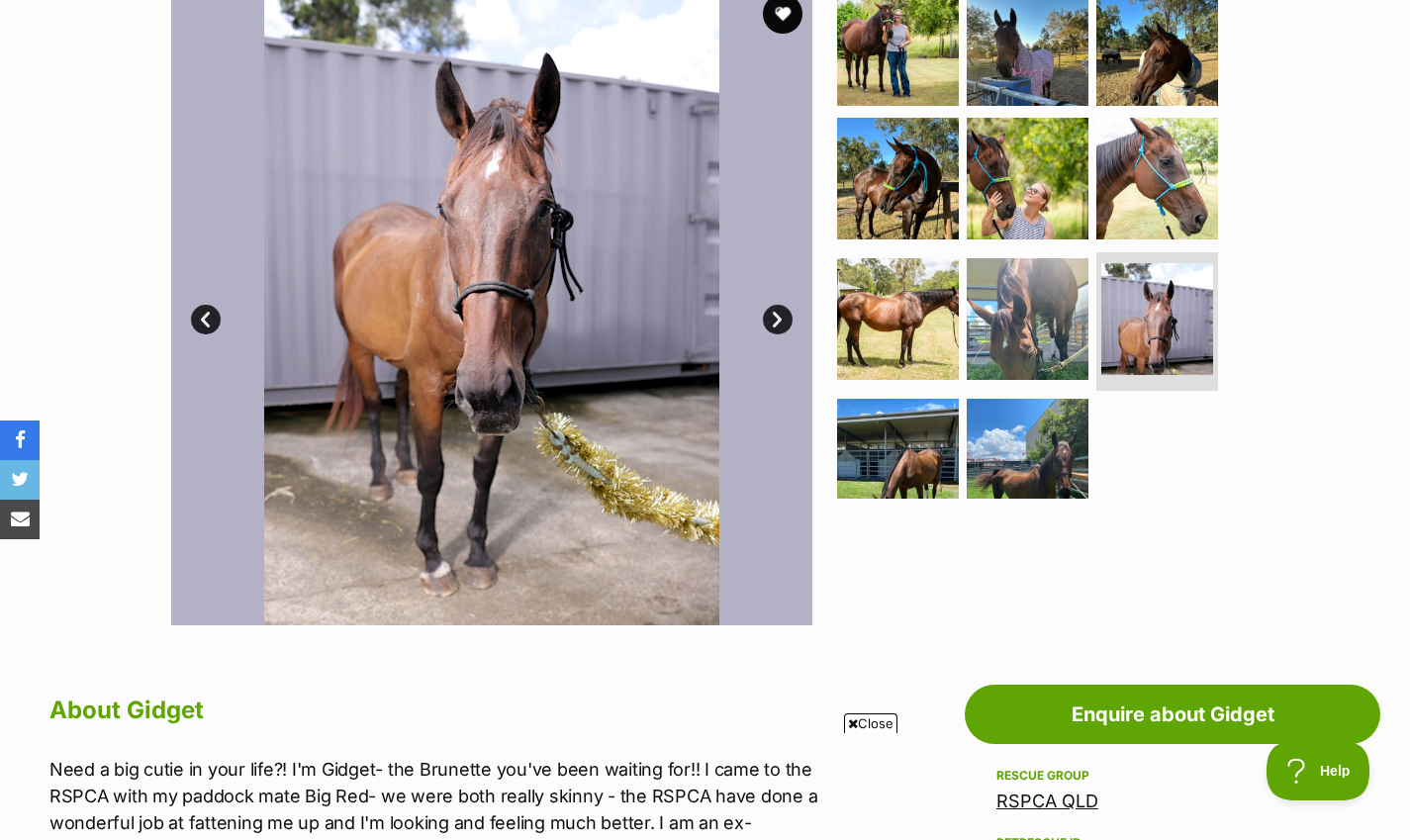 click on "Next" at bounding box center (778, 320) 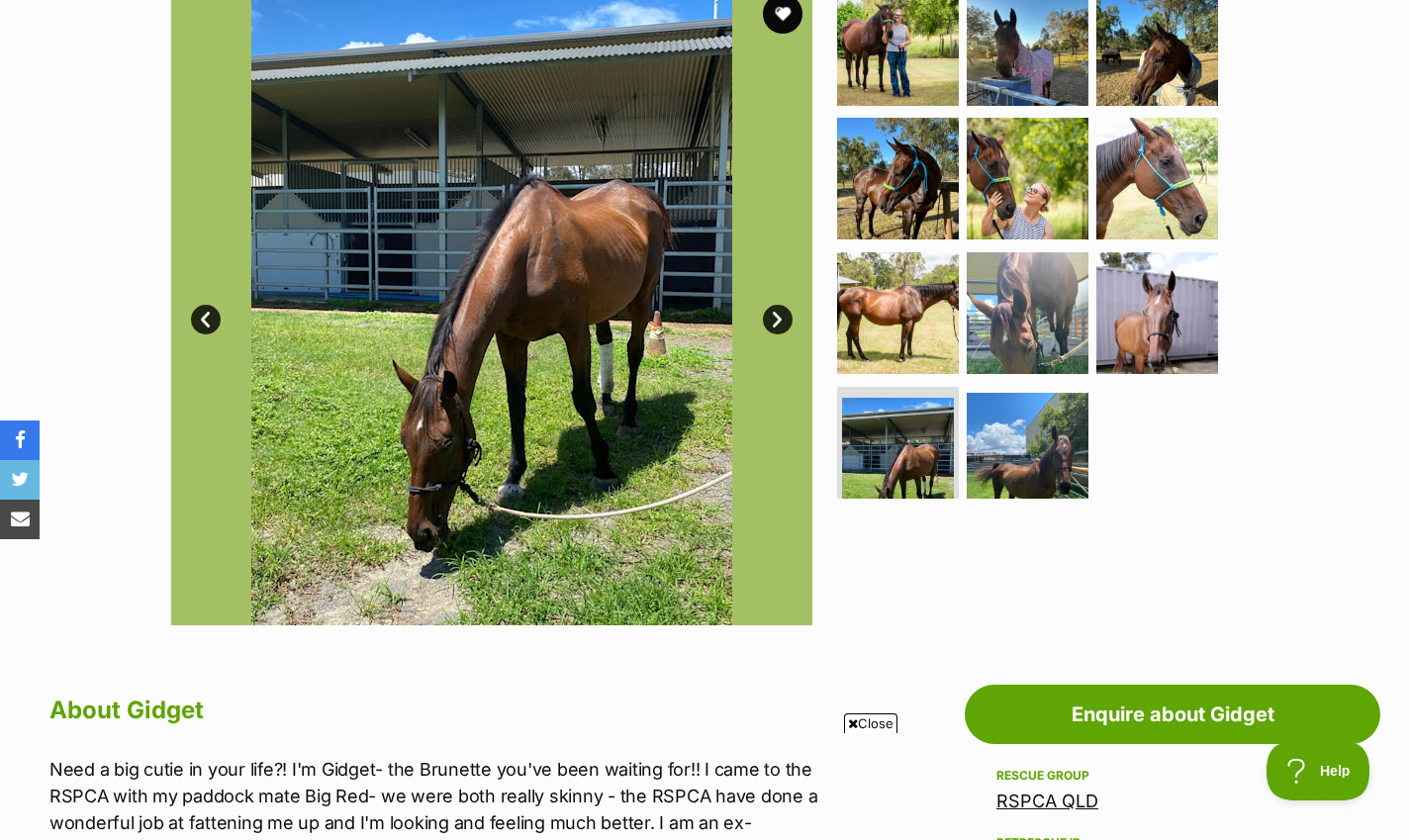click on "Next" at bounding box center (778, 320) 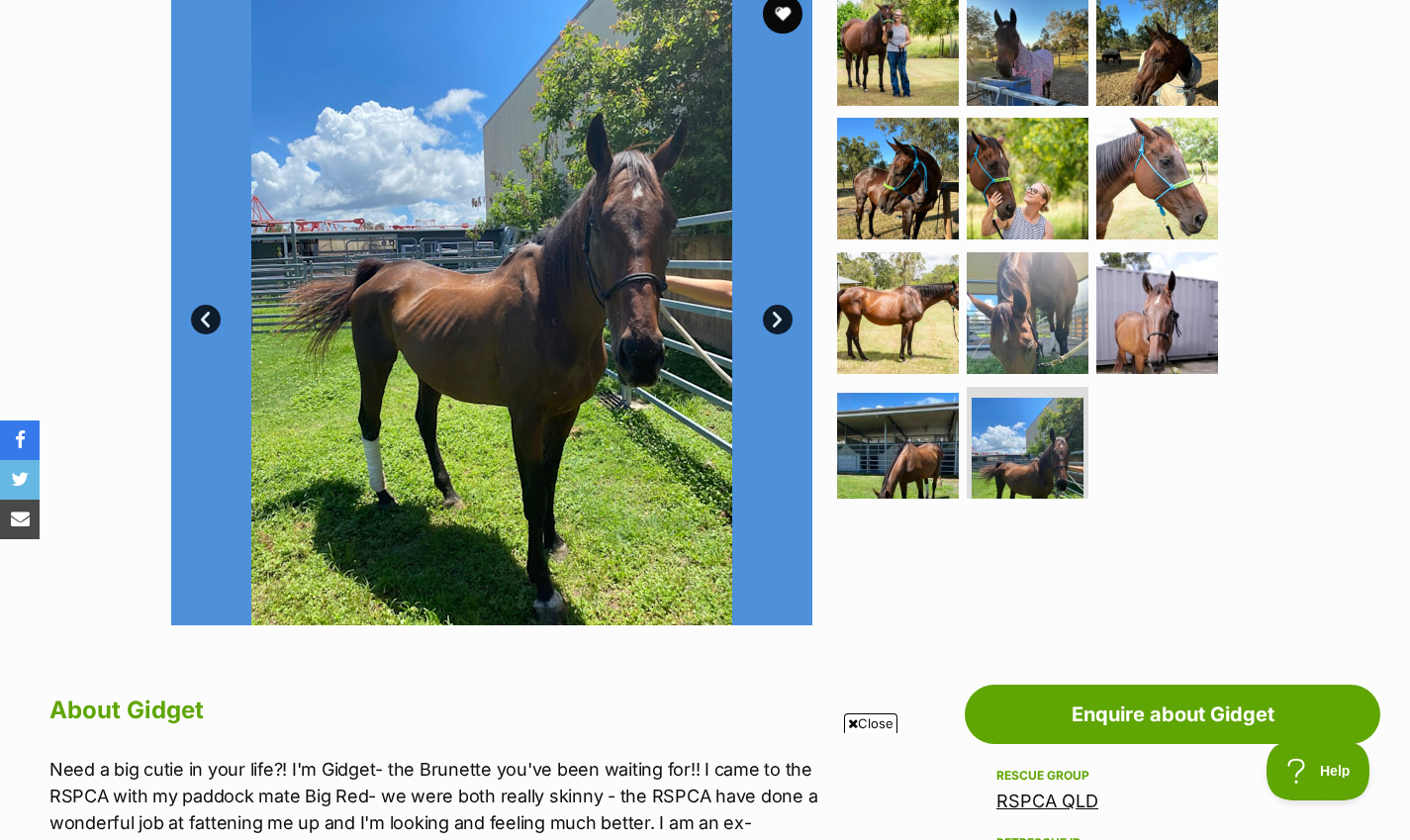 click at bounding box center (783, 14) 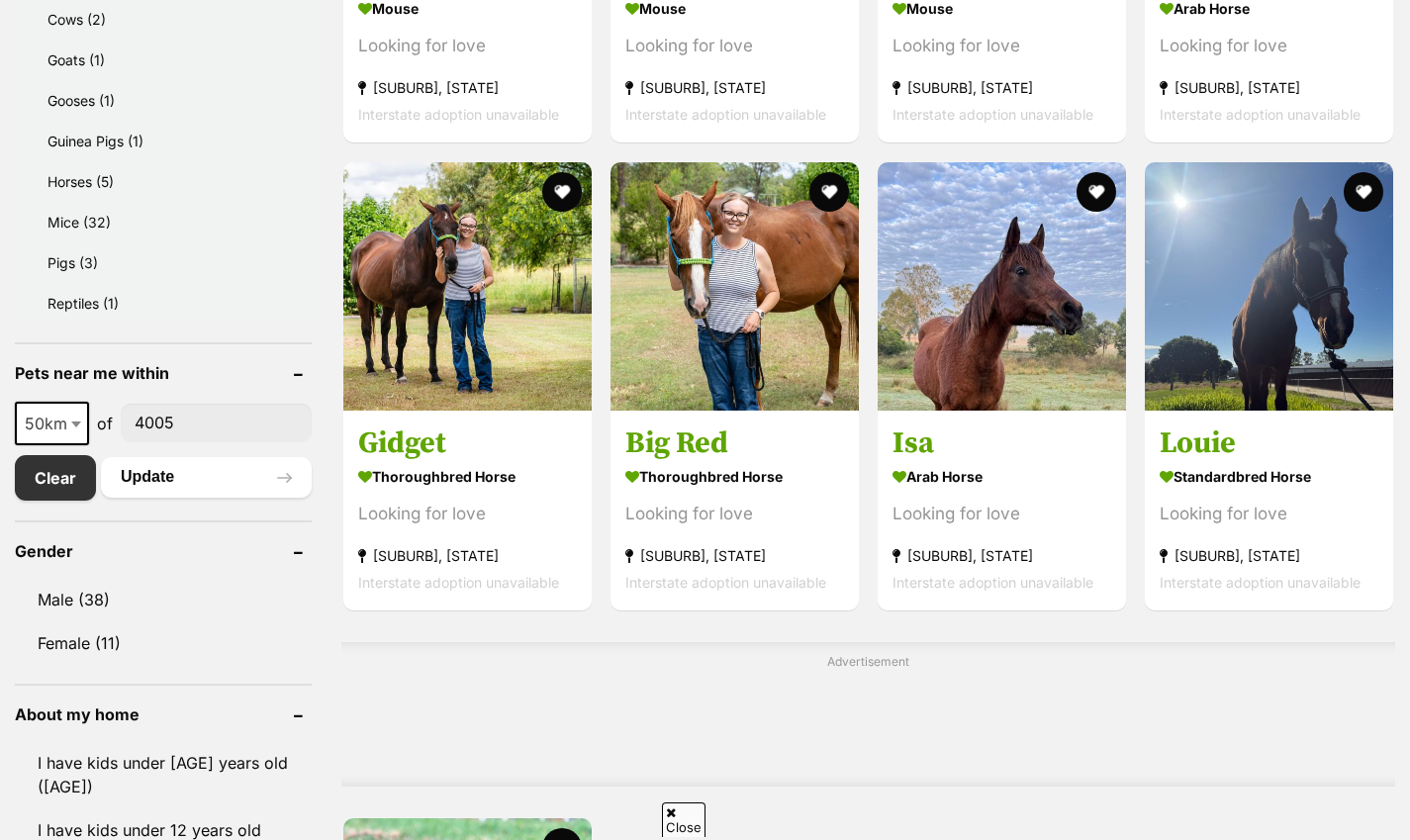 scroll, scrollTop: 1076, scrollLeft: 0, axis: vertical 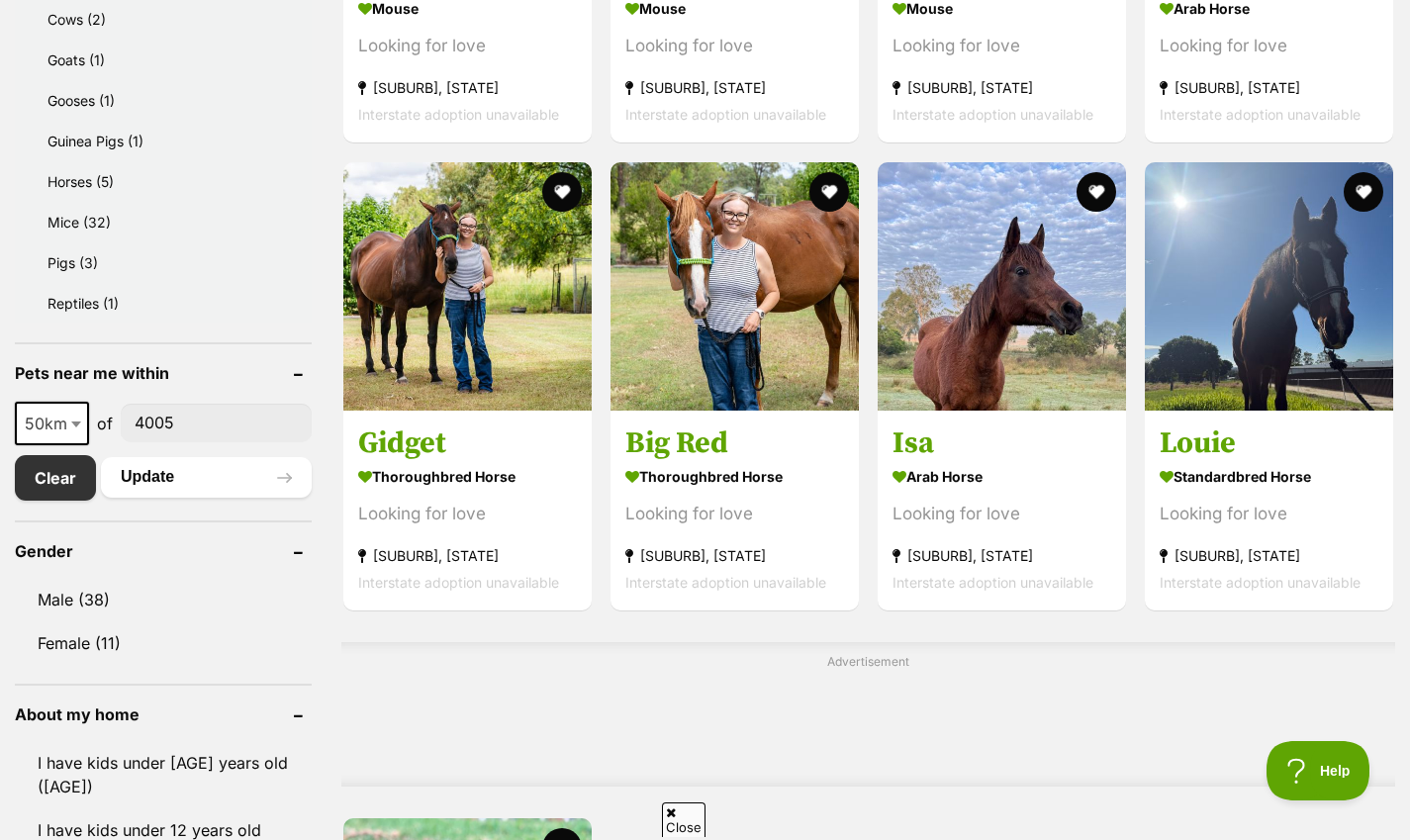 click on "Big Red" at bounding box center [734, 443] 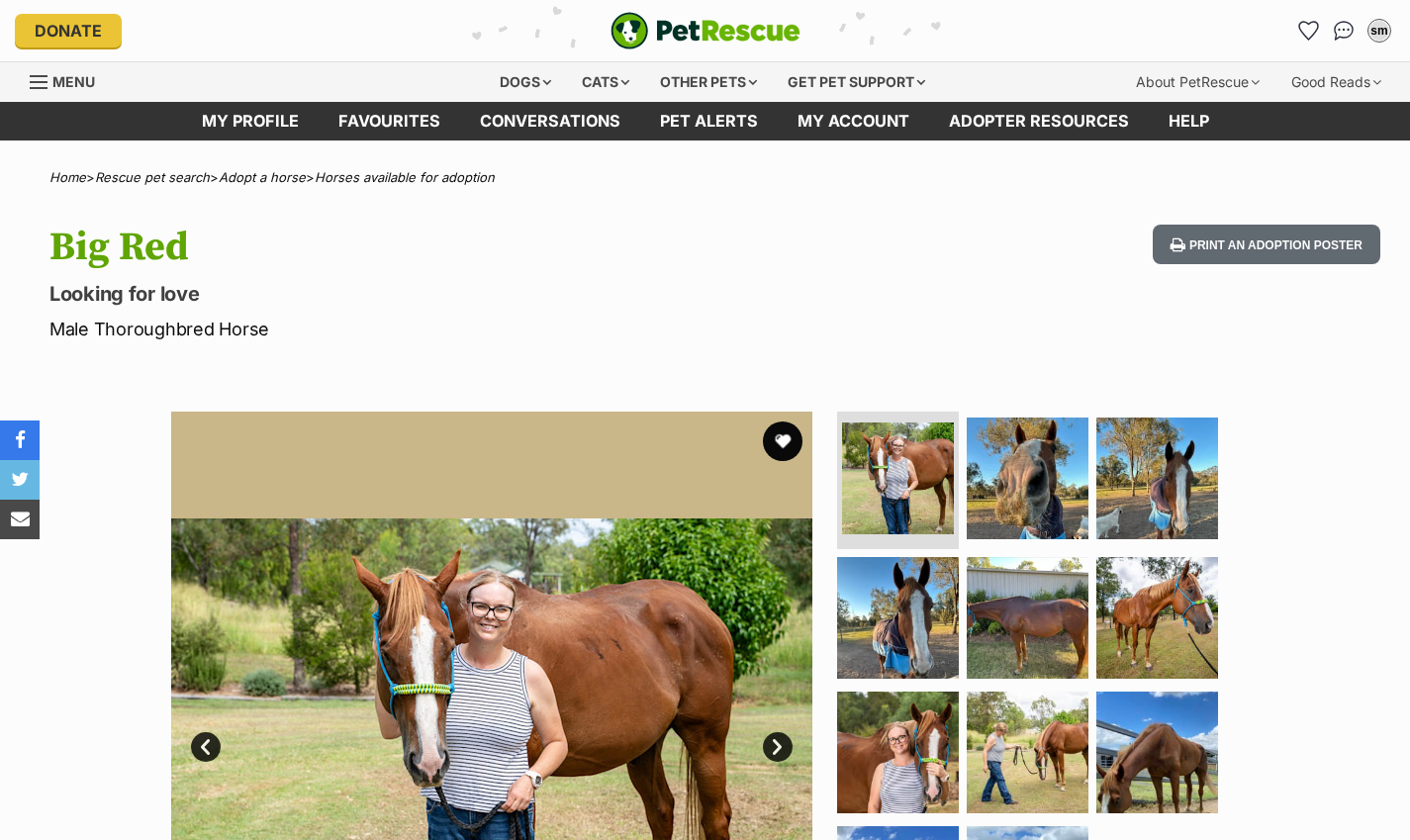 scroll, scrollTop: 0, scrollLeft: 0, axis: both 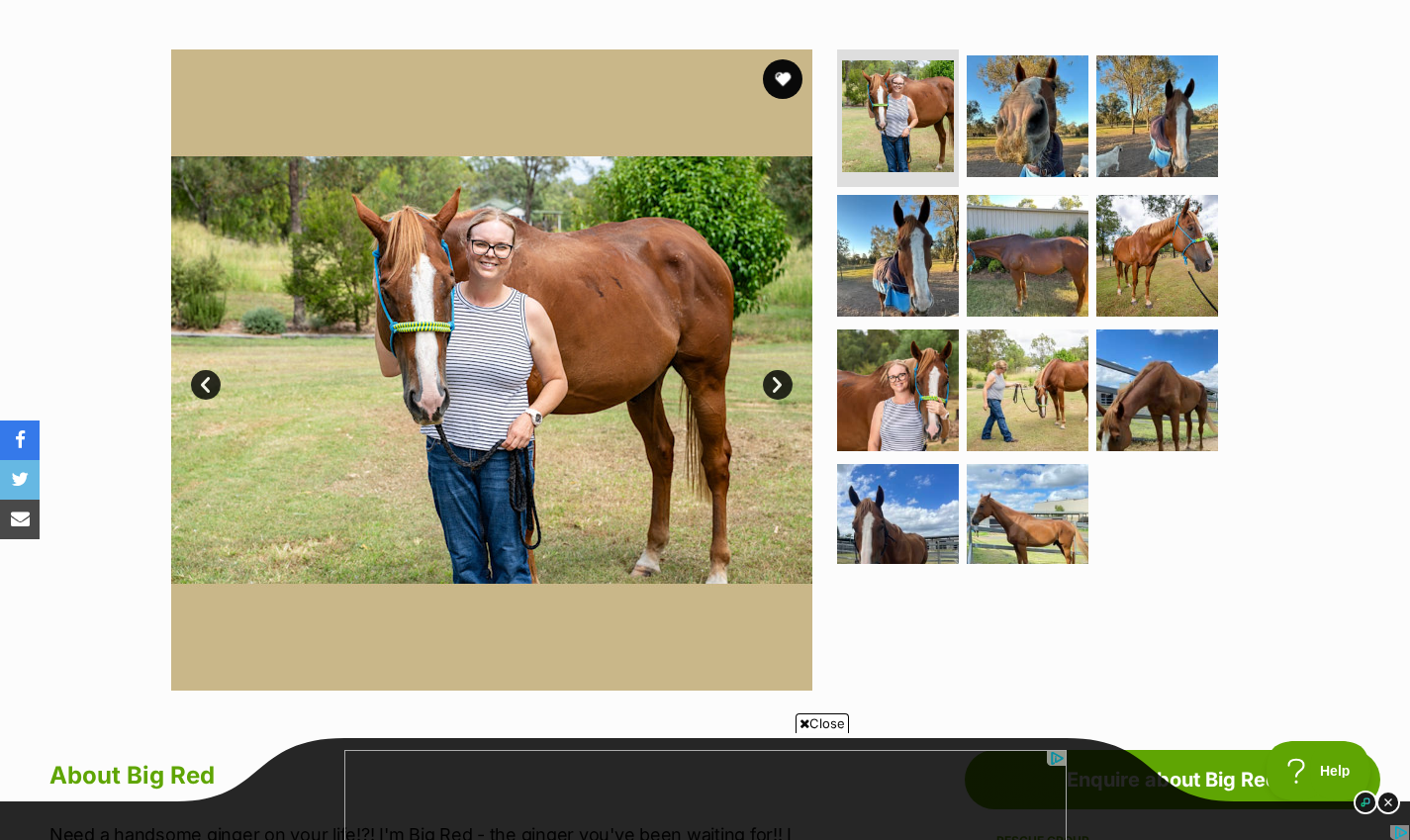 click on "Next" at bounding box center (778, 385) 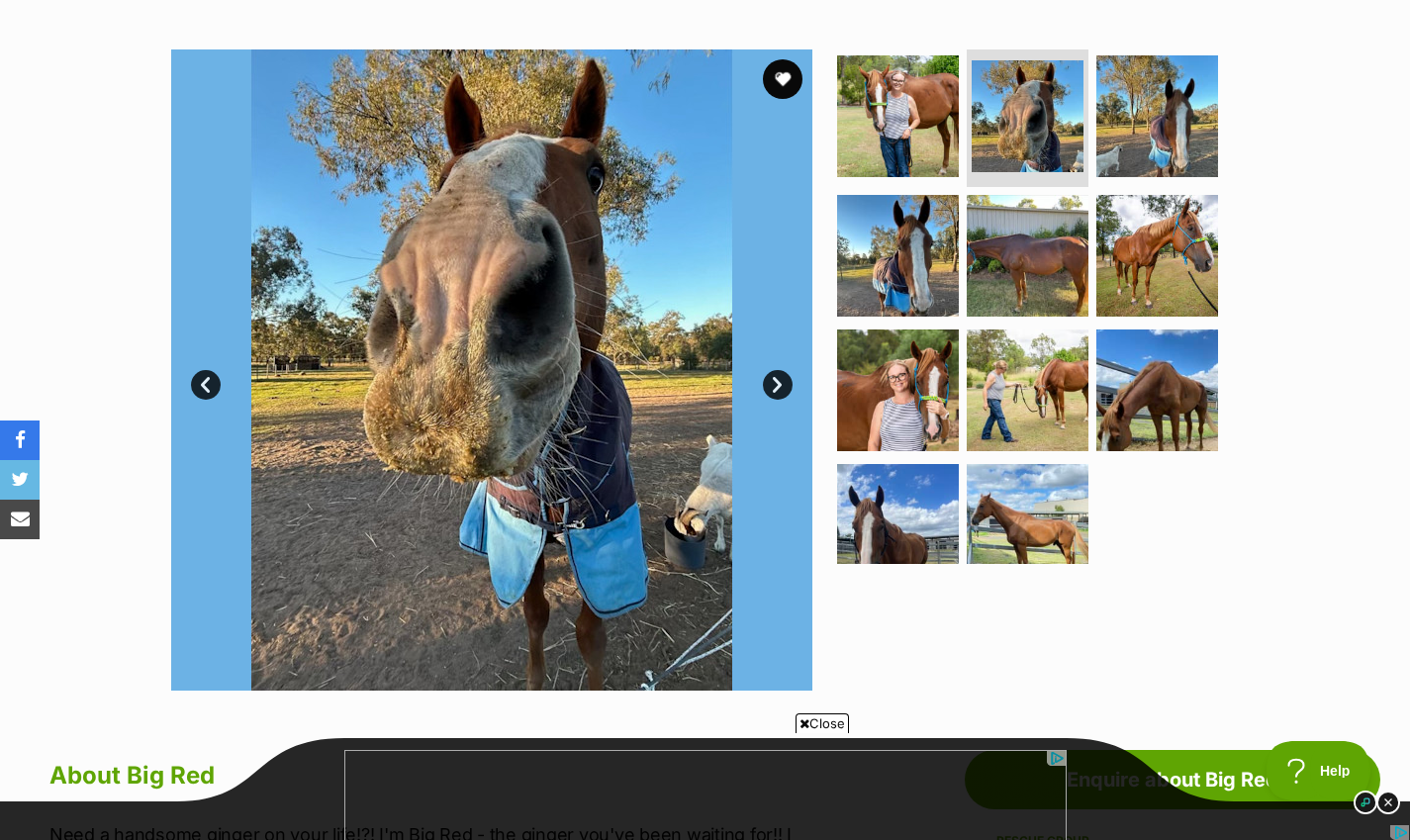 click on "Next" at bounding box center [778, 385] 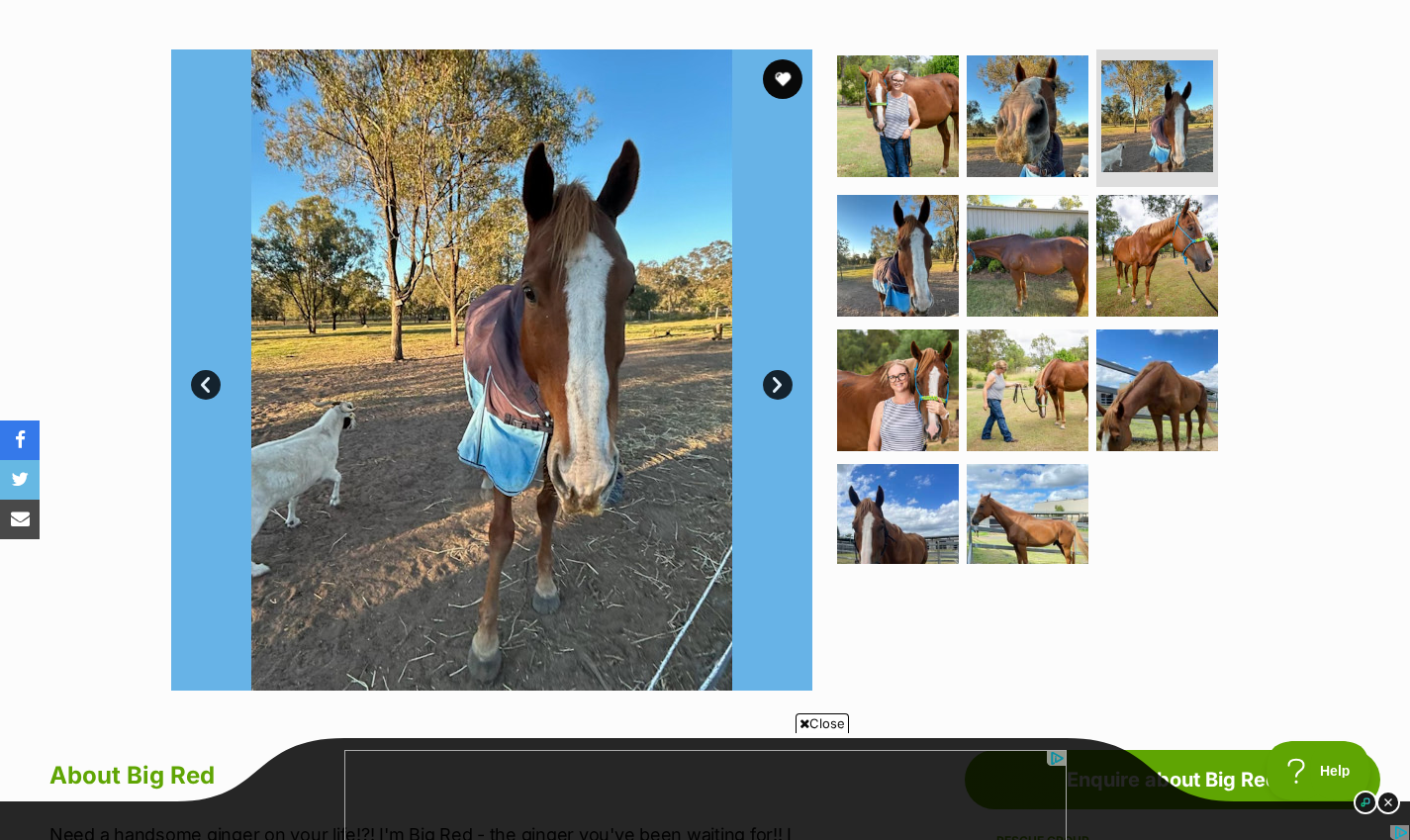 click on "Next" at bounding box center (778, 385) 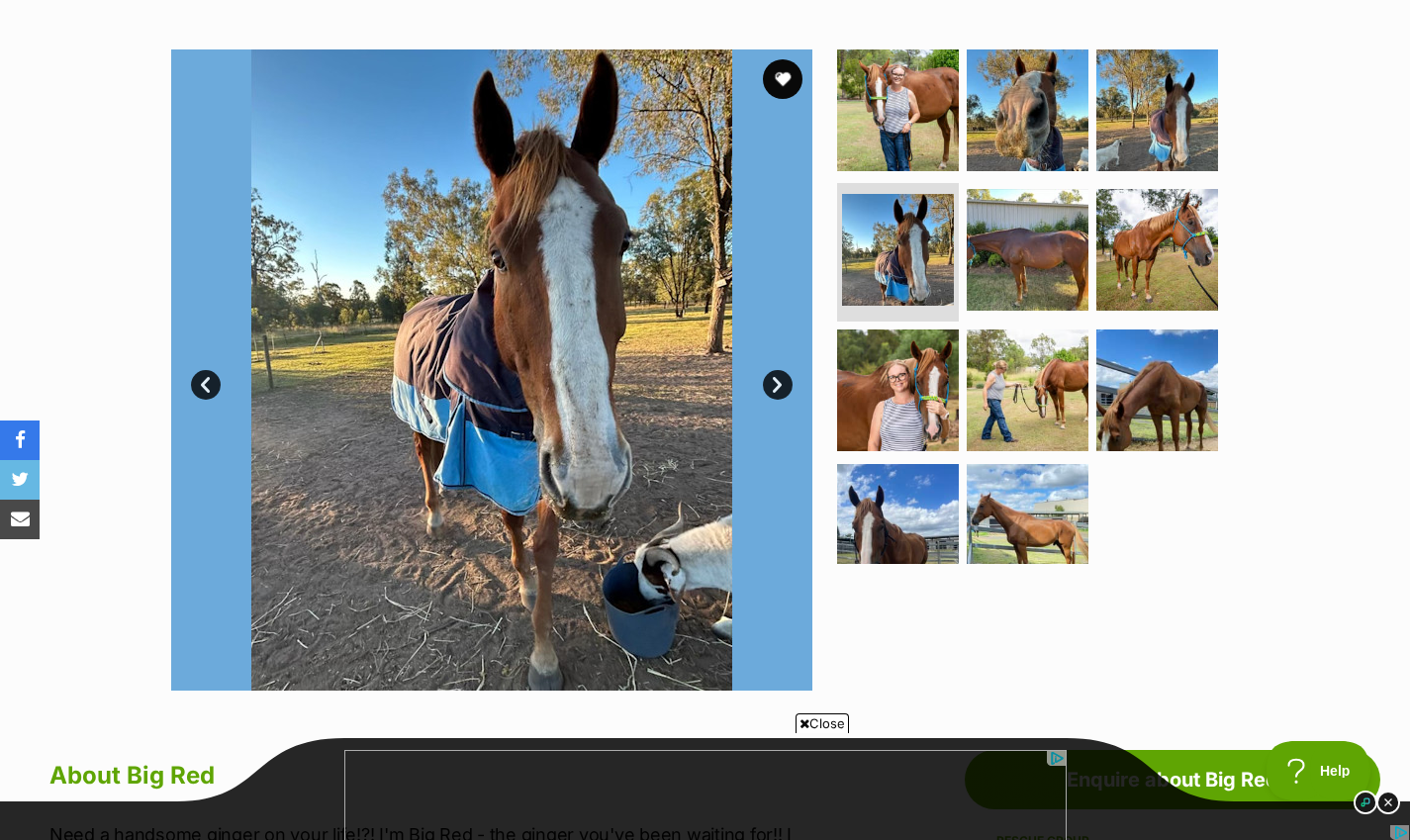 click on "Next" at bounding box center [778, 385] 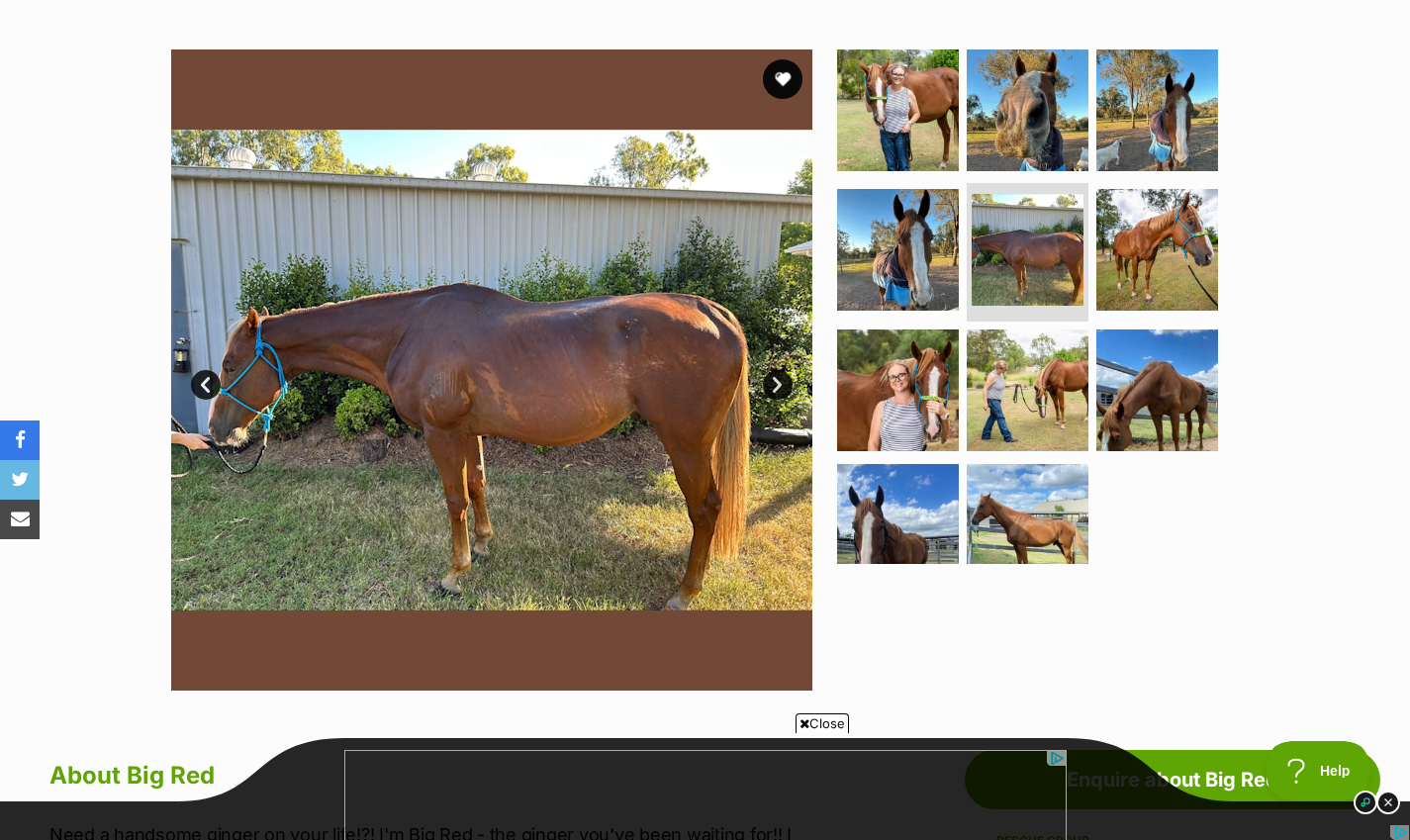 click on "Next" at bounding box center (778, 385) 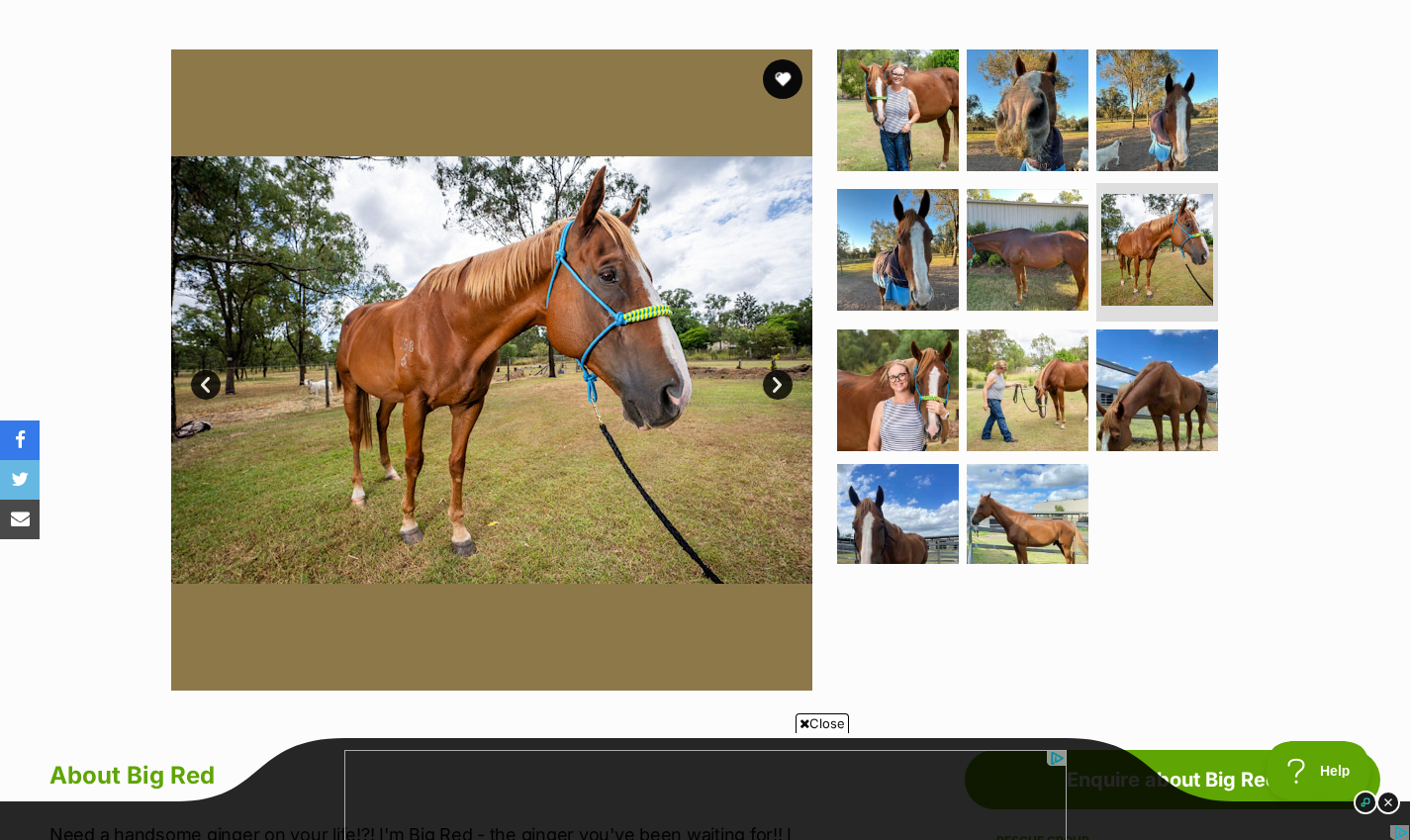 click on "Next" at bounding box center (778, 385) 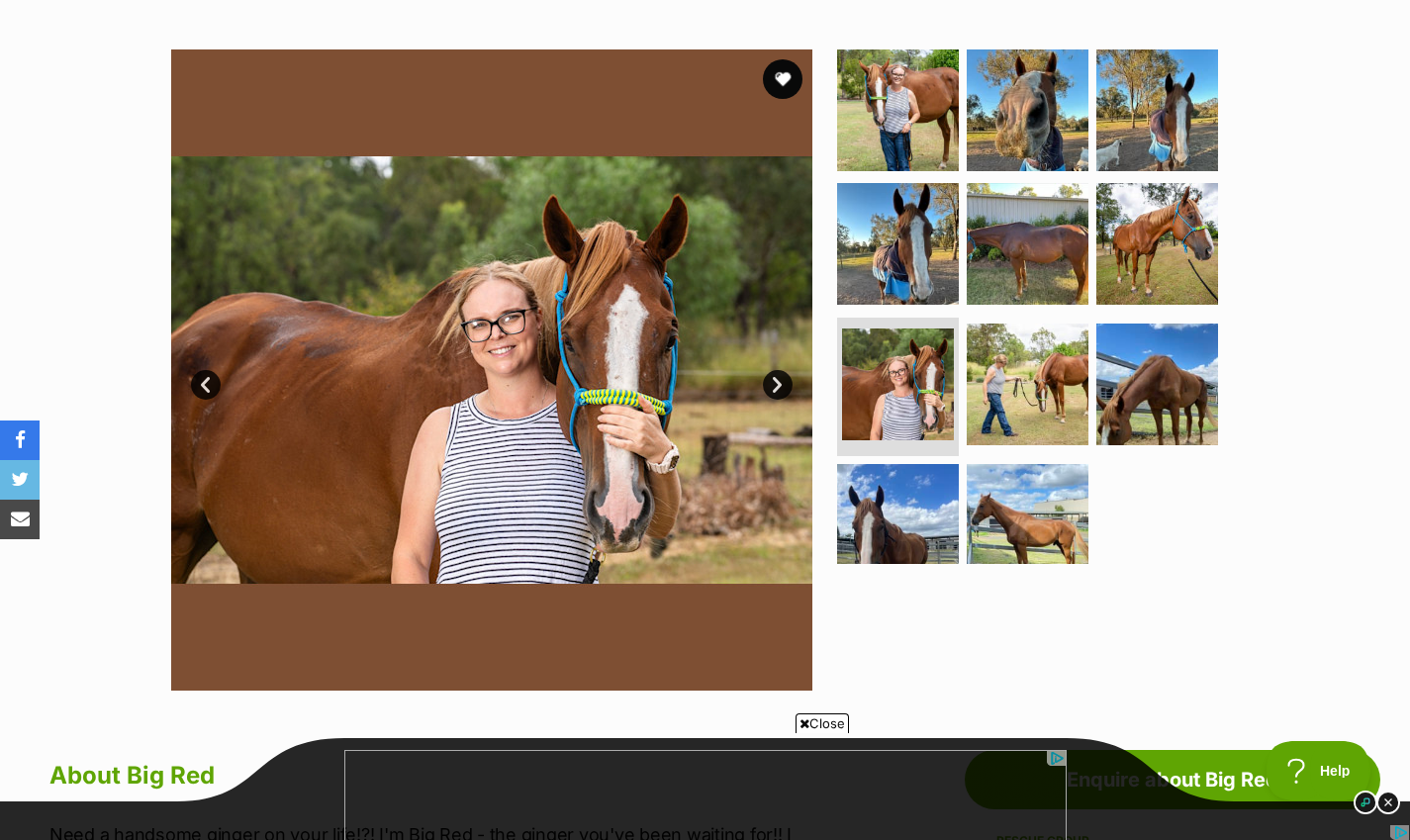 click at bounding box center [1027, 524] 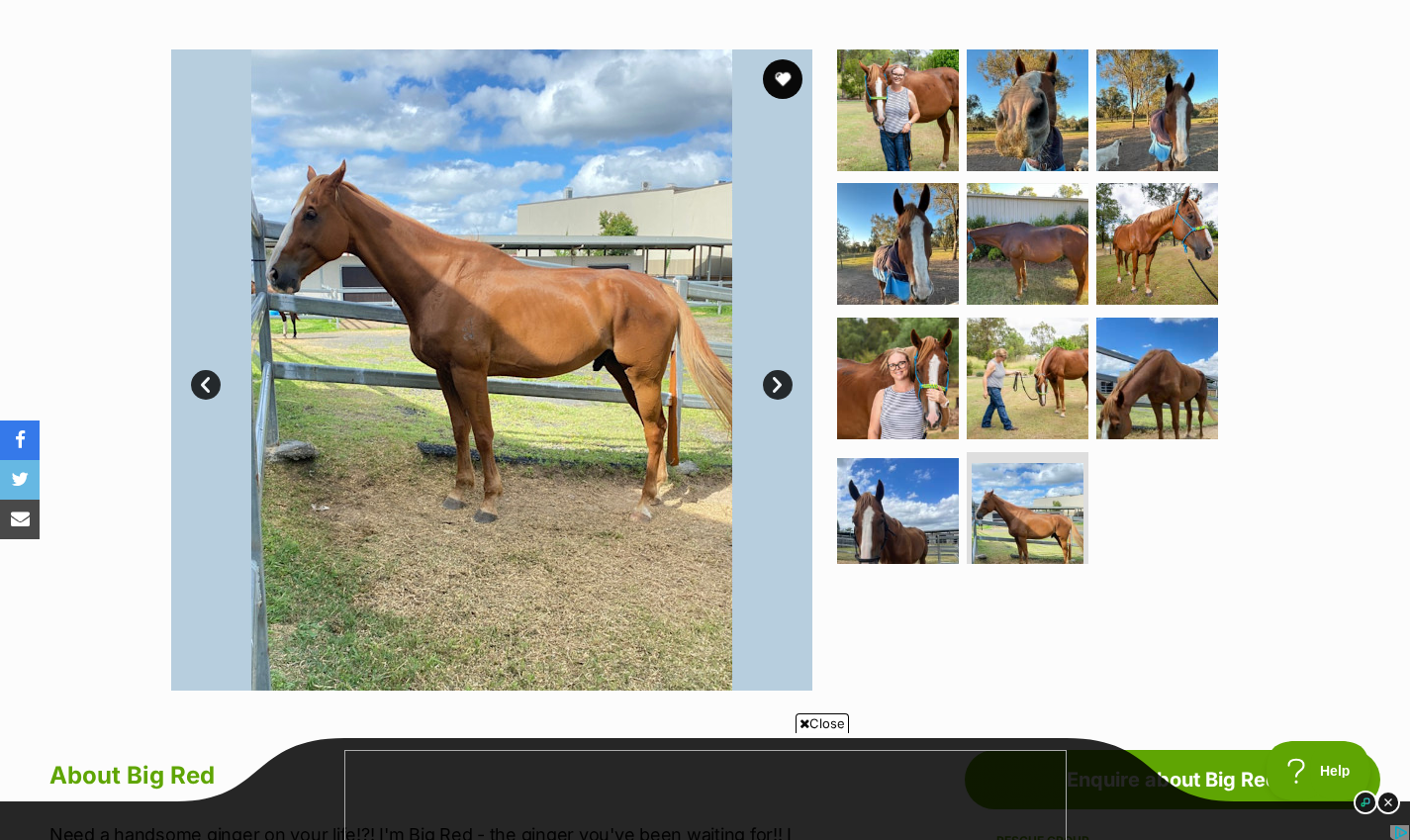 scroll, scrollTop: 0, scrollLeft: 0, axis: both 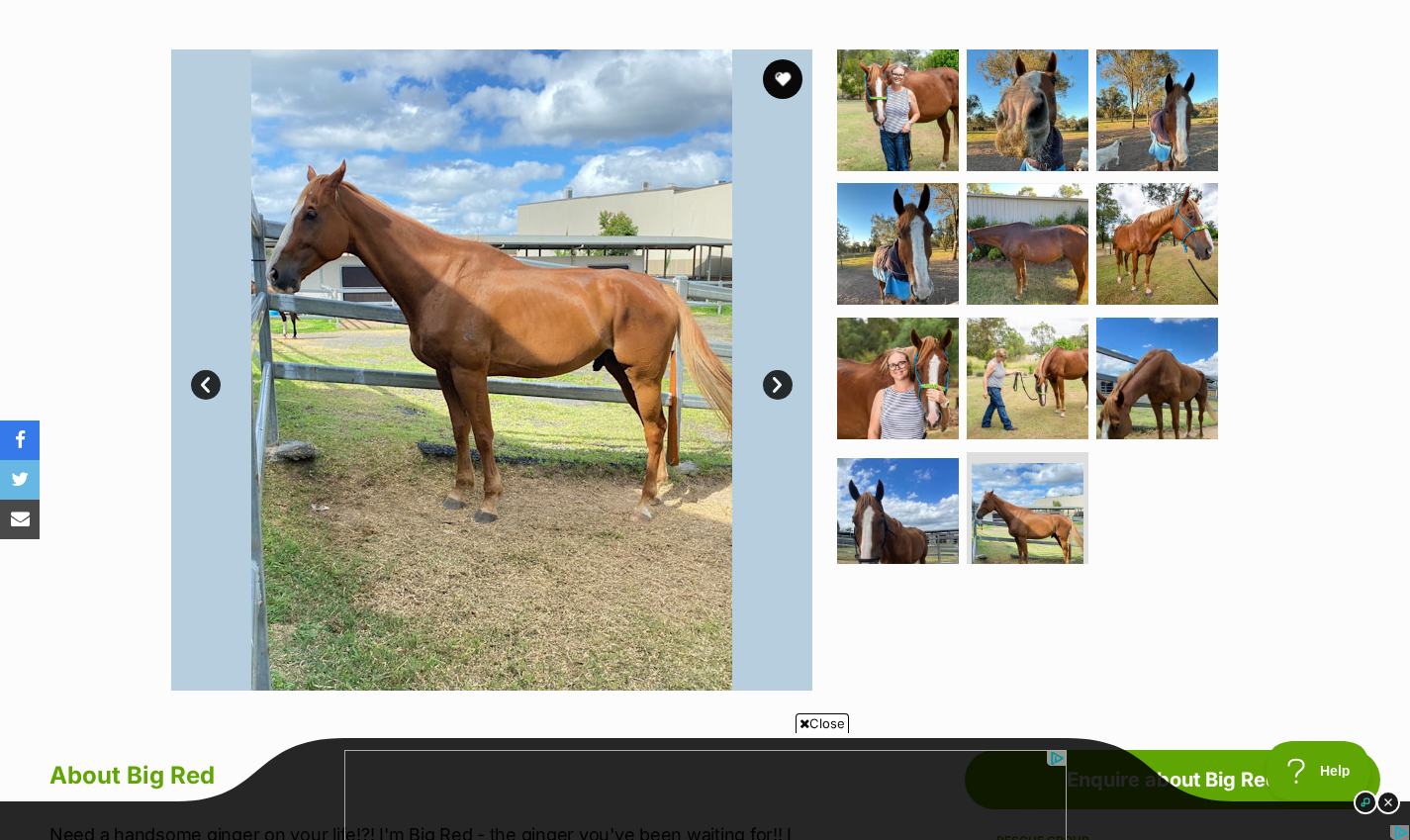 click at bounding box center (1157, 378) 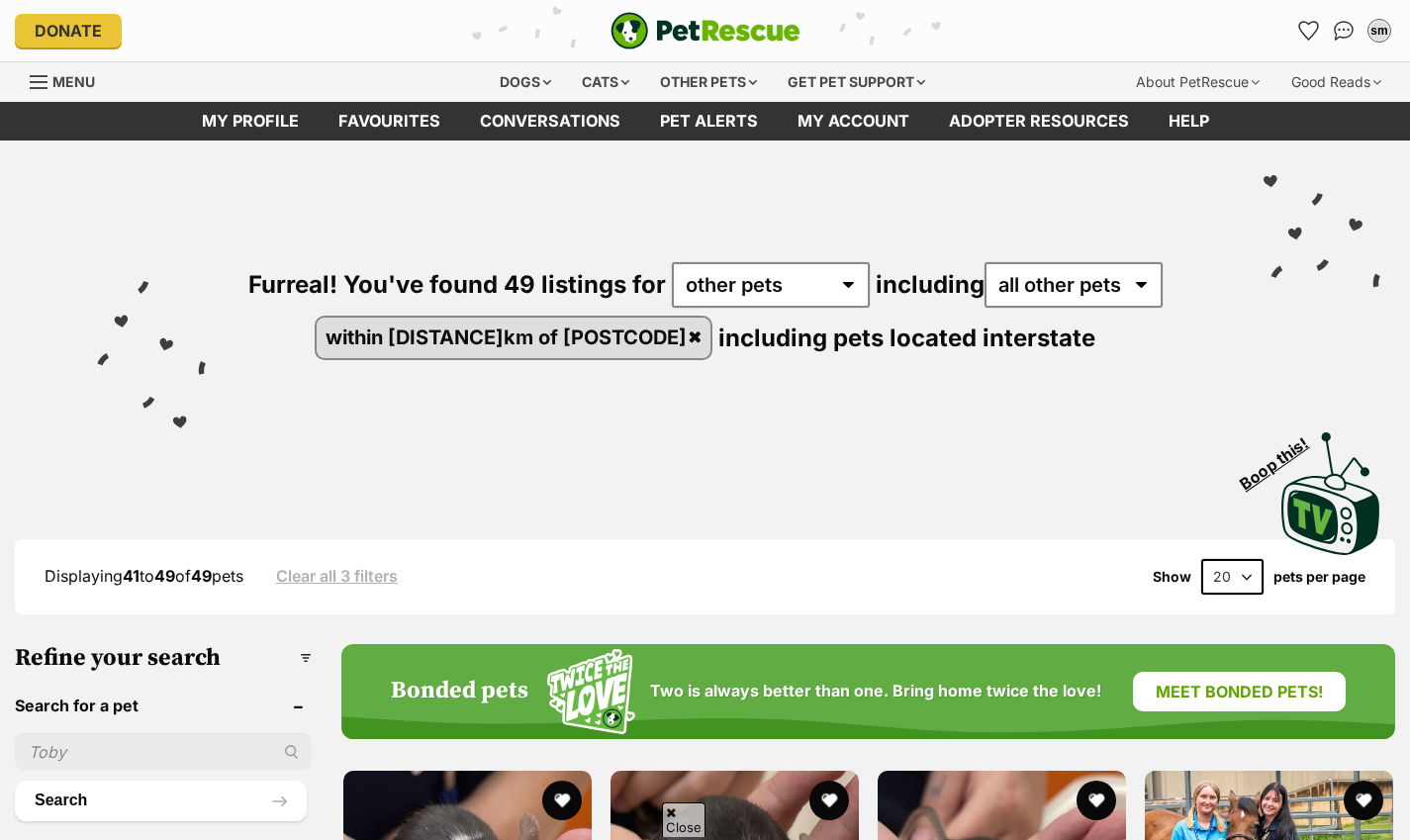 scroll, scrollTop: 1076, scrollLeft: 0, axis: vertical 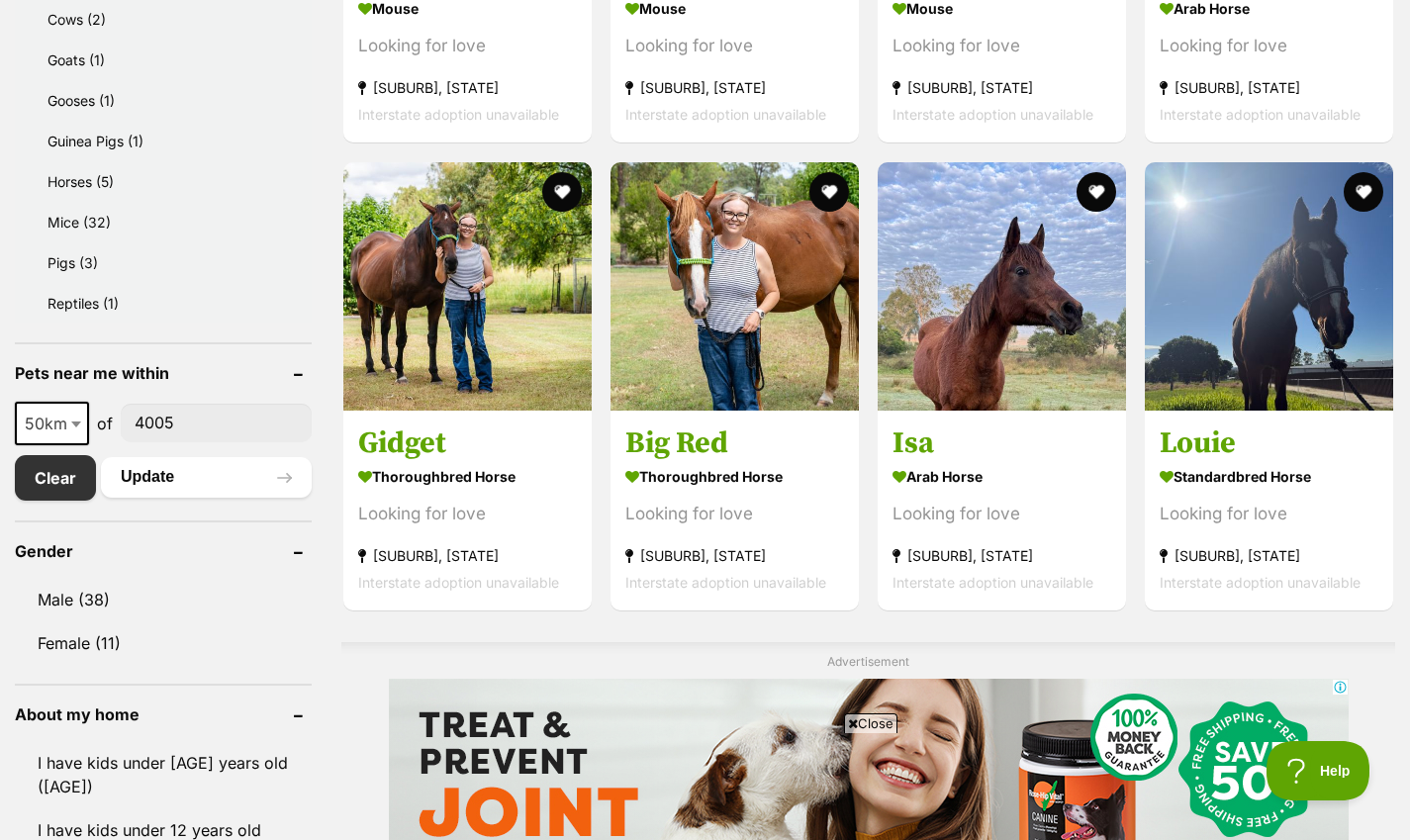 click at bounding box center (1001, 286) 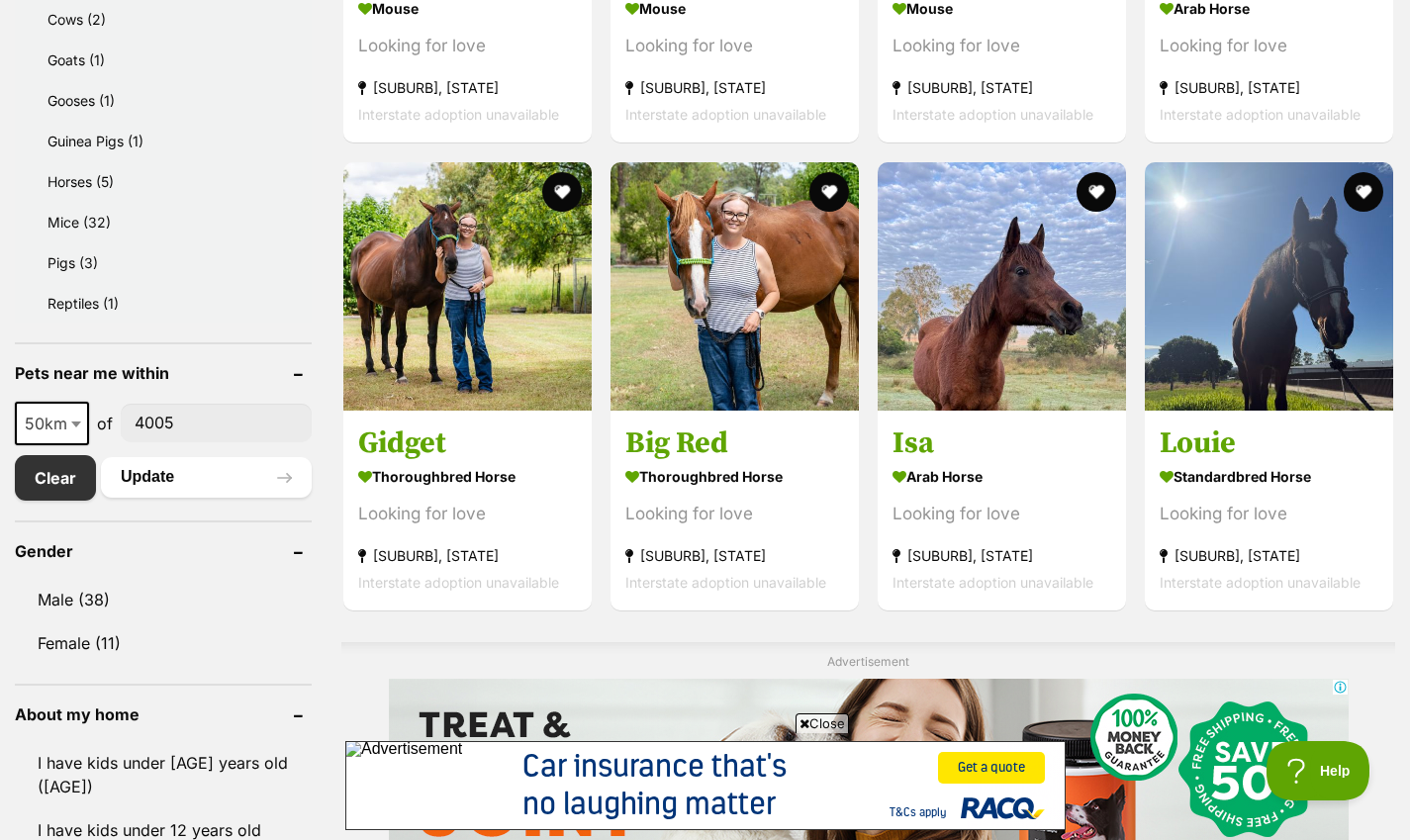 scroll, scrollTop: 0, scrollLeft: 0, axis: both 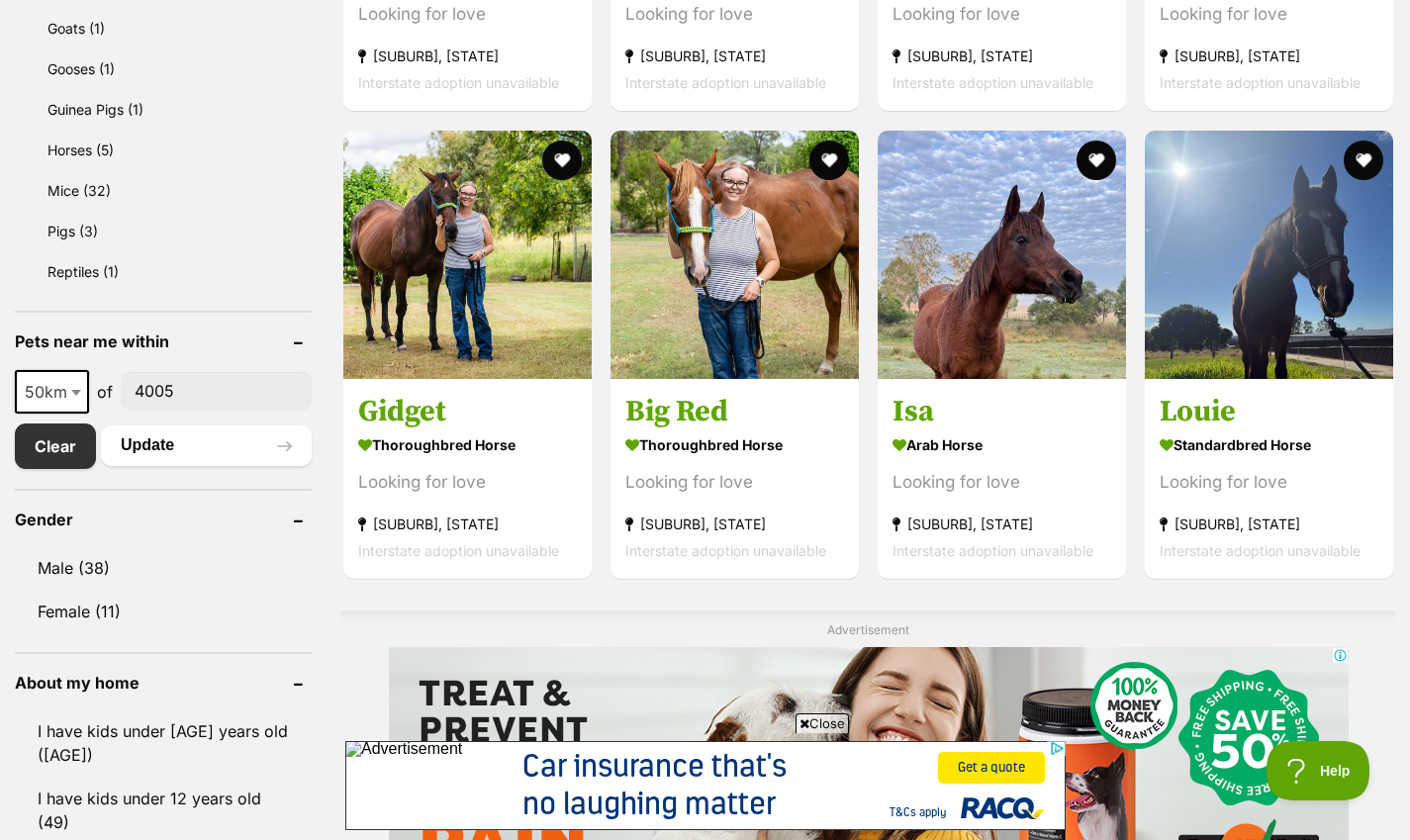 click at bounding box center [1269, 254] 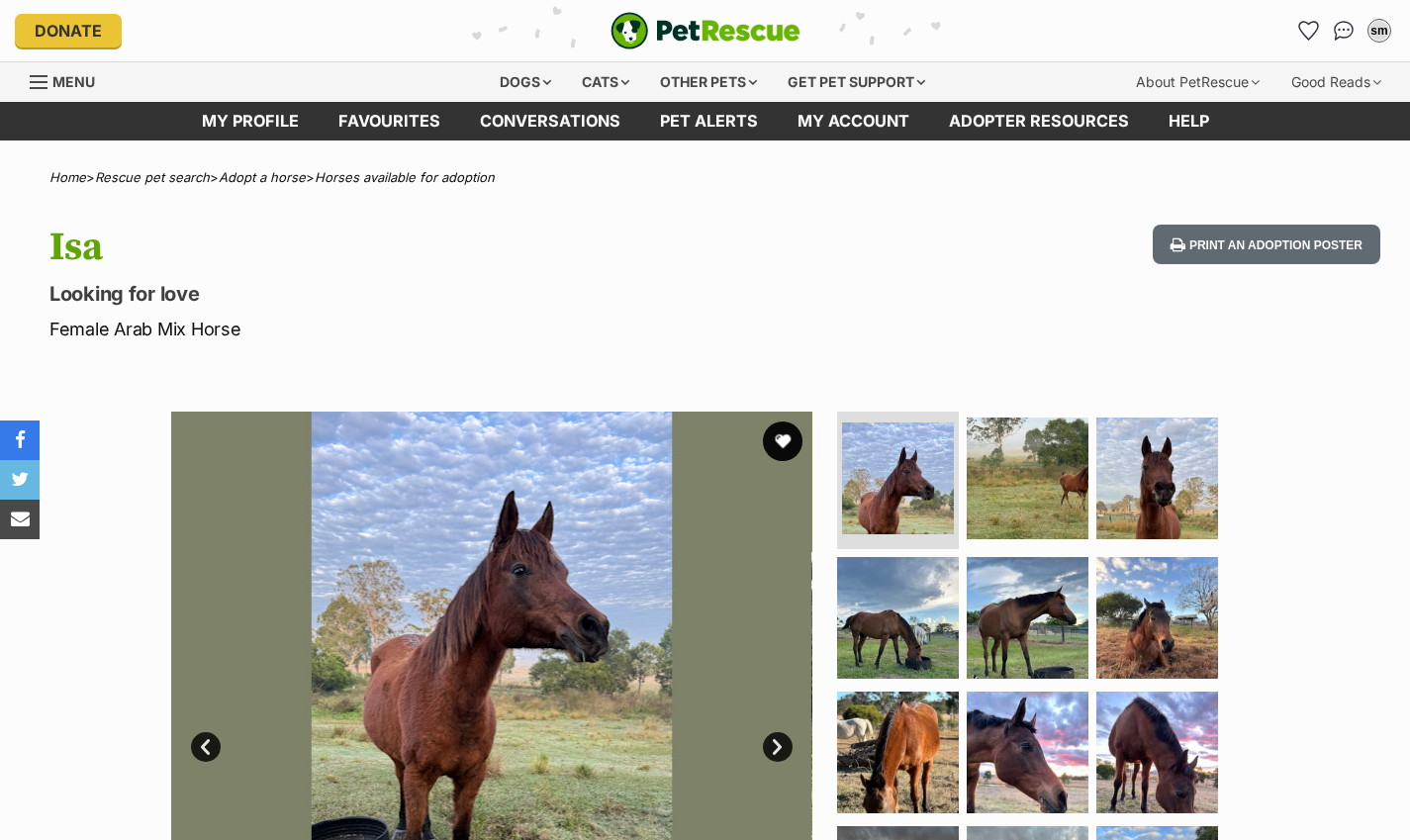 scroll, scrollTop: 0, scrollLeft: 0, axis: both 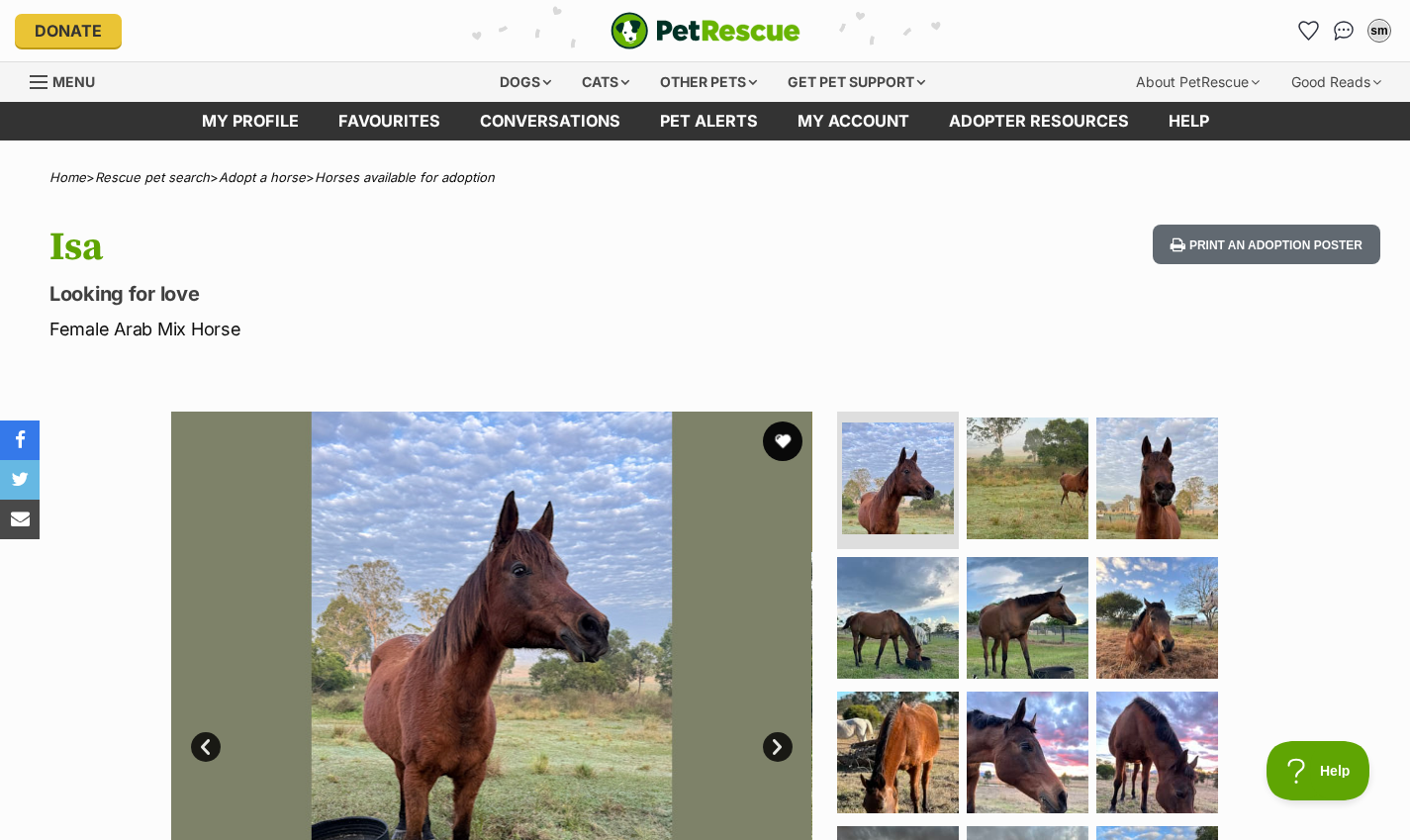 click on "Next" at bounding box center [778, 747] 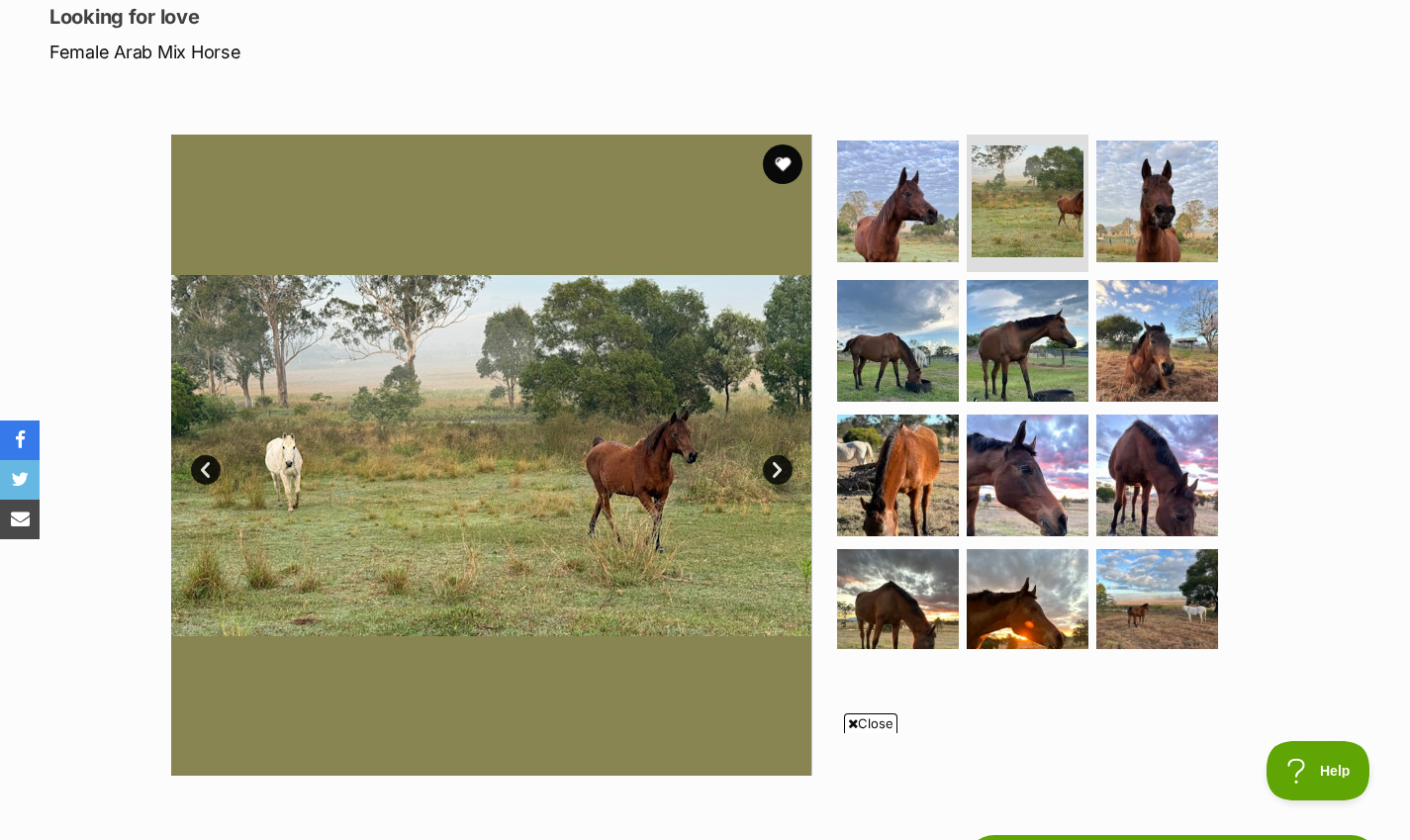 scroll, scrollTop: 310, scrollLeft: 0, axis: vertical 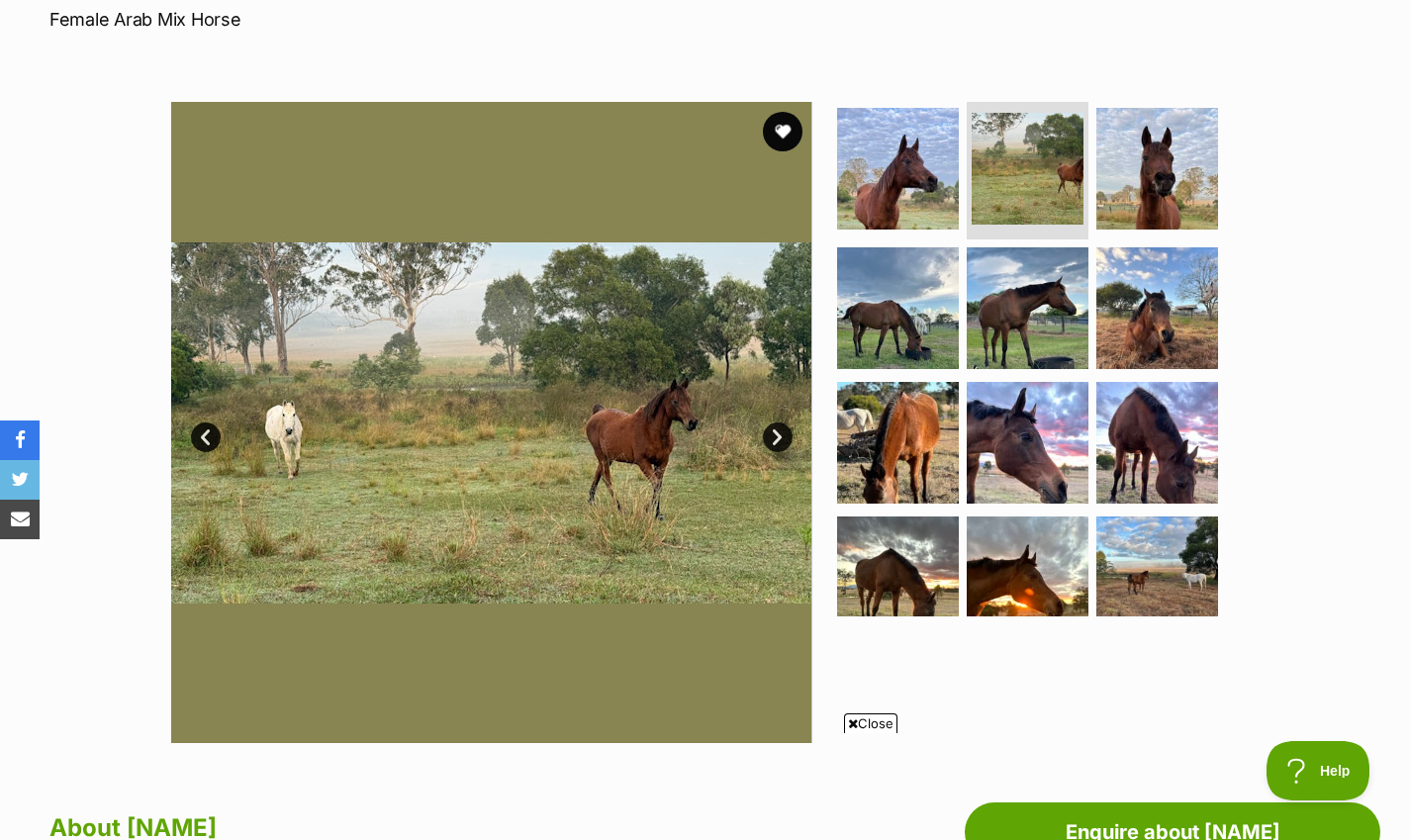 click on "Next" at bounding box center [778, 437] 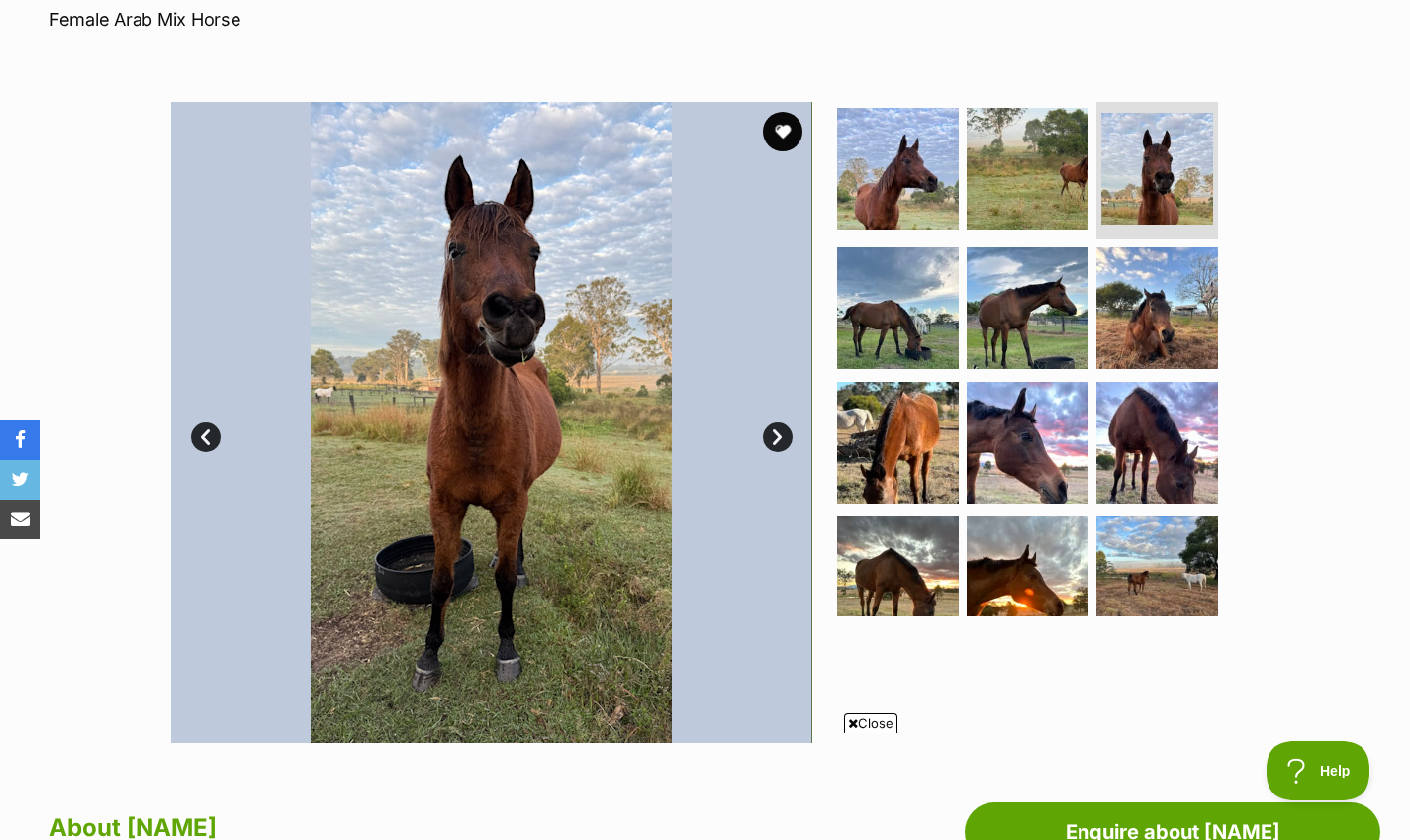 click on "Next" at bounding box center [778, 437] 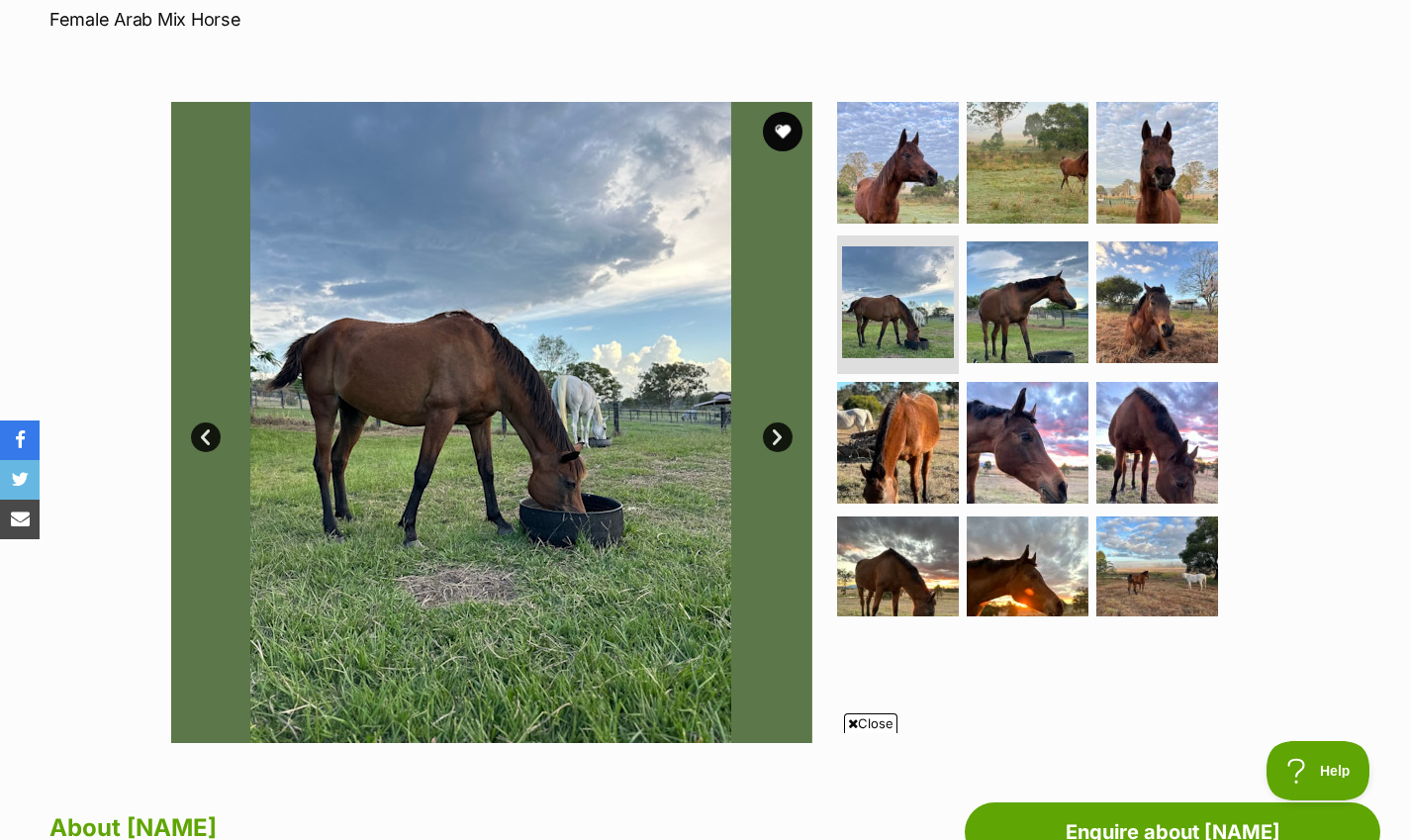 click on "Next" at bounding box center [778, 437] 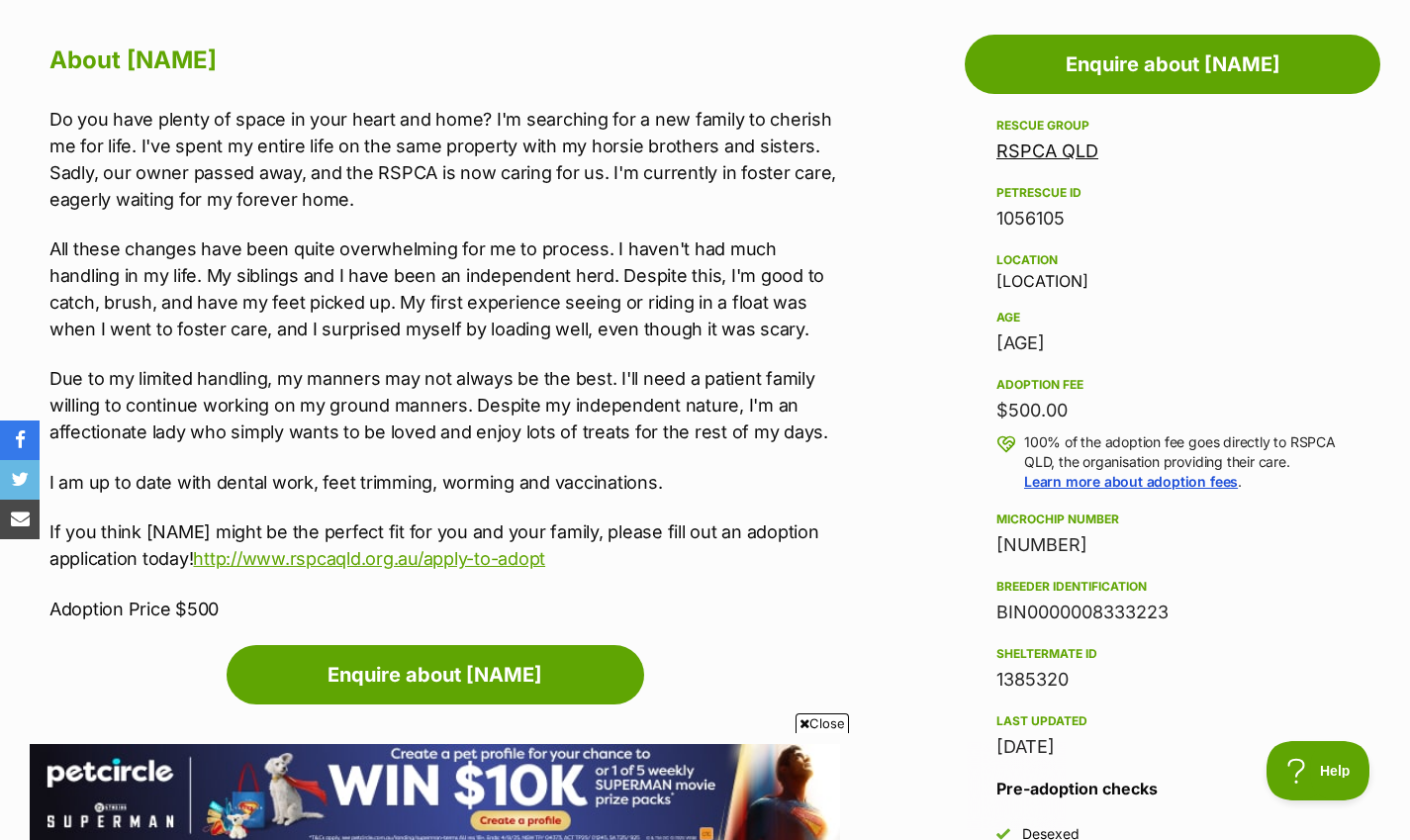 scroll, scrollTop: 0, scrollLeft: 0, axis: both 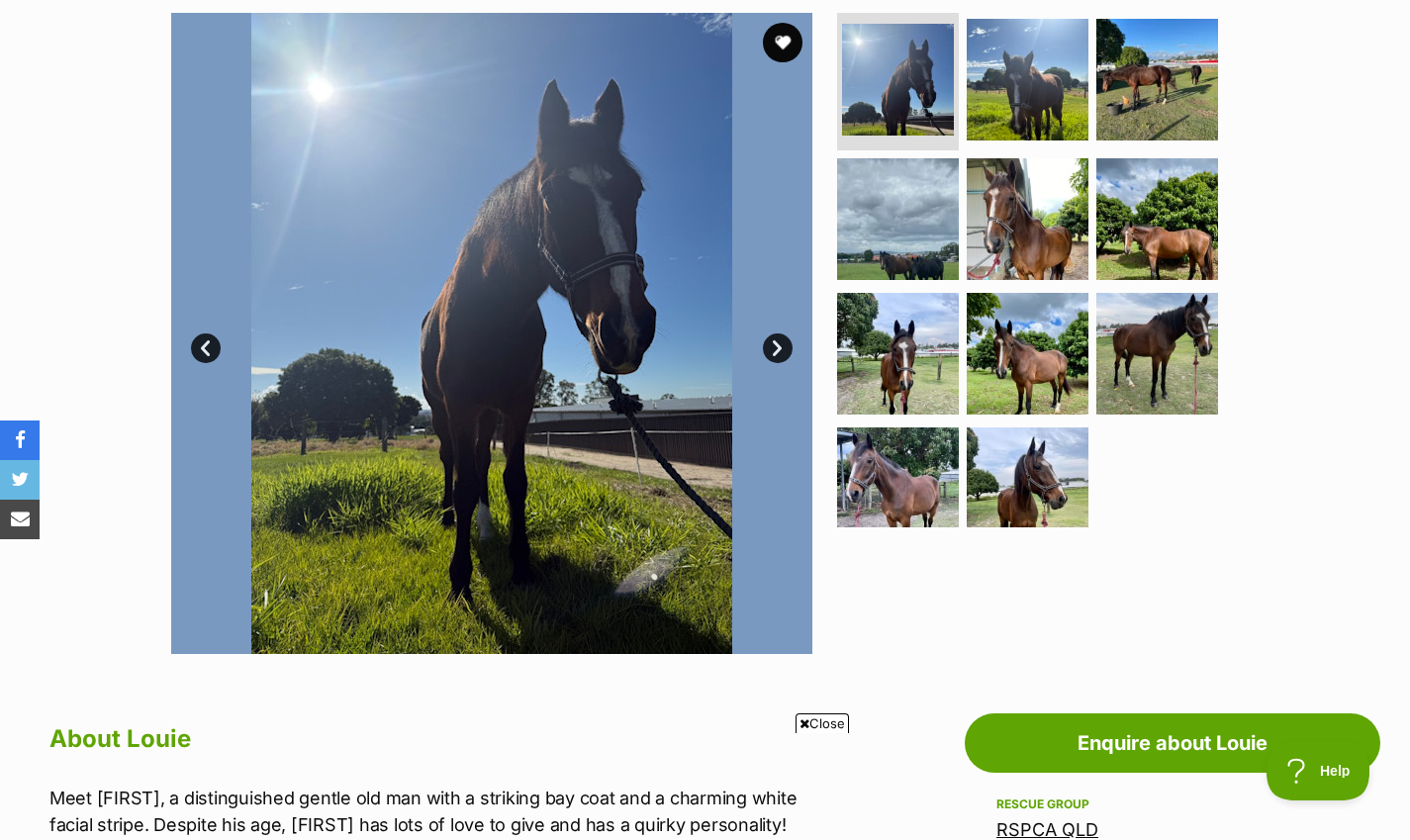 click on "Next" at bounding box center [778, 348] 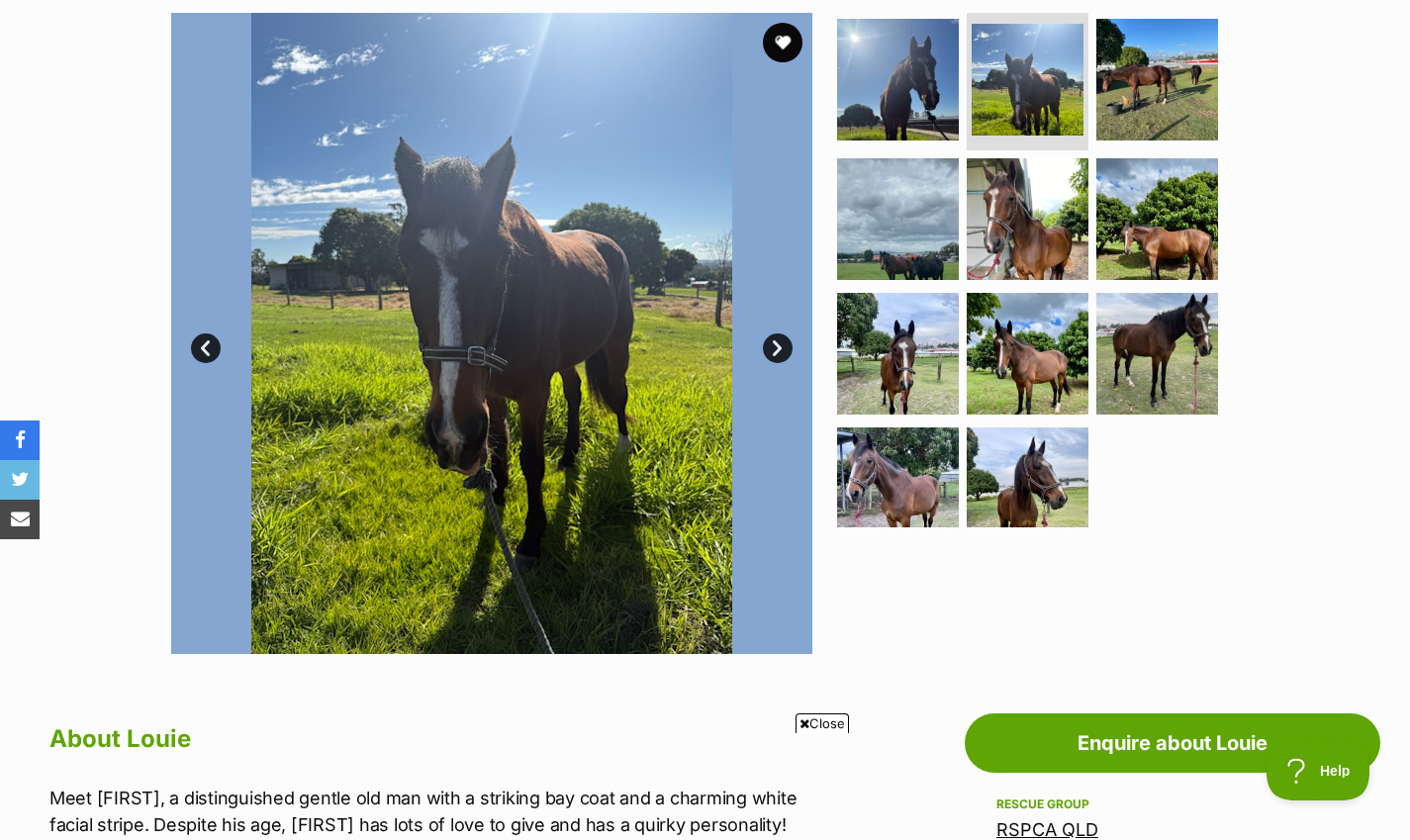 click on "Next" at bounding box center [778, 348] 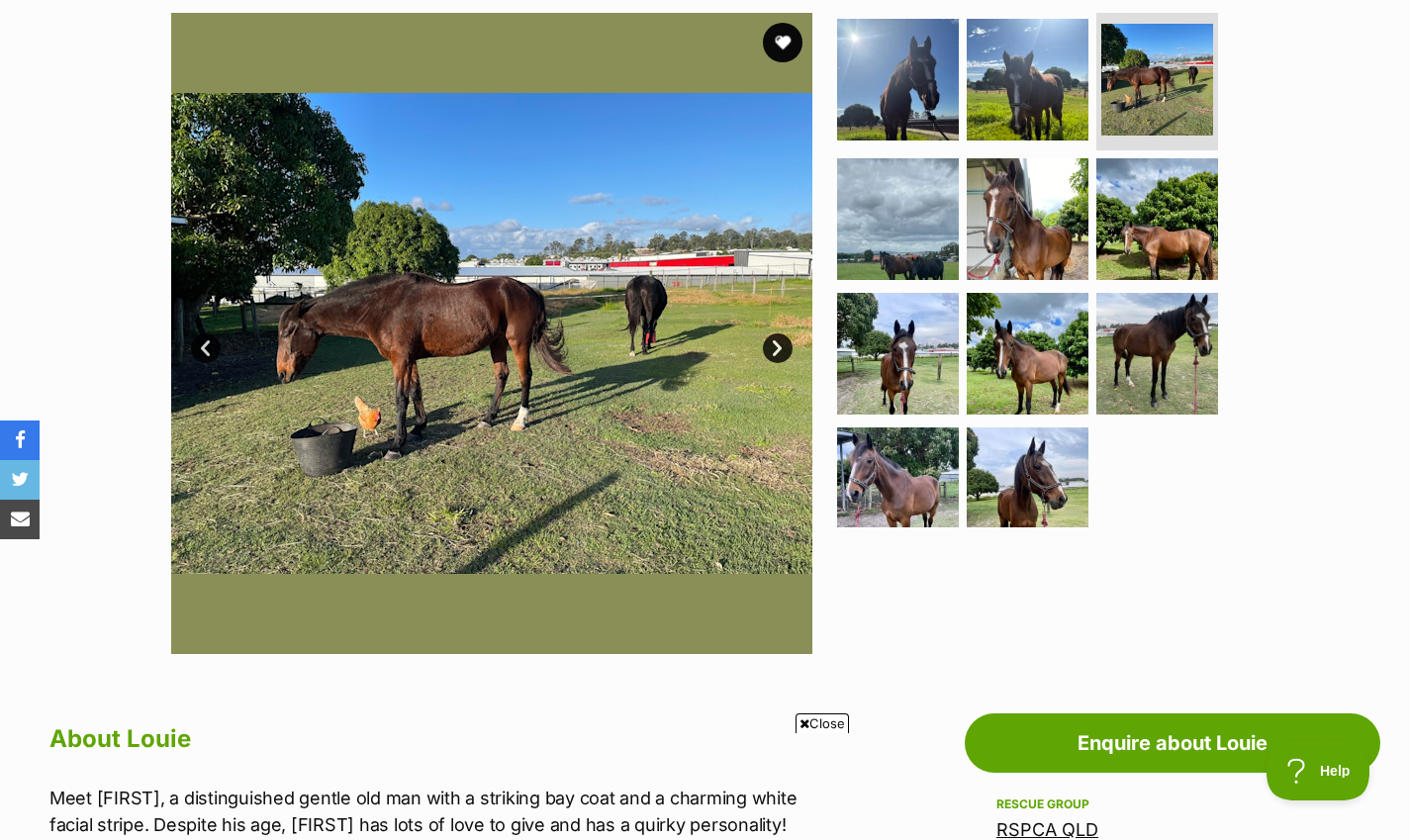 click on "Next" at bounding box center [778, 348] 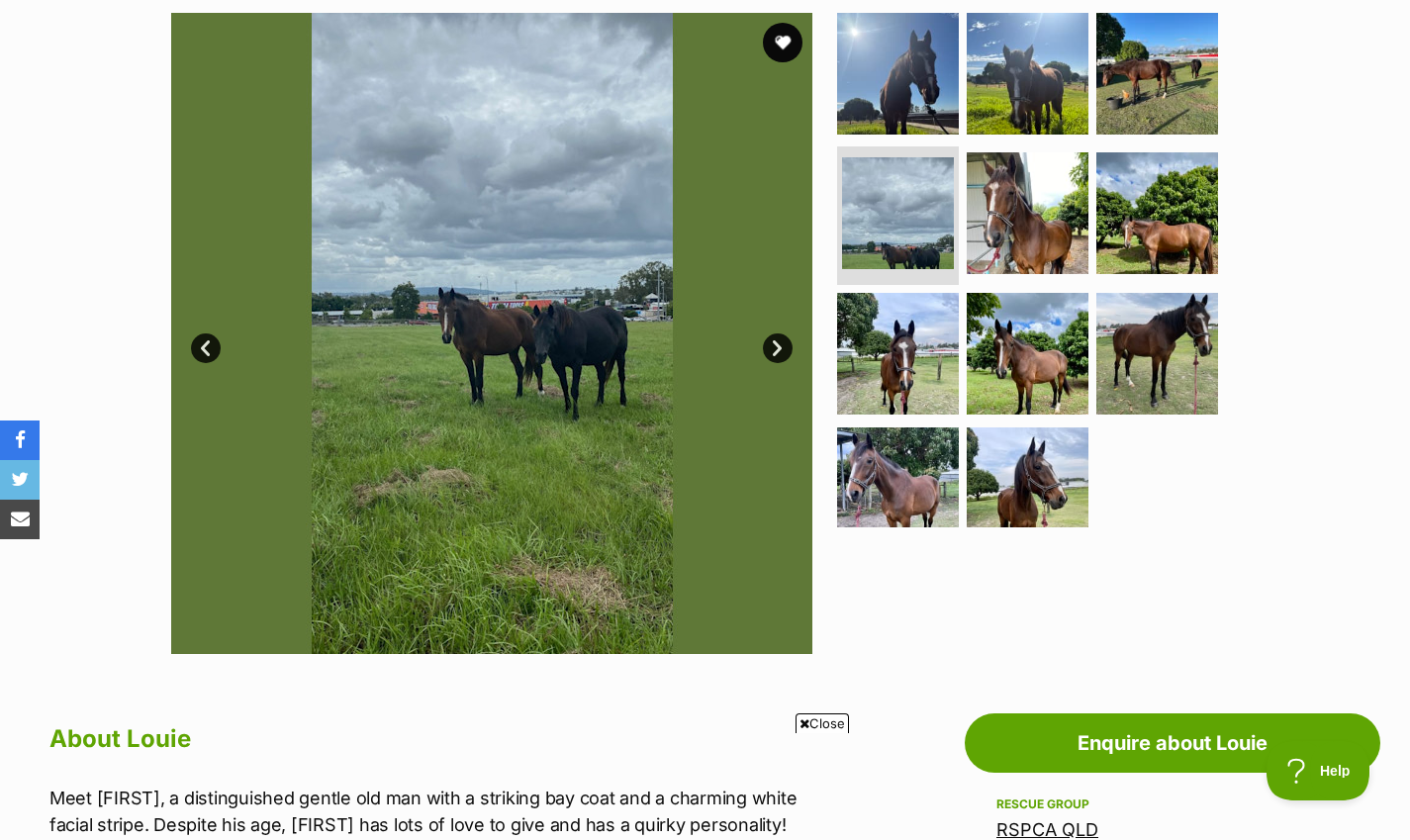 click on "Next" at bounding box center [778, 348] 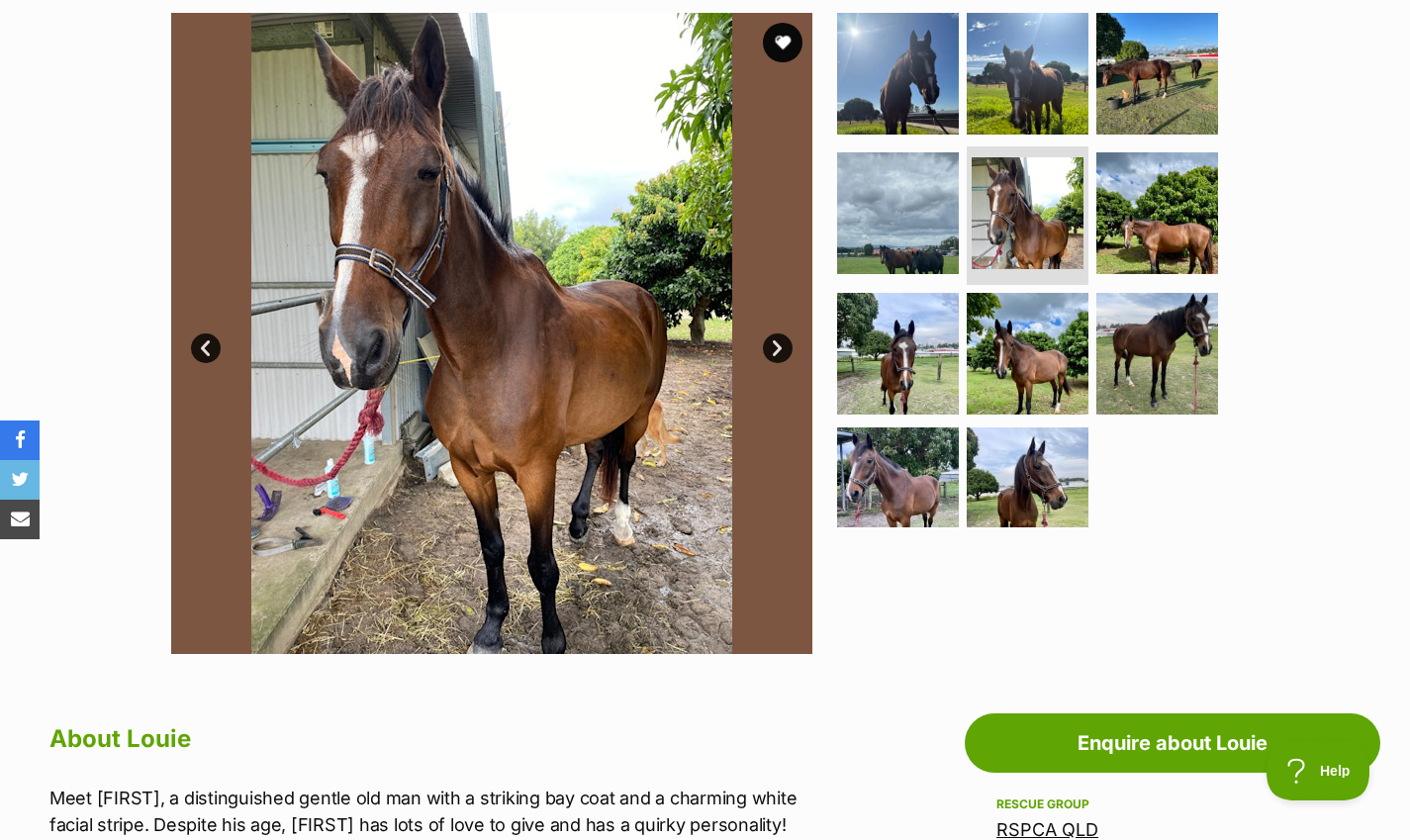 scroll, scrollTop: 0, scrollLeft: 0, axis: both 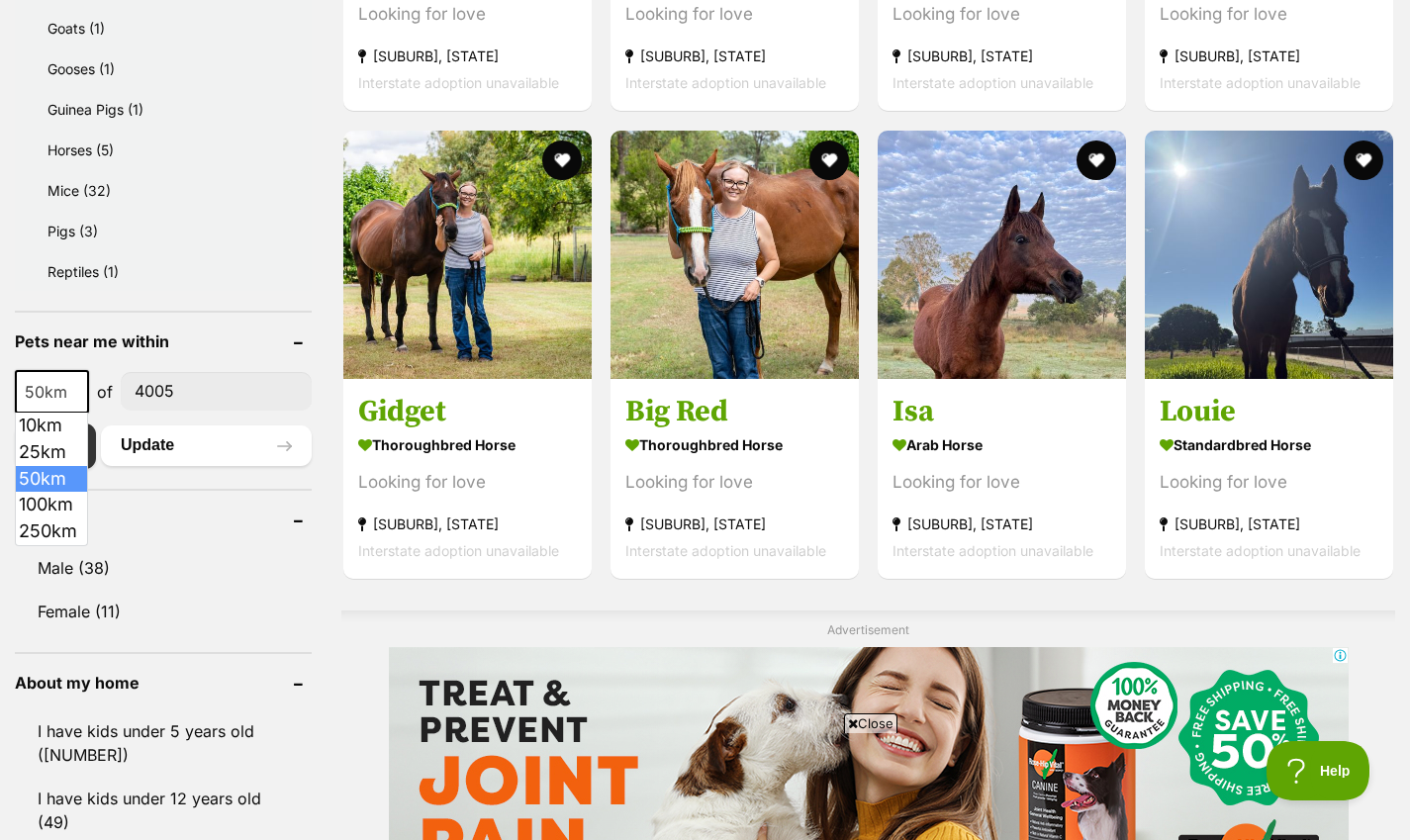 click at bounding box center [76, 393] 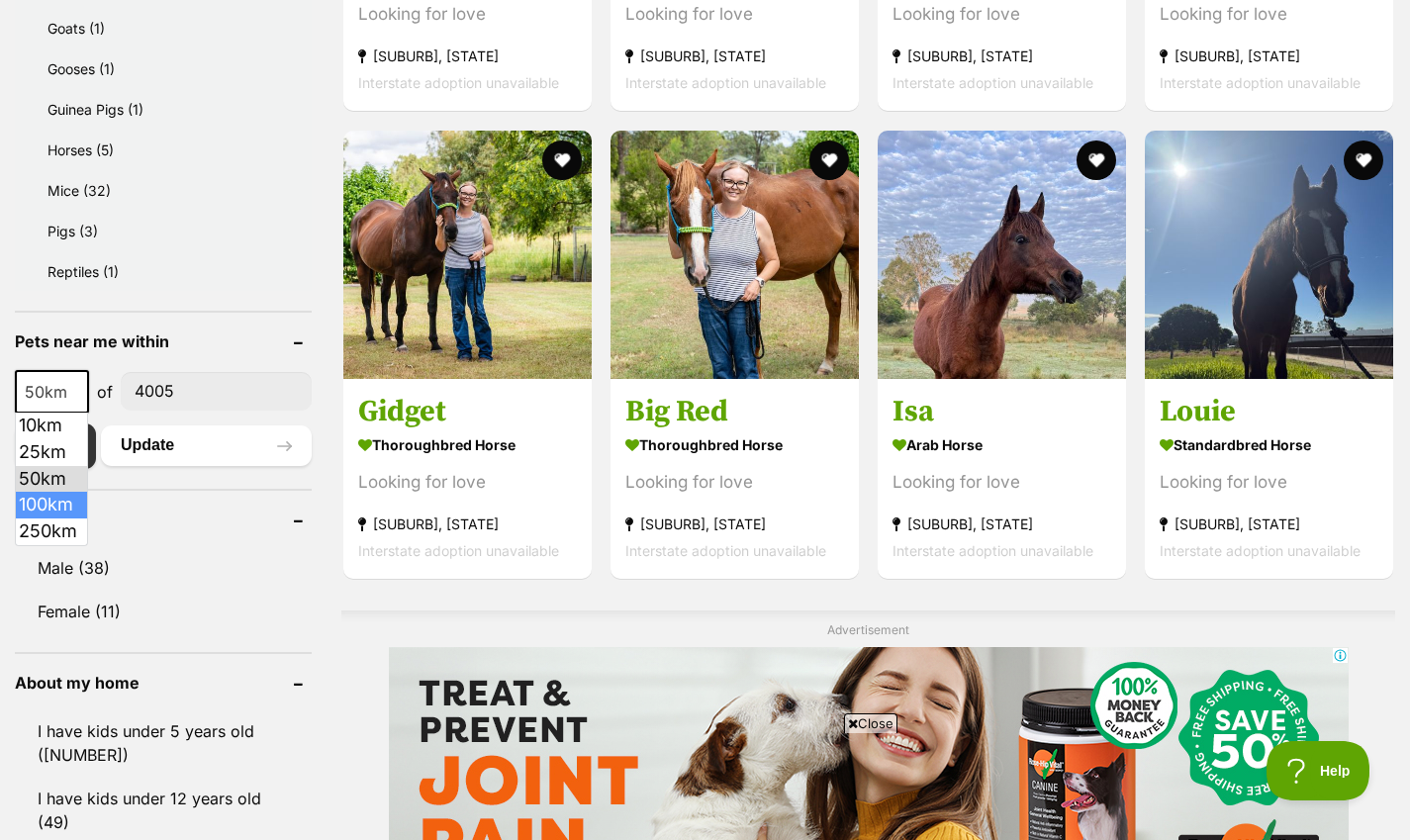 select on "100" 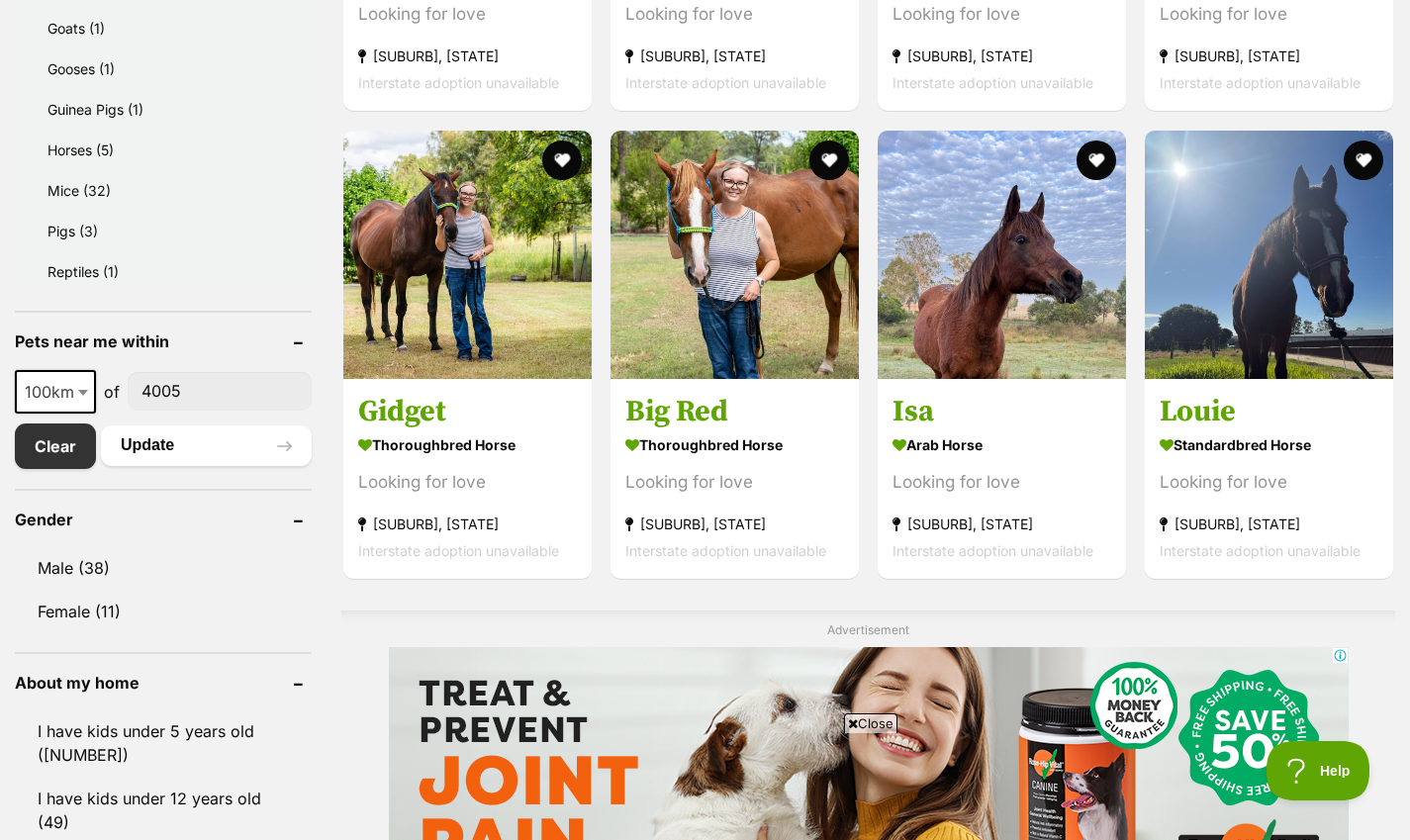 click on "Update" at bounding box center [206, 445] 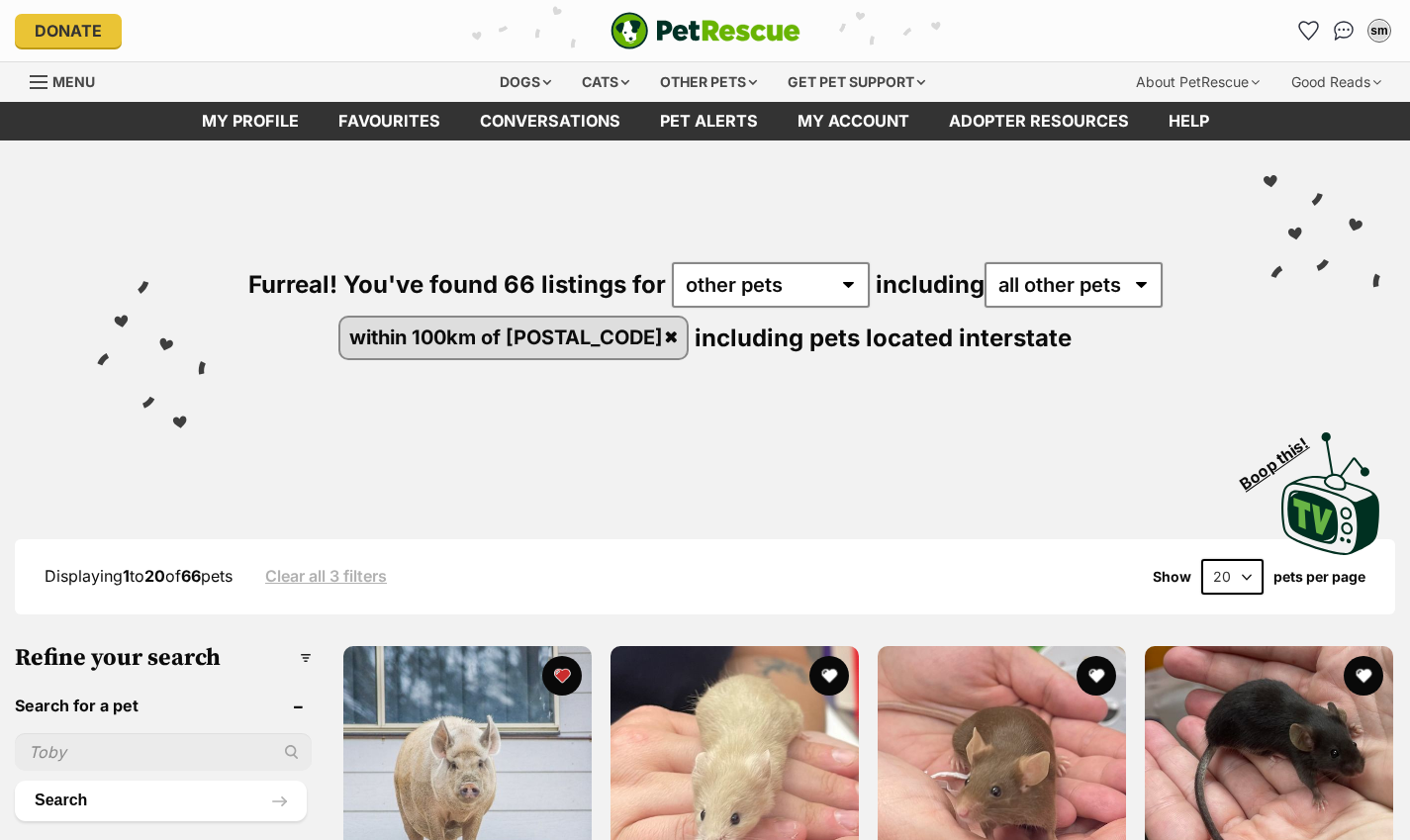 scroll, scrollTop: 0, scrollLeft: 0, axis: both 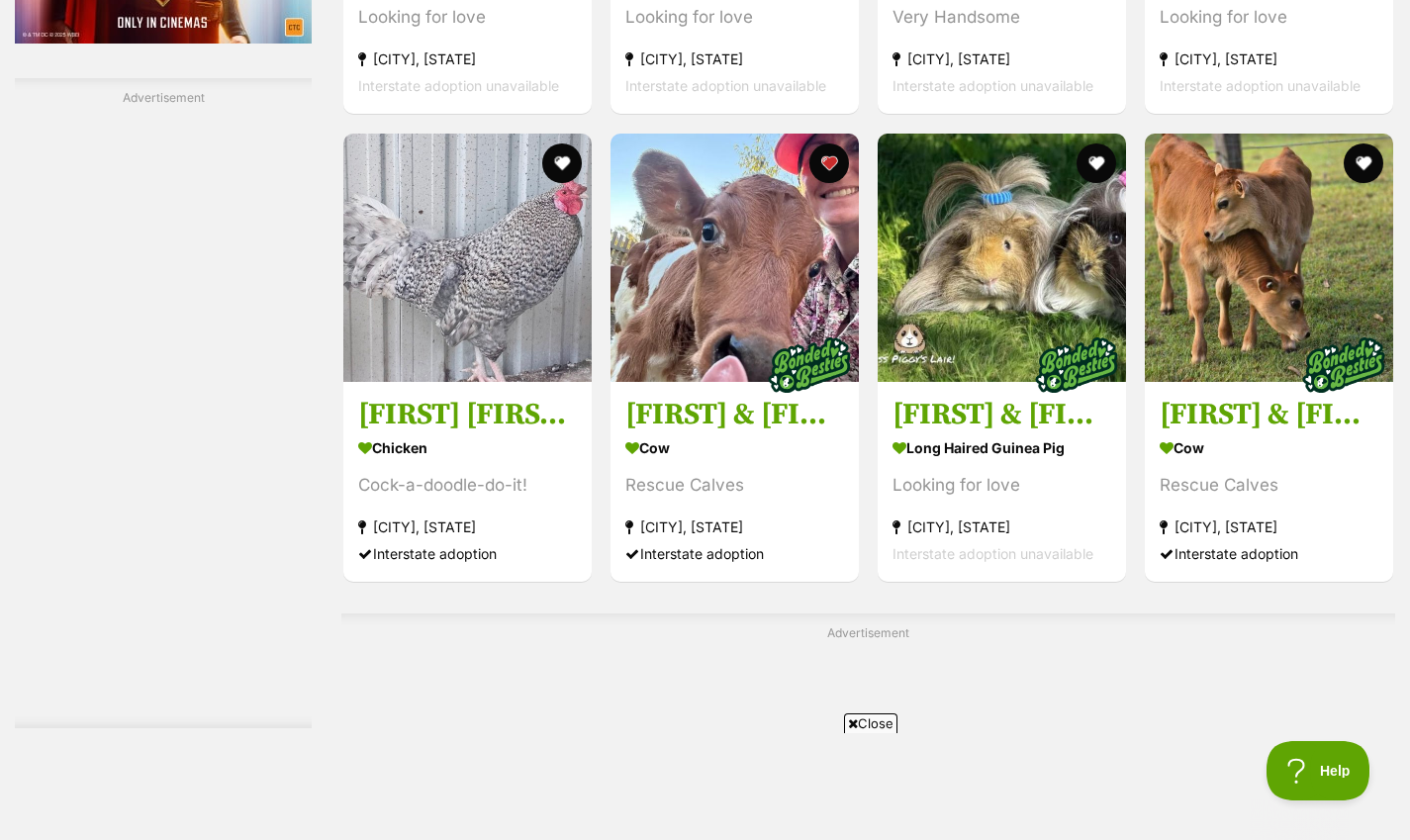 click at bounding box center (1363, 163) 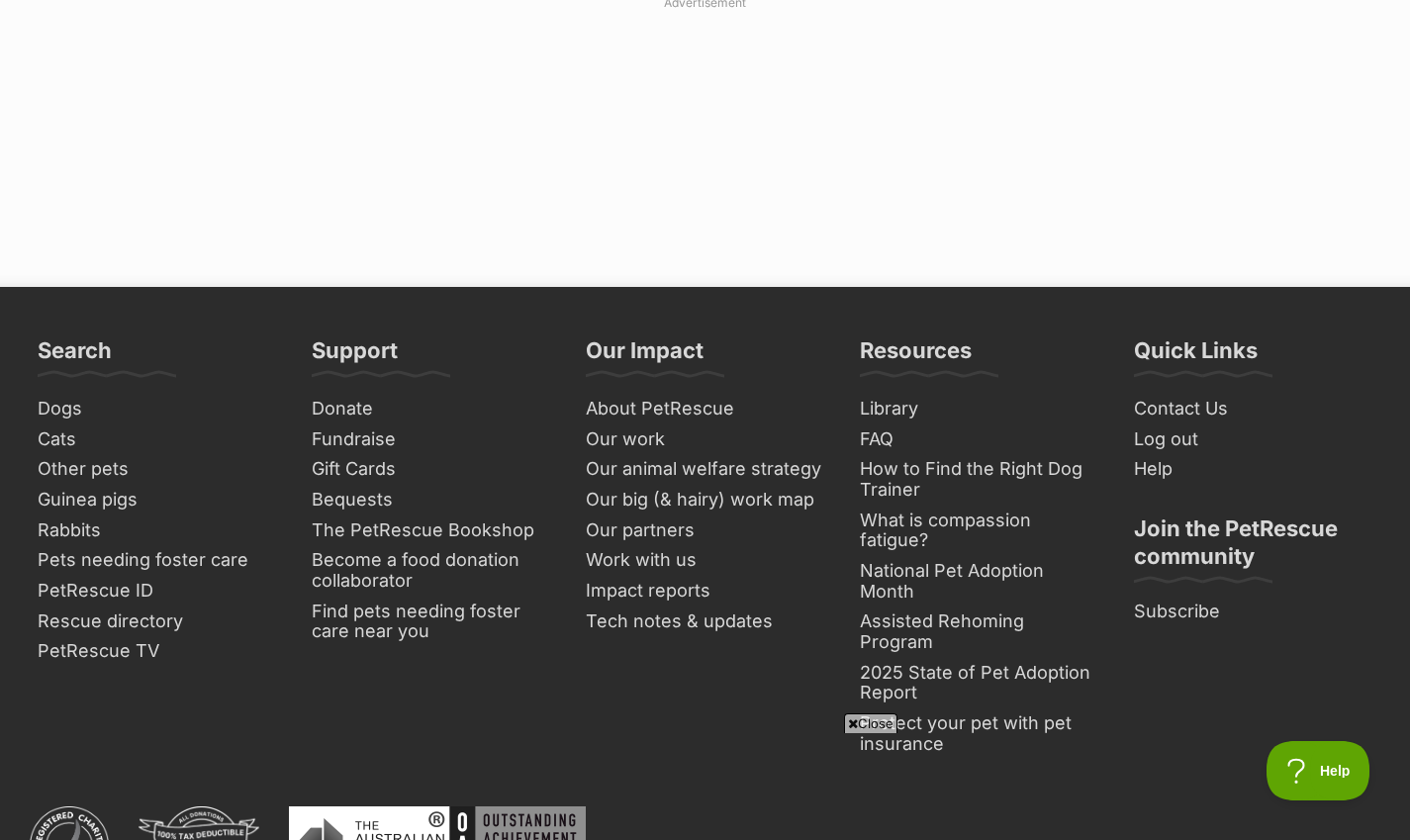 scroll, scrollTop: 0, scrollLeft: 0, axis: both 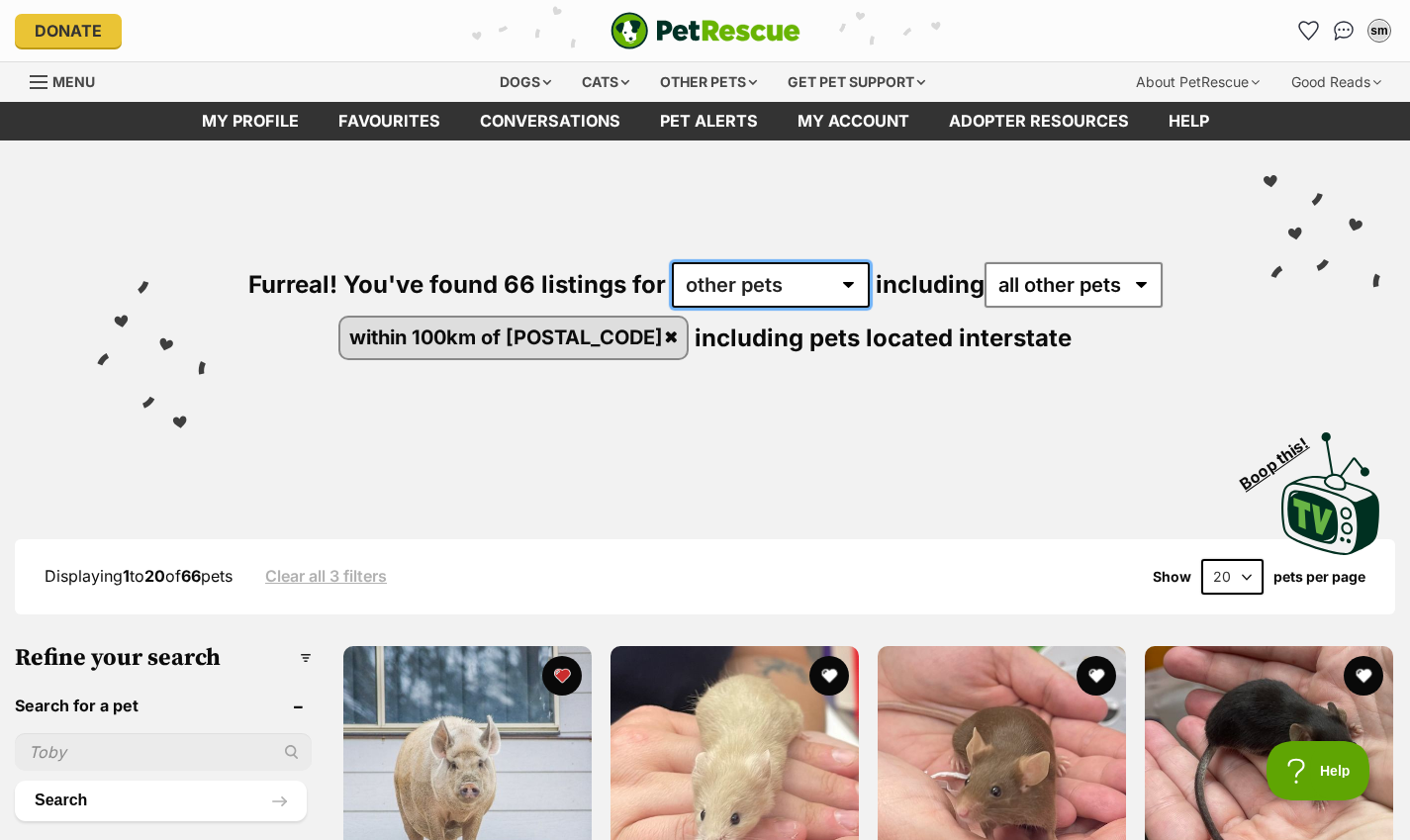 click on "any type of pet
cats
dogs
other pets" at bounding box center [771, 285] 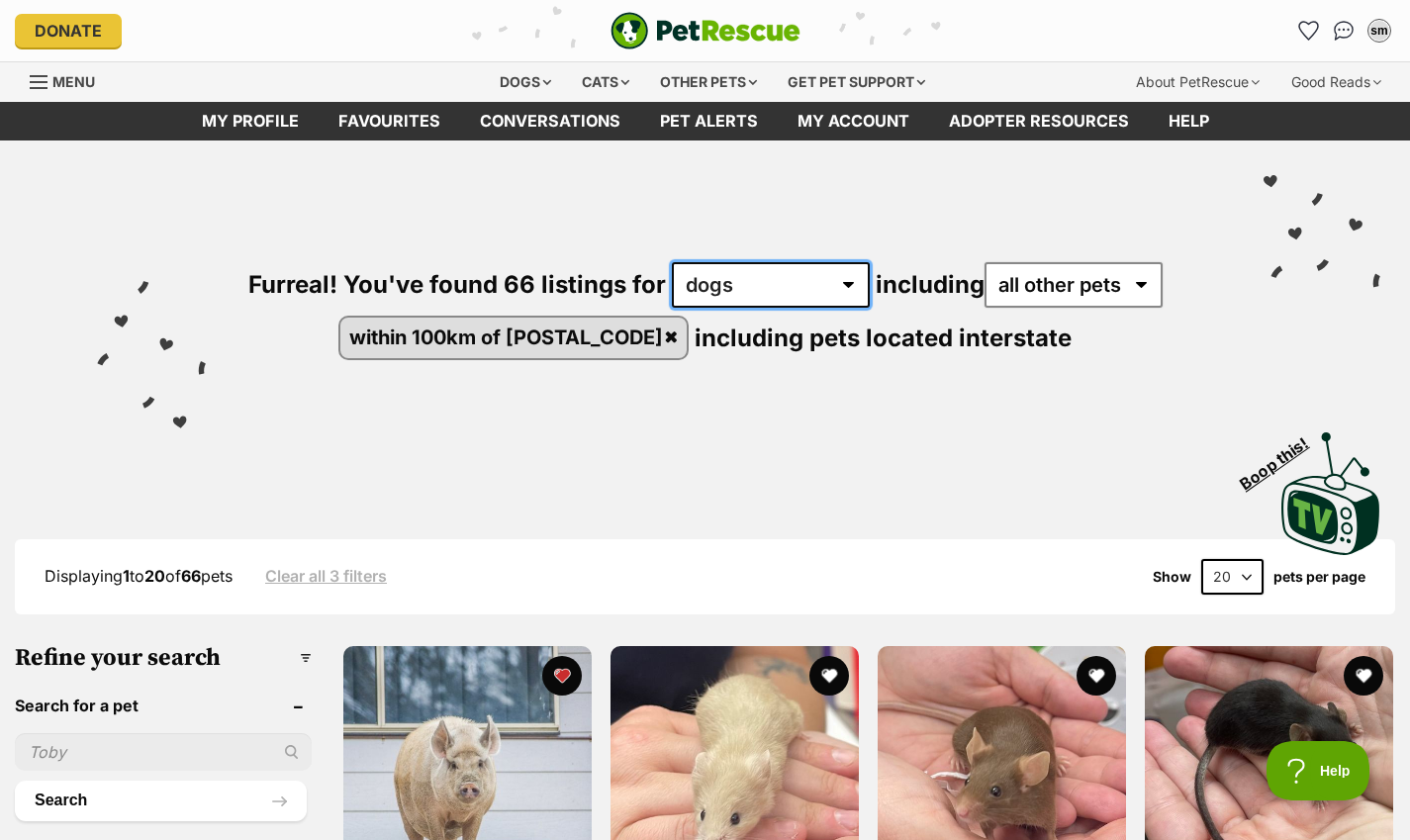 click on "any type of pet
cats
dogs
other pets" at bounding box center (771, 285) 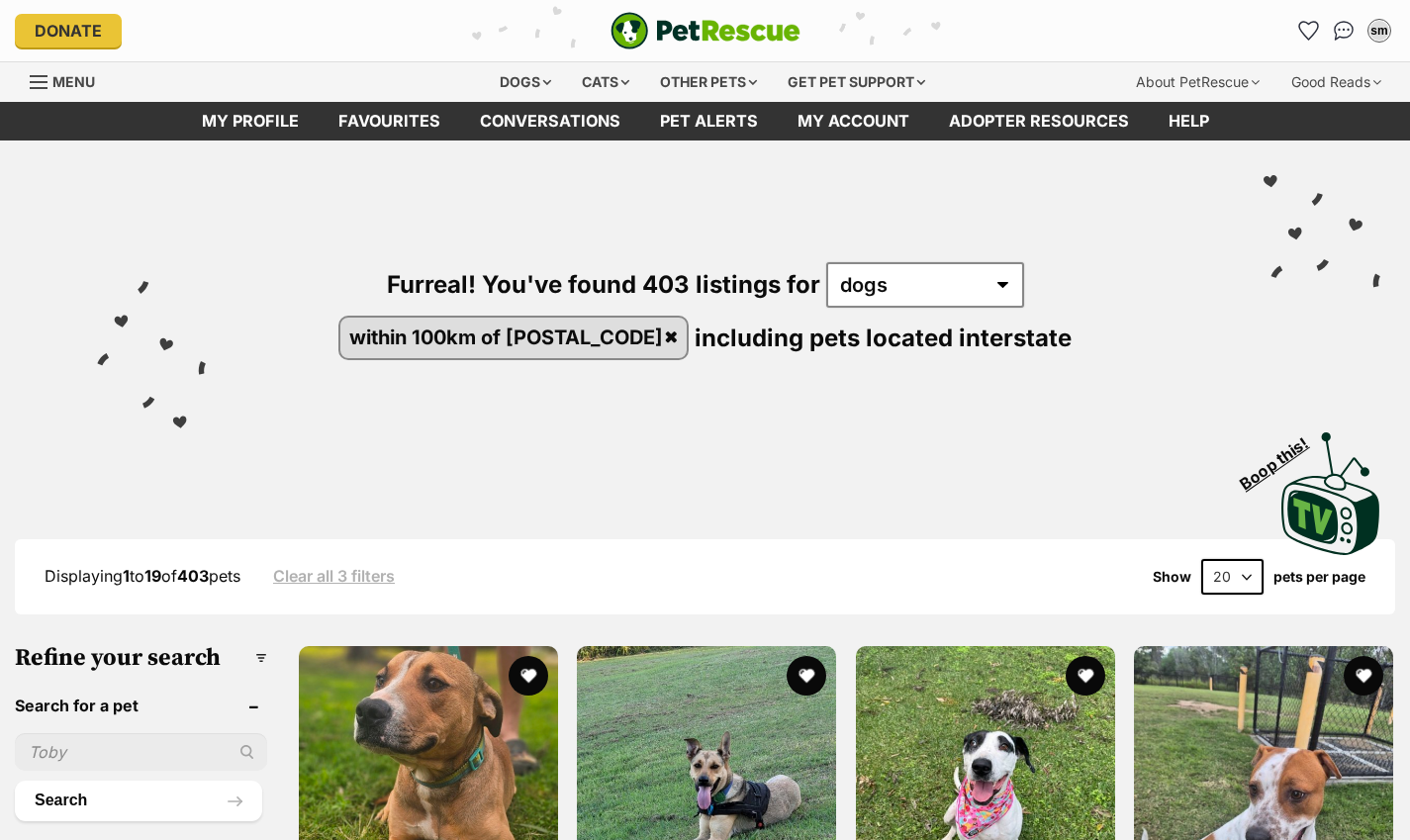 scroll, scrollTop: 0, scrollLeft: 0, axis: both 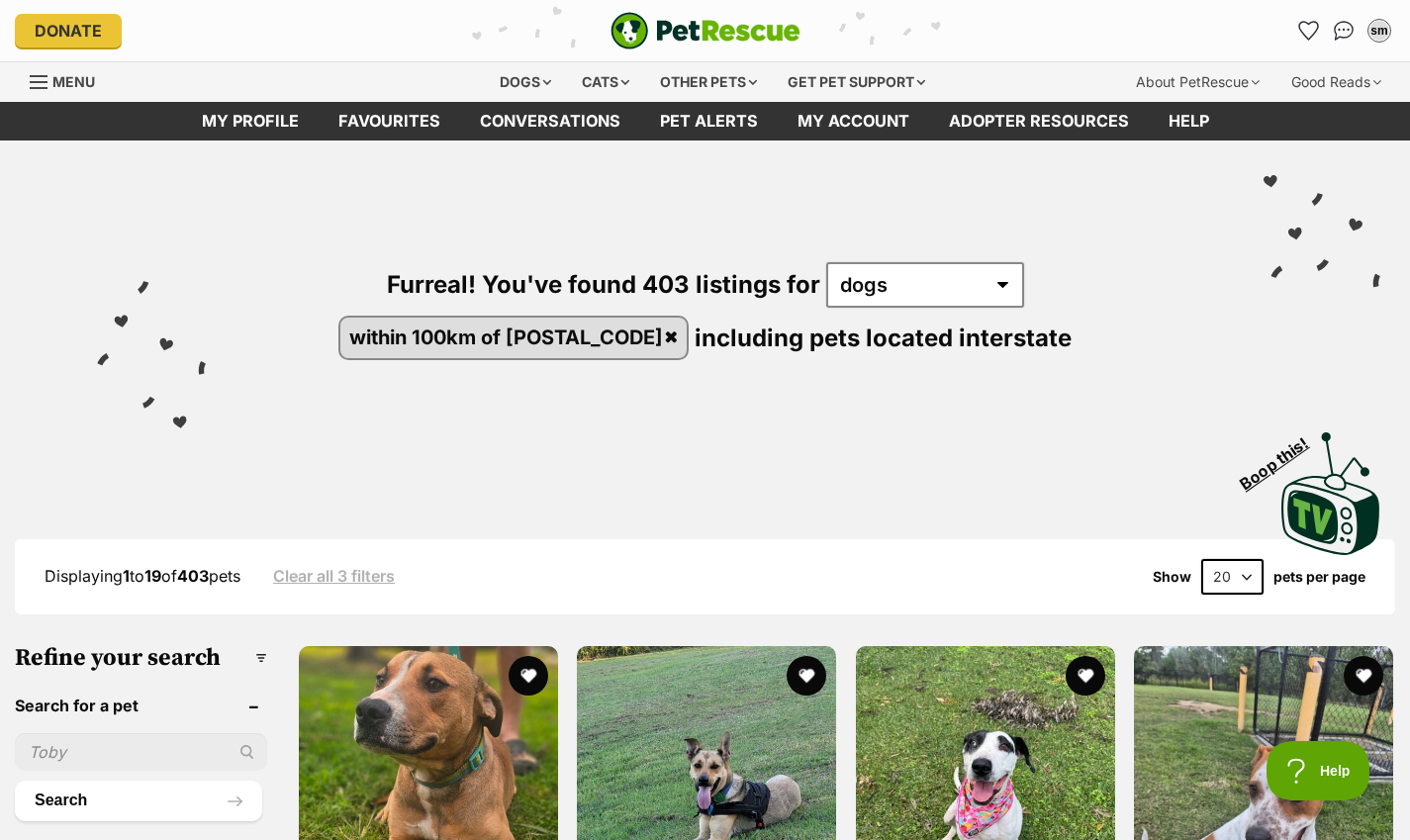 click on "within 100km of [POSTAL_CODE]" at bounding box center (514, 337) 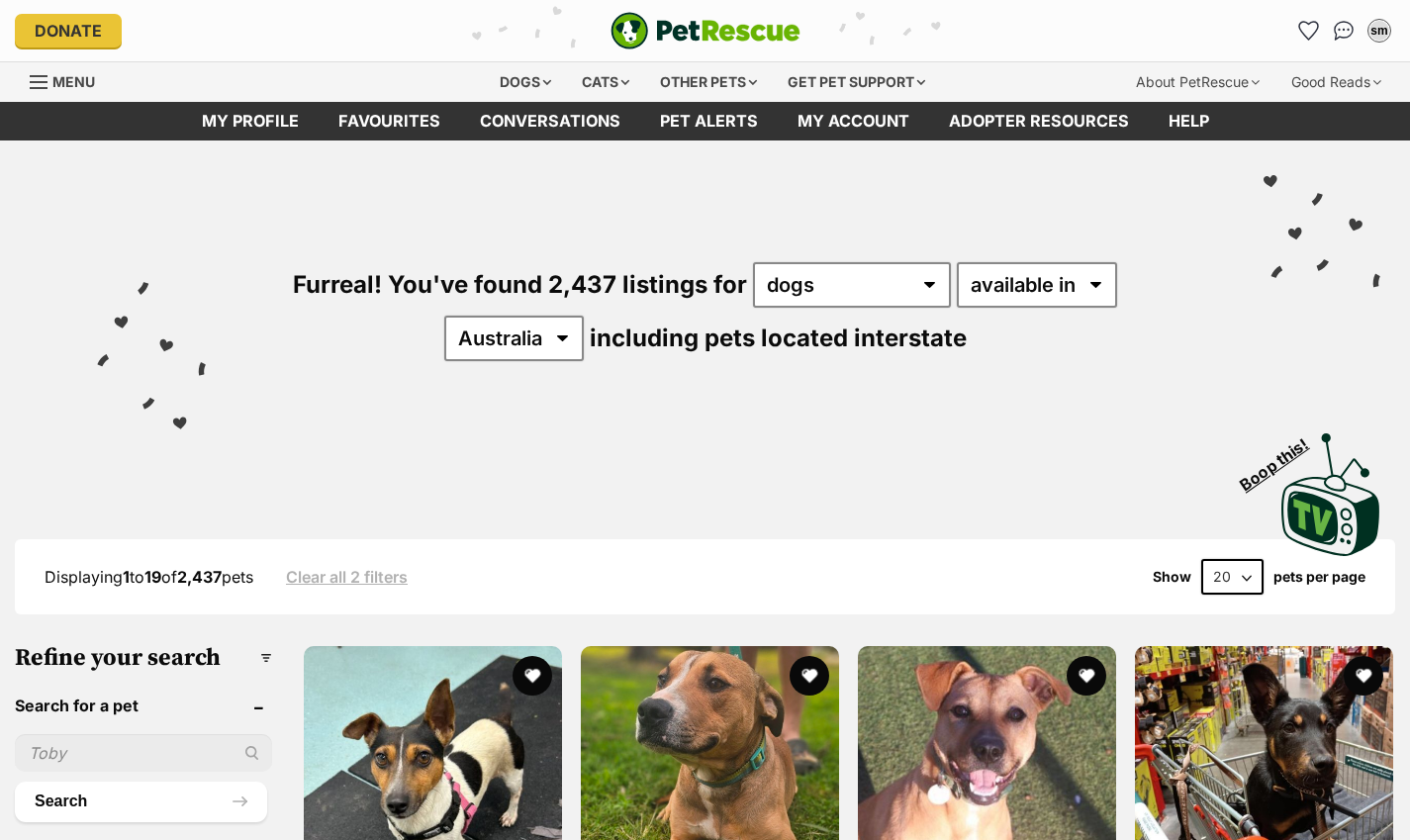 scroll, scrollTop: 0, scrollLeft: 0, axis: both 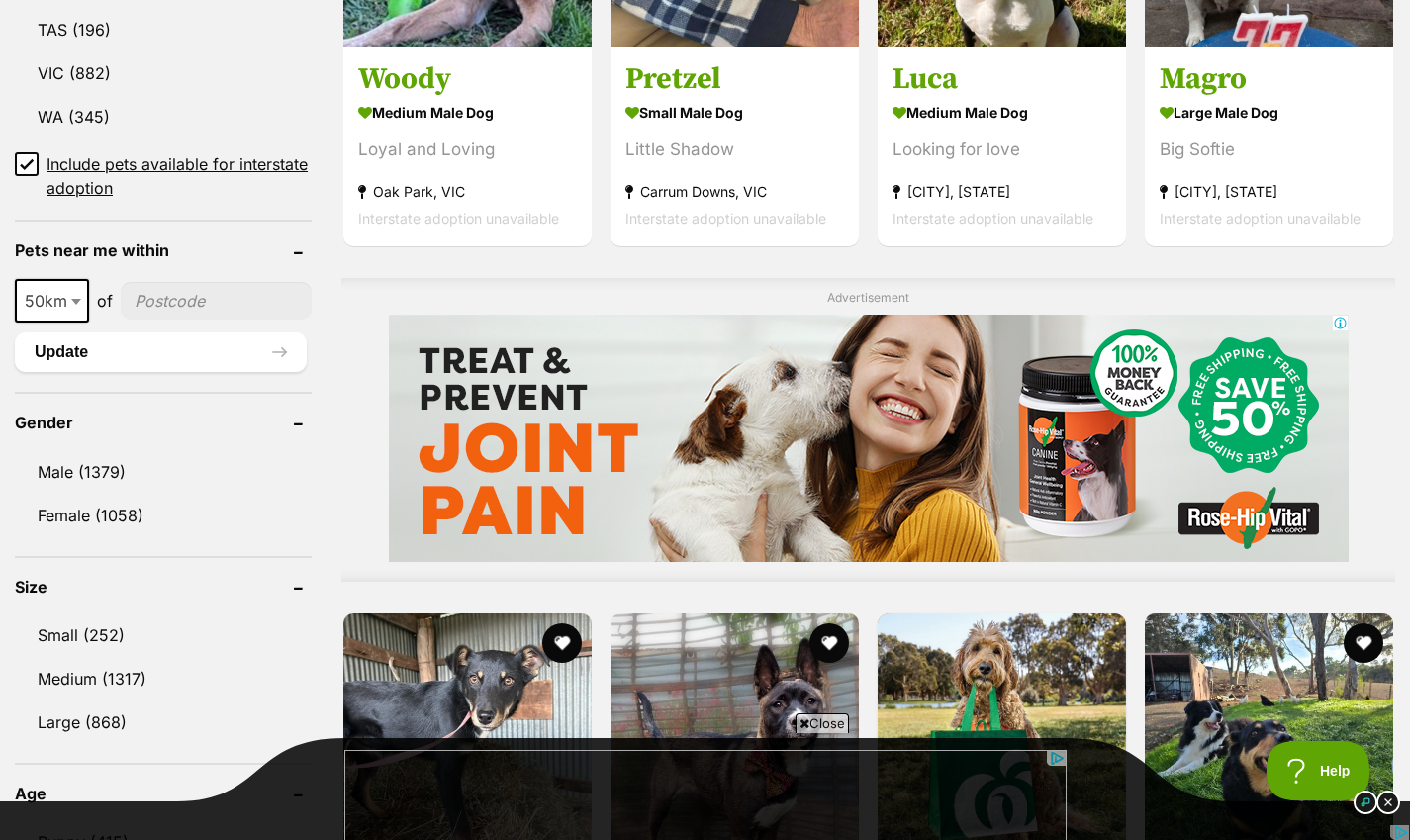 click at bounding box center [216, 301] 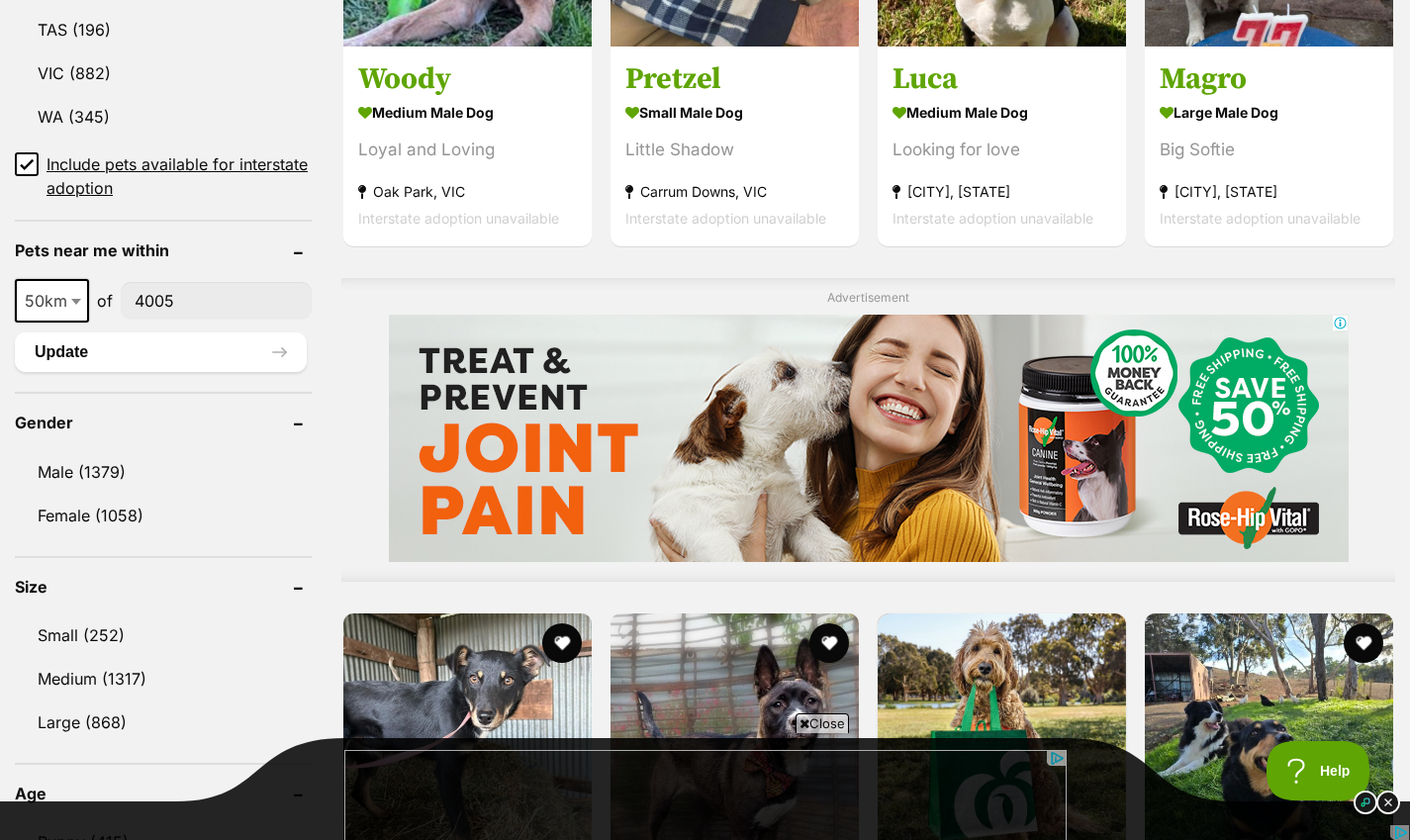 type on "4005" 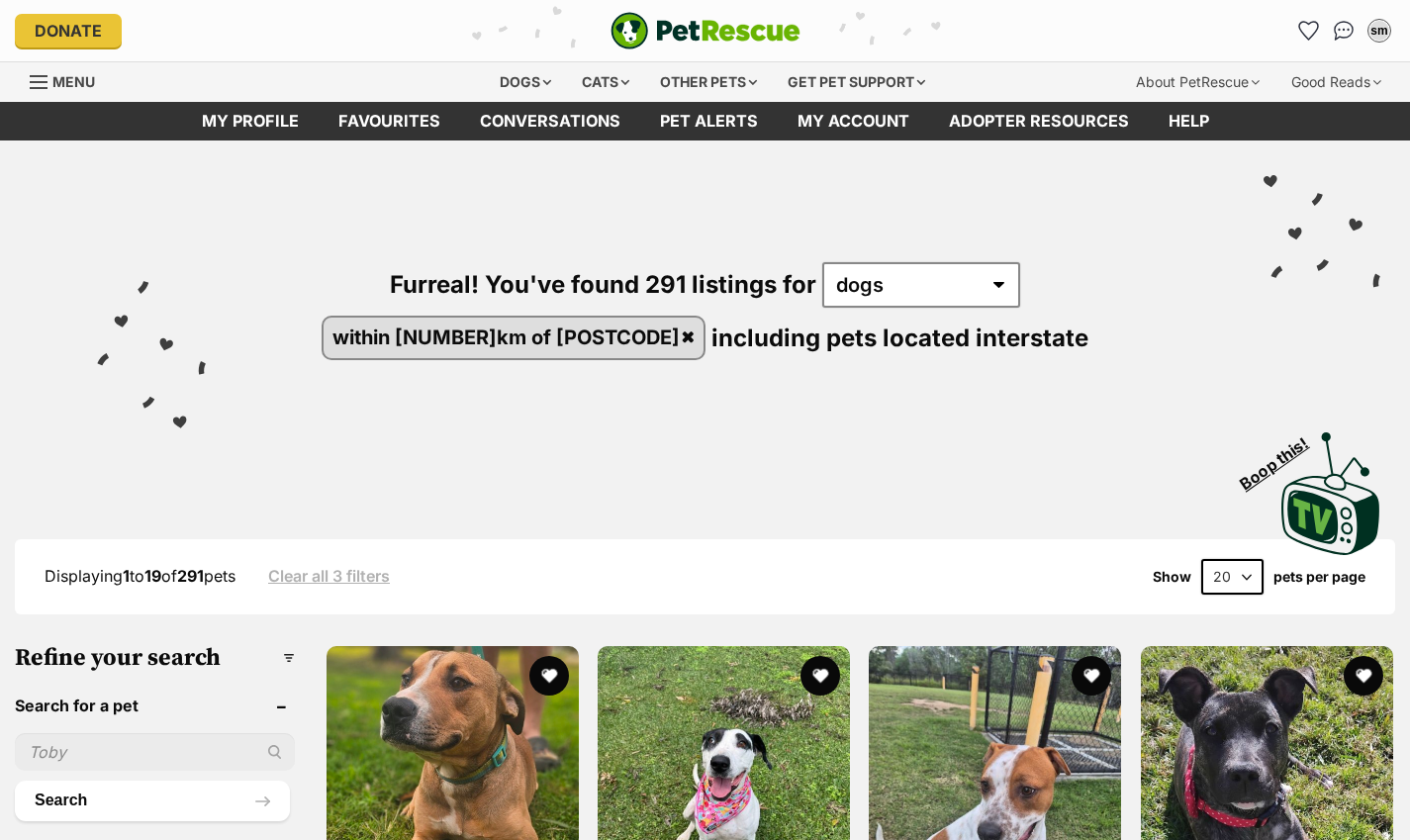 scroll, scrollTop: 0, scrollLeft: 0, axis: both 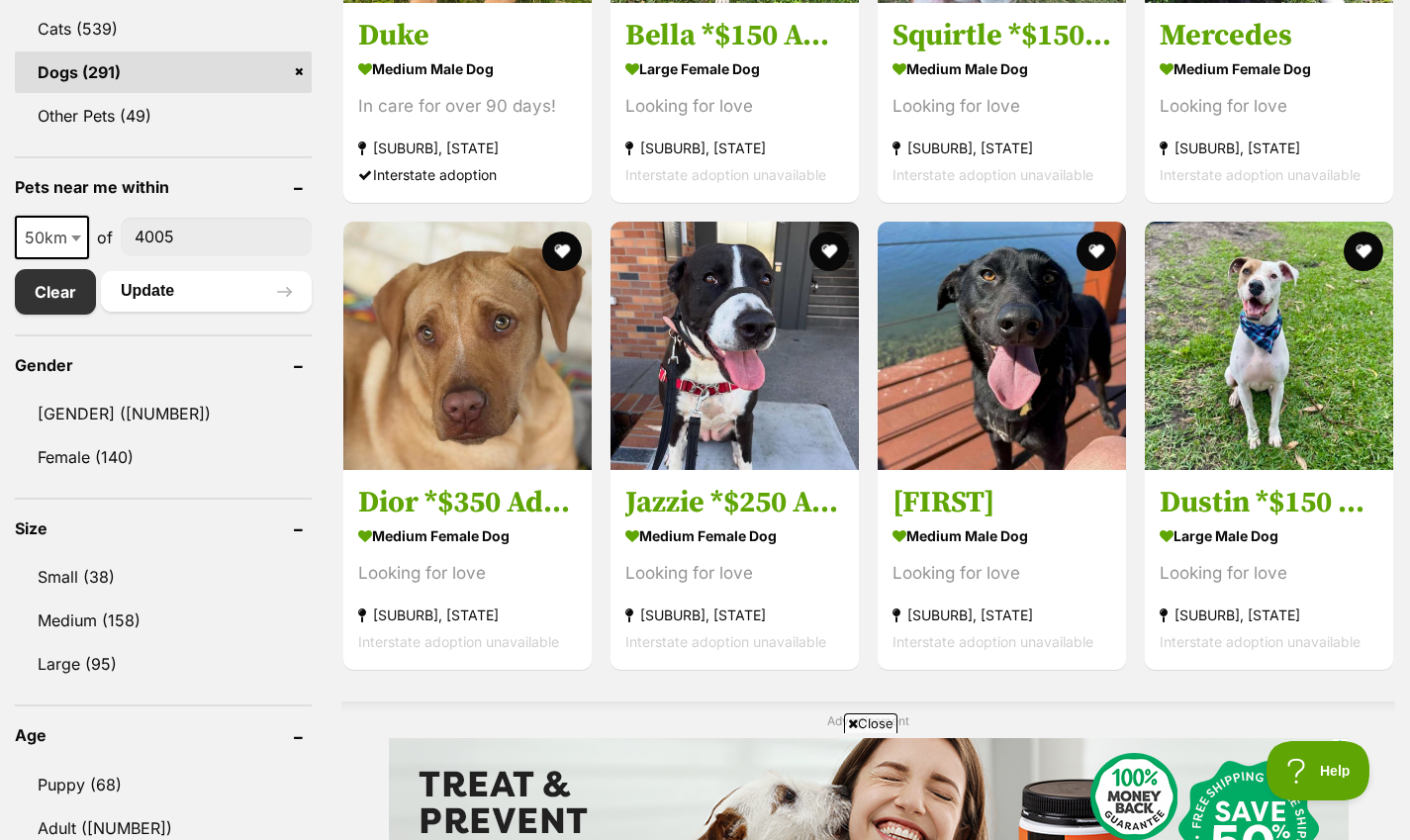click on "Female (140)" at bounding box center [163, 457] 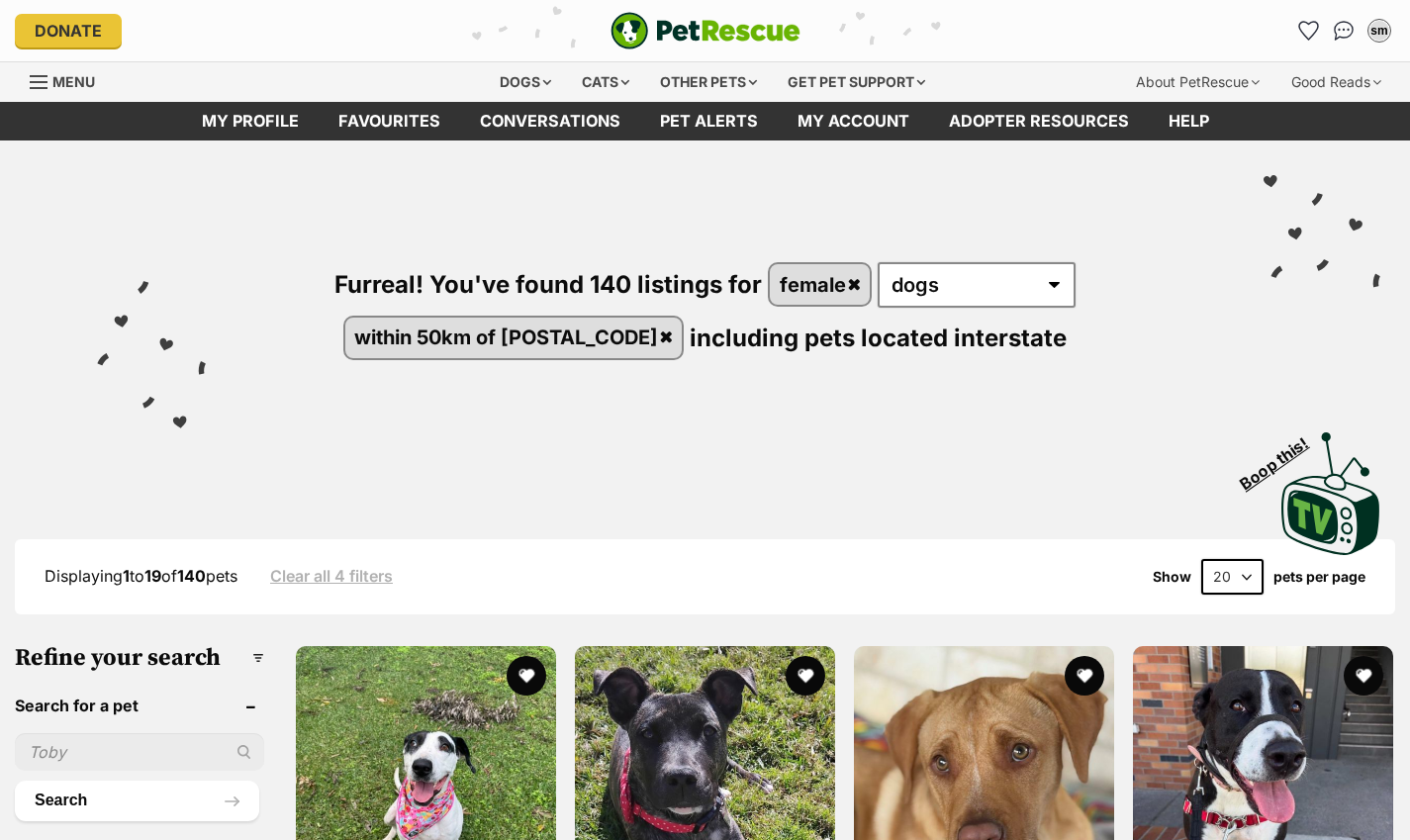 scroll, scrollTop: 0, scrollLeft: 0, axis: both 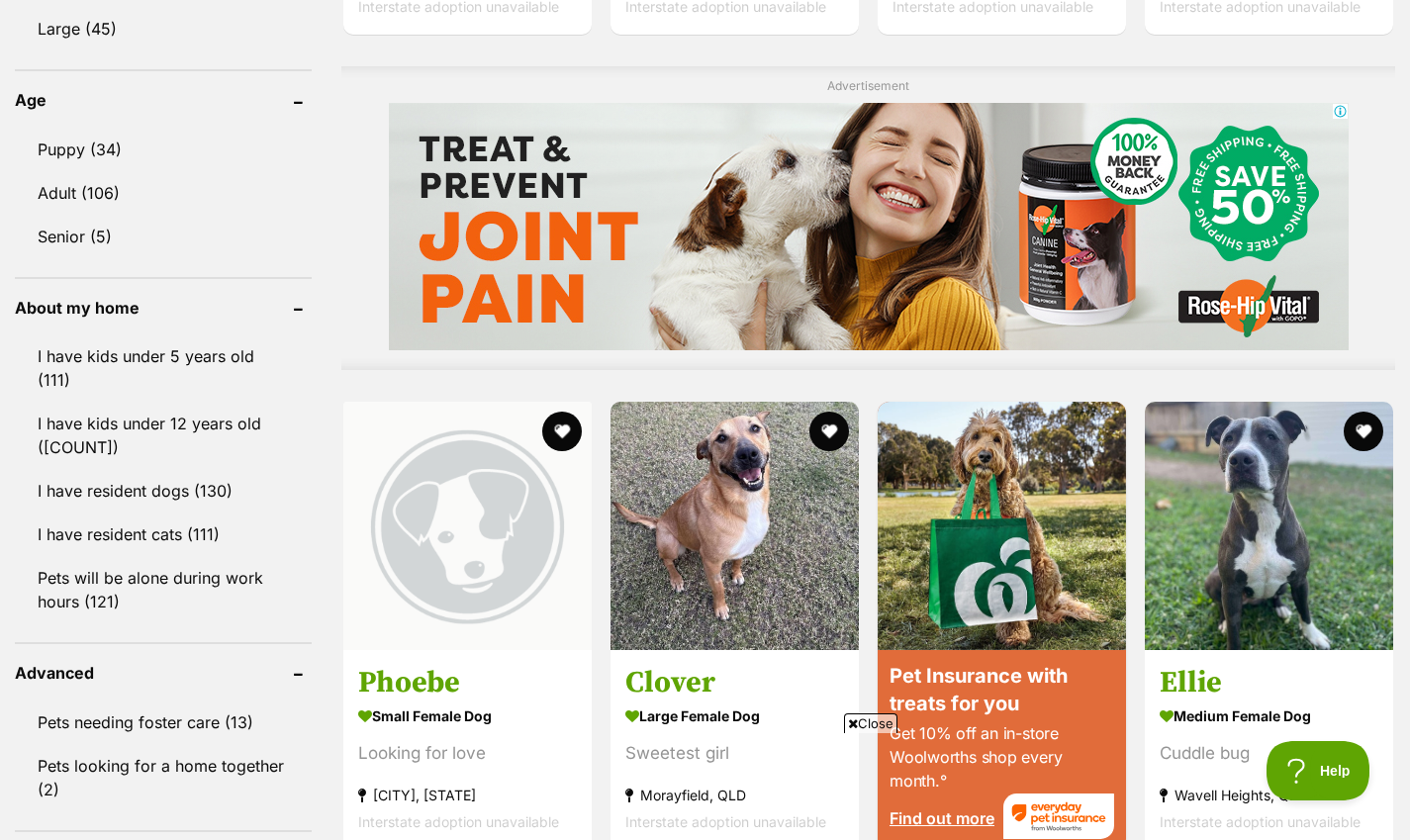 click on "Adult (106)" at bounding box center [163, 193] 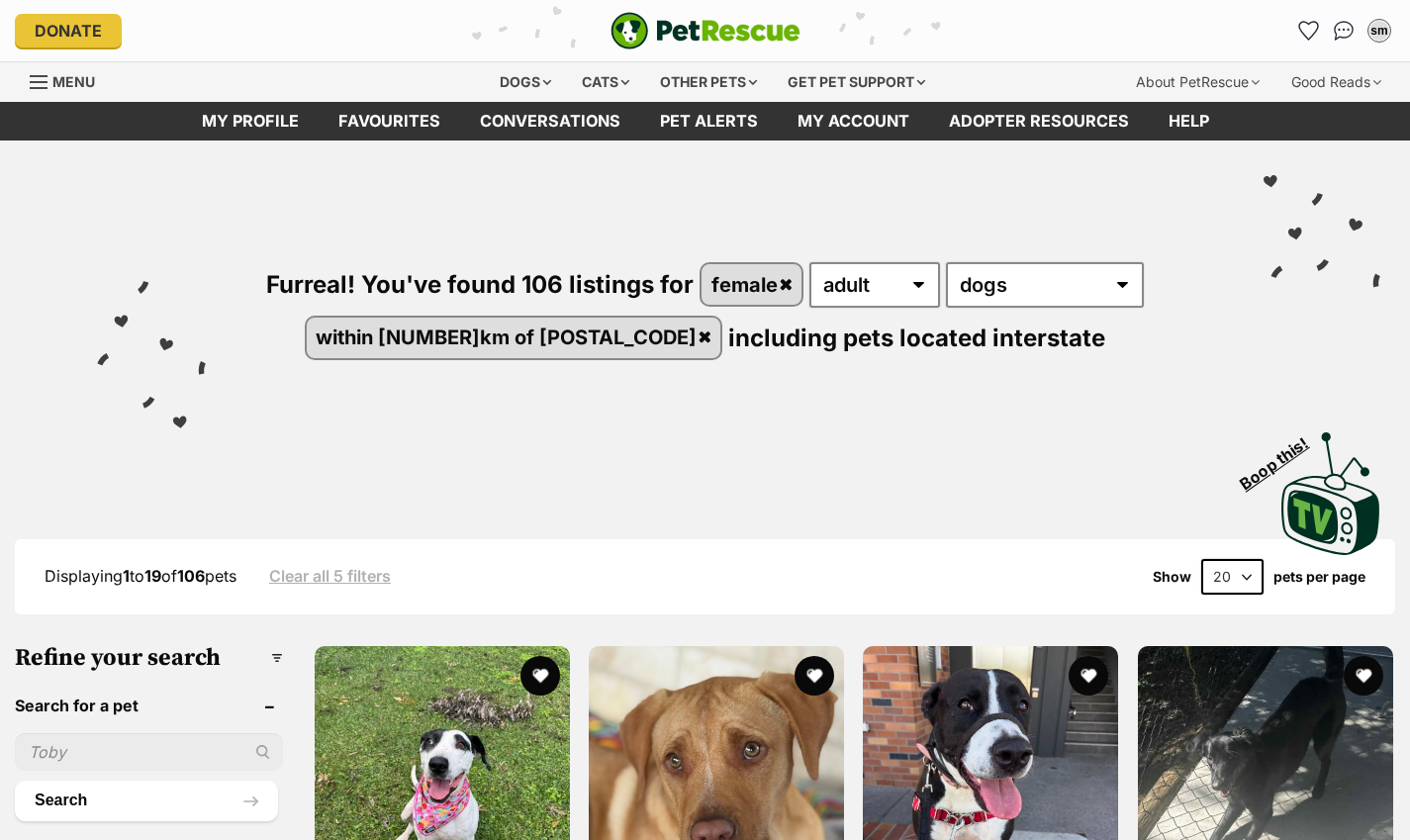 scroll, scrollTop: 0, scrollLeft: 0, axis: both 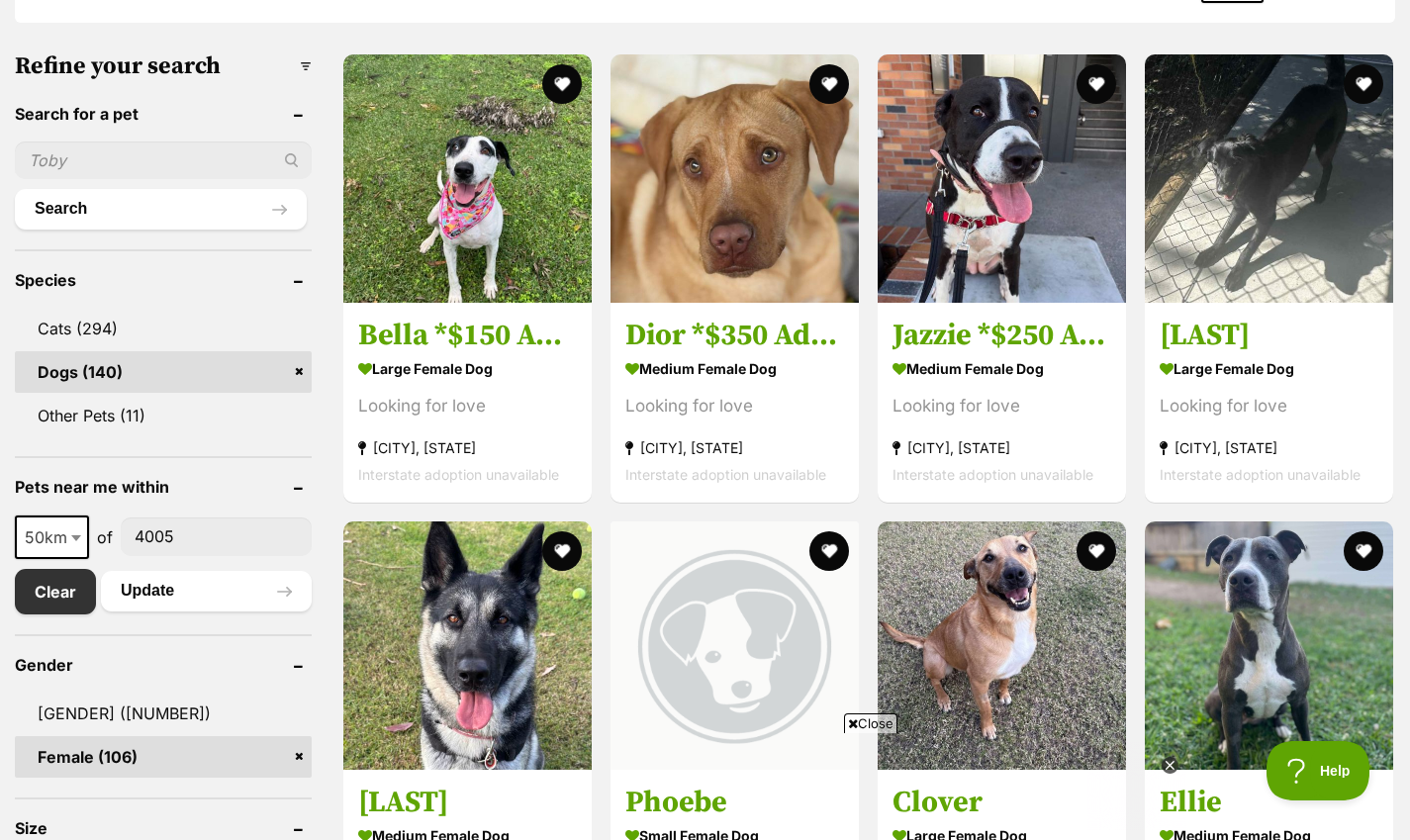 click at bounding box center (734, 178) 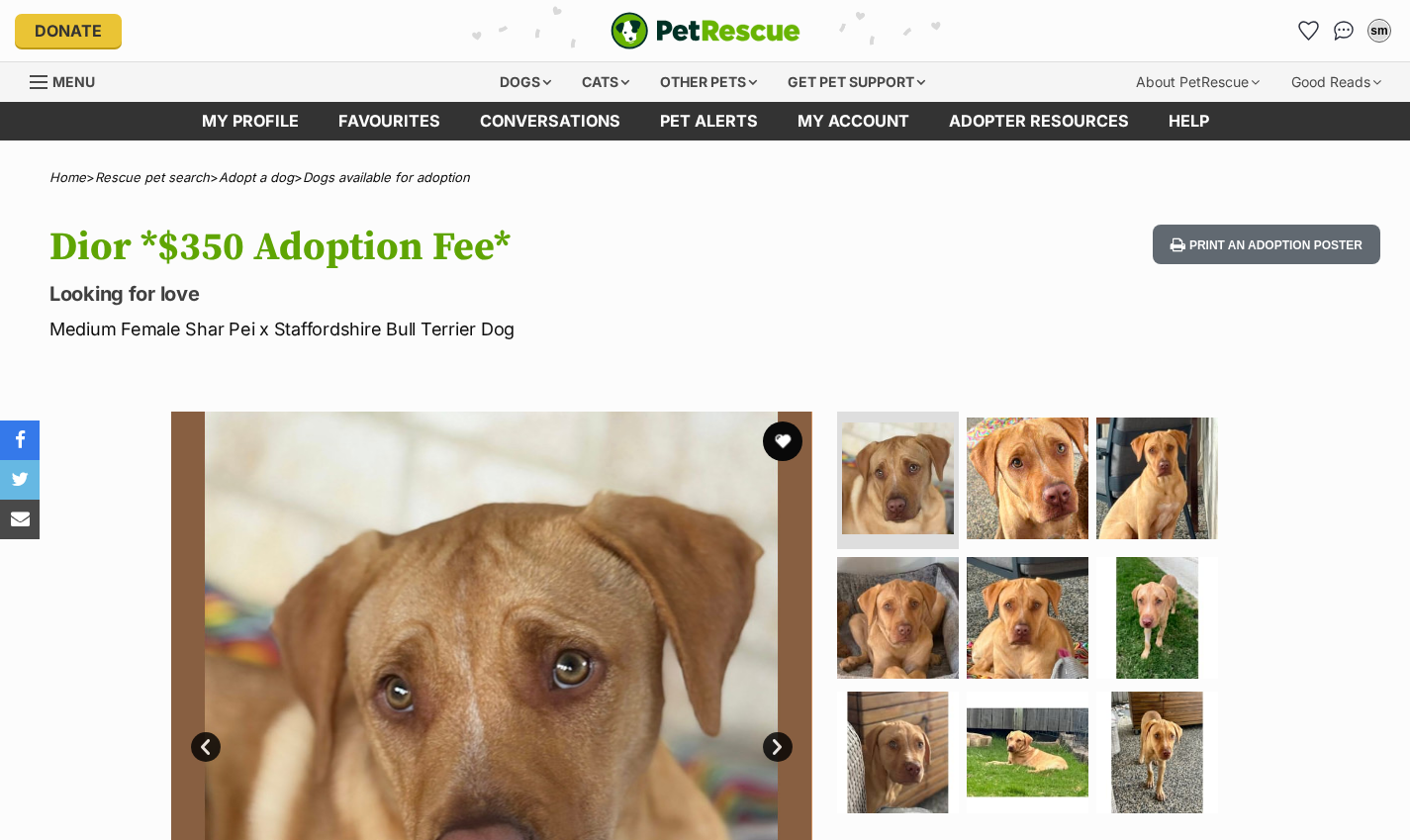 scroll, scrollTop: 0, scrollLeft: 0, axis: both 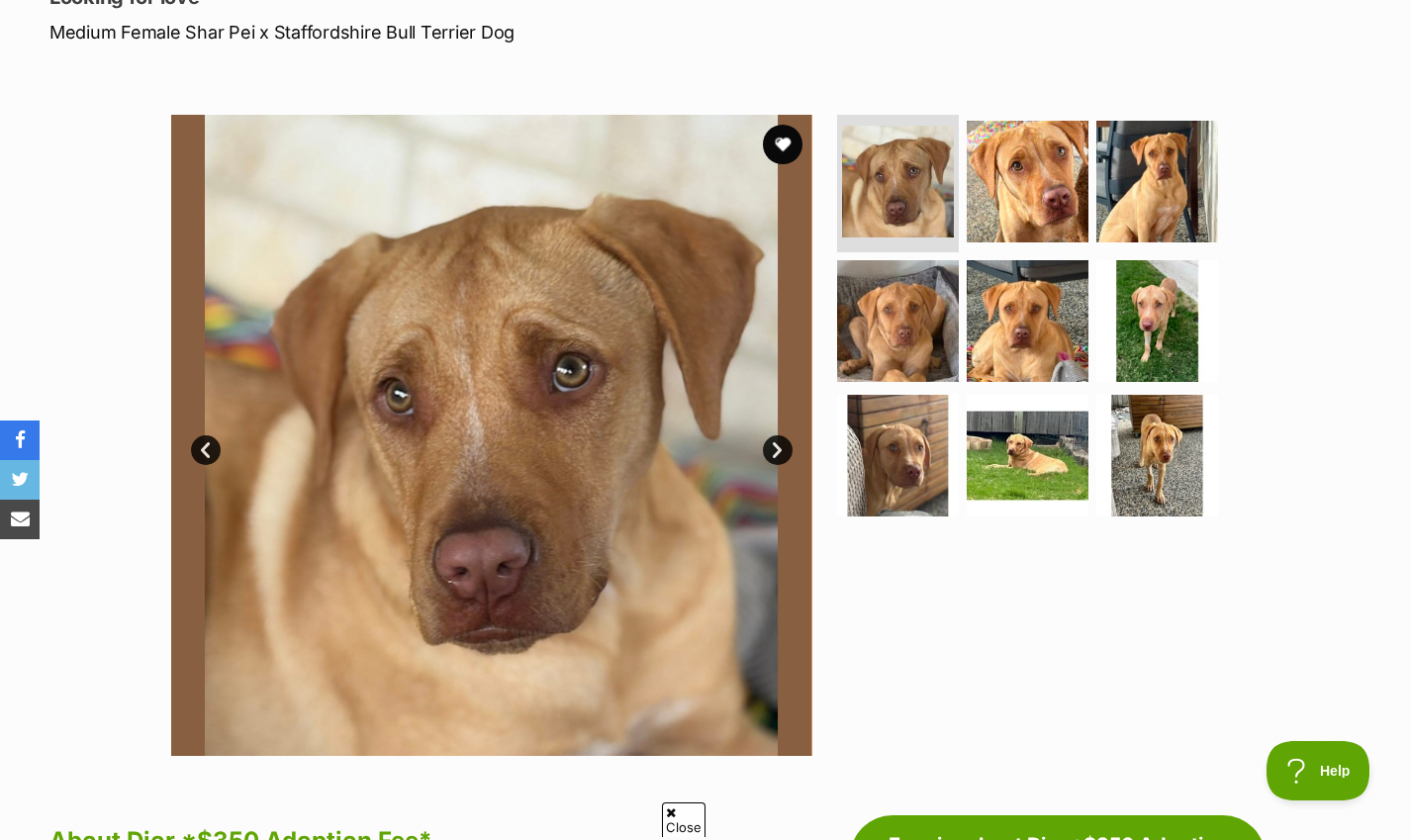 click on "Next" at bounding box center [778, 450] 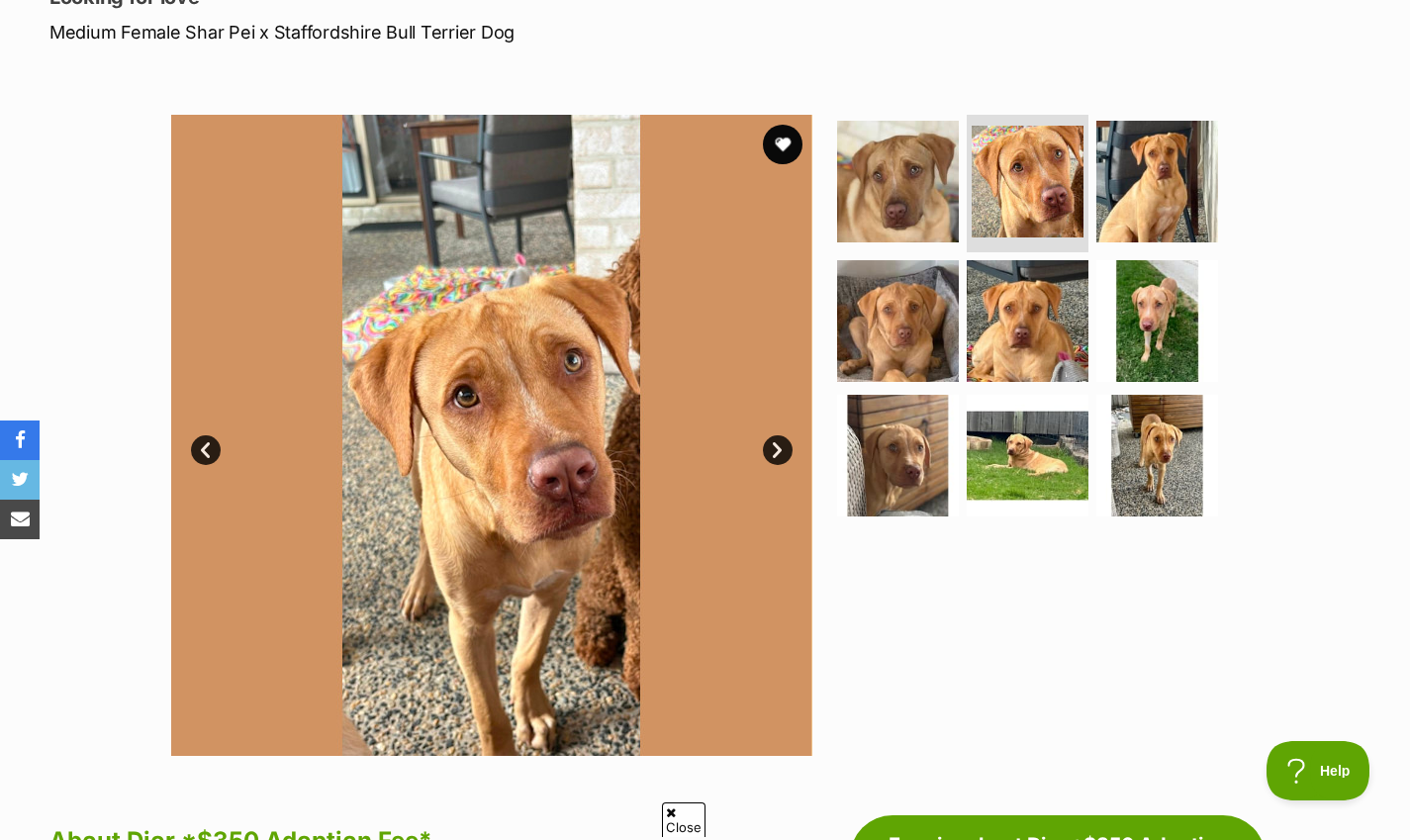scroll, scrollTop: 0, scrollLeft: 0, axis: both 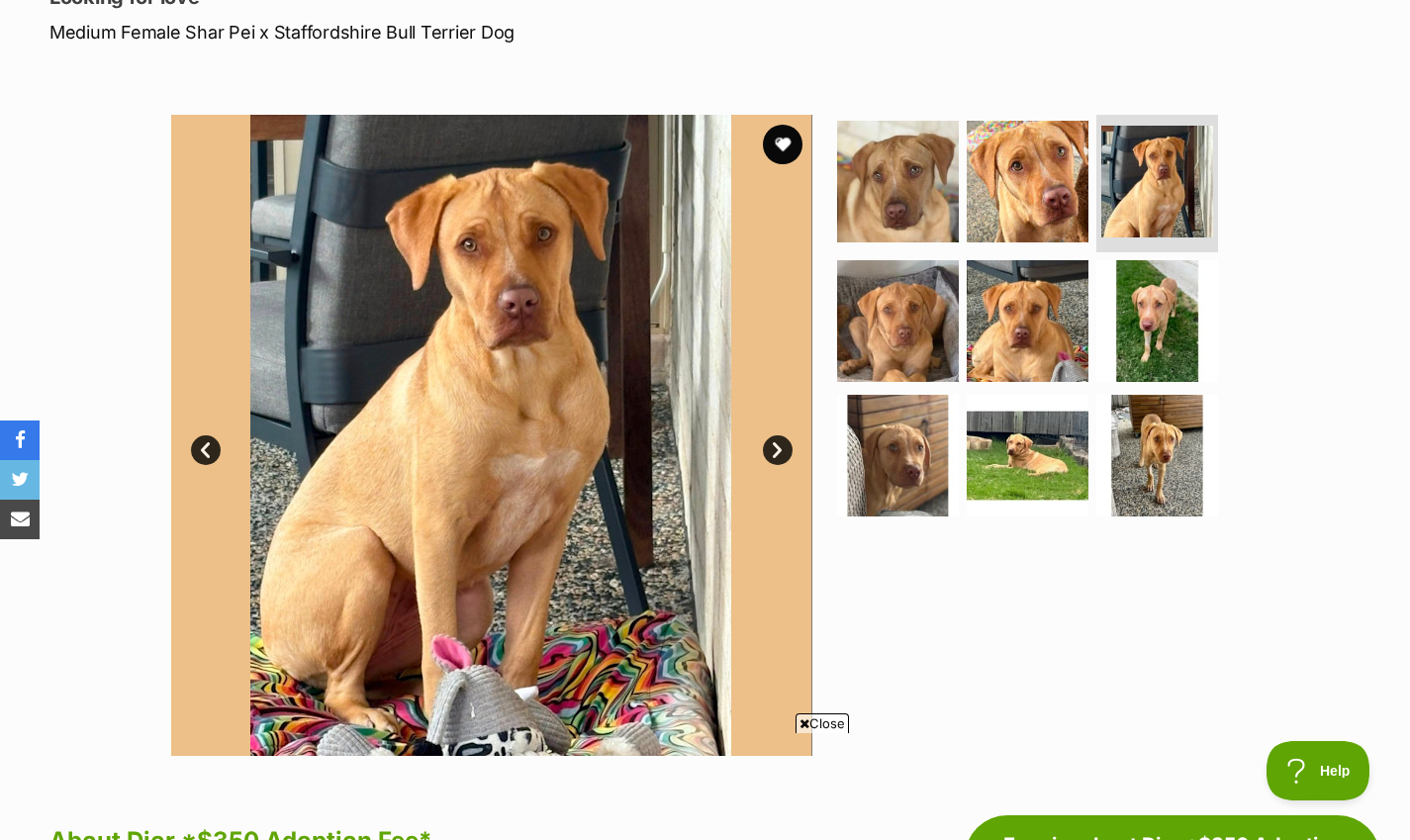 click on "Next" at bounding box center (778, 450) 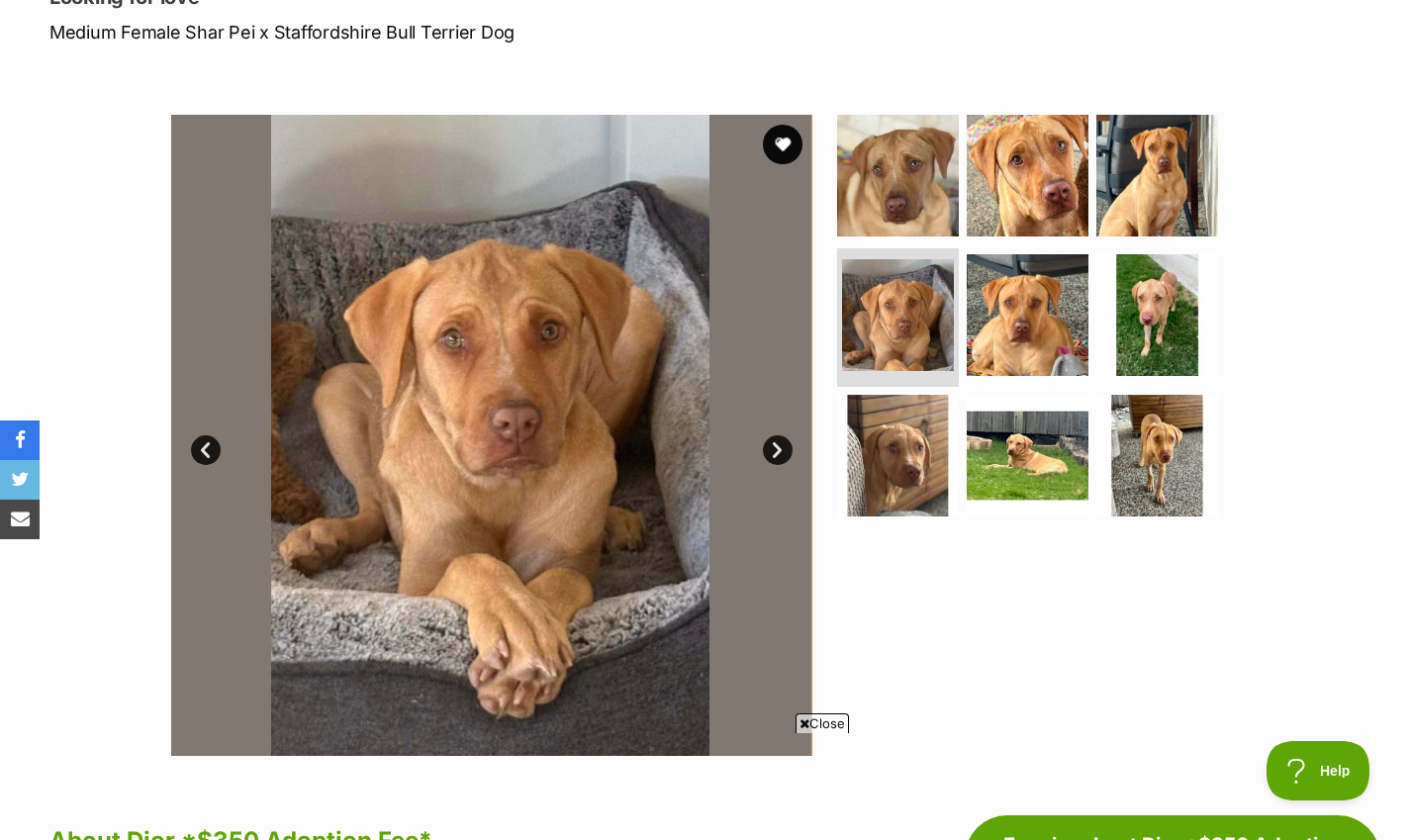 click on "Next" at bounding box center [778, 450] 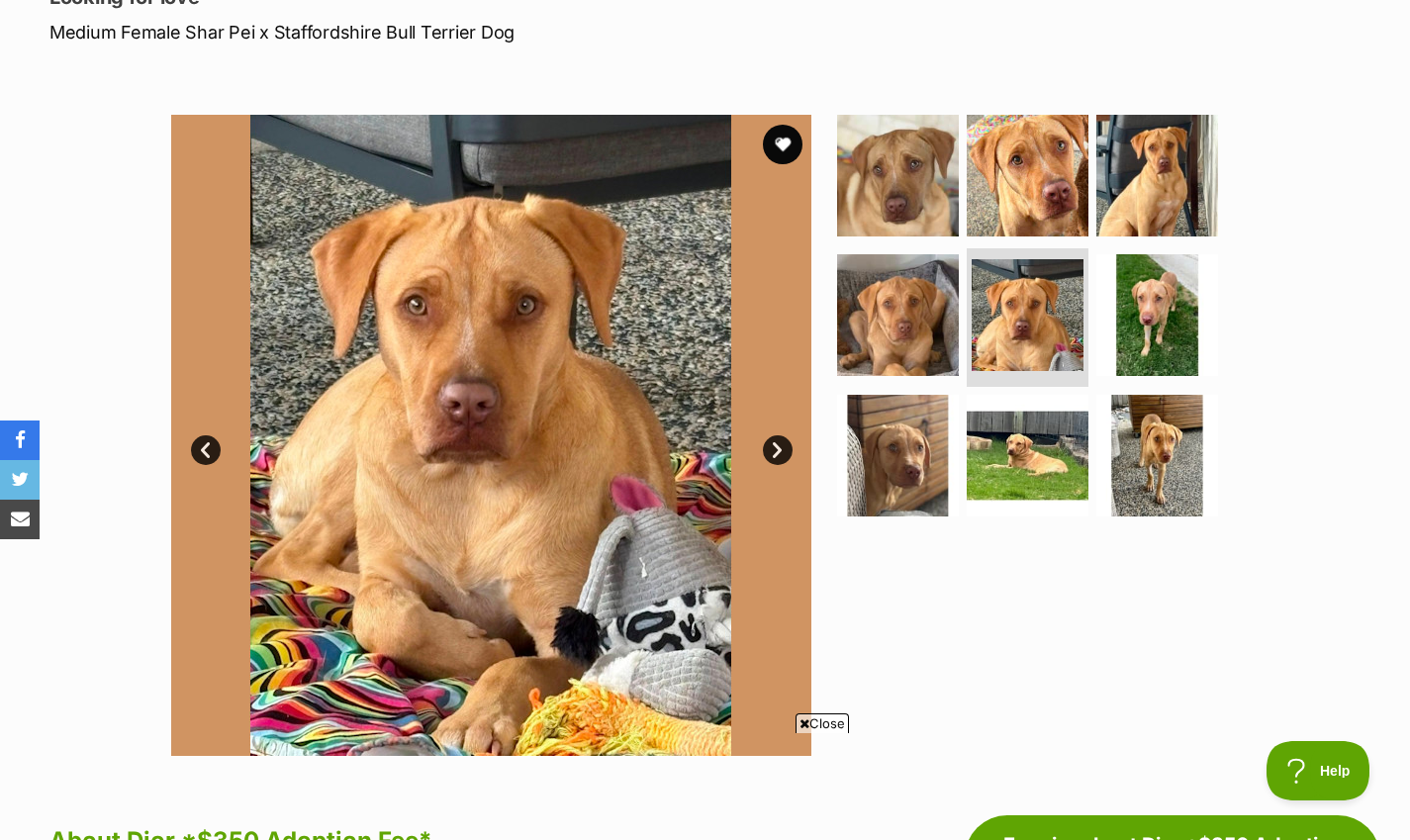 click on "Next" at bounding box center [778, 450] 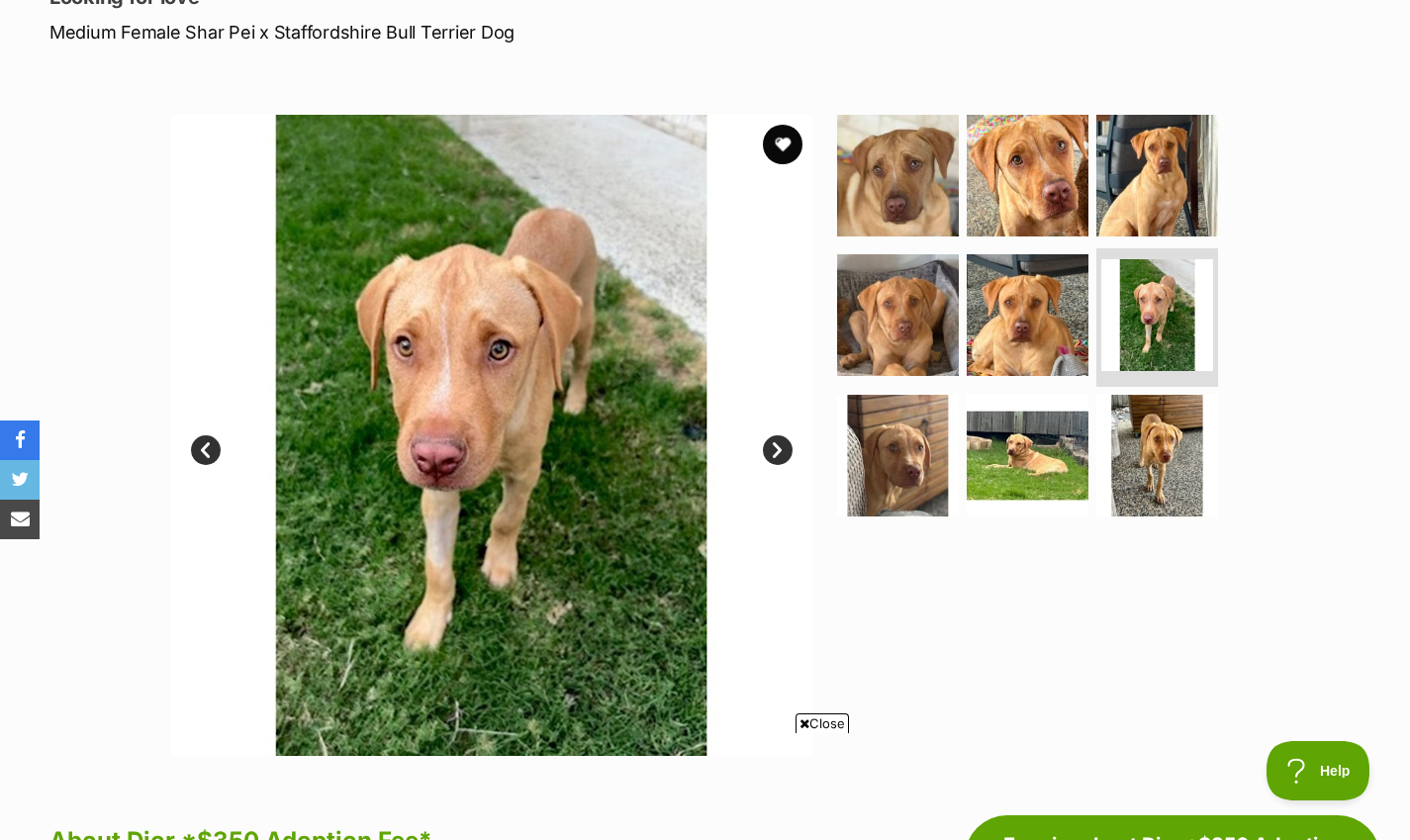 click on "Next" at bounding box center (778, 450) 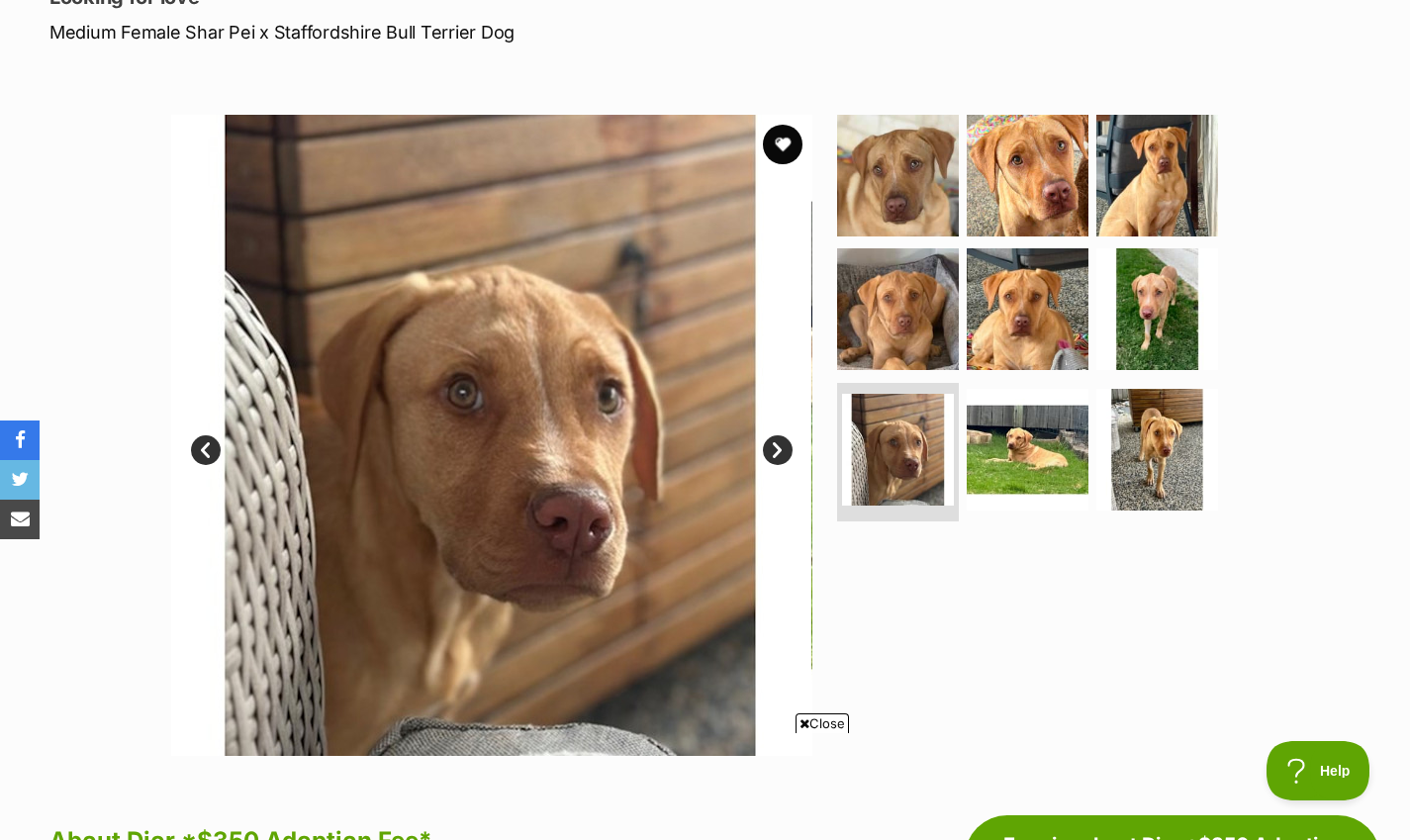 click on "Next" at bounding box center [778, 450] 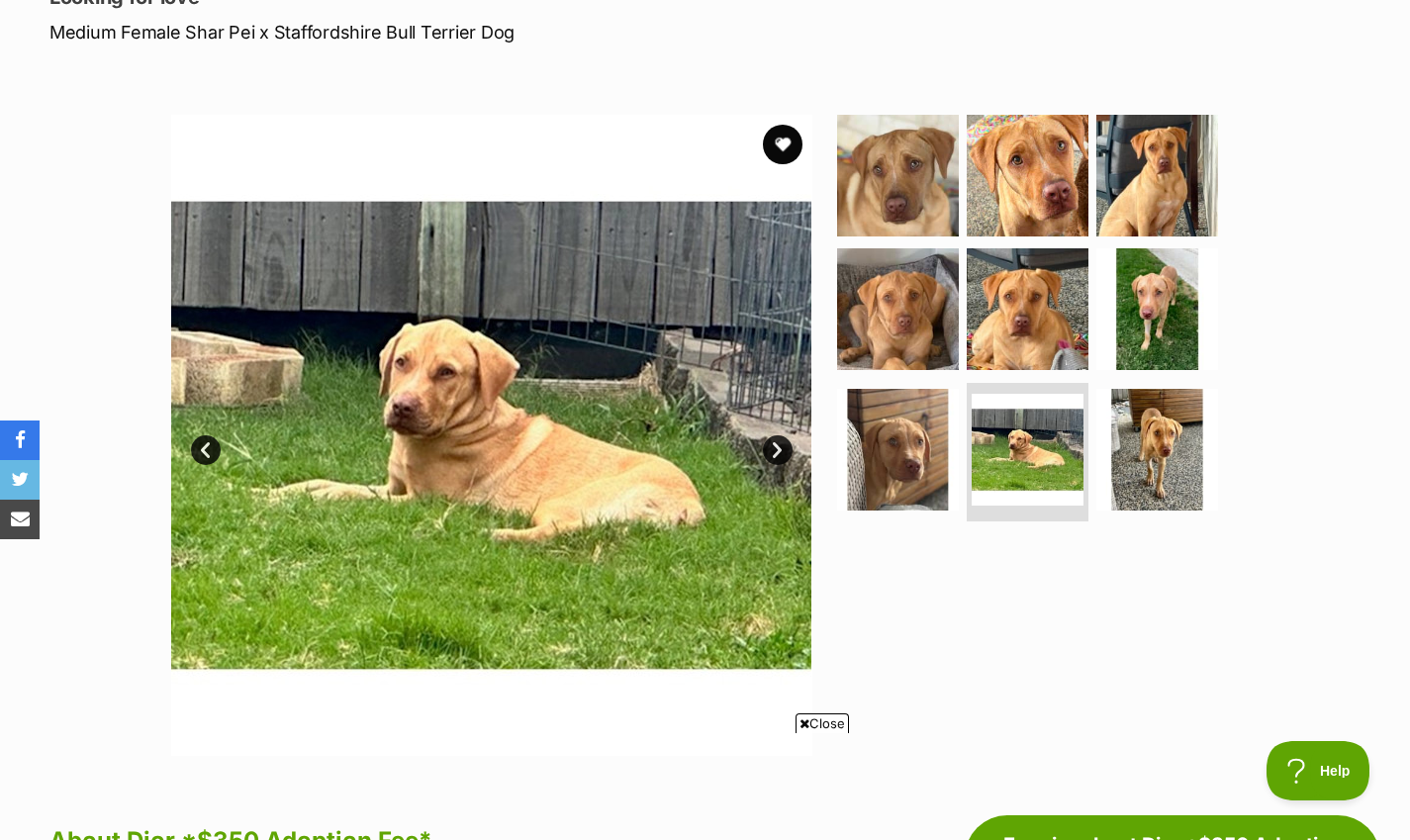 click on "Next" at bounding box center [778, 450] 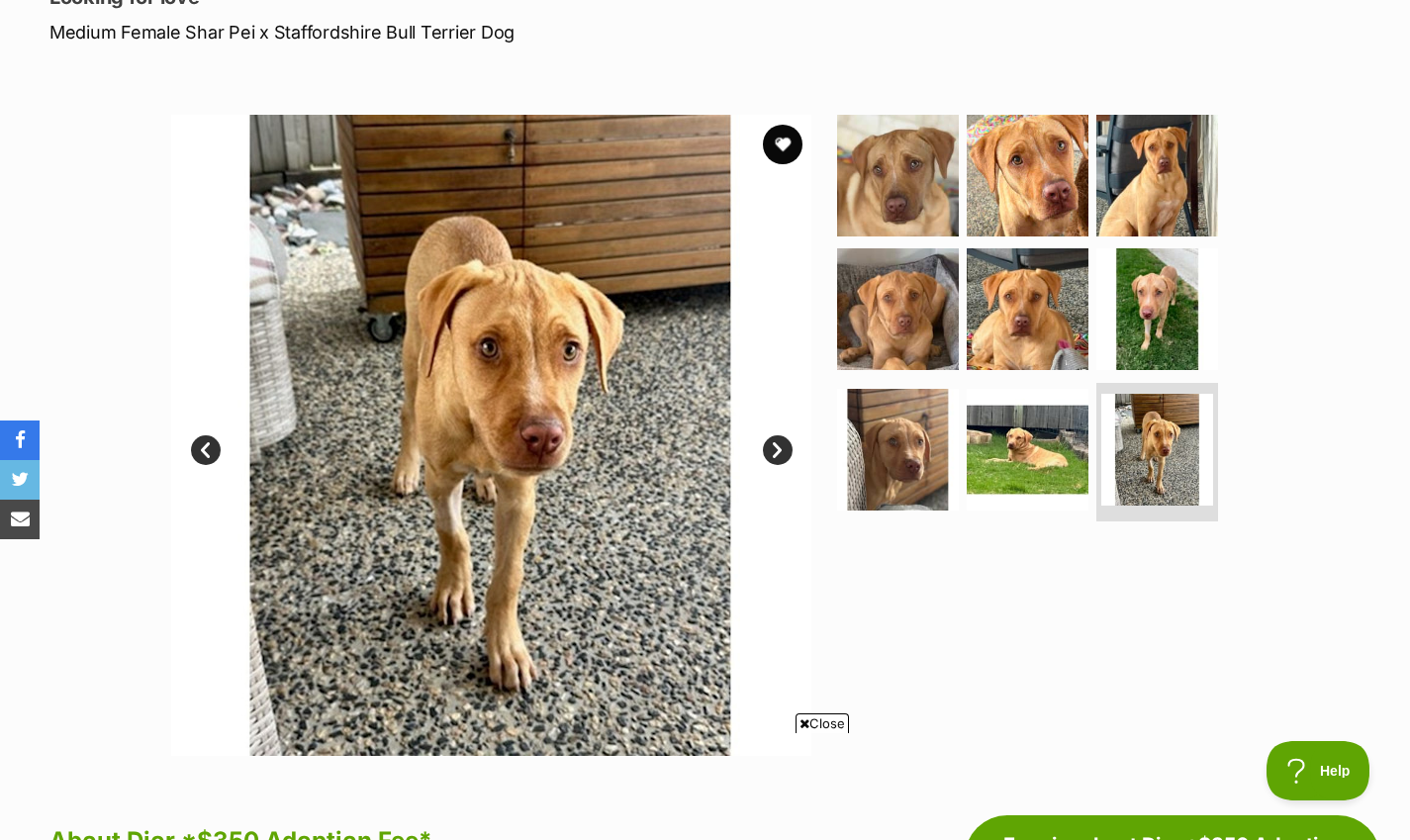click on "Next" at bounding box center [778, 450] 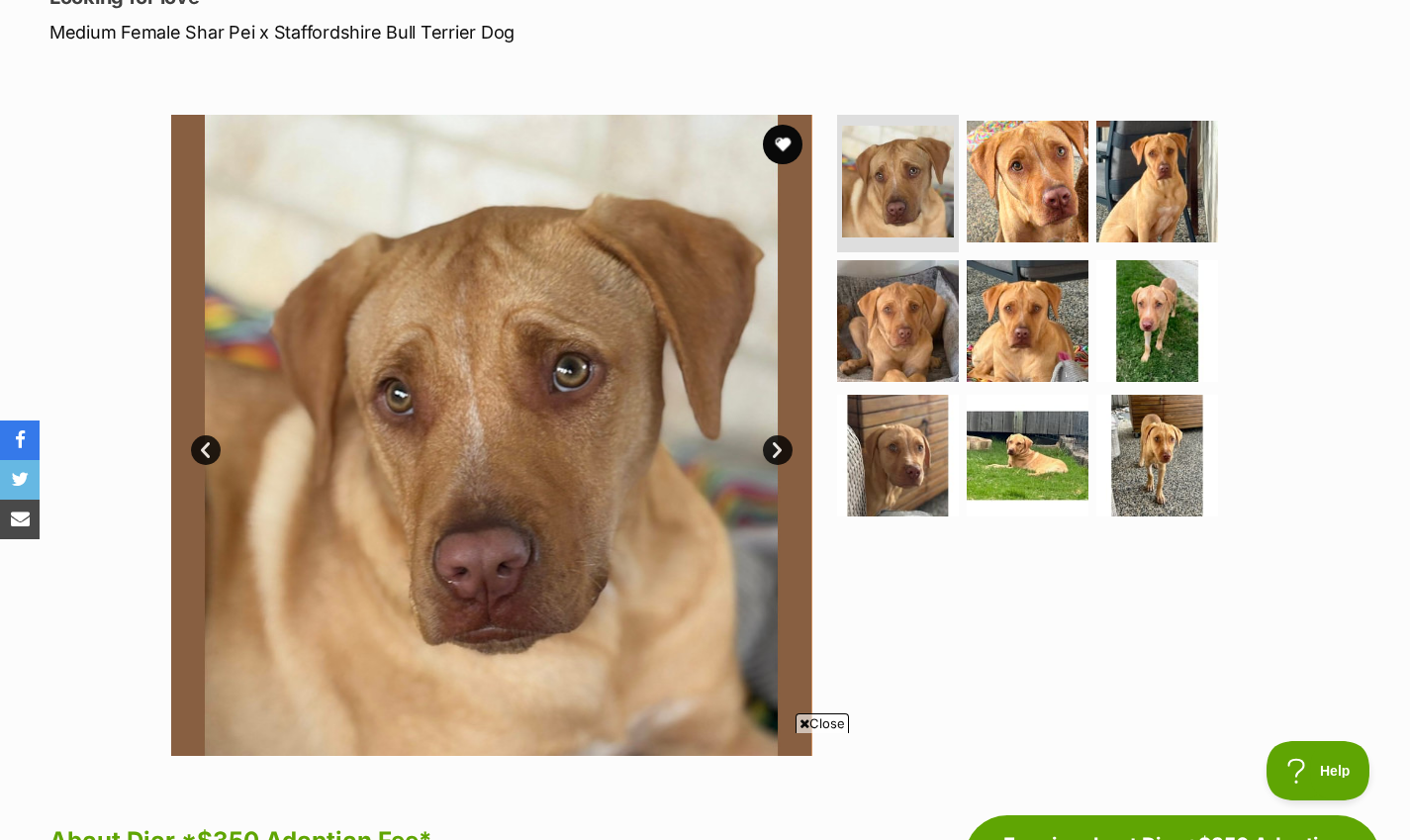 click at bounding box center [1027, 455] 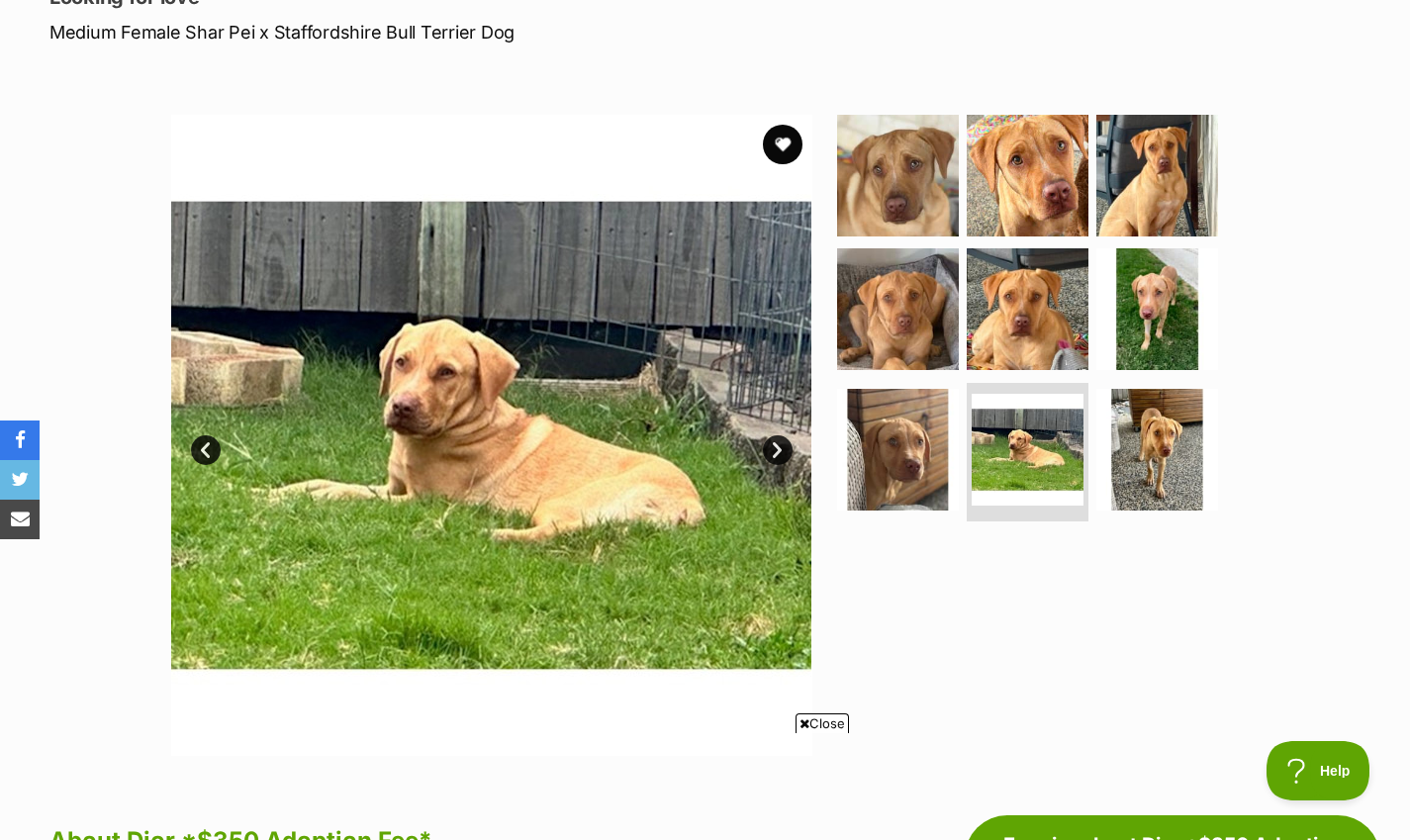 click at bounding box center [897, 449] 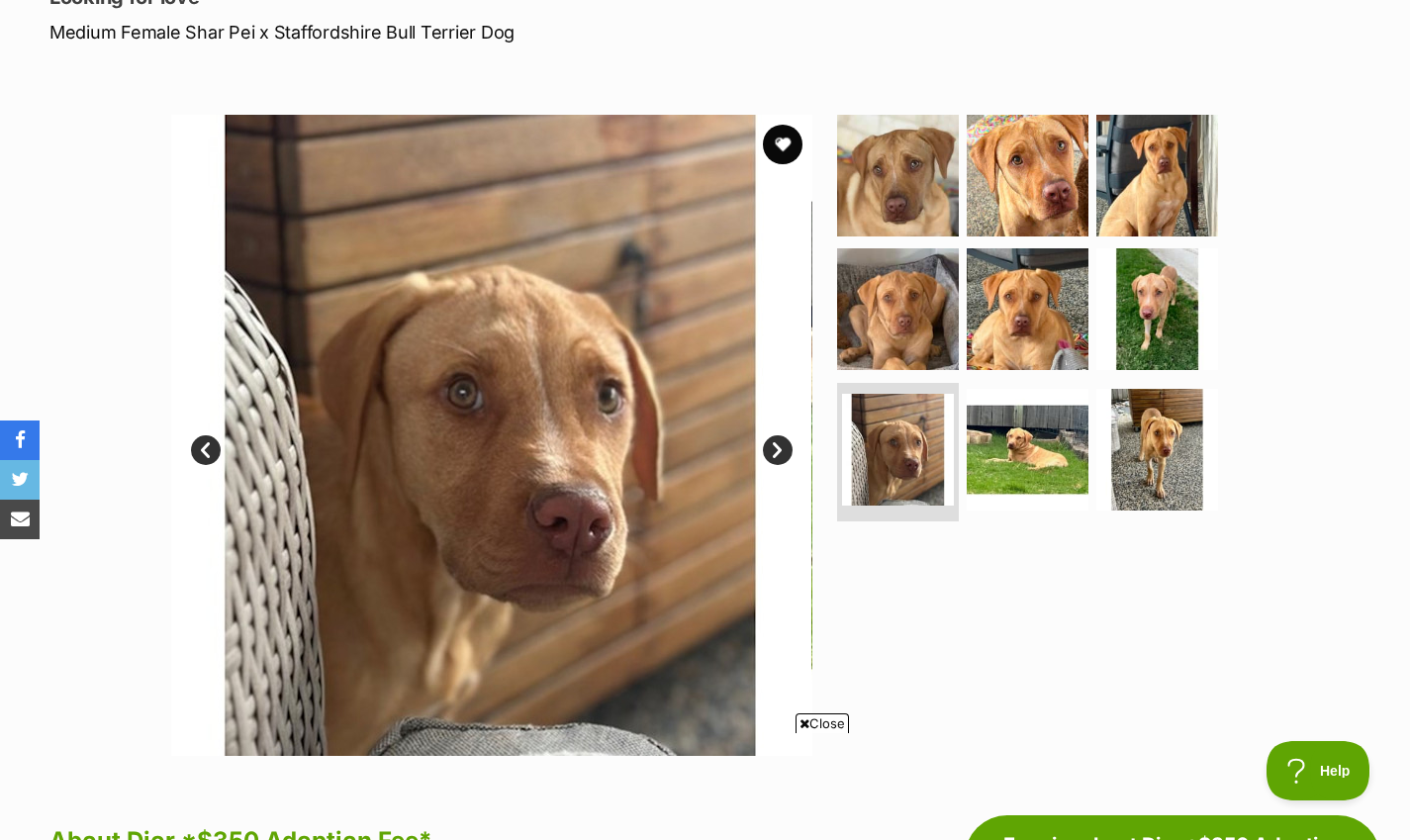 click at bounding box center [1157, 309] 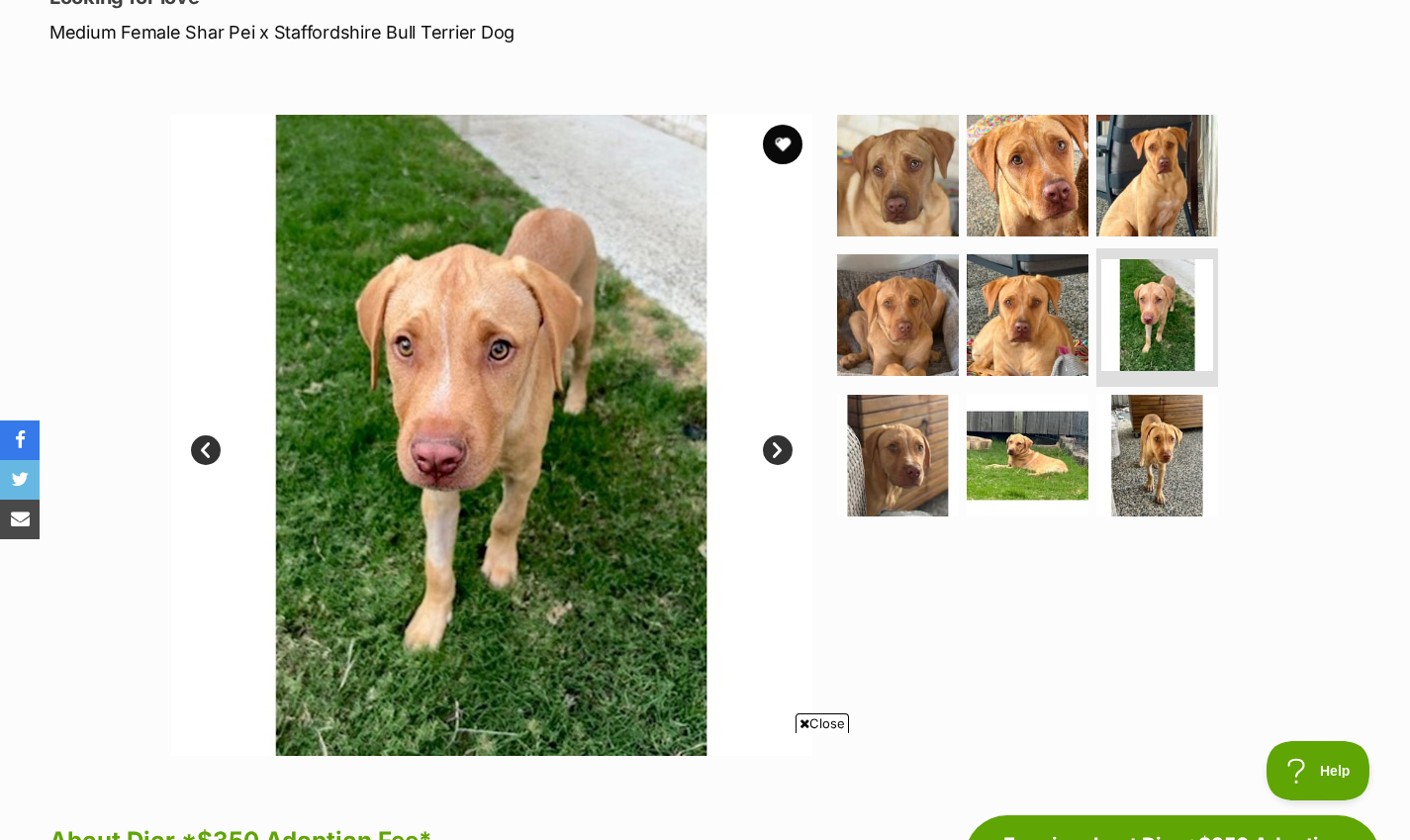 click at bounding box center (1027, 455) 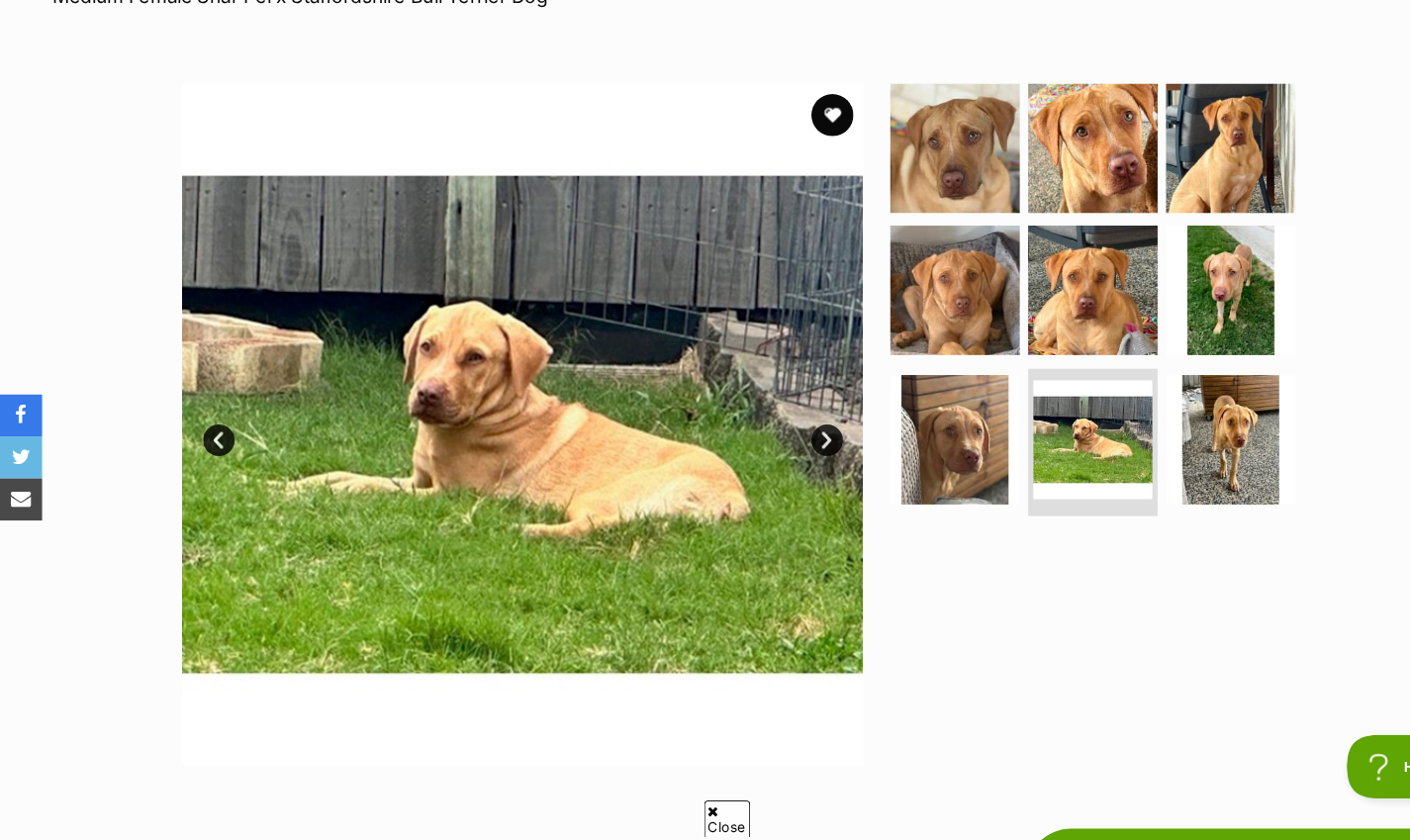 scroll, scrollTop: 297, scrollLeft: 0, axis: vertical 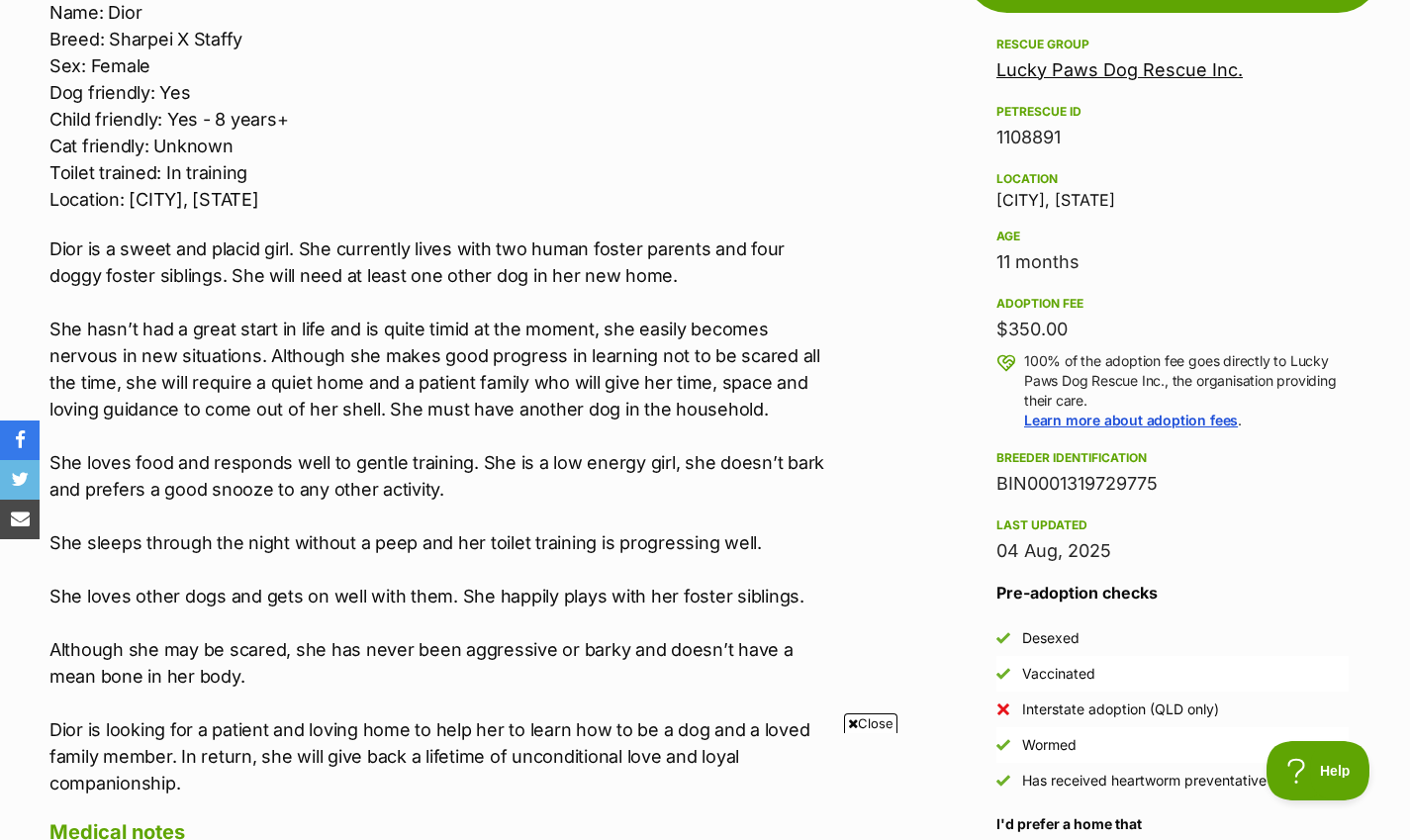 click on "Dior is a sweet and placid girl. She currently lives with two human foster parents and four doggy foster siblings. She will need at least one other dog in her new home.
She hasn’t had a great start in life and is quite timid at the moment, she easily becomes nervous in new situations. Although she makes good progress in learning not to be scared all the time, she will require a quiet home and a patient family who will give her time, space and loving guidance to come out of her shell. She must have another dog in the household.
She loves food and responds well to gentle training. She is a low energy girl, she doesn’t bark and prefers a good snooze to any other activity.
She sleeps through the night without a peep and her toilet training is progressing well.
She loves other dogs and gets on well with them. She happily plays with her foster siblings.
Although she may be scared, she has never been aggressive or barky and doesn’t have a mean bone in her body." at bounding box center (444, 515) 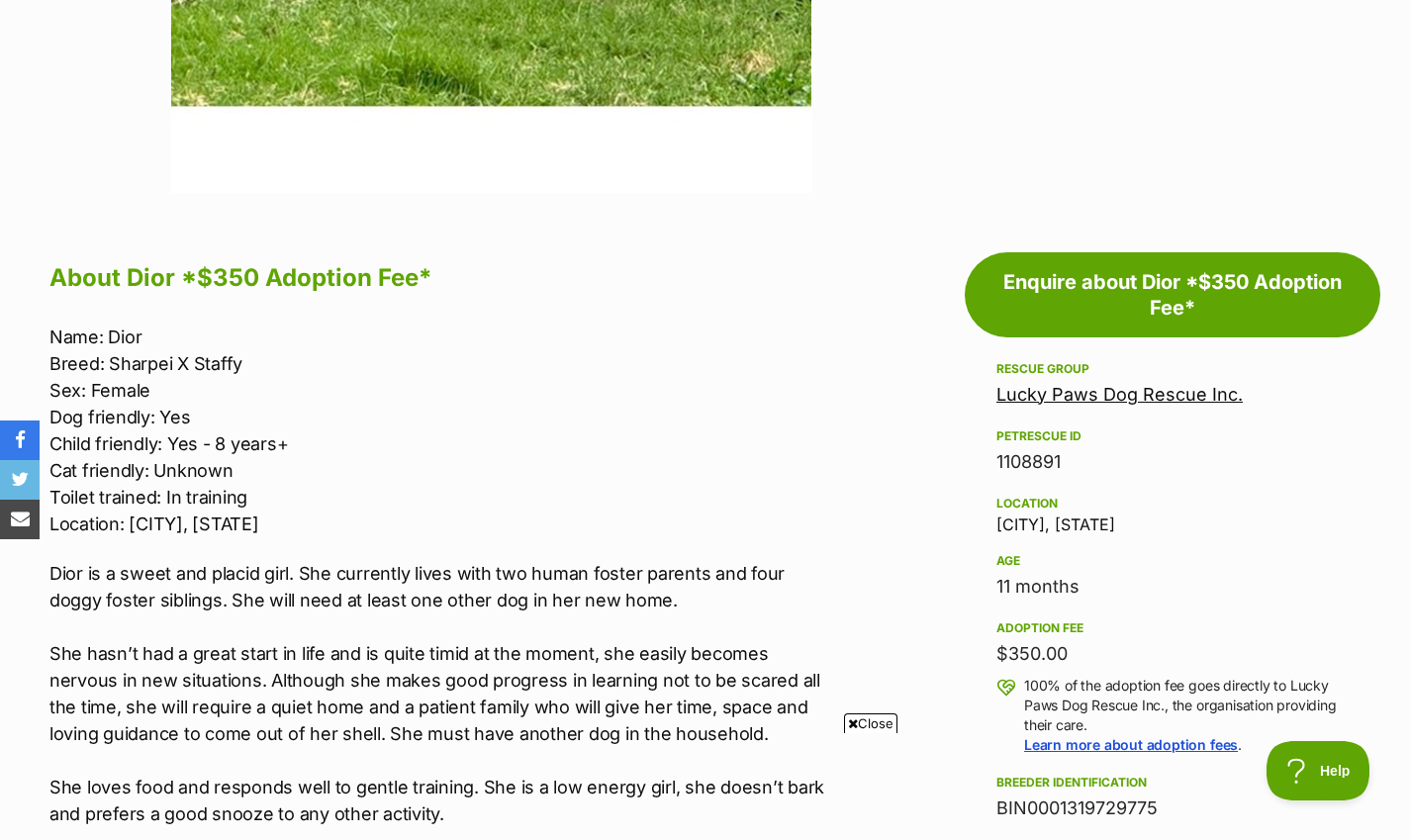 scroll, scrollTop: 854, scrollLeft: 0, axis: vertical 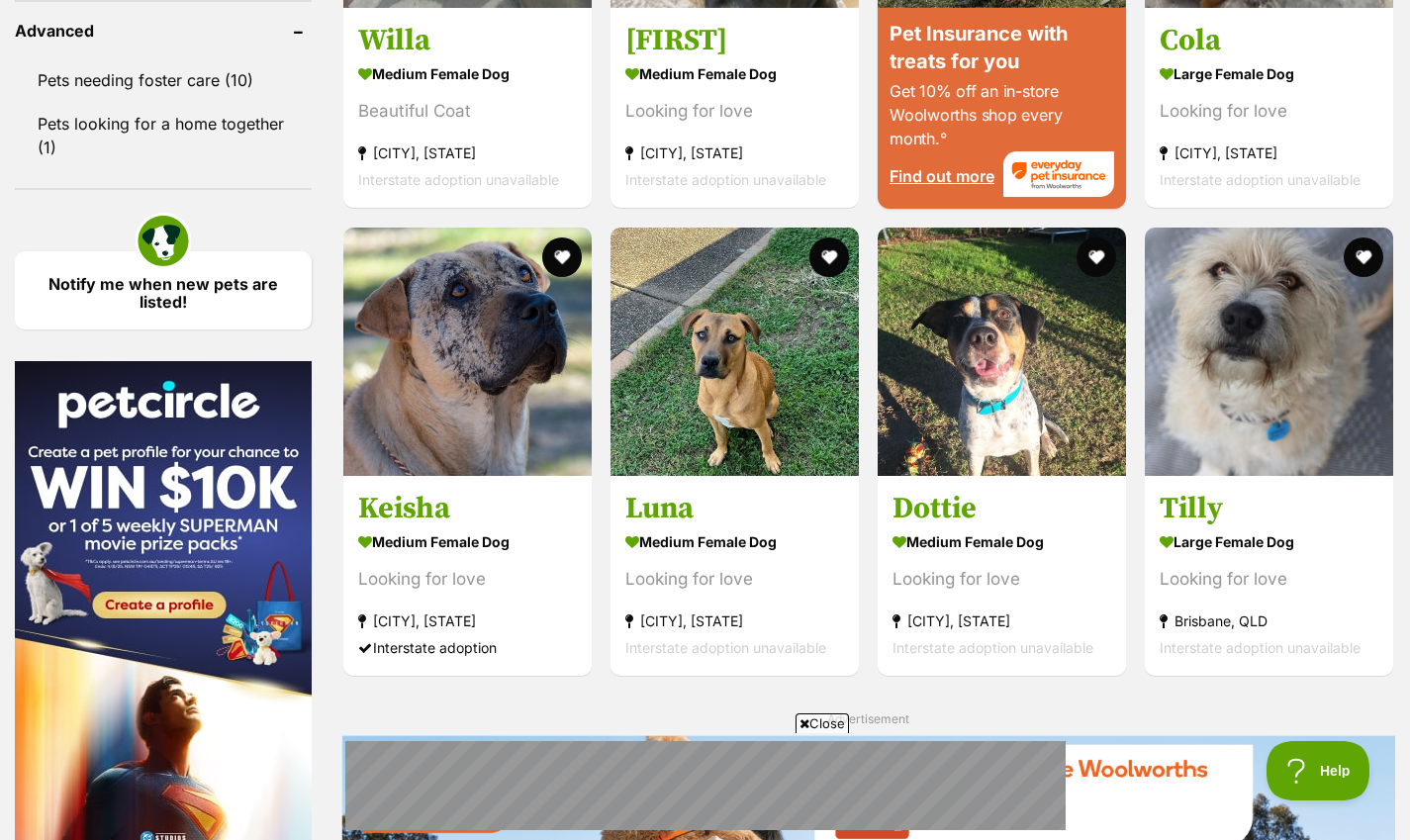 click at bounding box center [1269, 351] 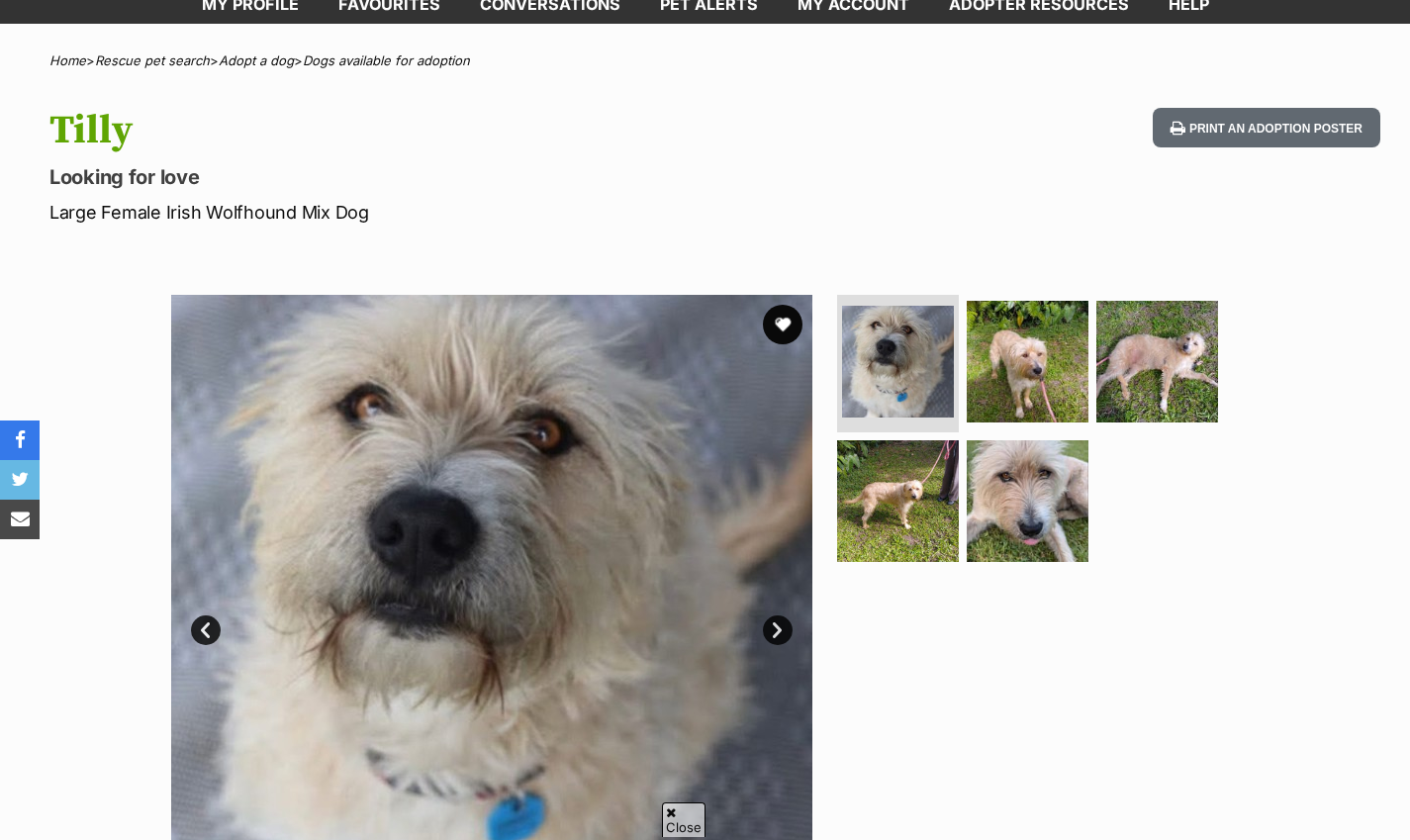 scroll, scrollTop: 163, scrollLeft: 0, axis: vertical 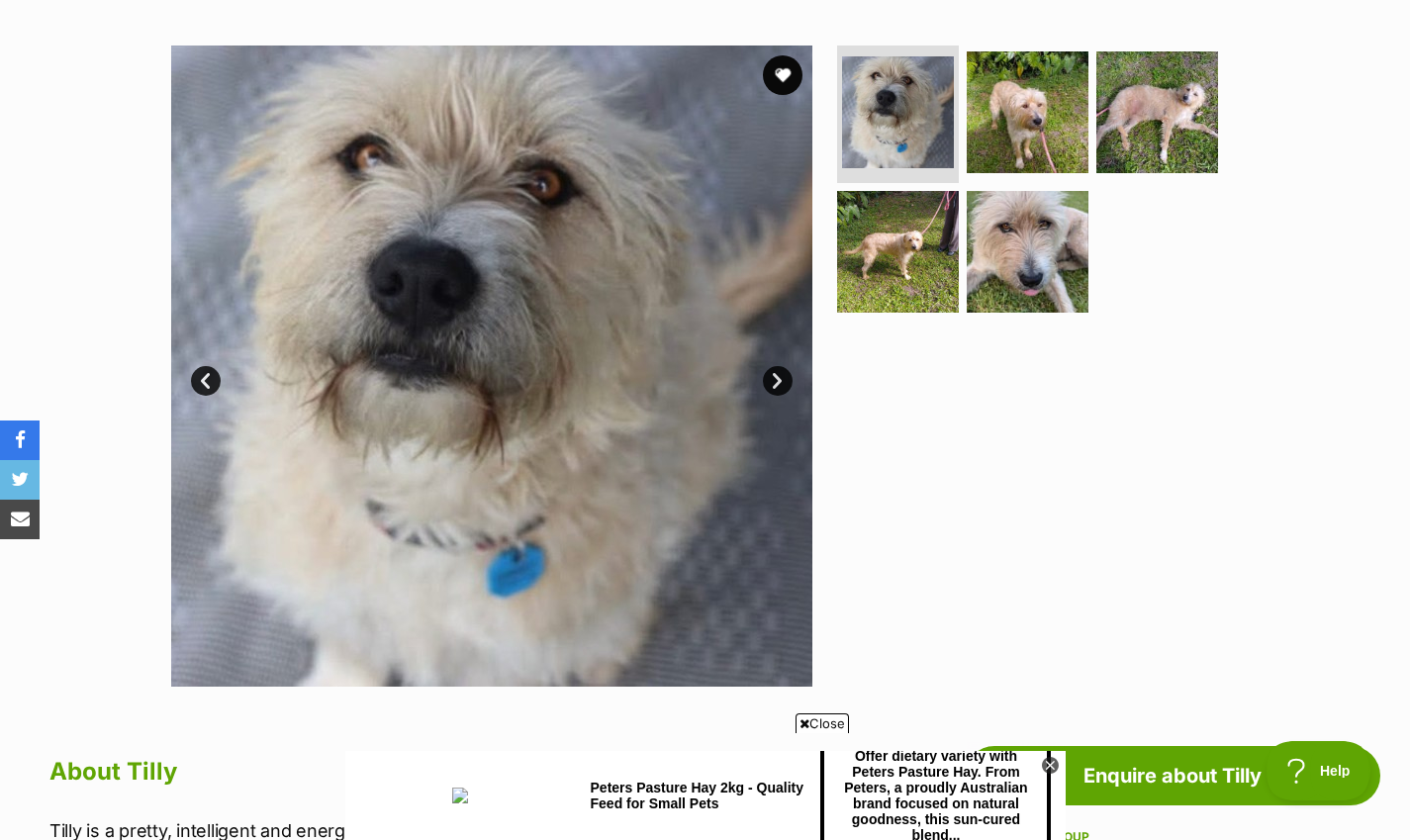 click on "Next" at bounding box center (778, 381) 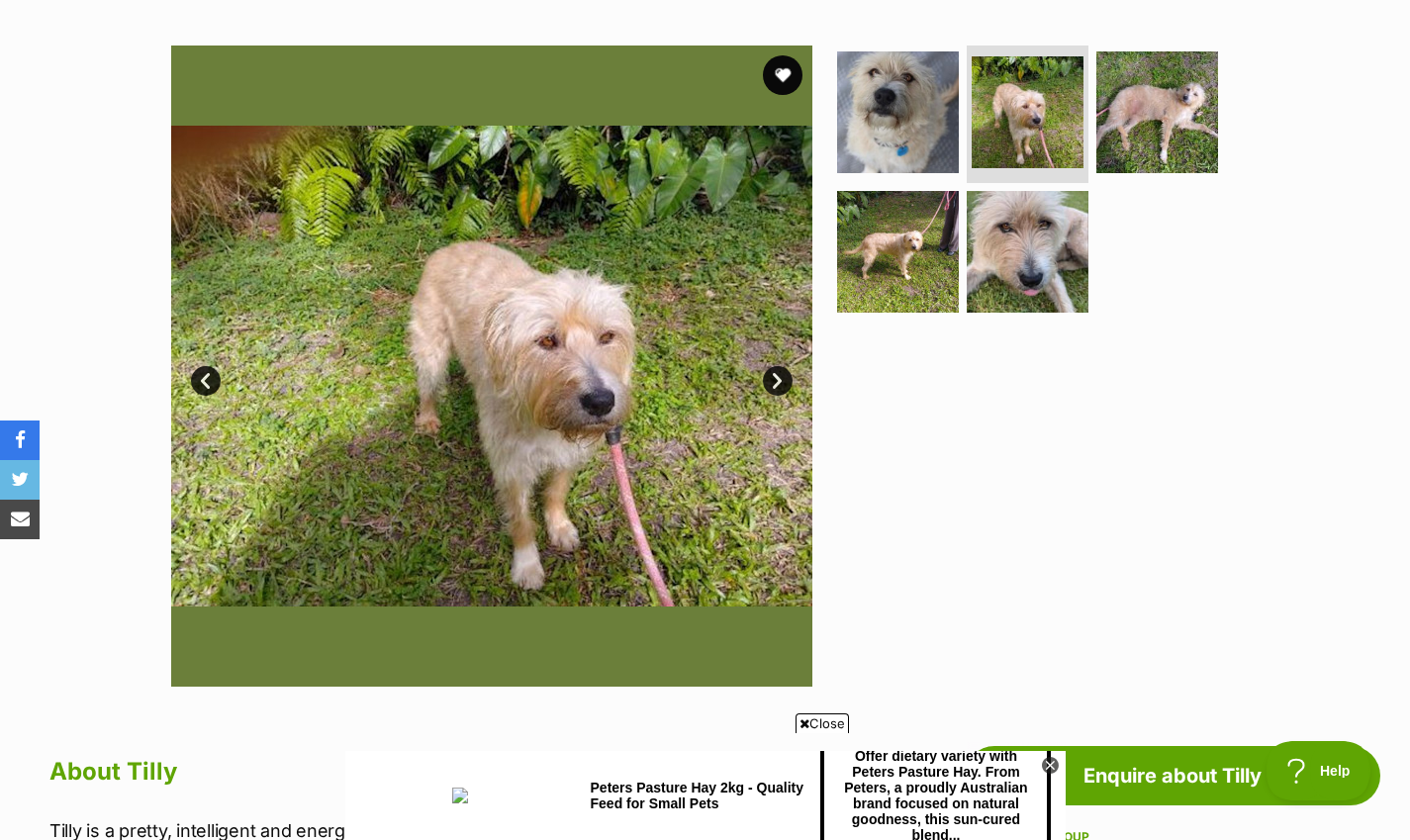 click on "Next" at bounding box center [778, 381] 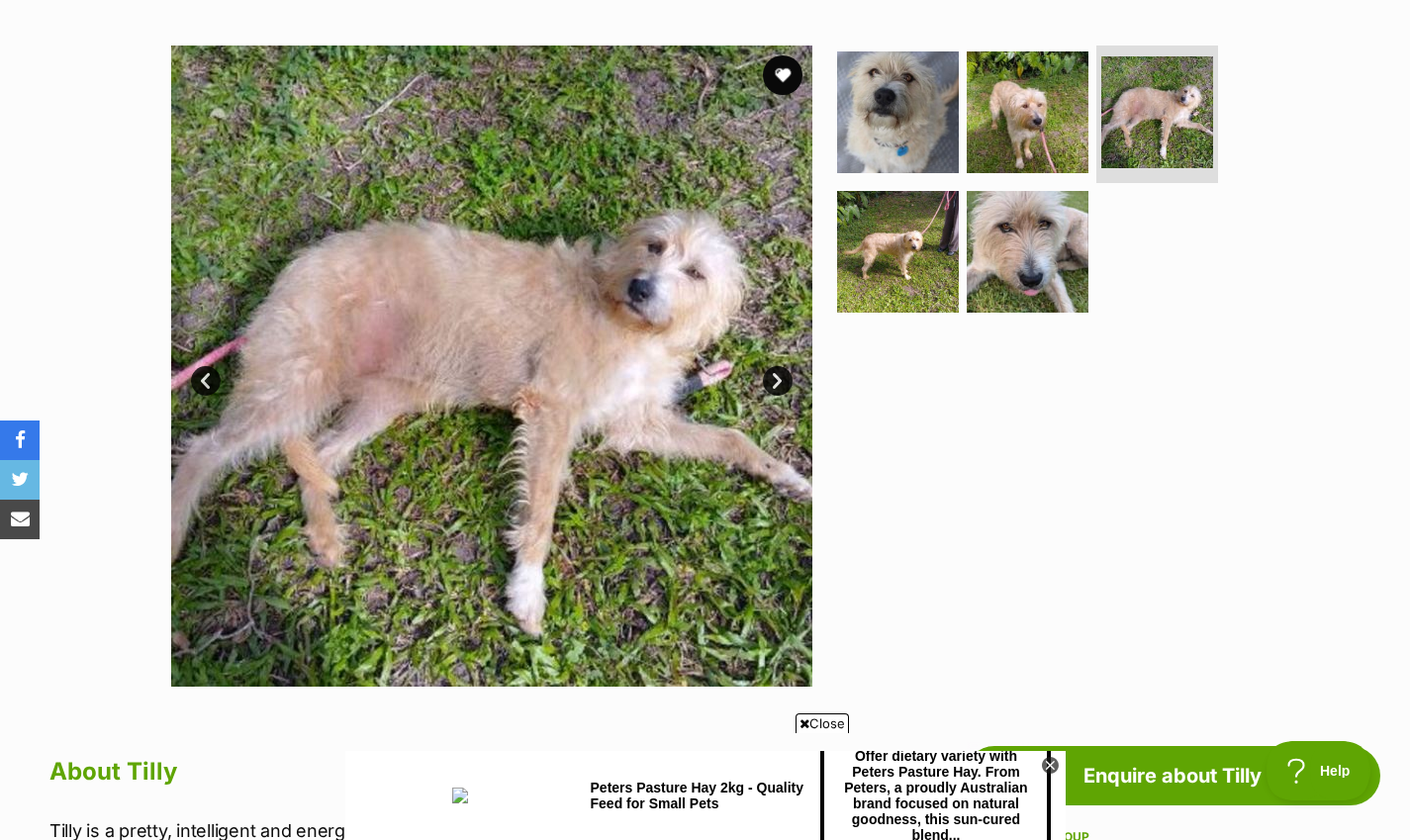 click on "Next" at bounding box center (778, 381) 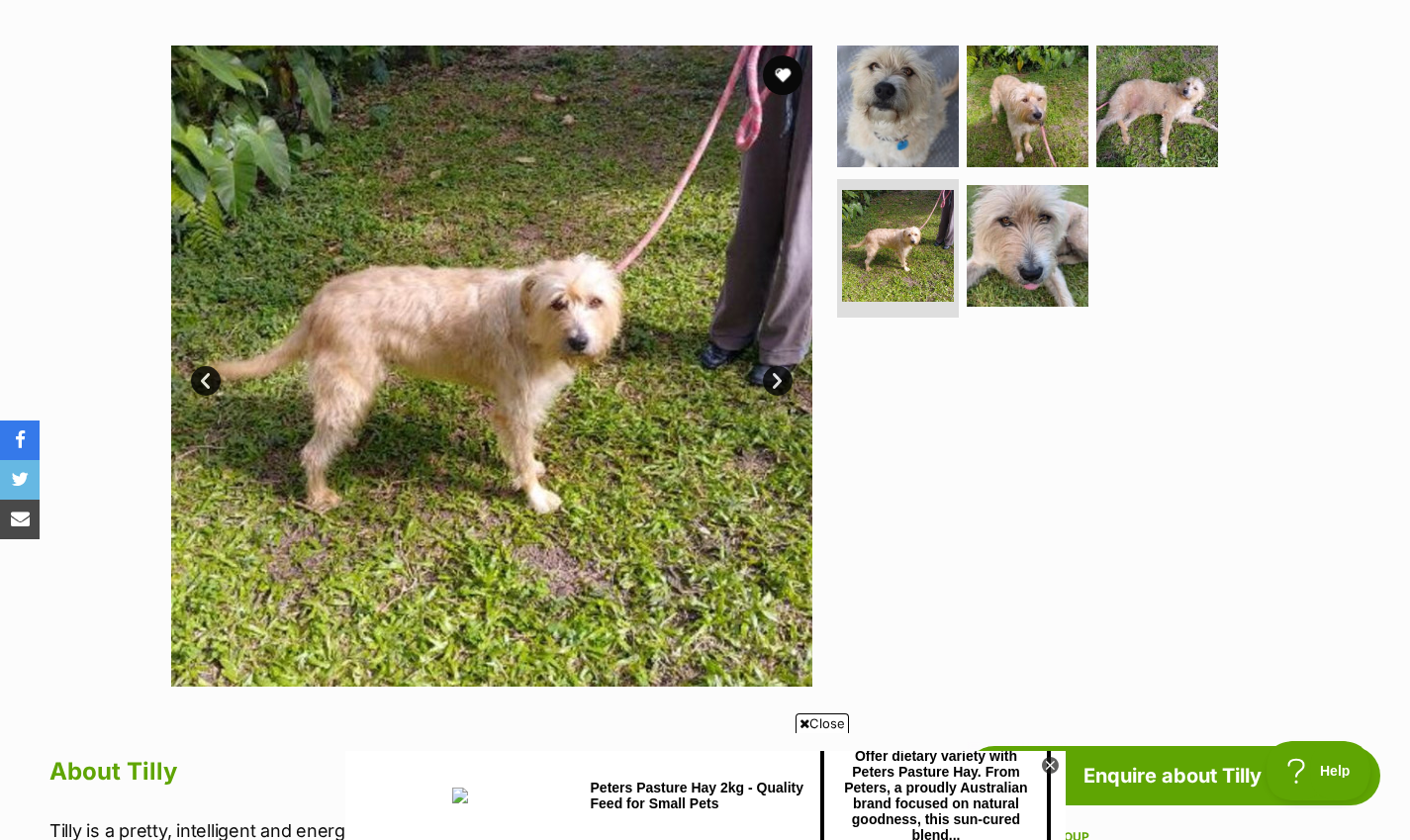 click on "Next" at bounding box center (778, 381) 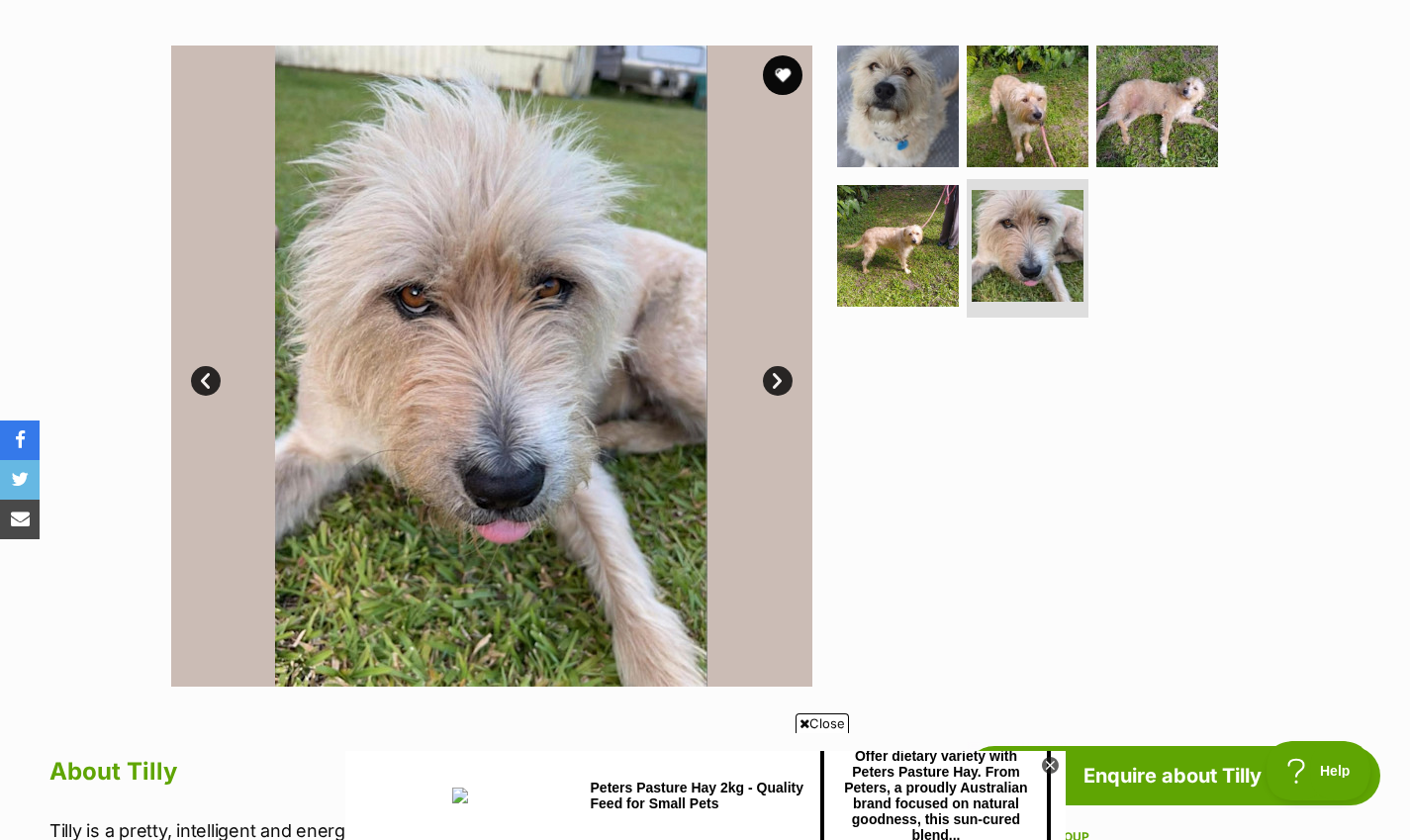 click on "Next" at bounding box center (778, 381) 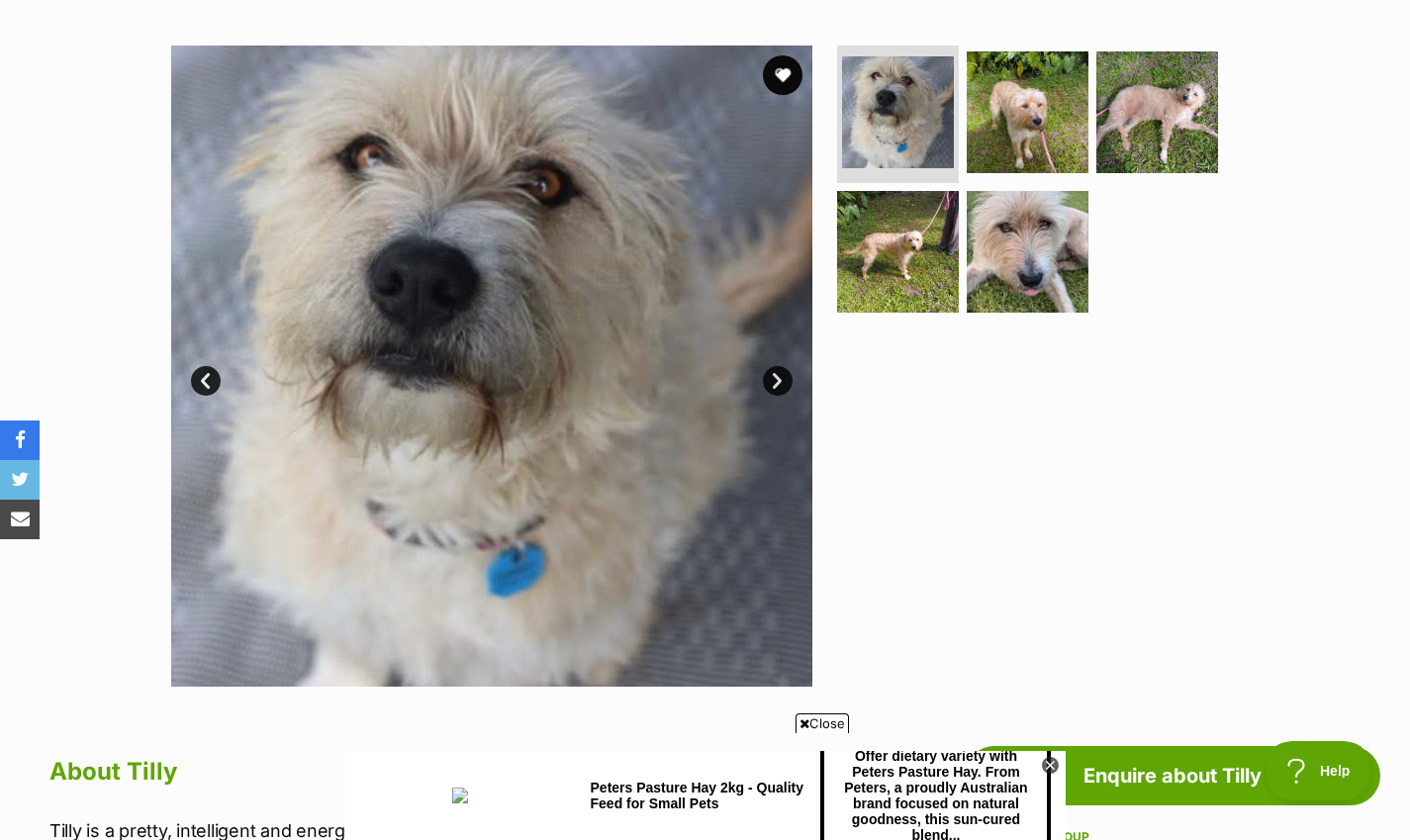 click at bounding box center [783, 75] 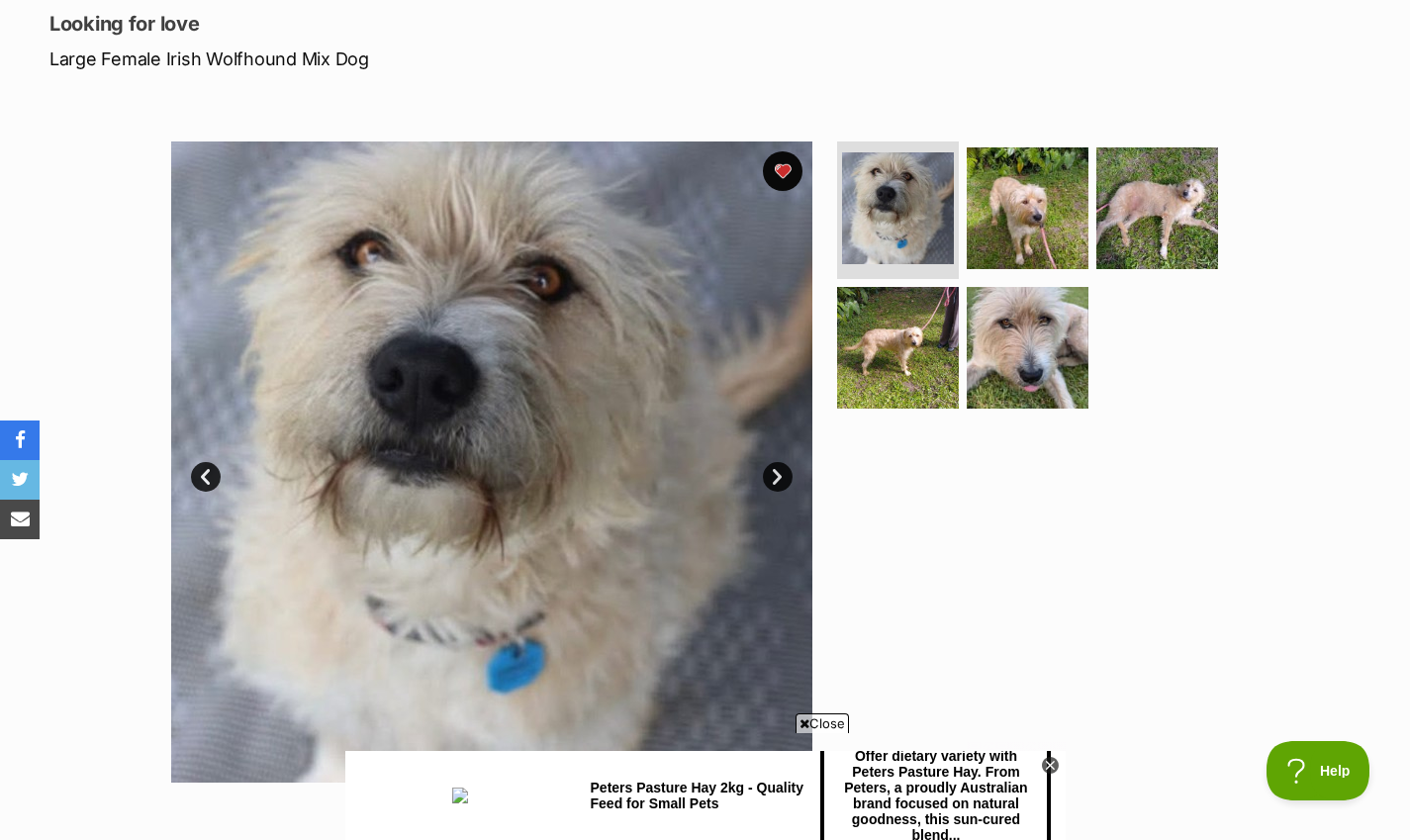scroll, scrollTop: 268, scrollLeft: 0, axis: vertical 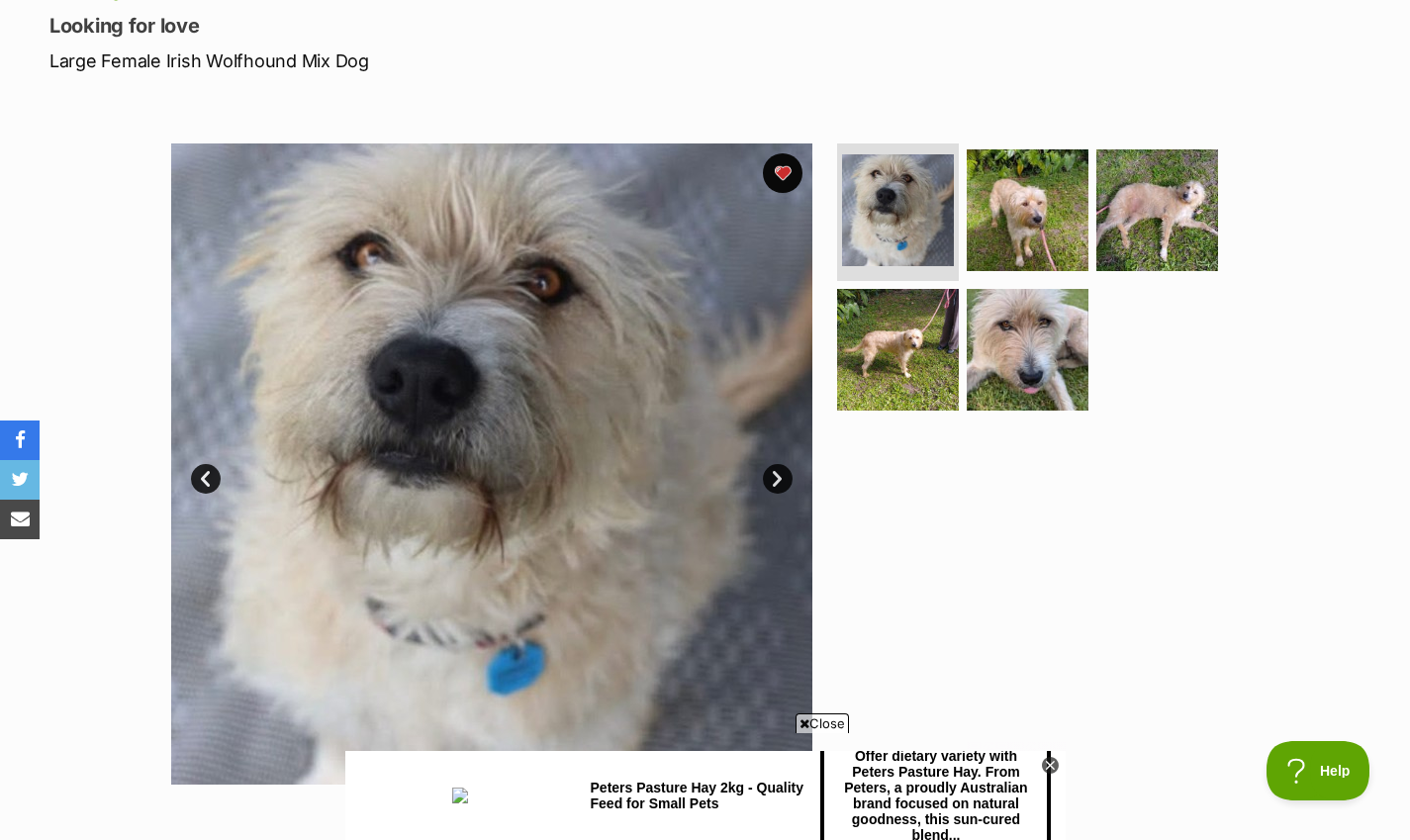 click at bounding box center (783, 173) 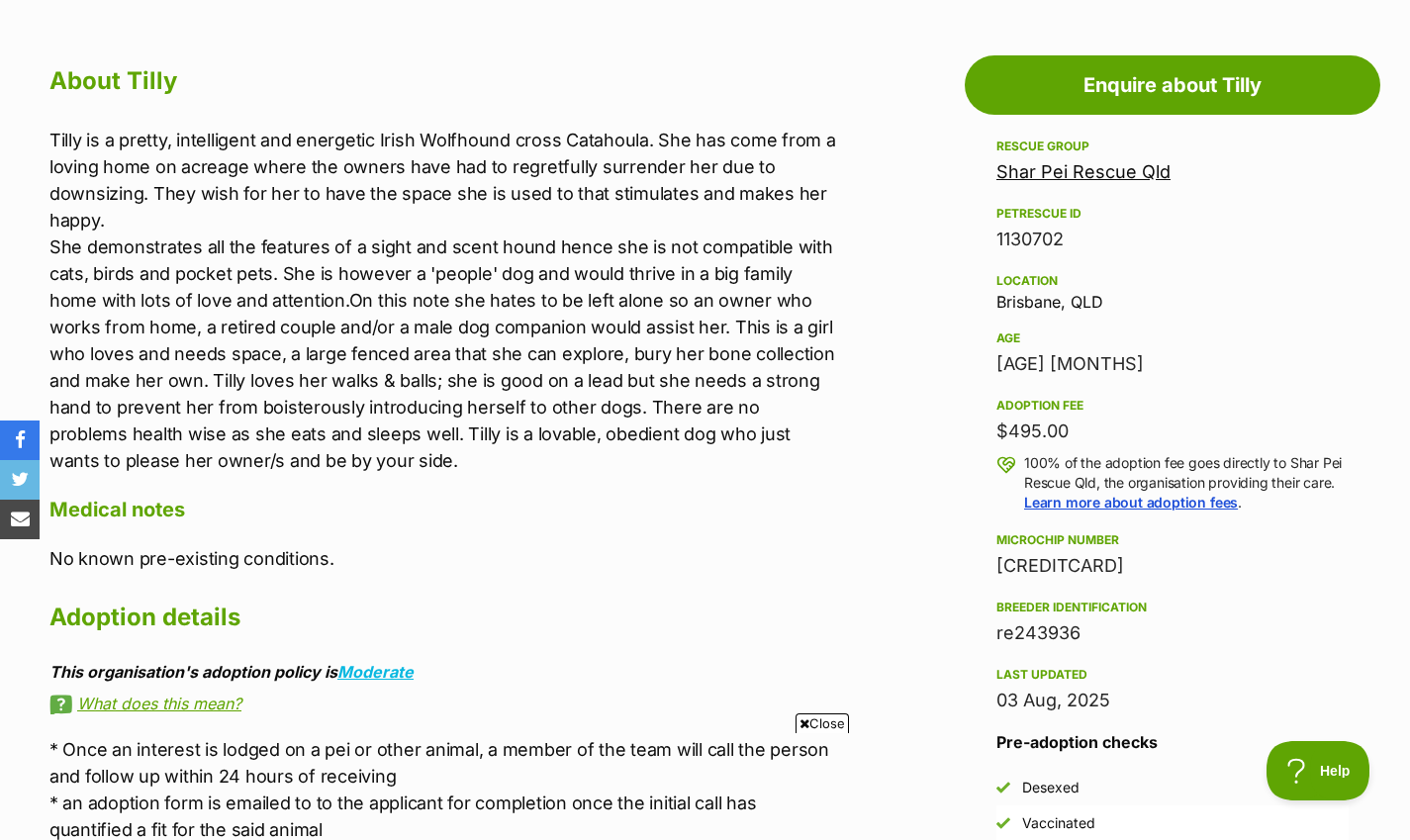 scroll, scrollTop: 1058, scrollLeft: 0, axis: vertical 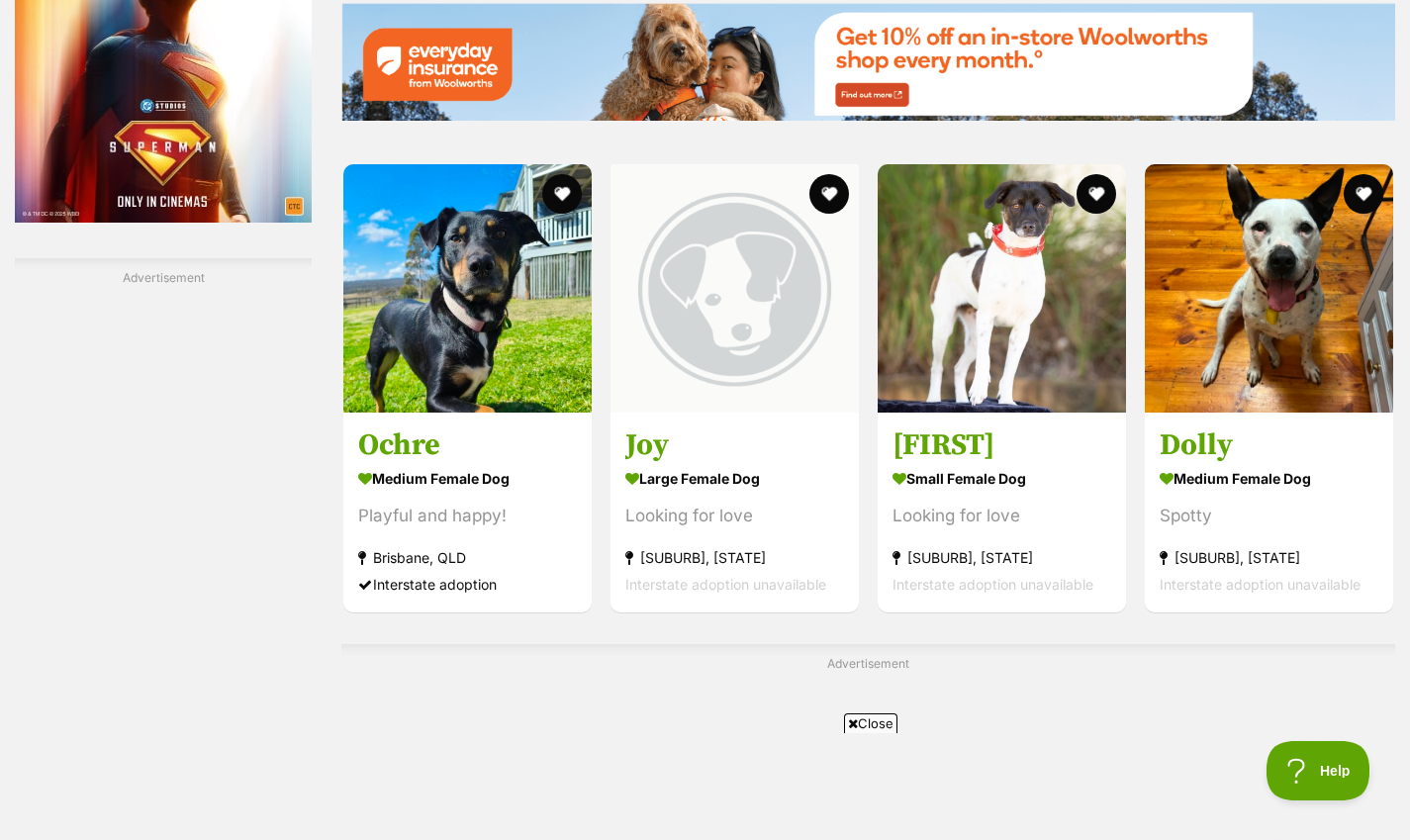 click at bounding box center [467, 288] 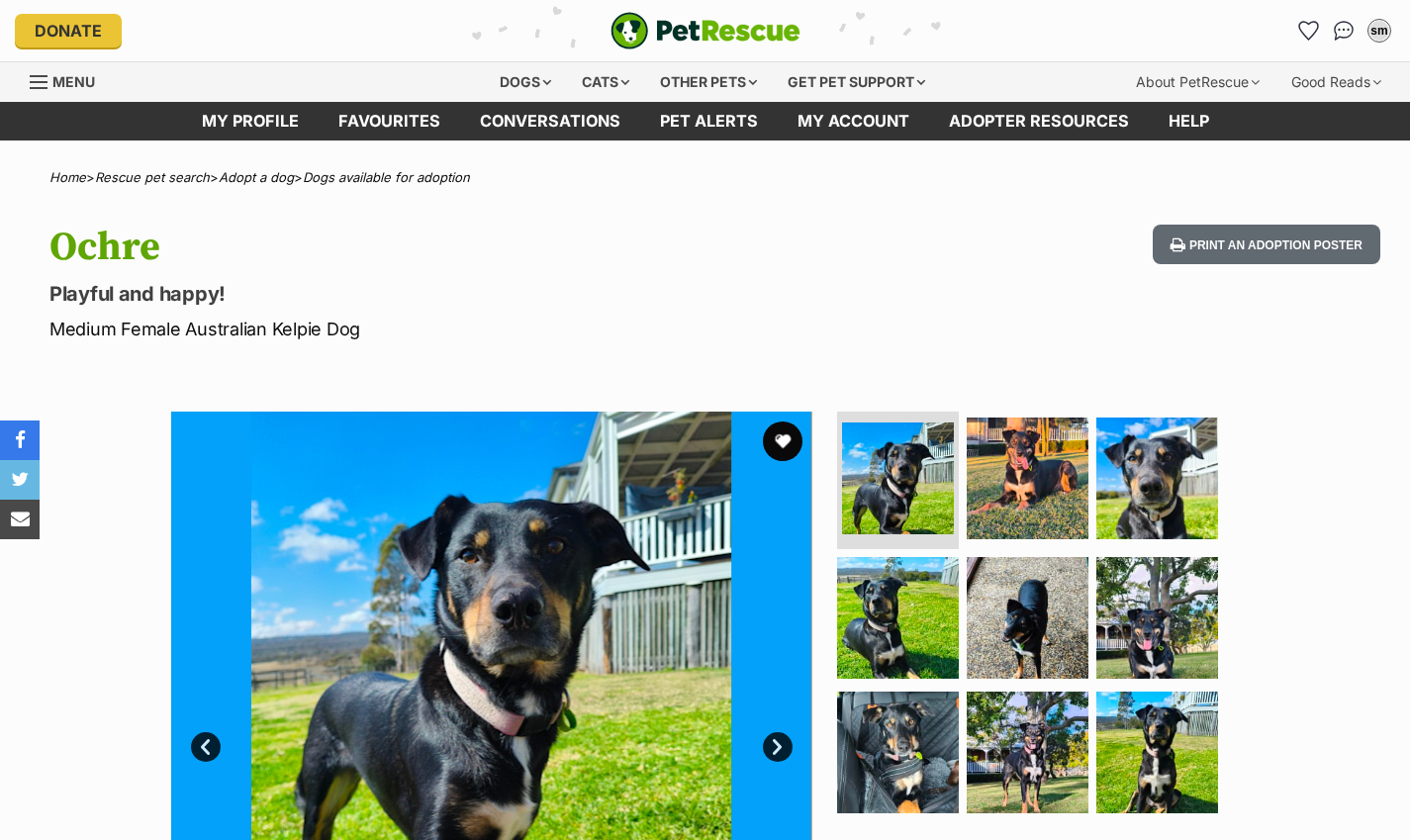 scroll, scrollTop: 0, scrollLeft: 0, axis: both 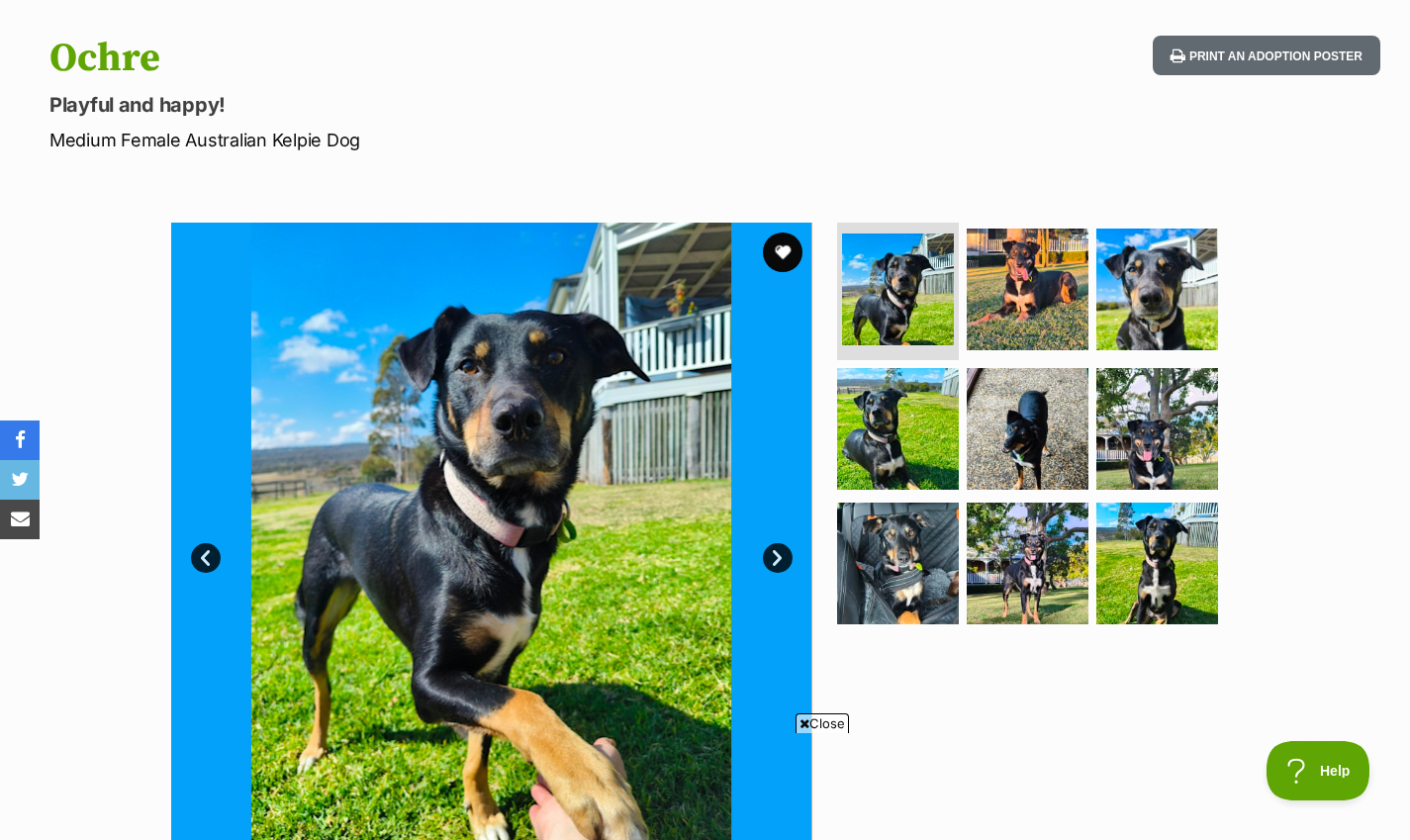 click on "Next" at bounding box center (778, 558) 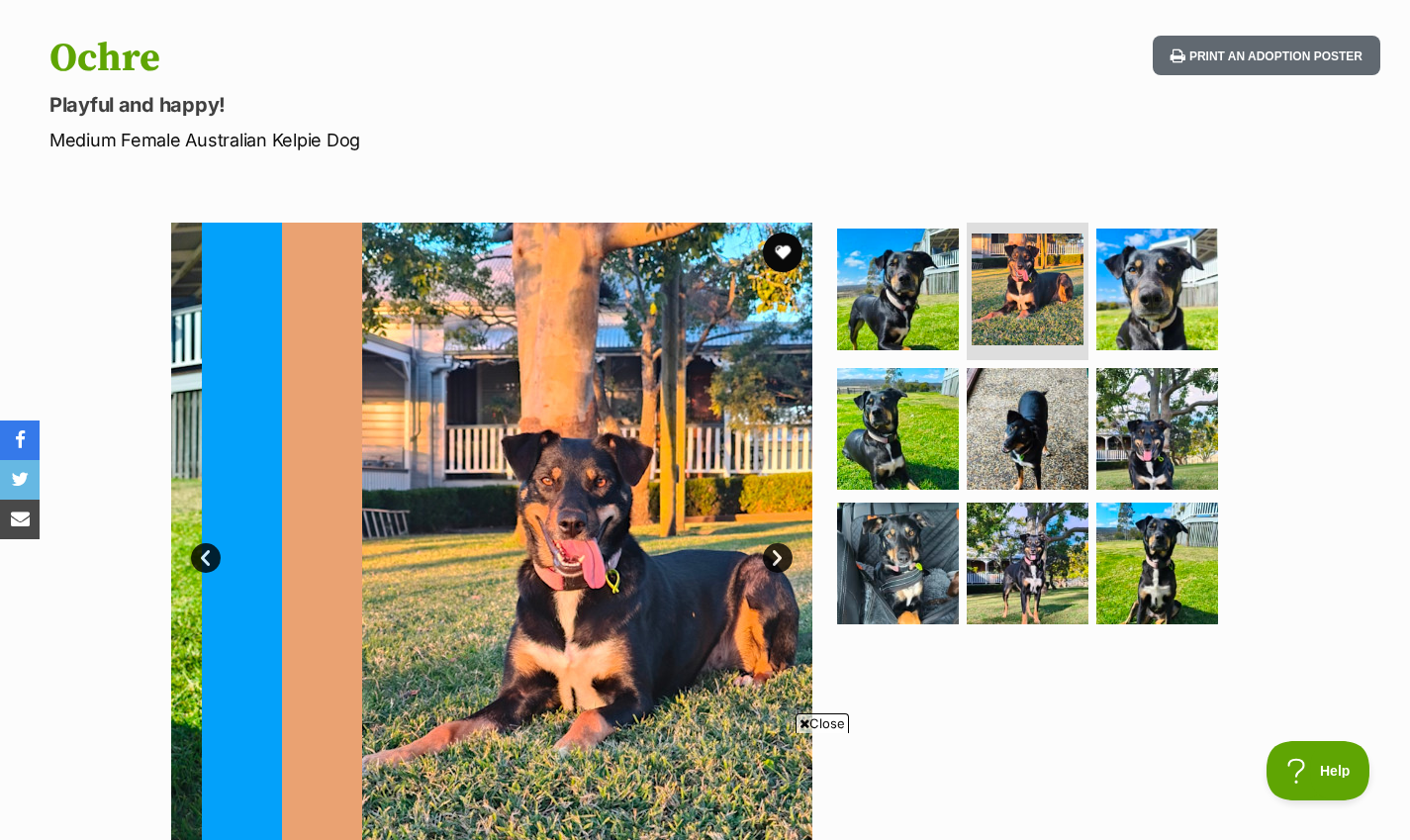 scroll, scrollTop: 0, scrollLeft: 0, axis: both 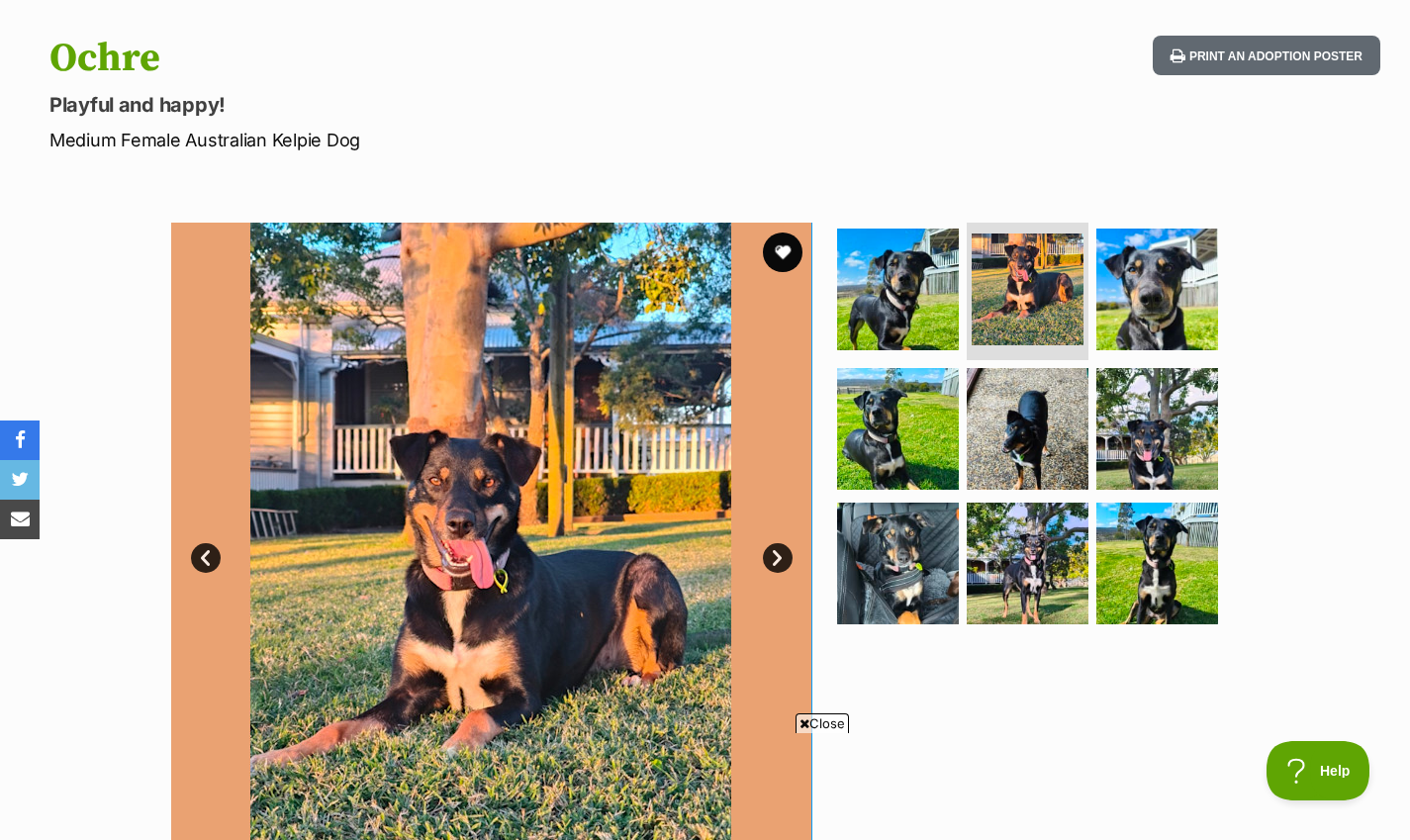 click on "Next" at bounding box center [778, 558] 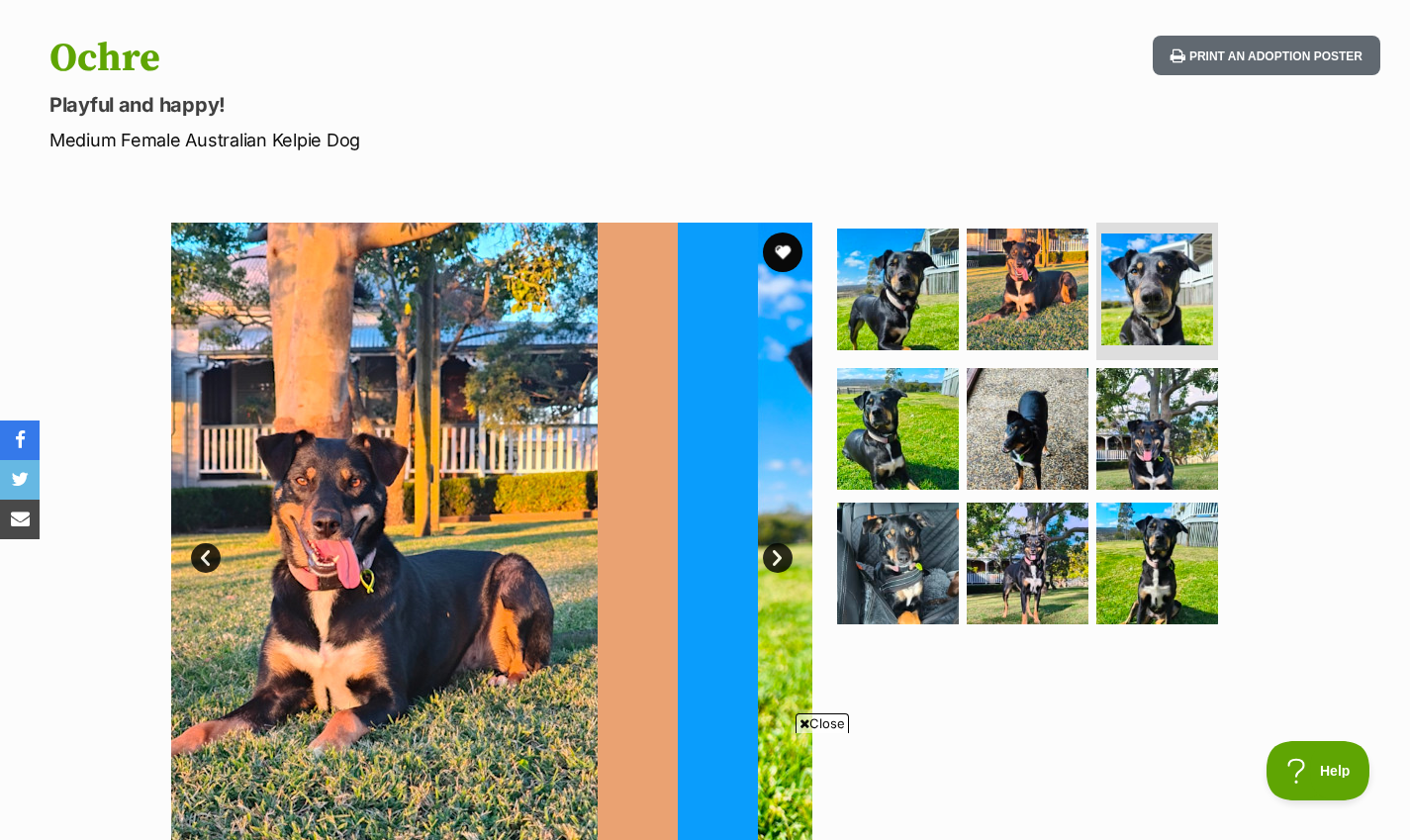 scroll, scrollTop: 0, scrollLeft: 0, axis: both 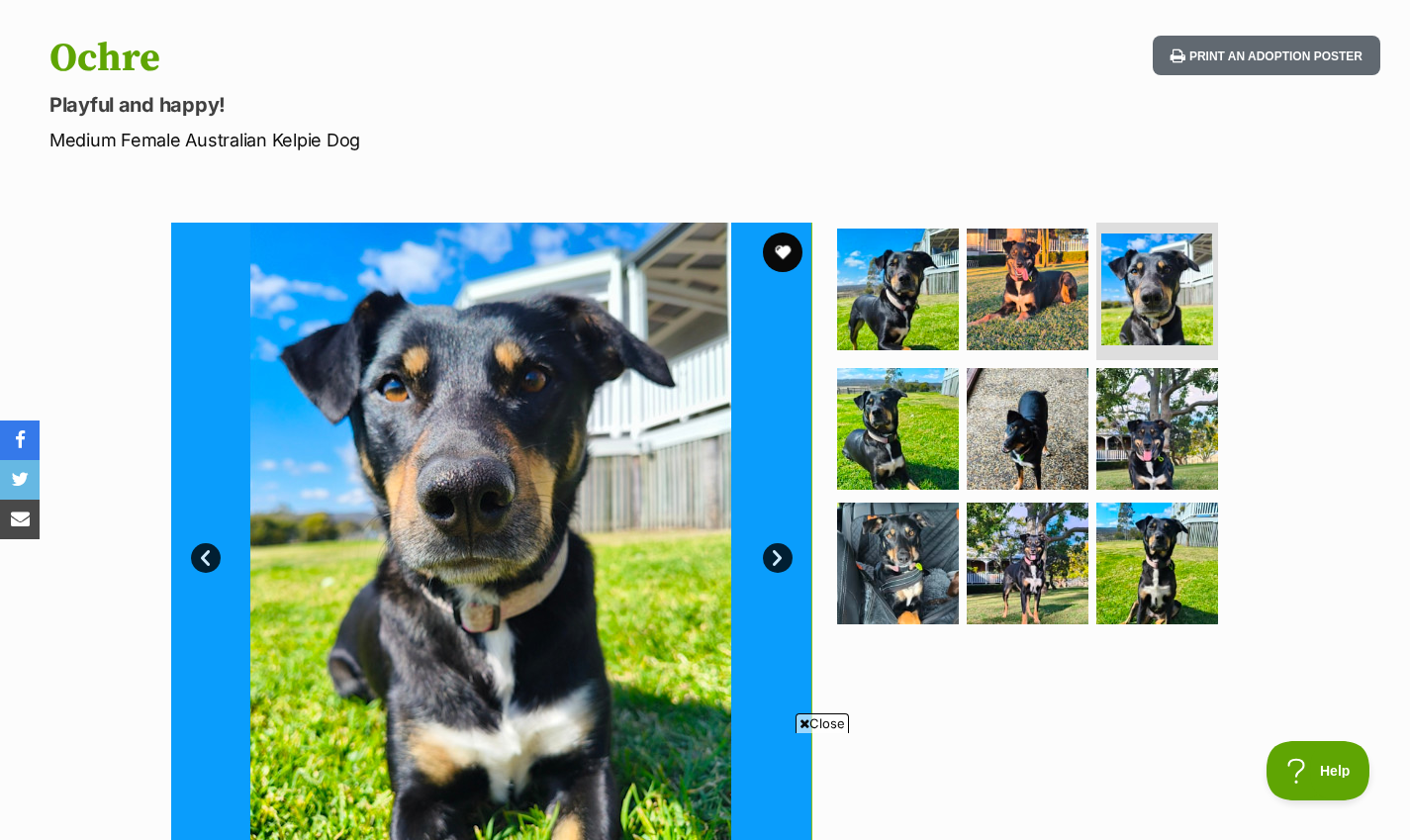 click on "Next" at bounding box center [778, 558] 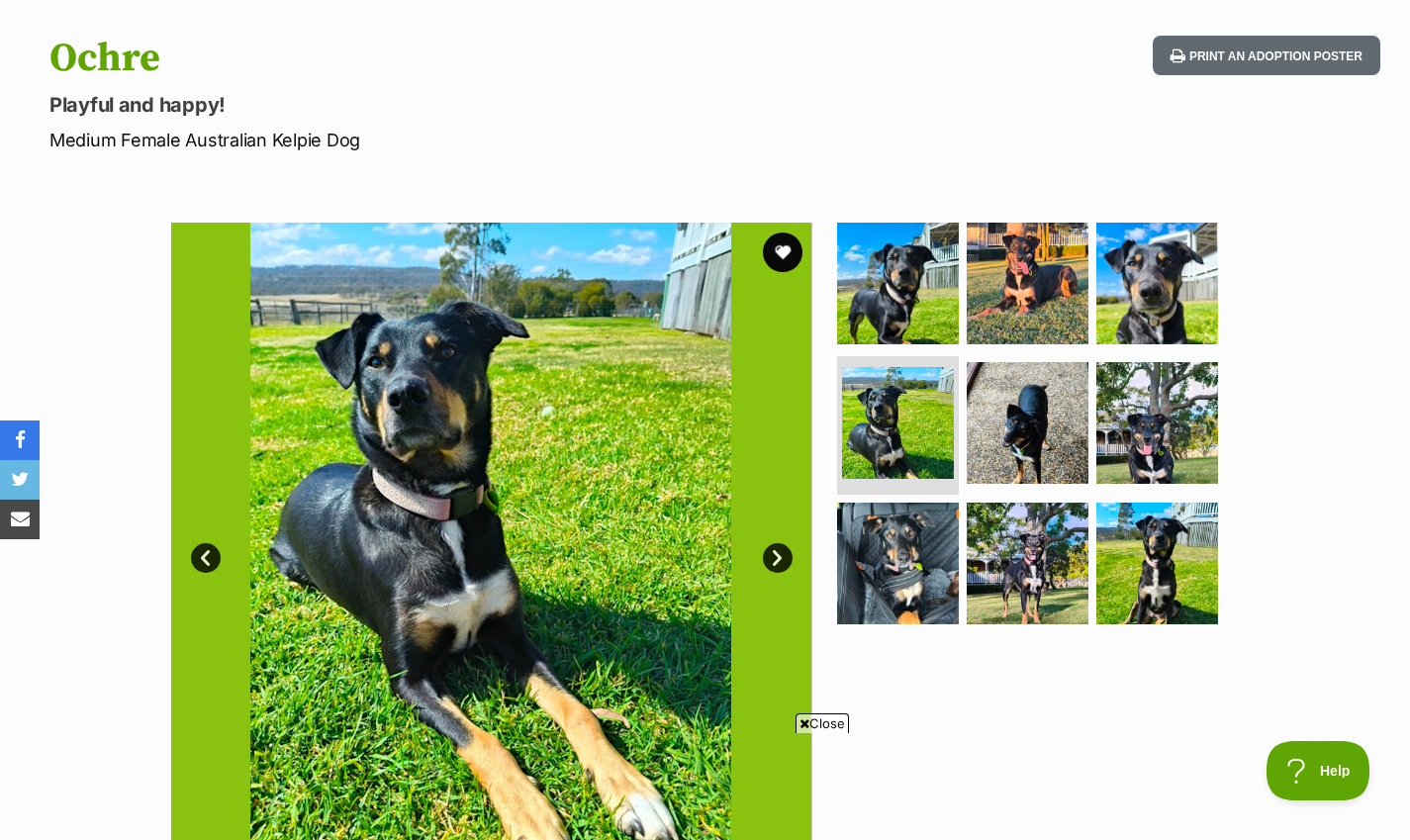 click on "Next" at bounding box center [778, 558] 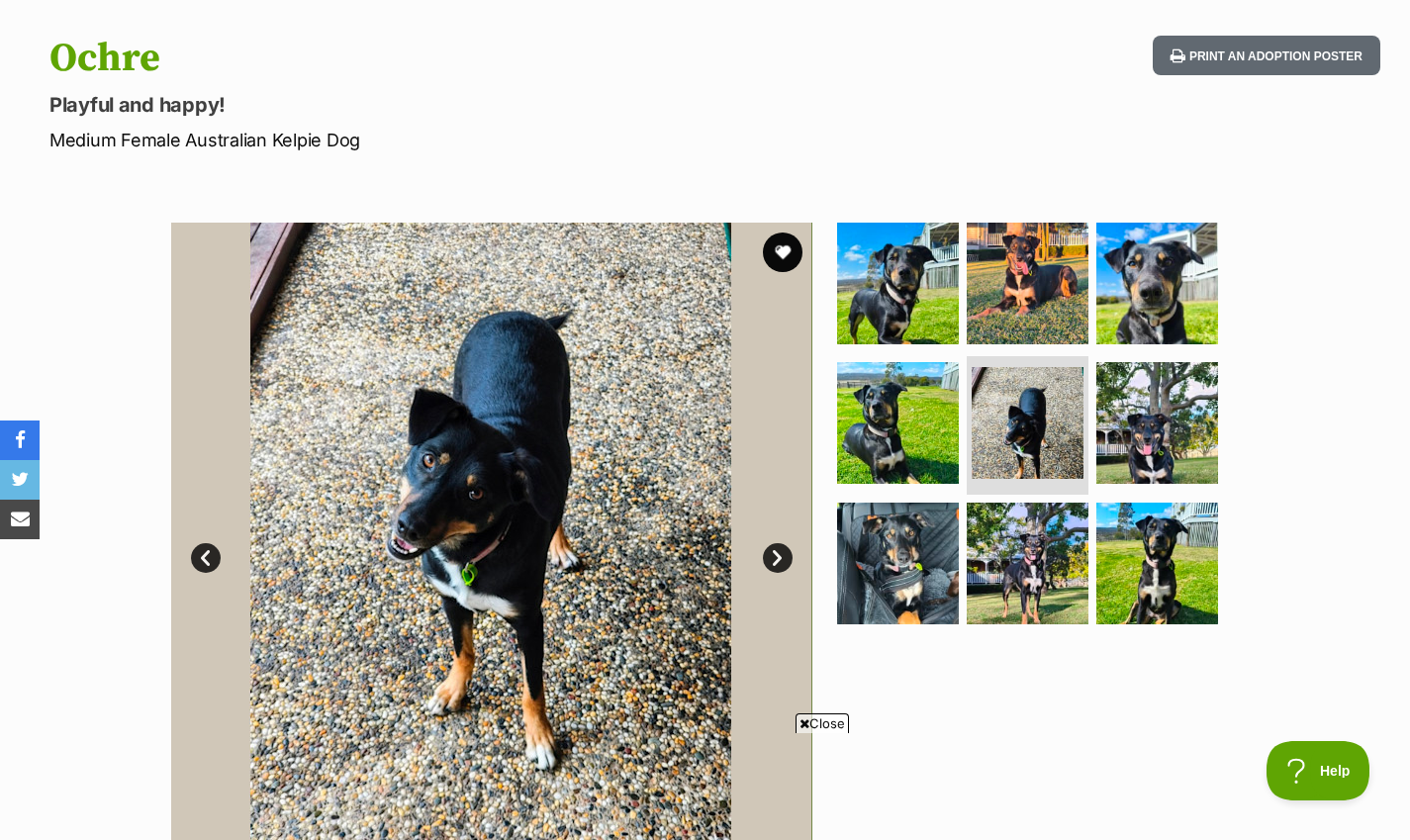 click on "Next" at bounding box center [778, 558] 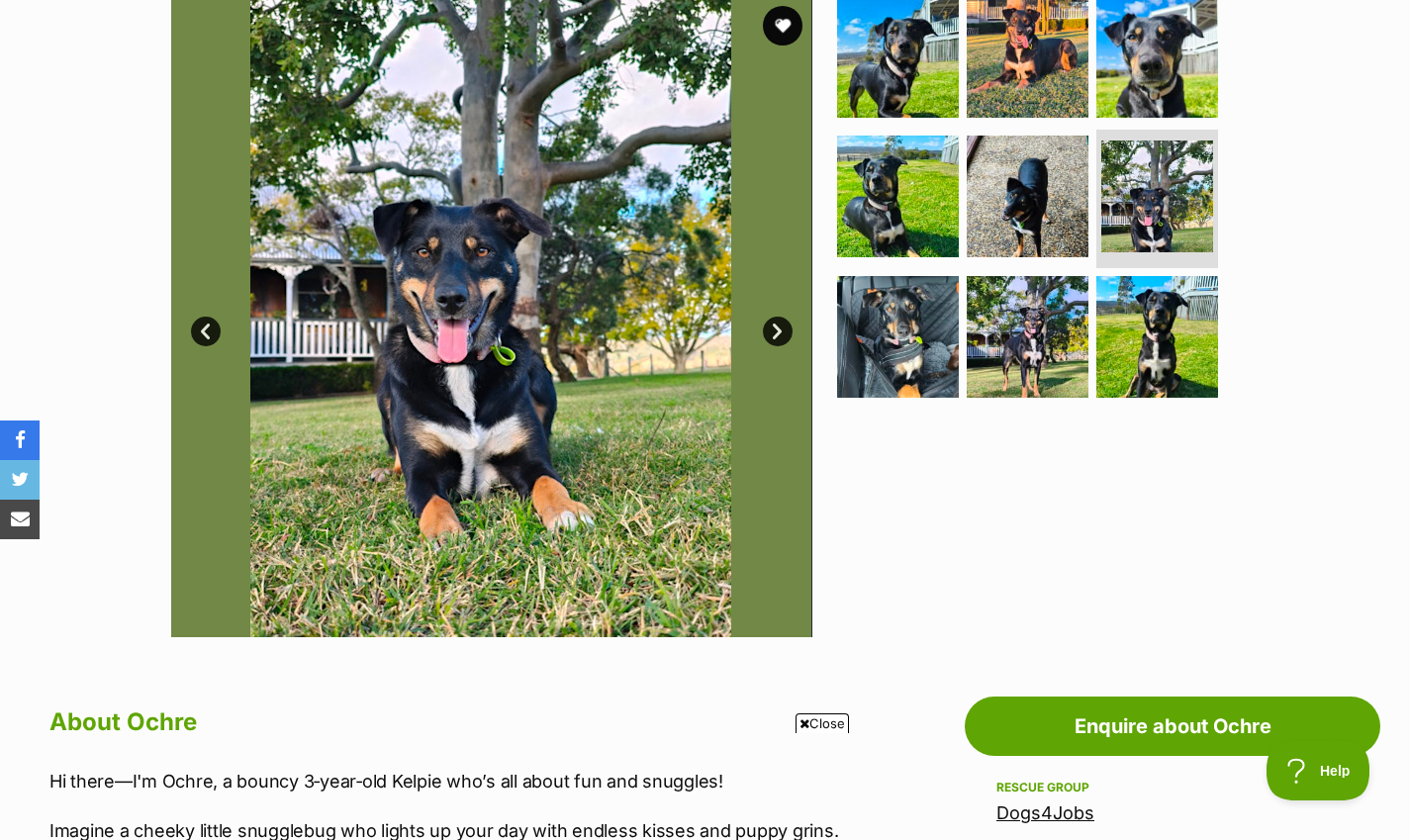 scroll, scrollTop: 414, scrollLeft: 0, axis: vertical 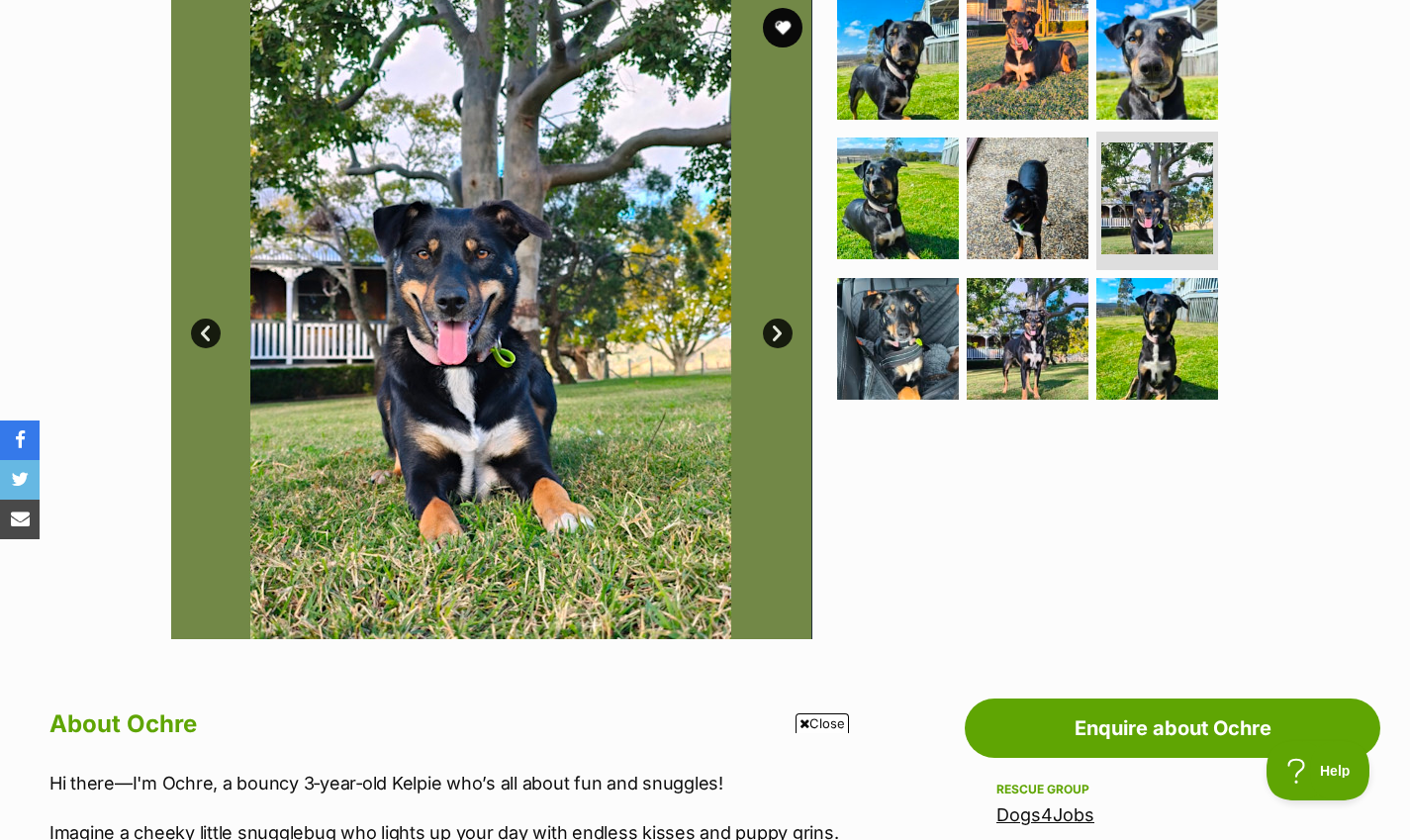 click at bounding box center (1027, 338) 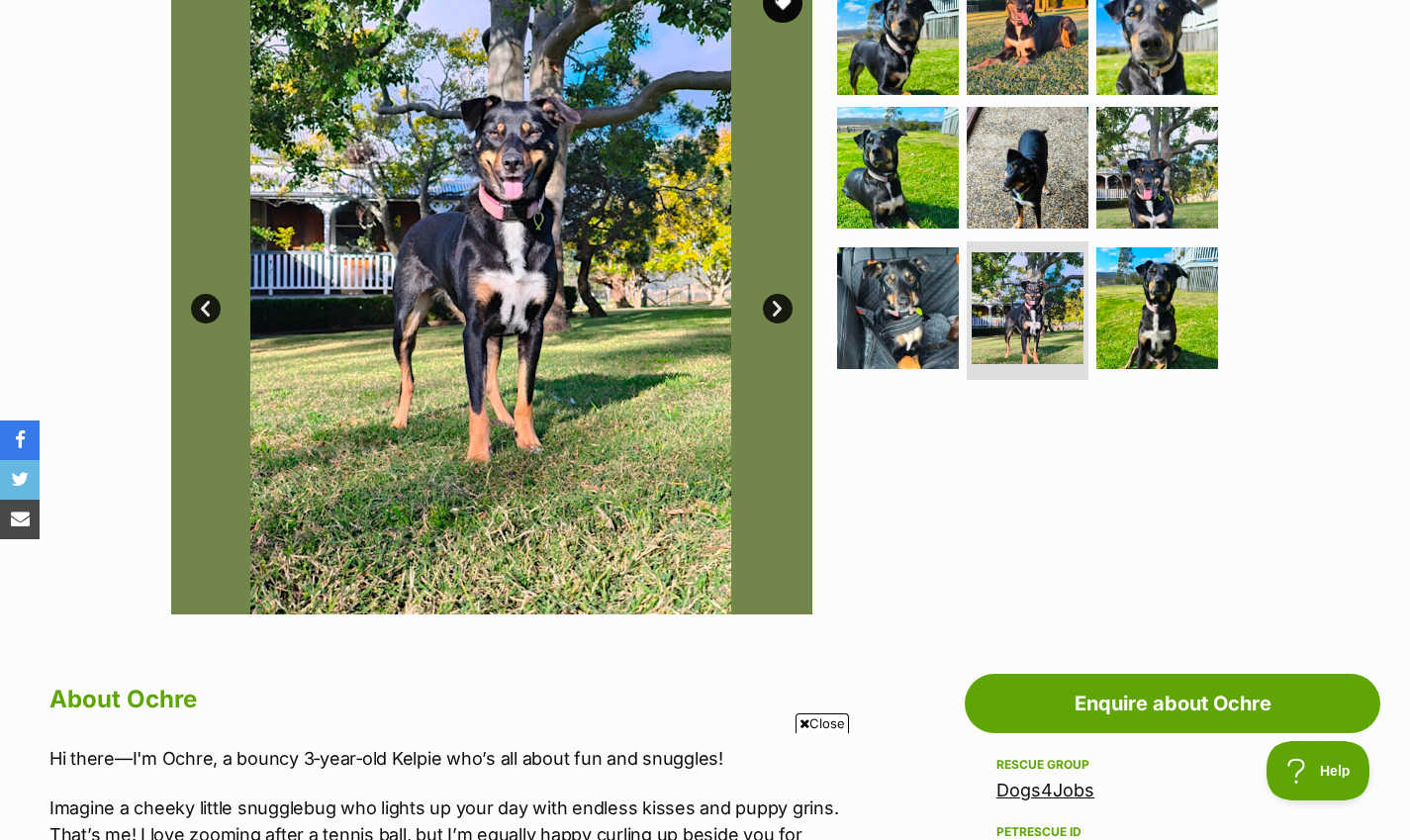 scroll, scrollTop: 0, scrollLeft: 0, axis: both 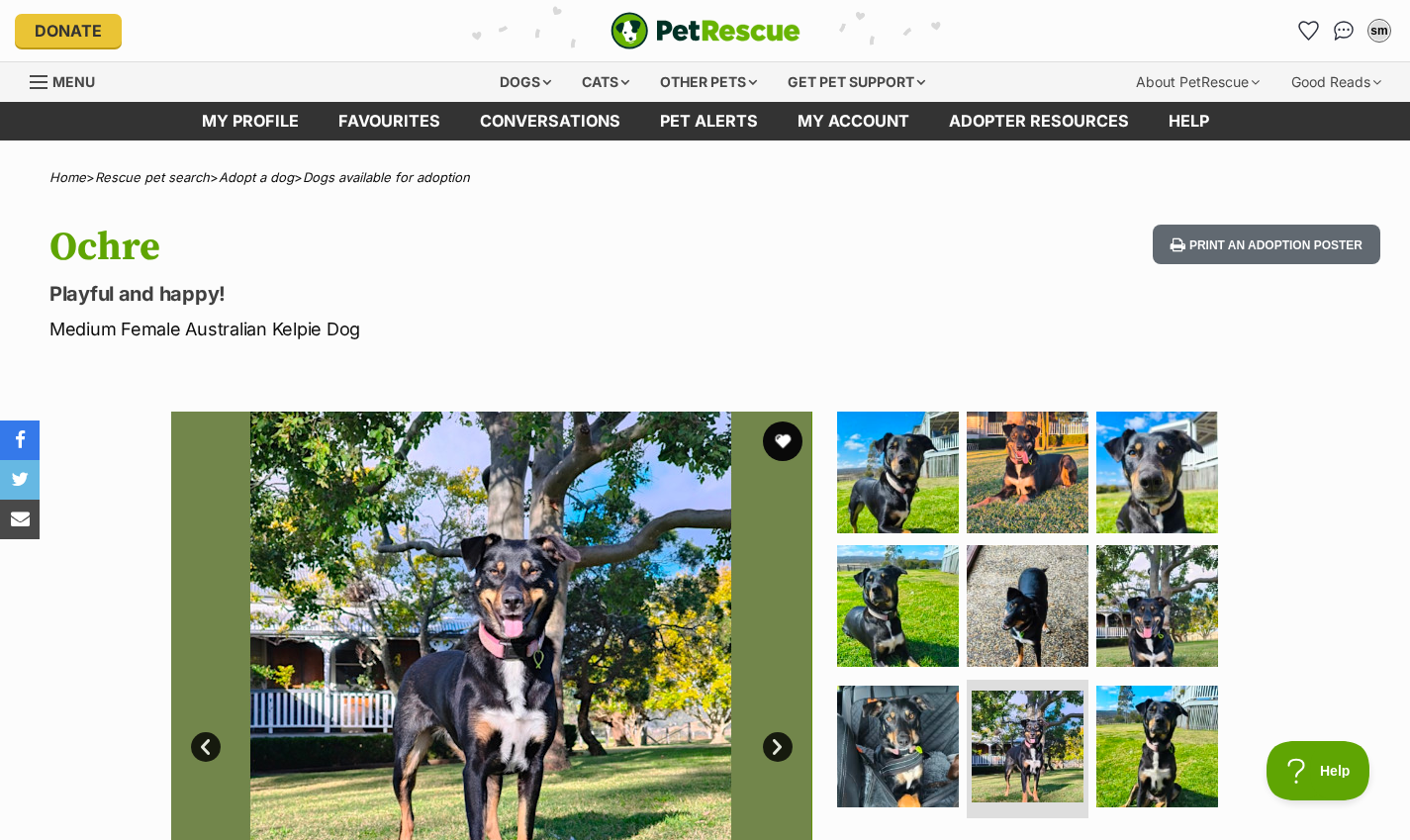 click at bounding box center [783, 441] 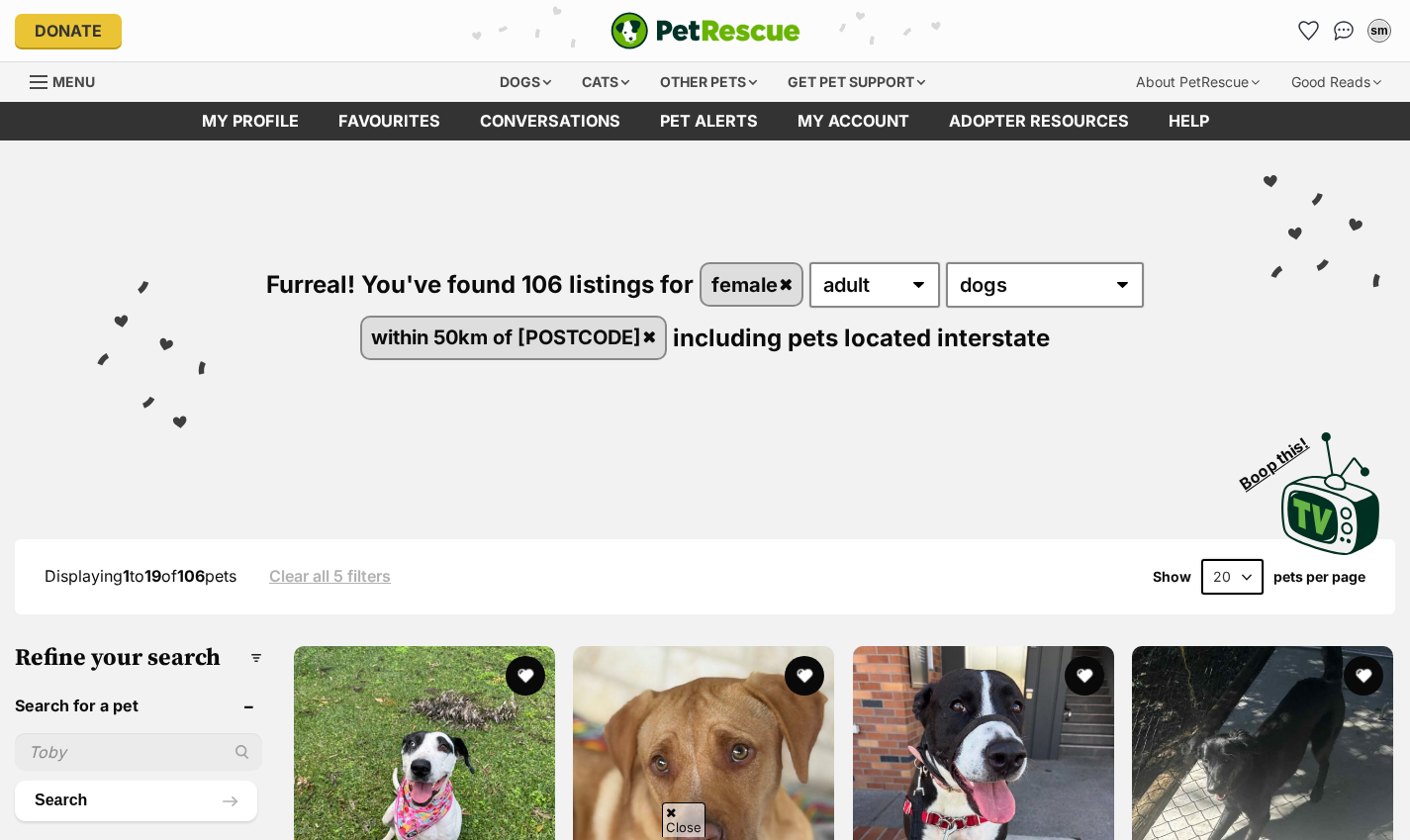 scroll, scrollTop: 2948, scrollLeft: 0, axis: vertical 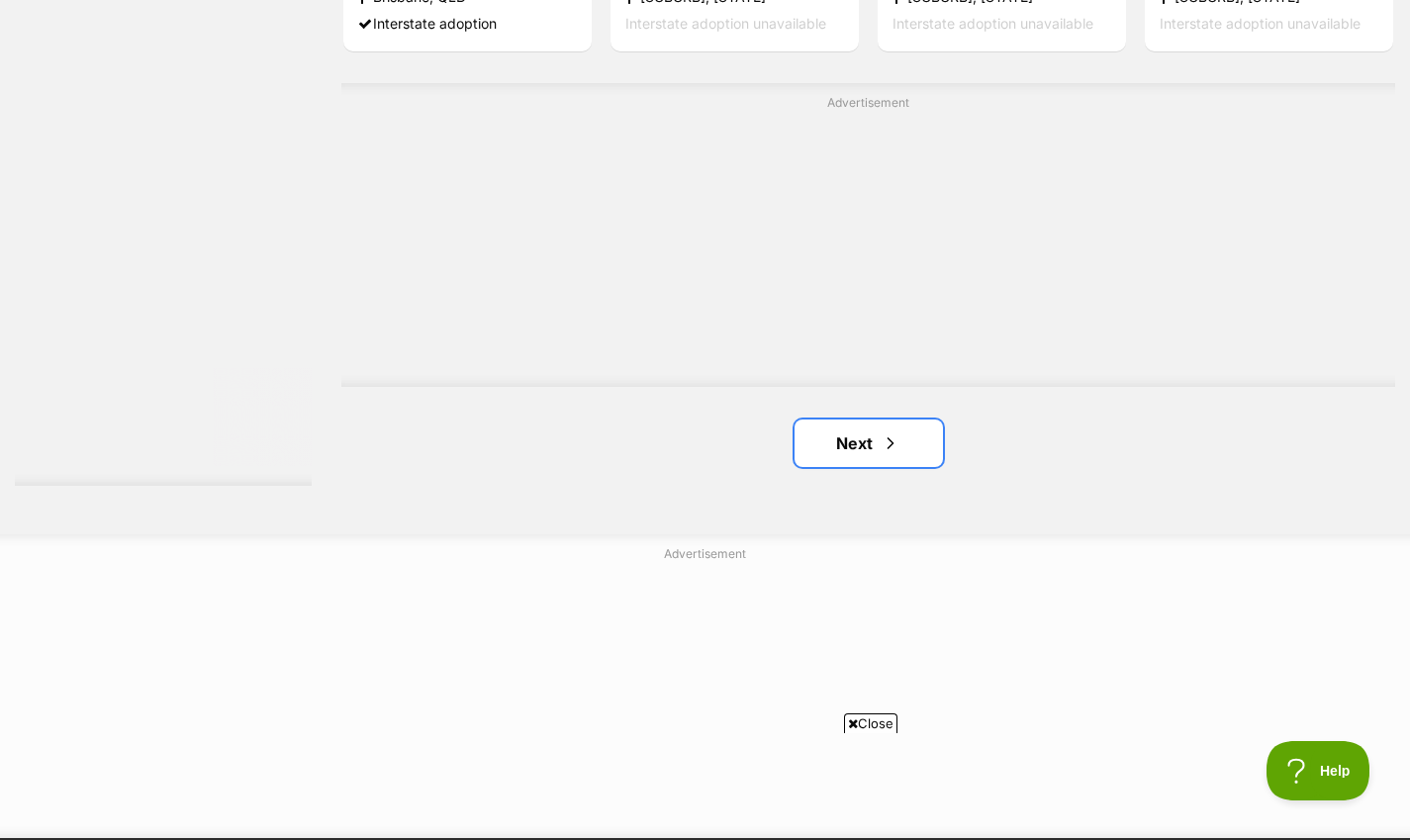 click on "Next" at bounding box center (869, 443) 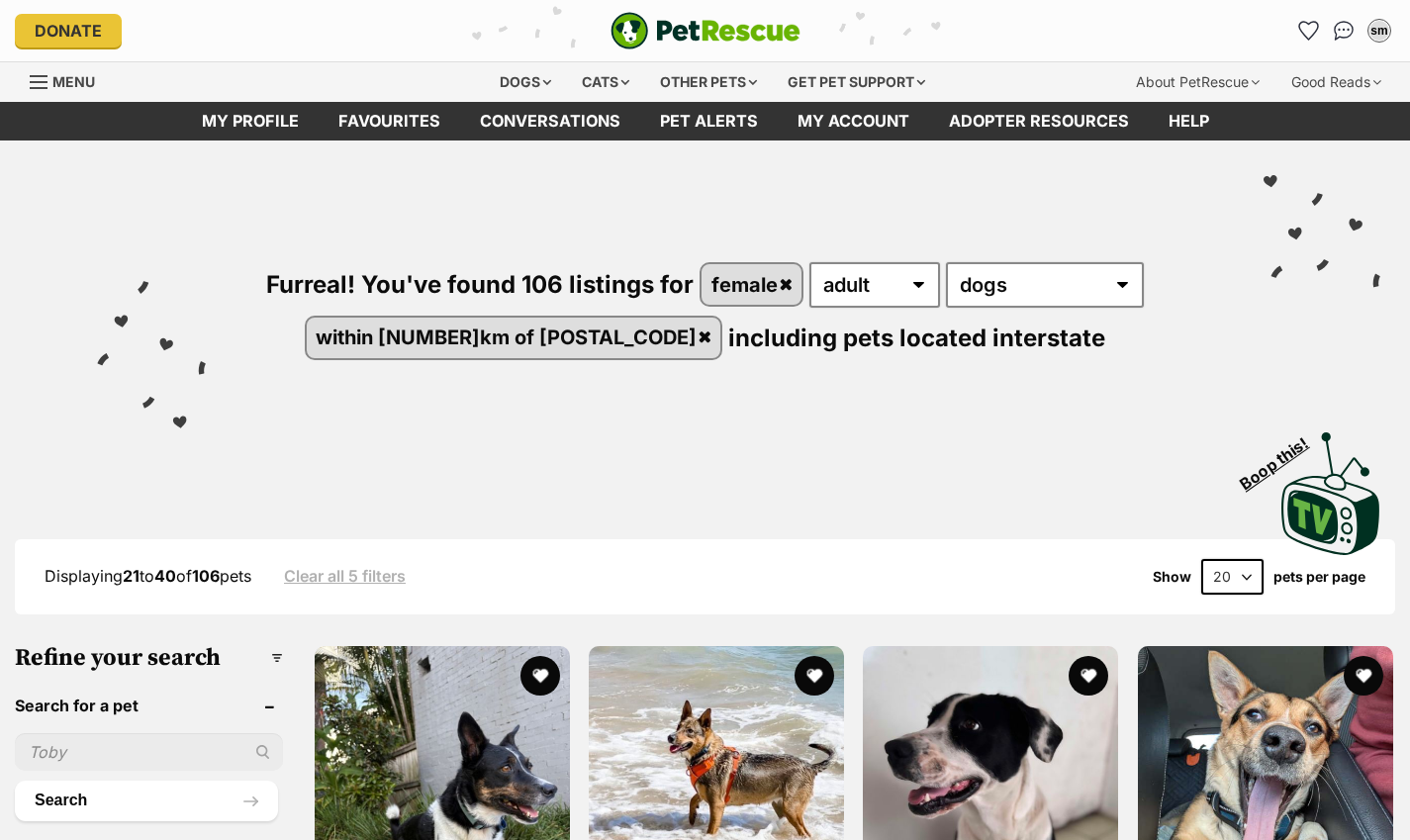 scroll, scrollTop: 0, scrollLeft: 0, axis: both 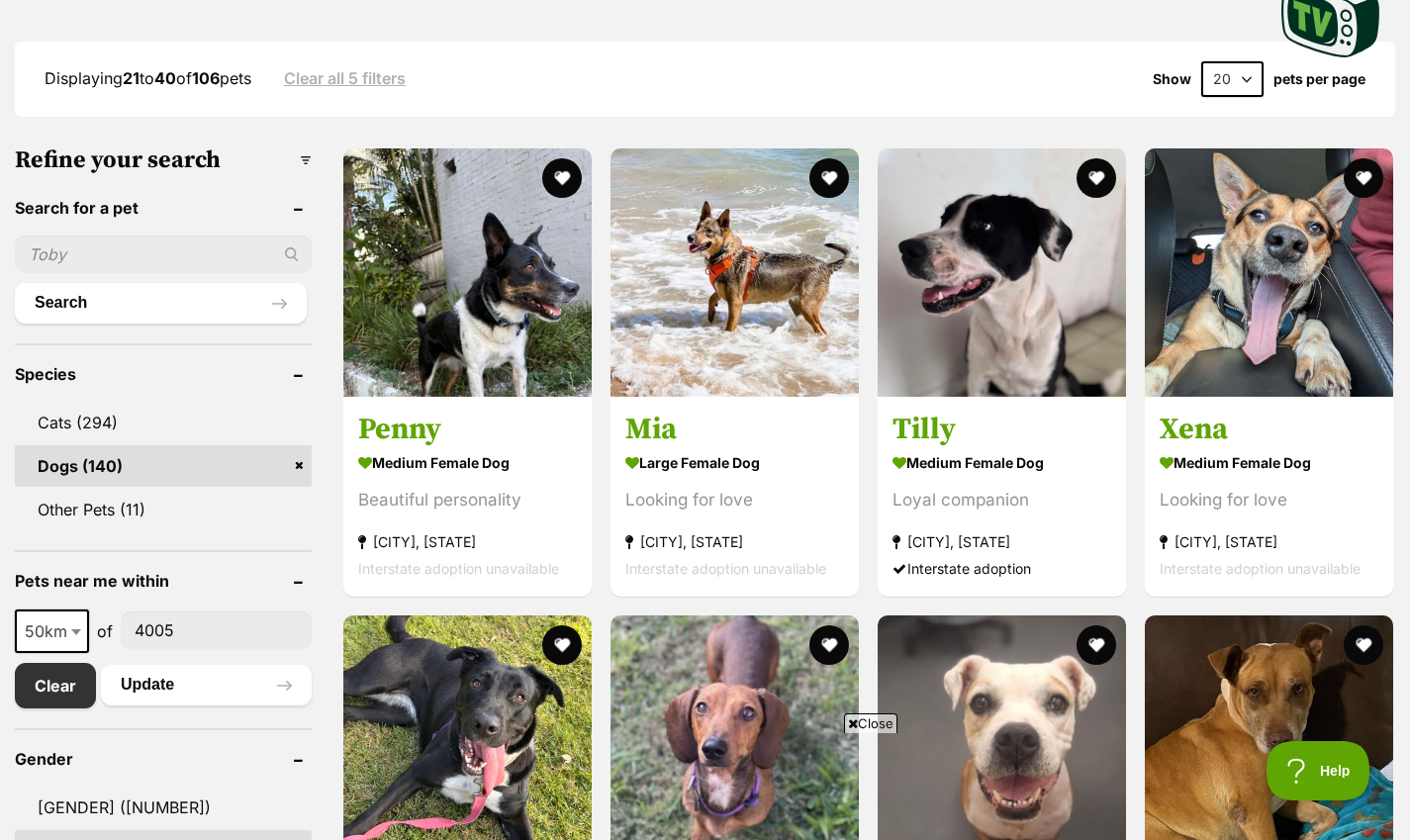 click at bounding box center [734, 272] 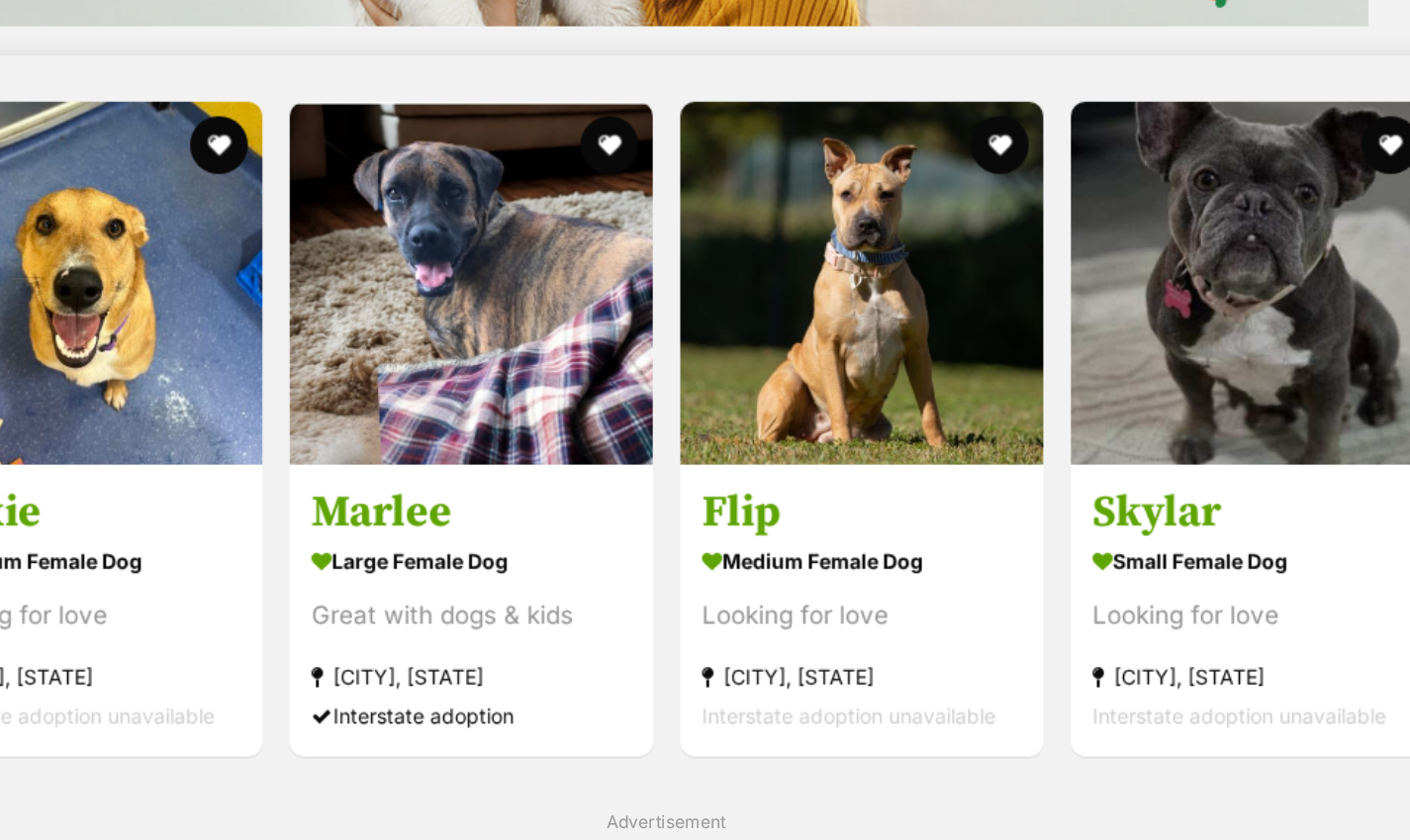 scroll, scrollTop: 1866, scrollLeft: 0, axis: vertical 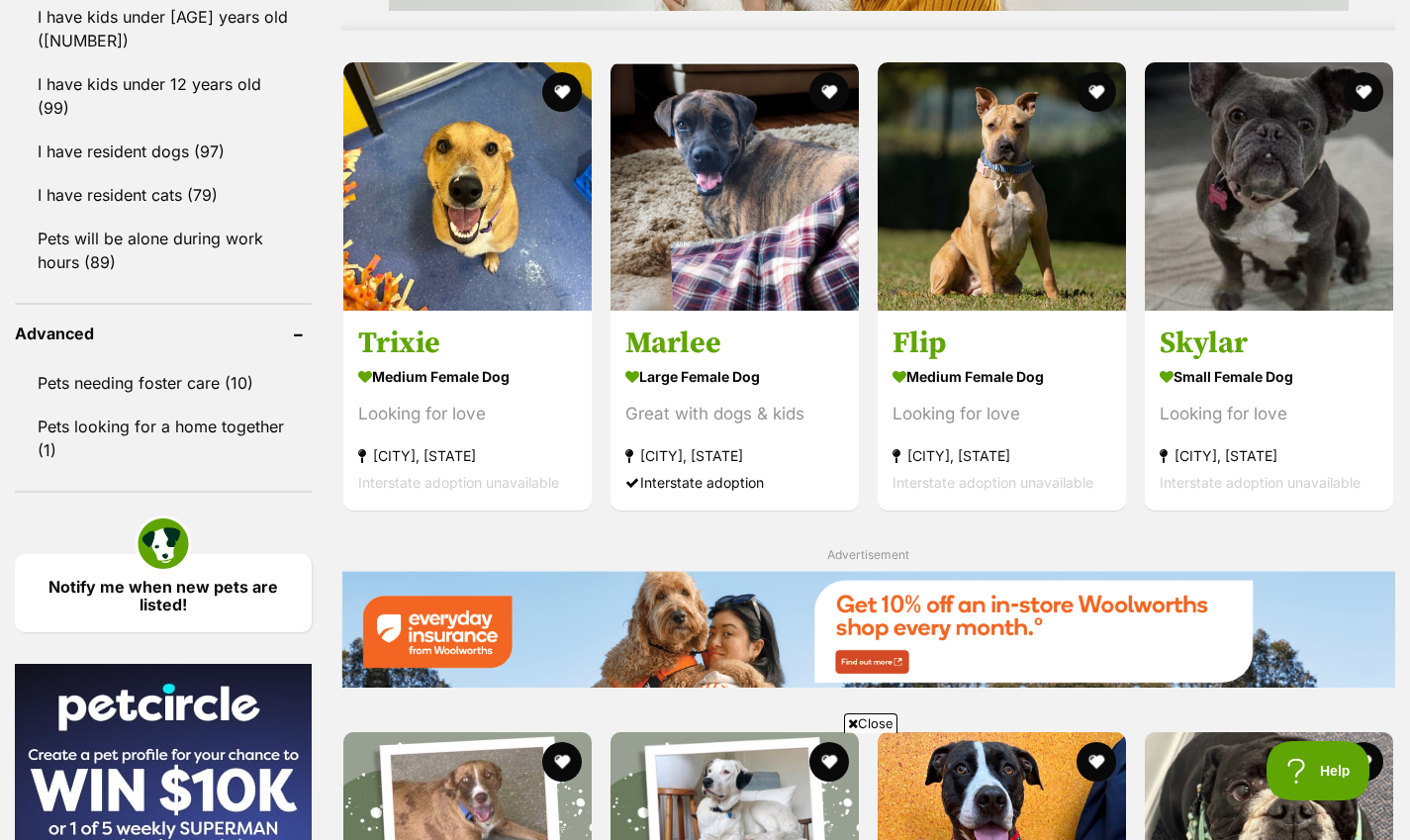 click at bounding box center [1269, 186] 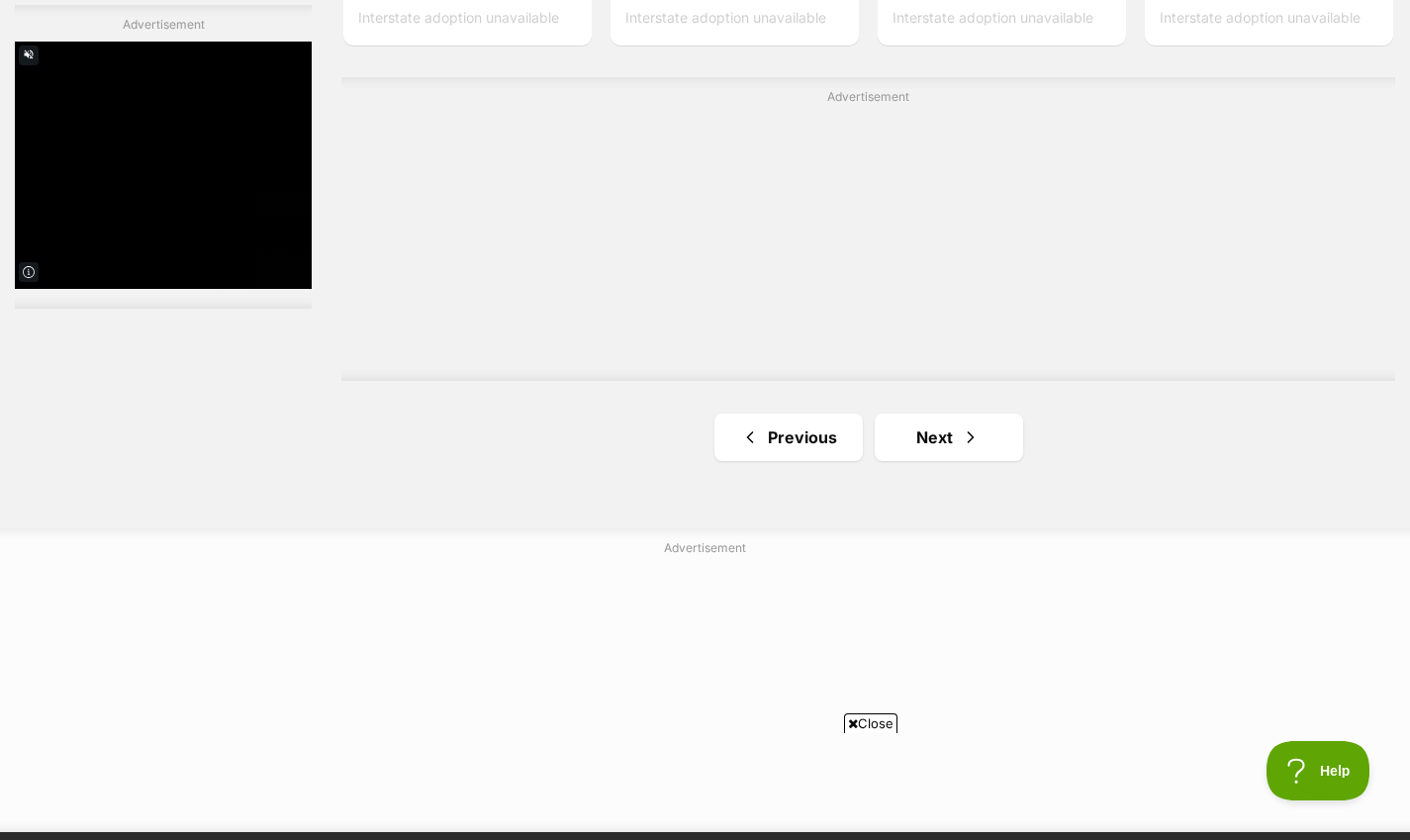 scroll, scrollTop: 3470, scrollLeft: 0, axis: vertical 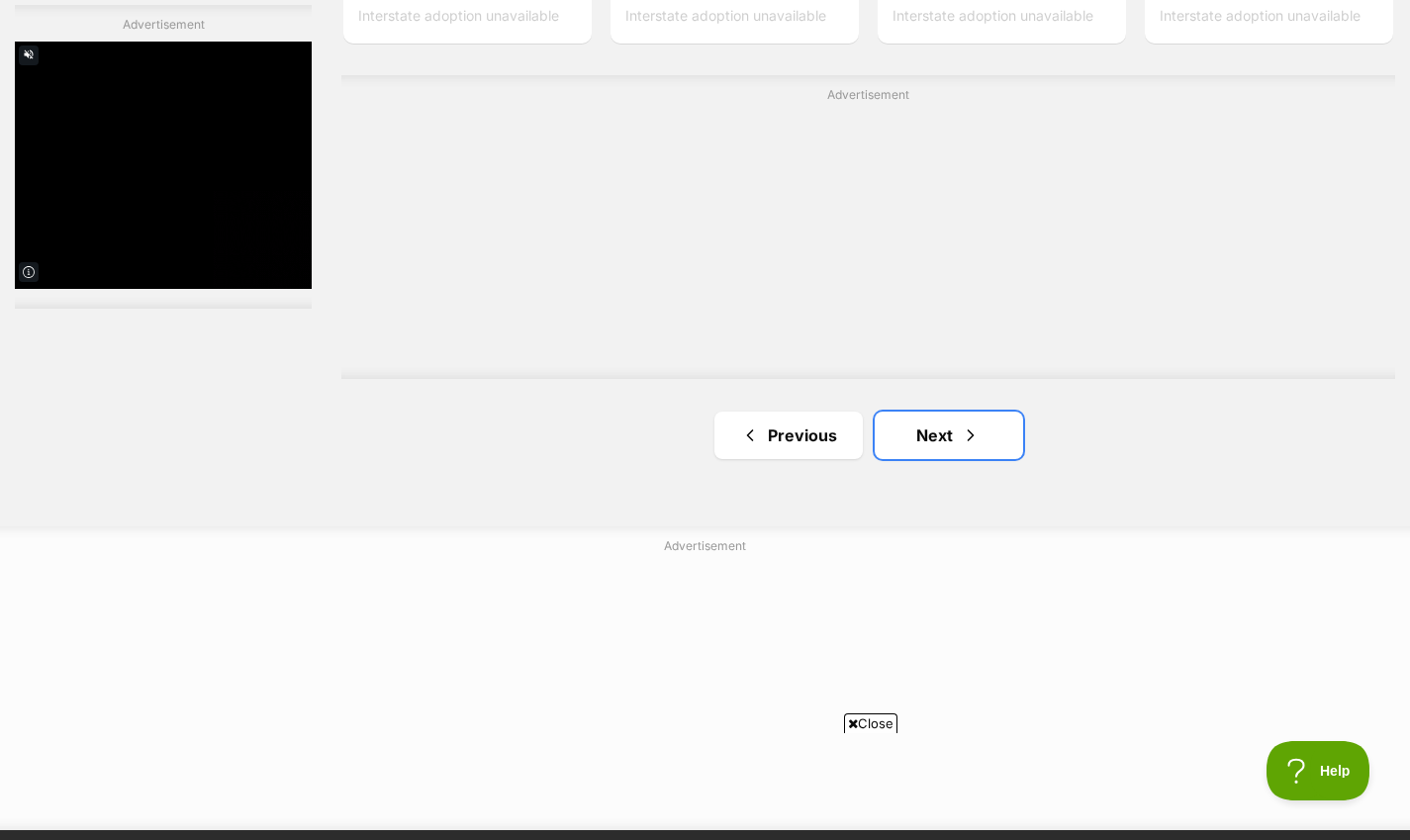 click on "Next" at bounding box center (949, 435) 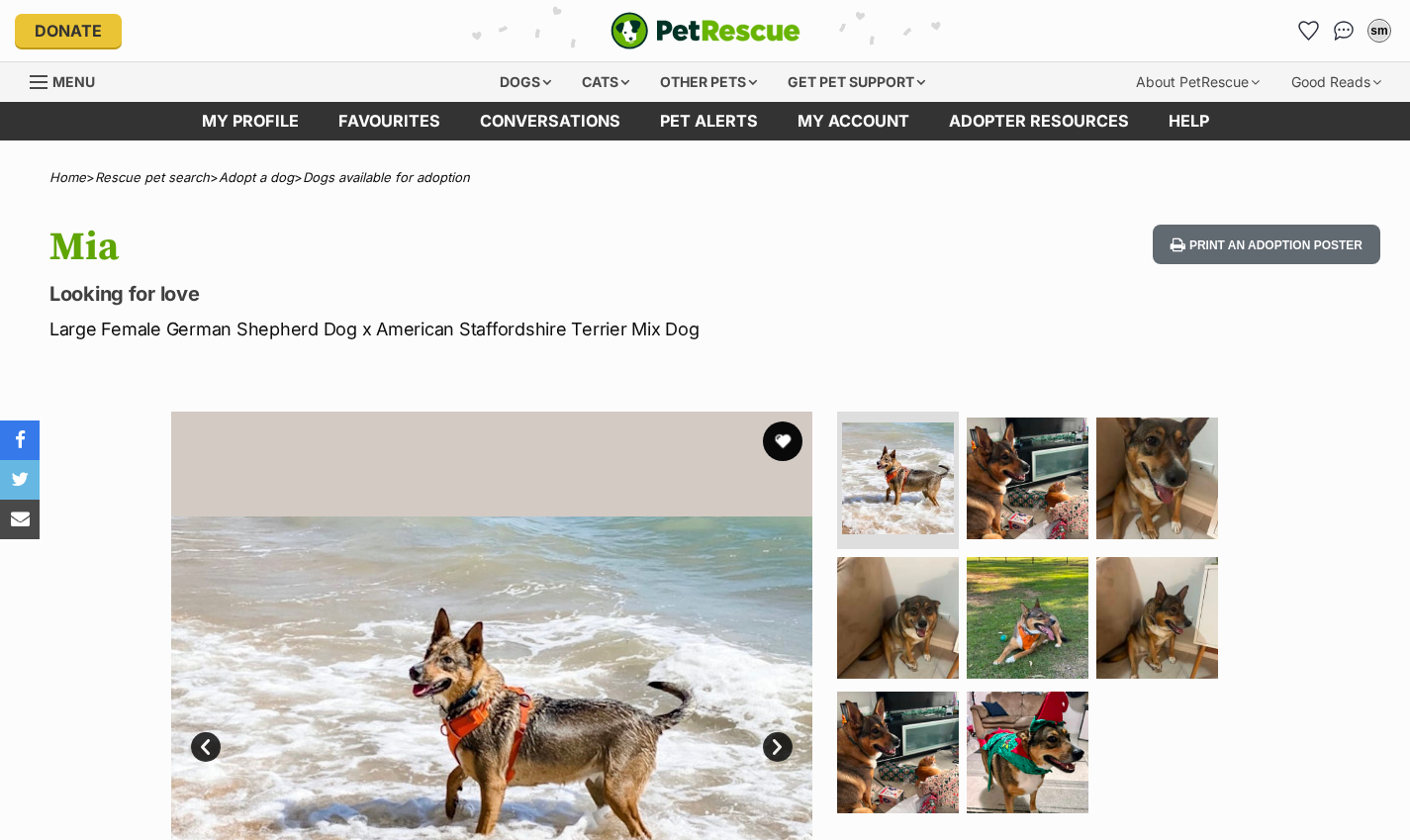 scroll, scrollTop: 0, scrollLeft: 0, axis: both 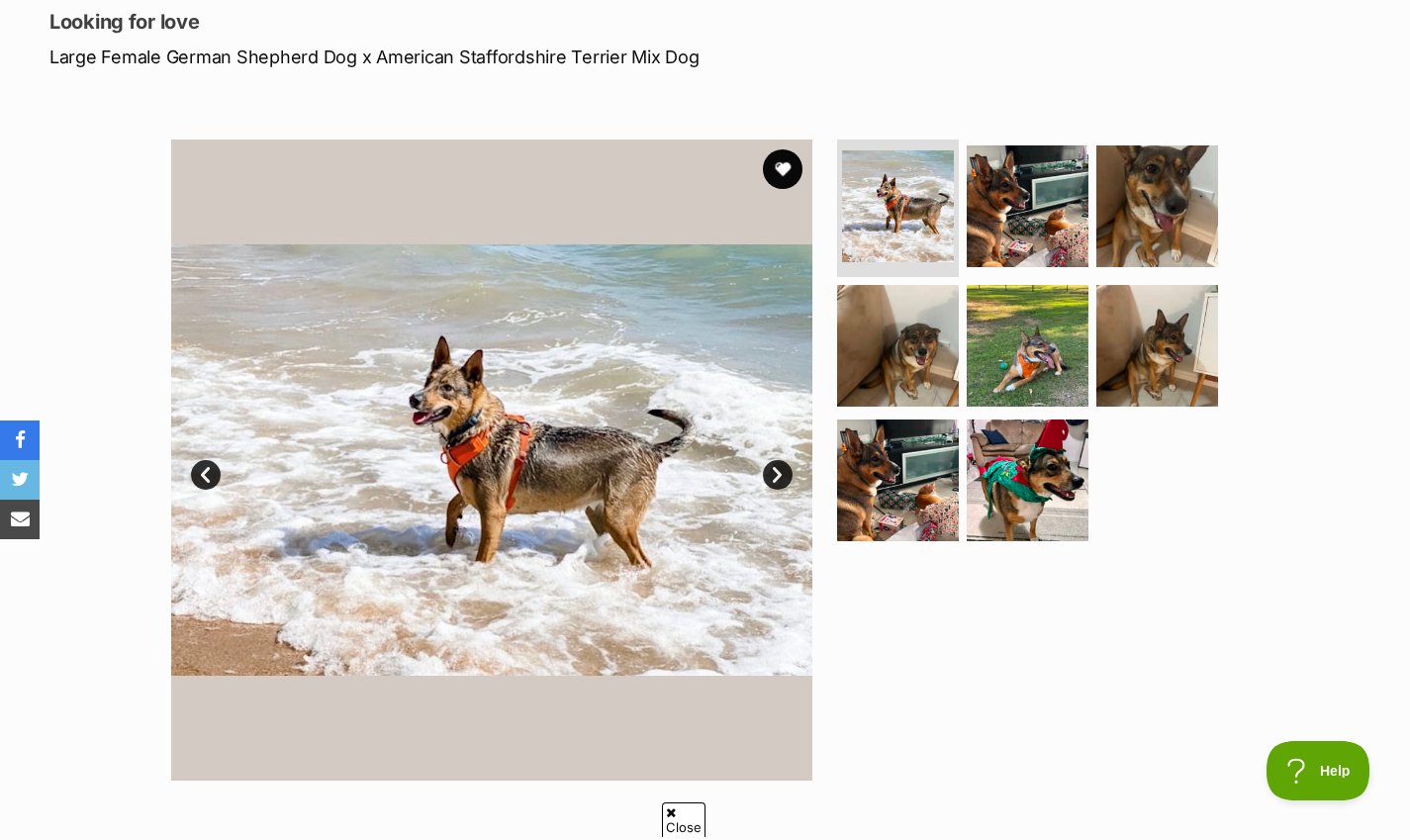 click on "Next" at bounding box center [778, 475] 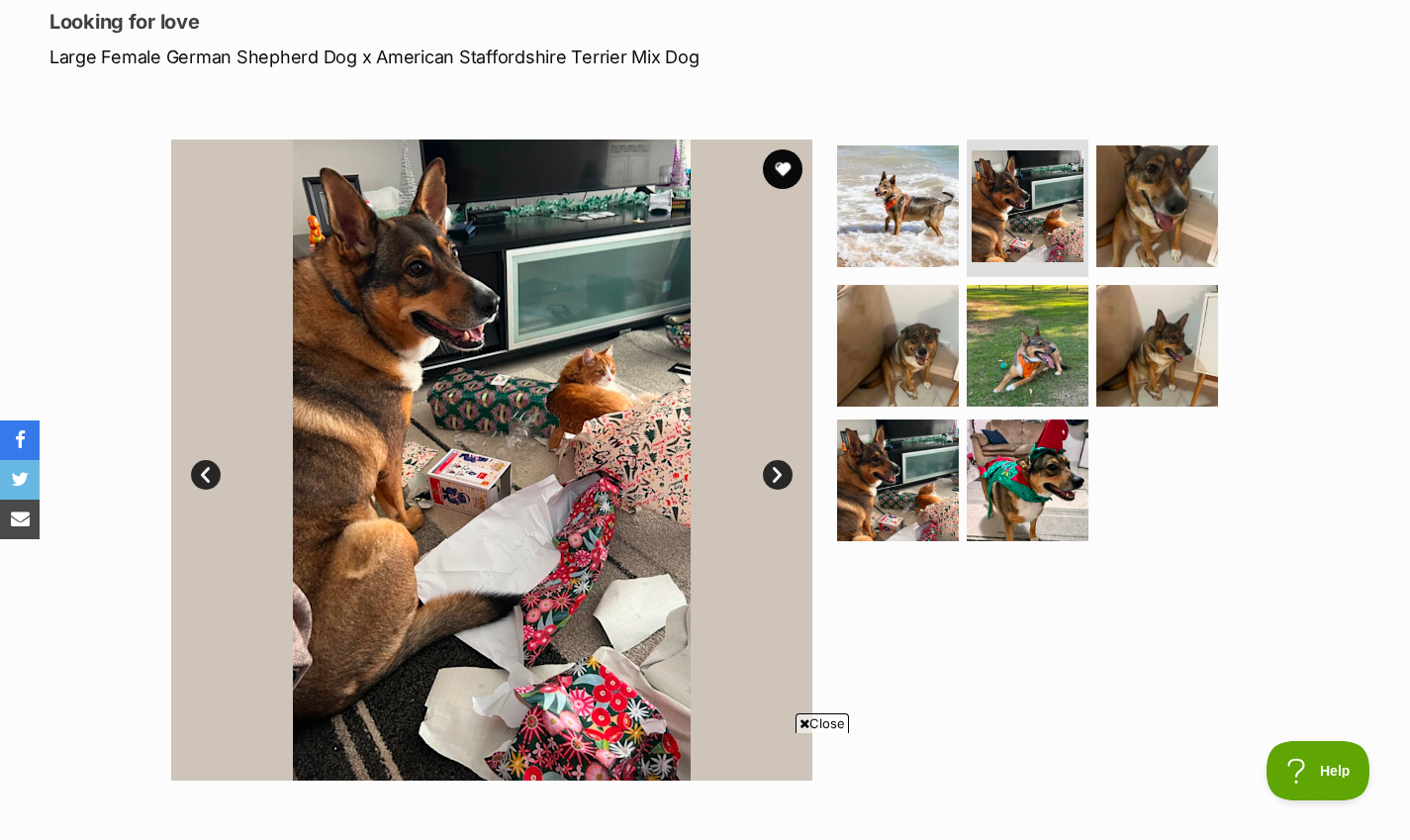 scroll, scrollTop: 0, scrollLeft: 0, axis: both 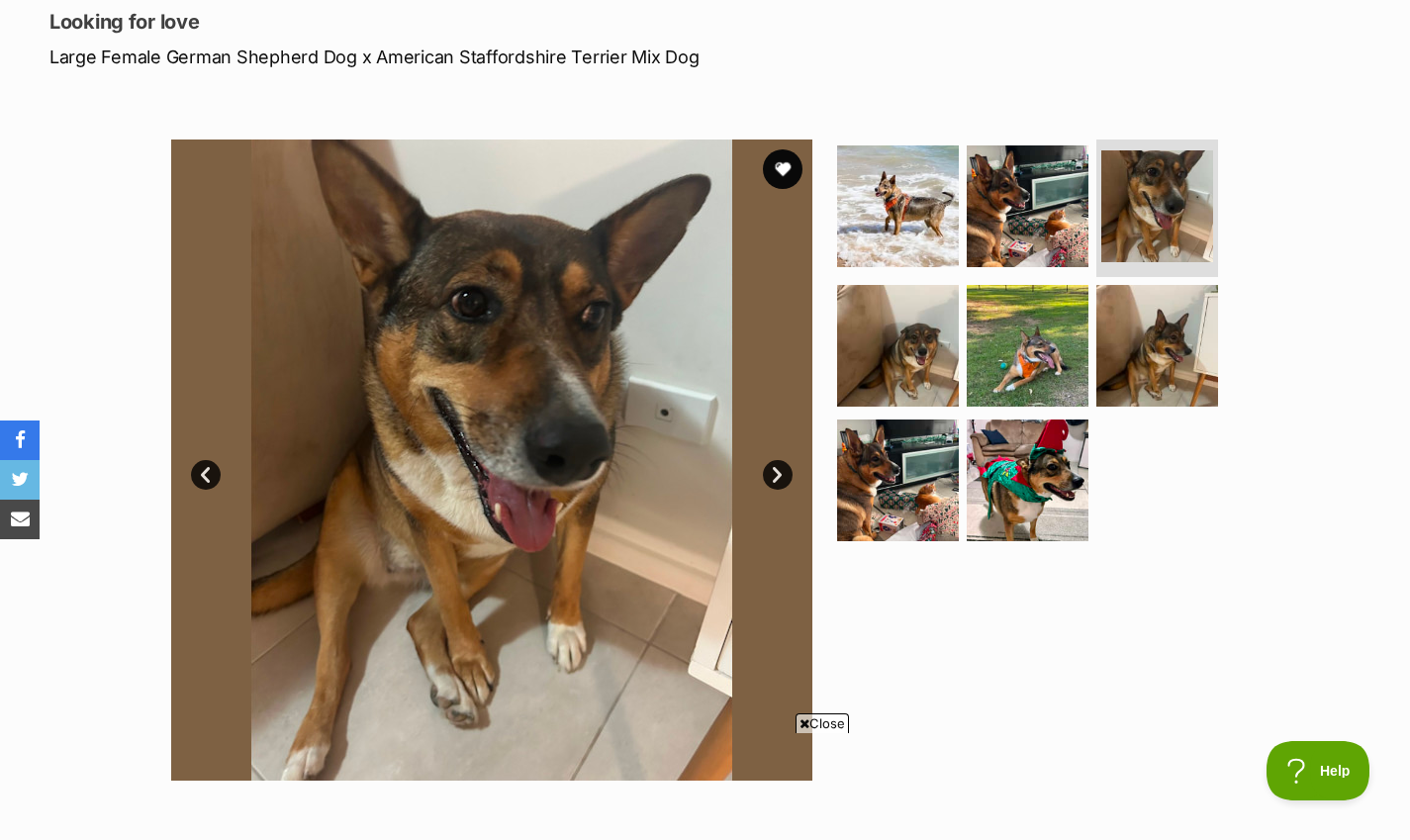 click on "Next" at bounding box center [778, 475] 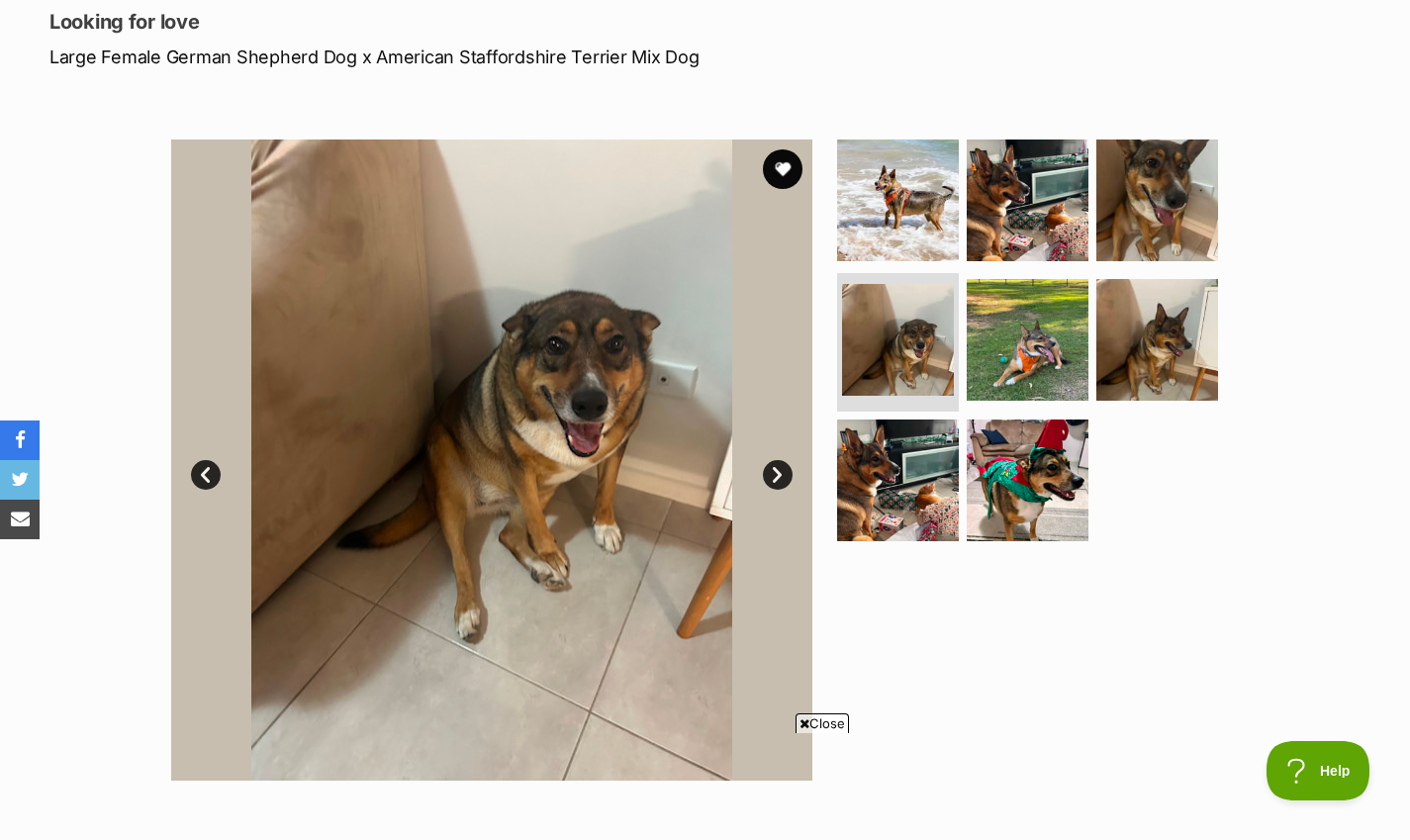 click on "Next" at bounding box center [778, 475] 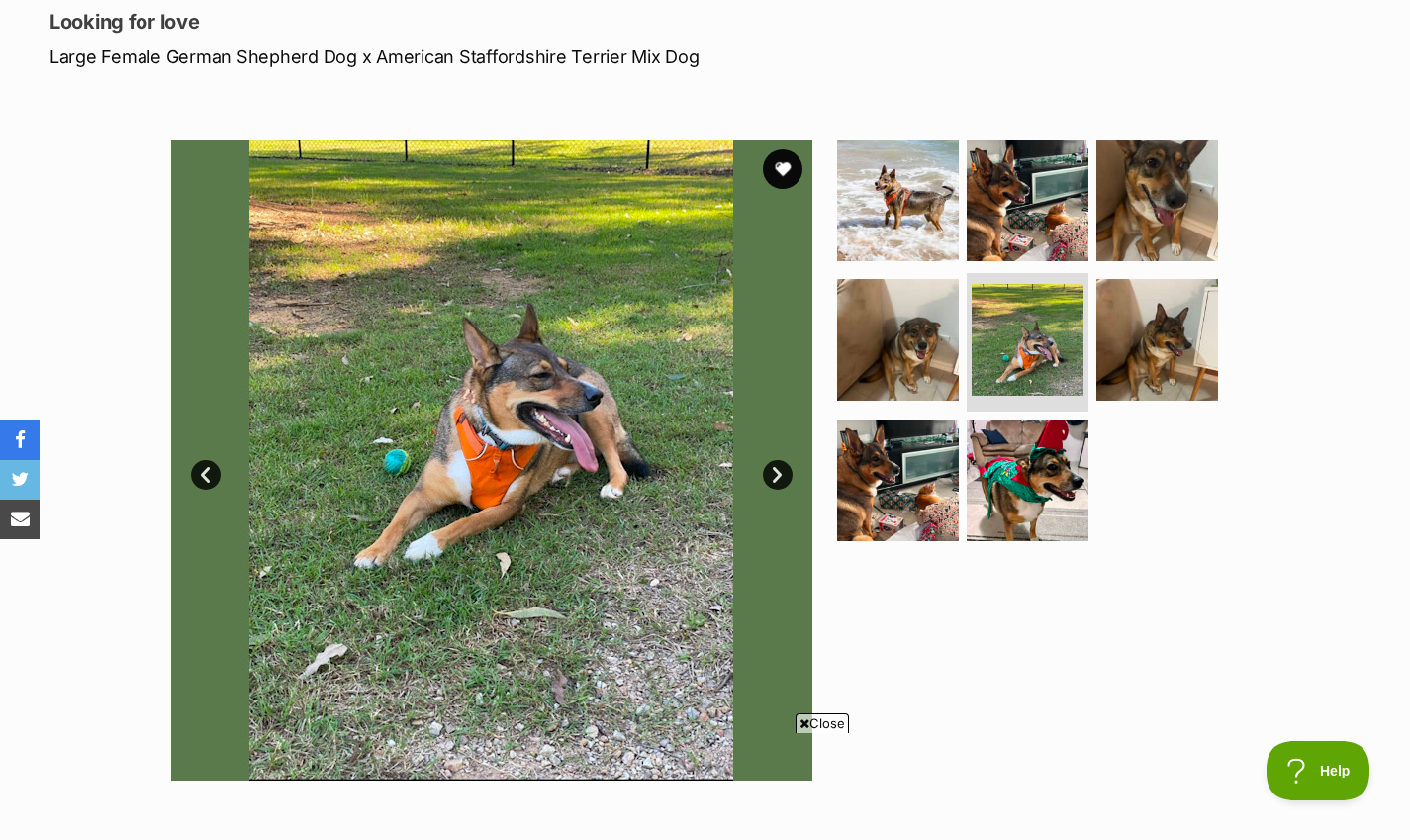 click on "Next" at bounding box center (778, 475) 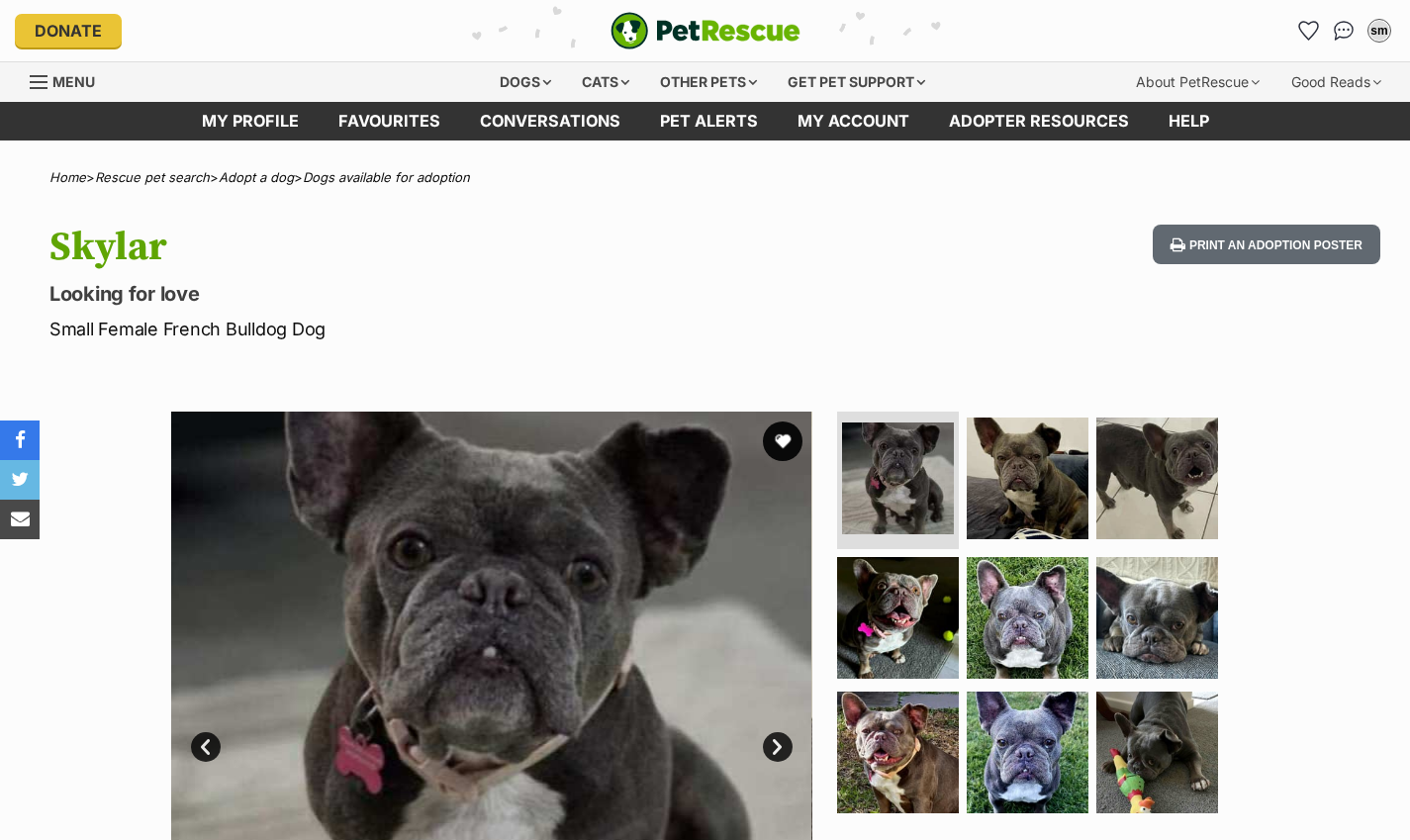 scroll, scrollTop: 0, scrollLeft: 0, axis: both 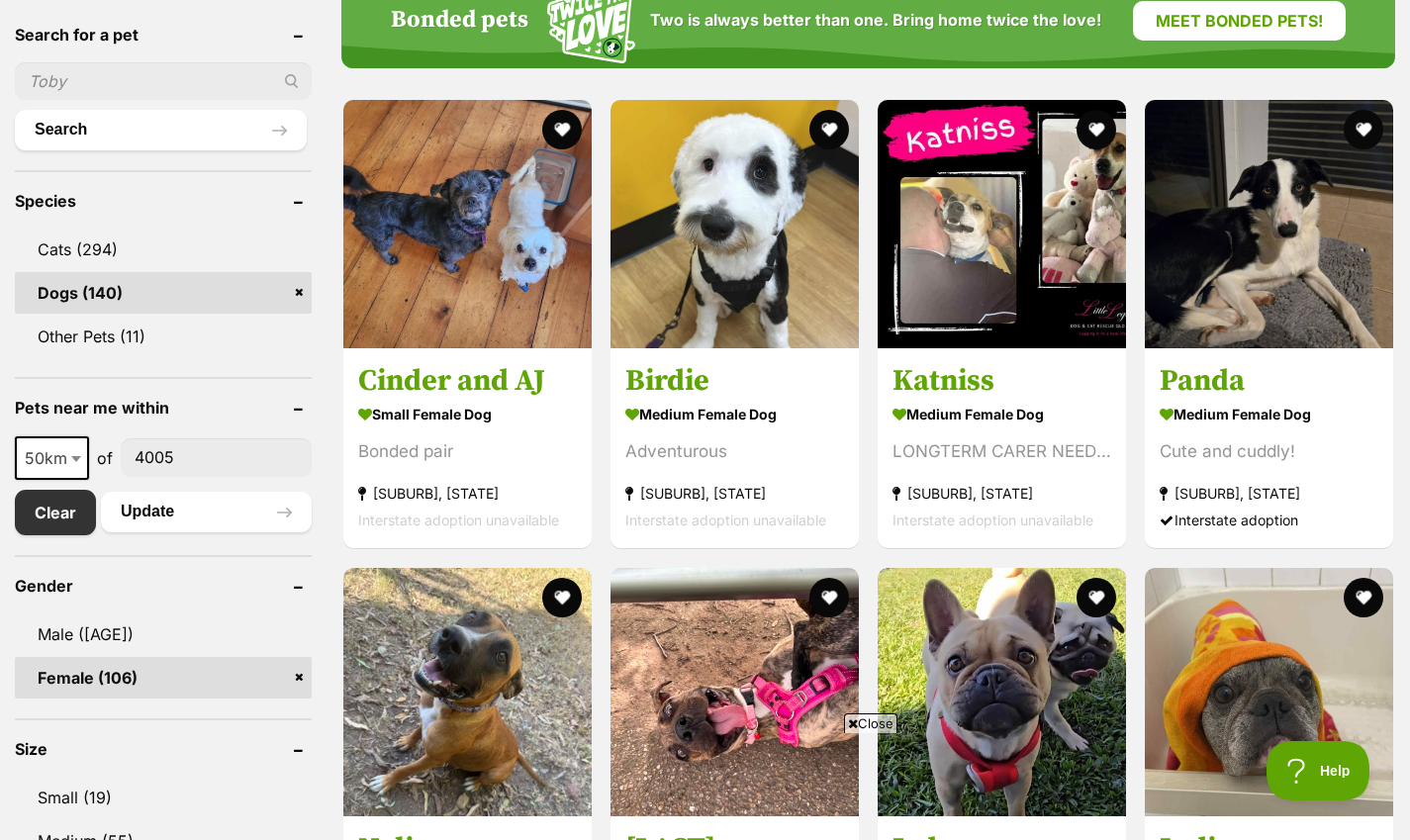 click at bounding box center (734, 224) 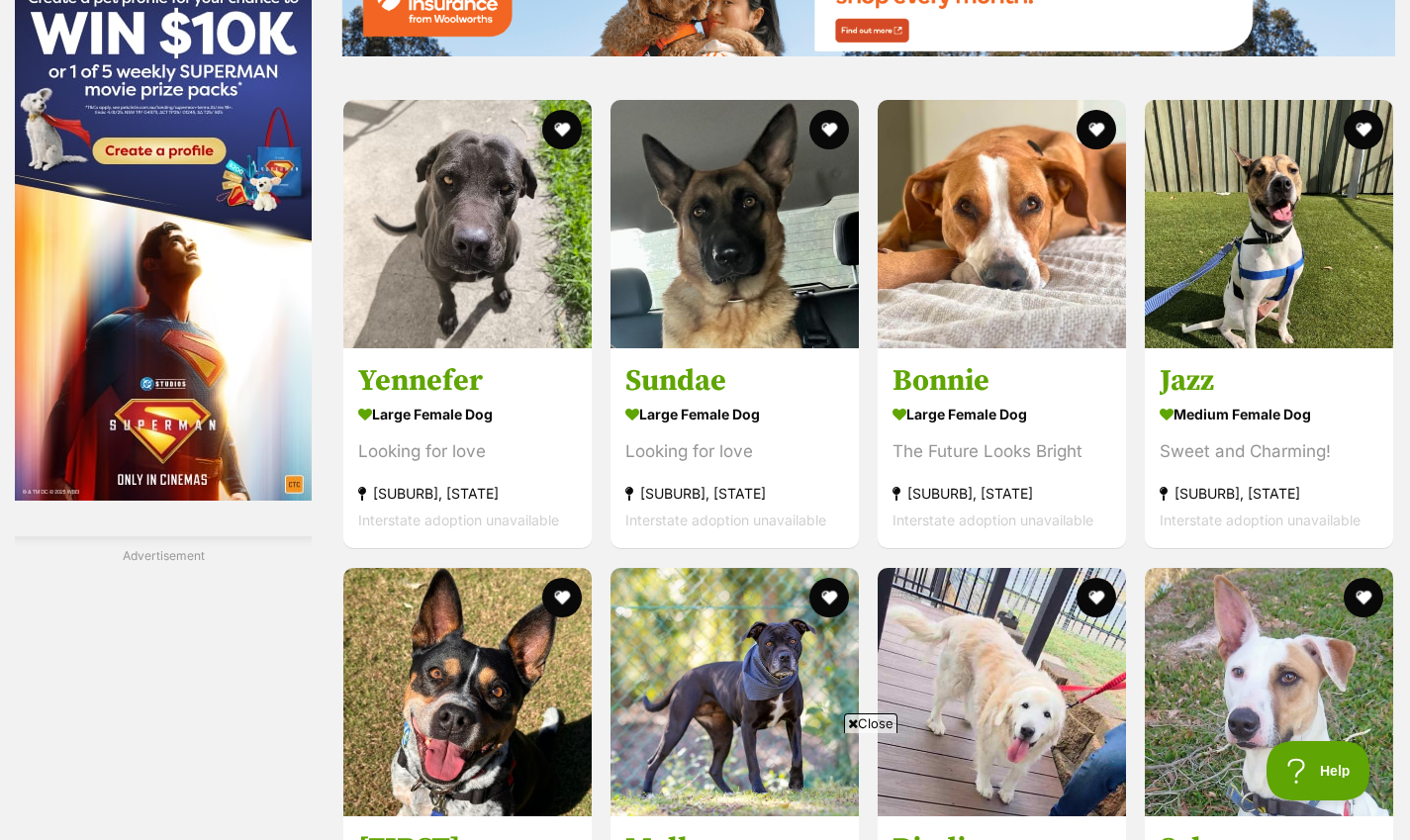scroll, scrollTop: 2627, scrollLeft: 0, axis: vertical 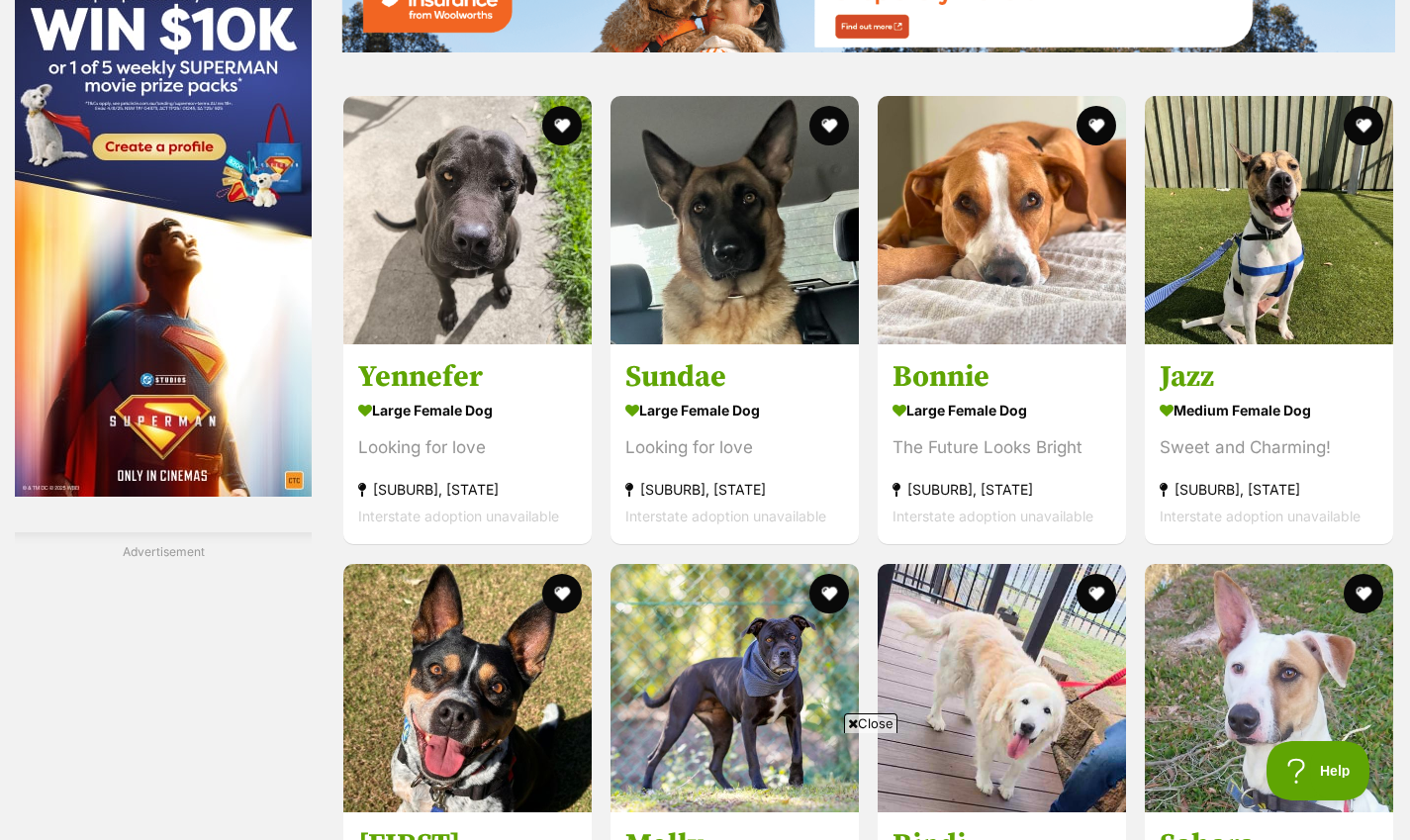 click at bounding box center [1001, 220] 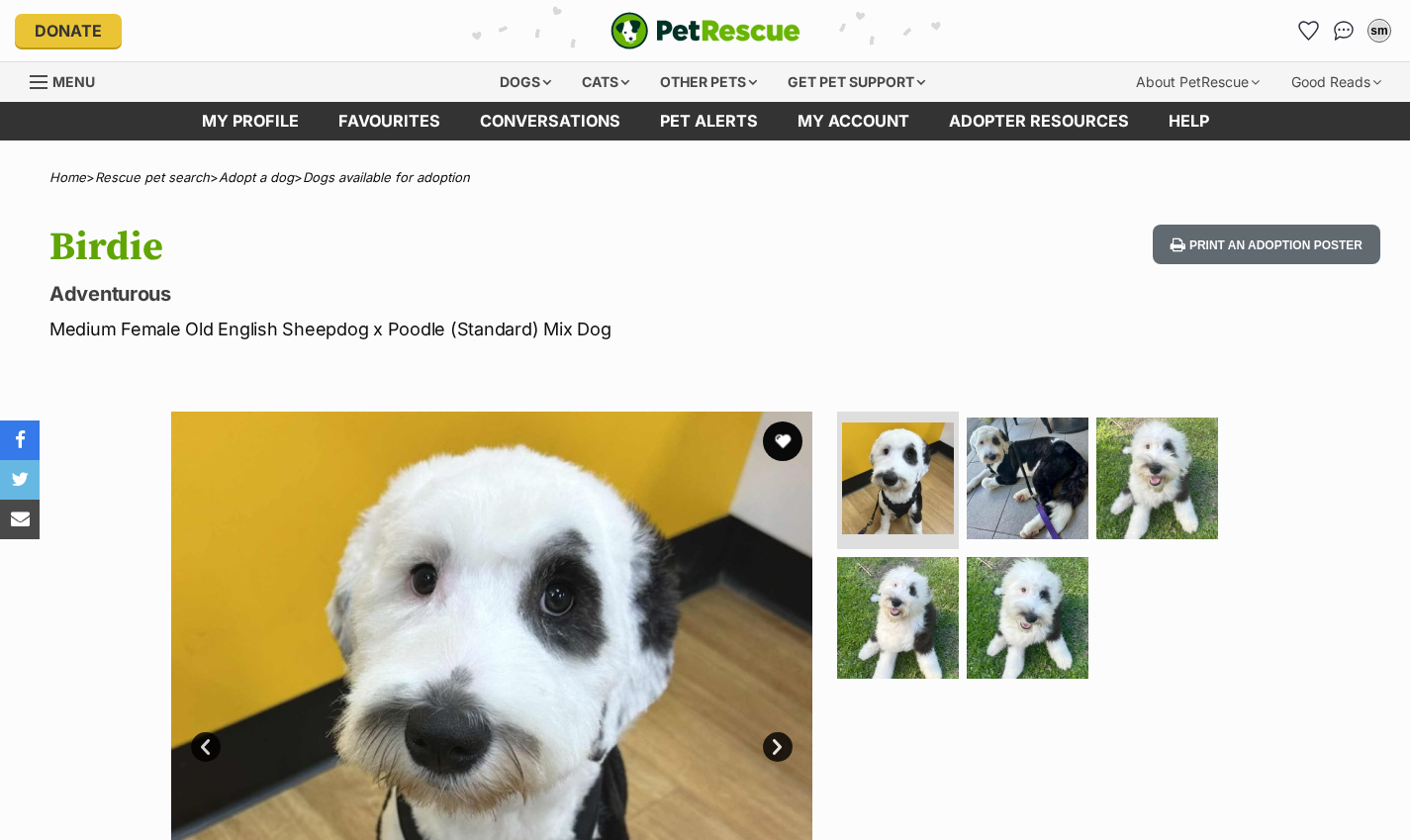 scroll, scrollTop: 0, scrollLeft: 0, axis: both 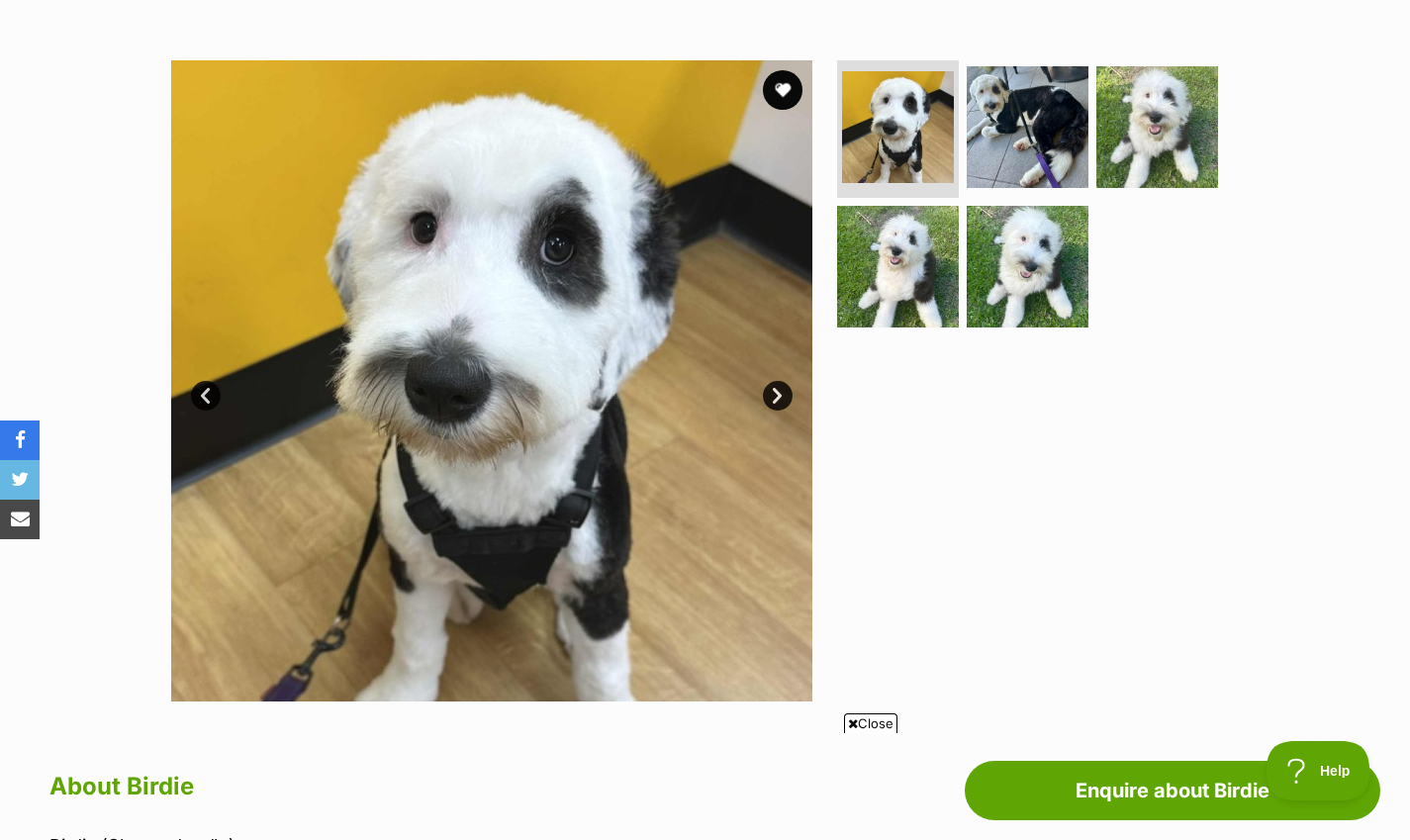 click on "Next" at bounding box center [778, 396] 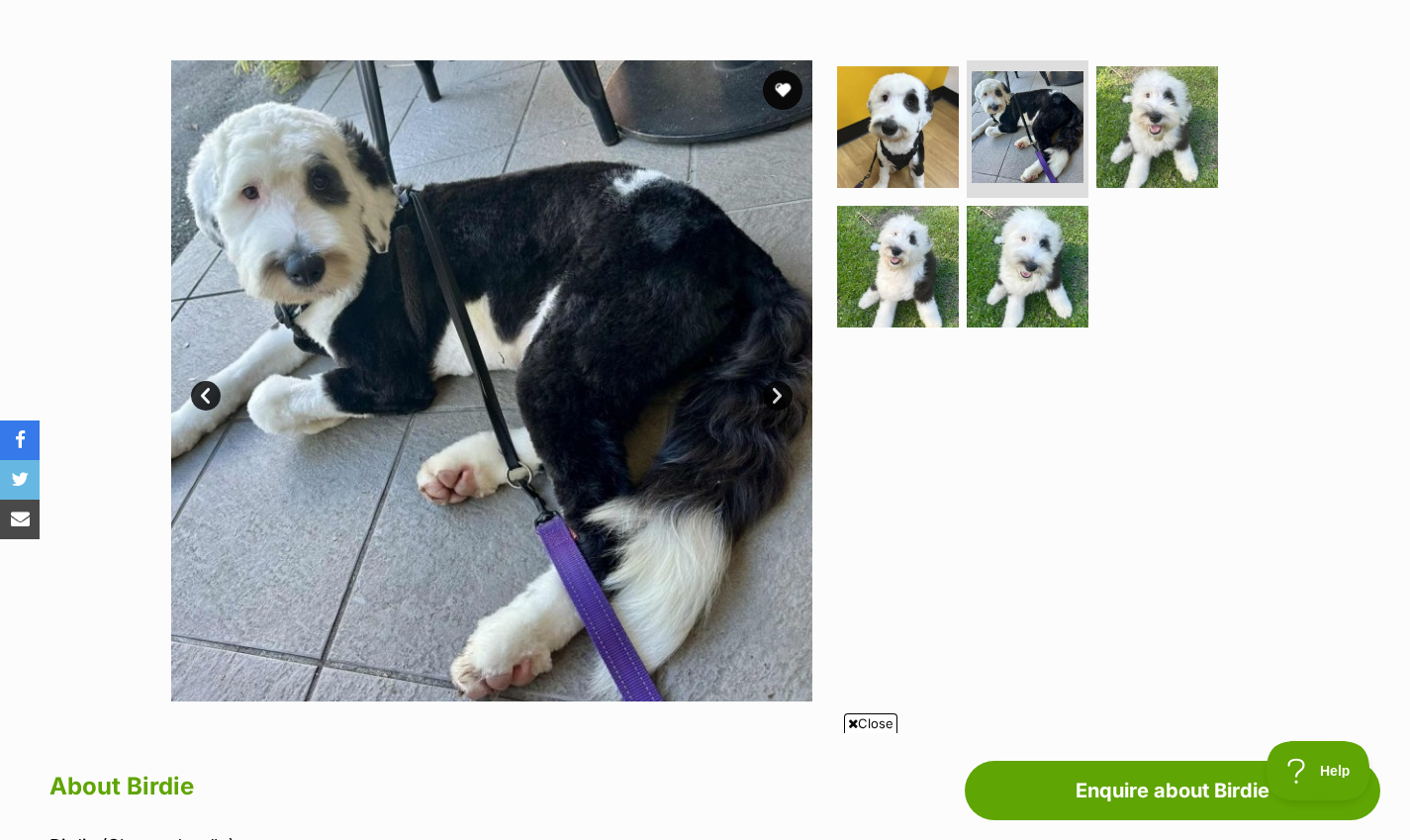 click on "Next" at bounding box center (778, 396) 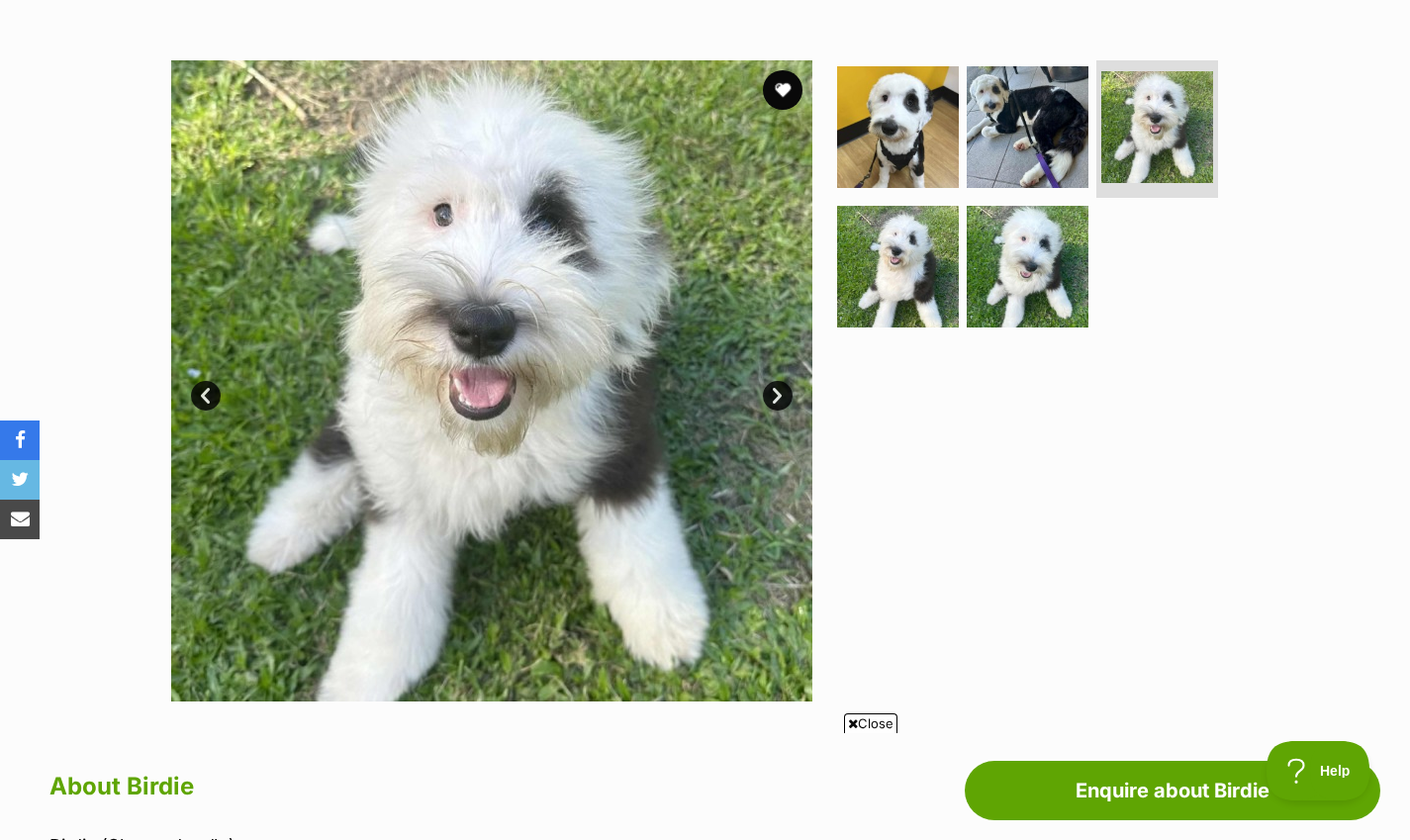 click on "Next" at bounding box center (778, 396) 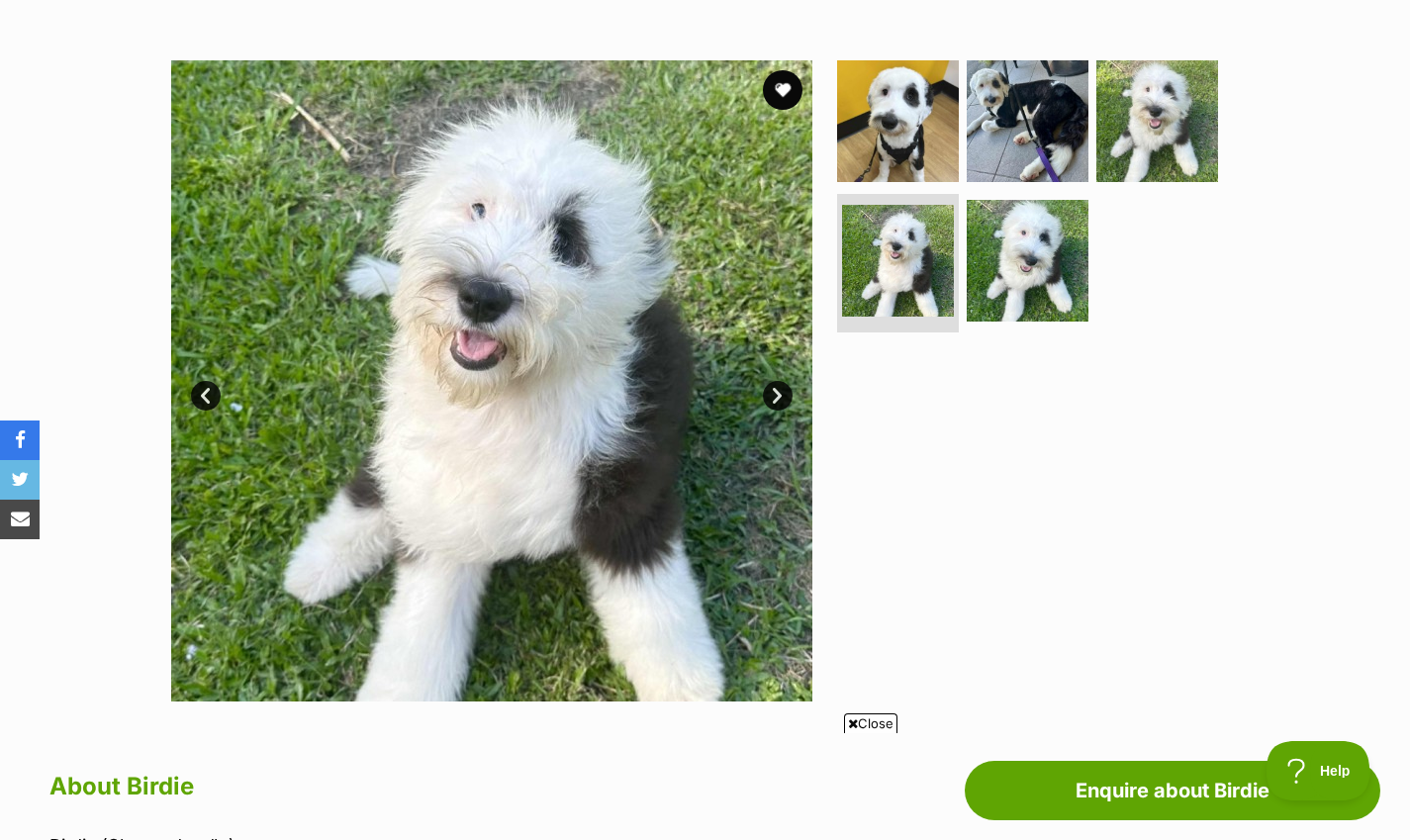 click on "Next" at bounding box center (778, 396) 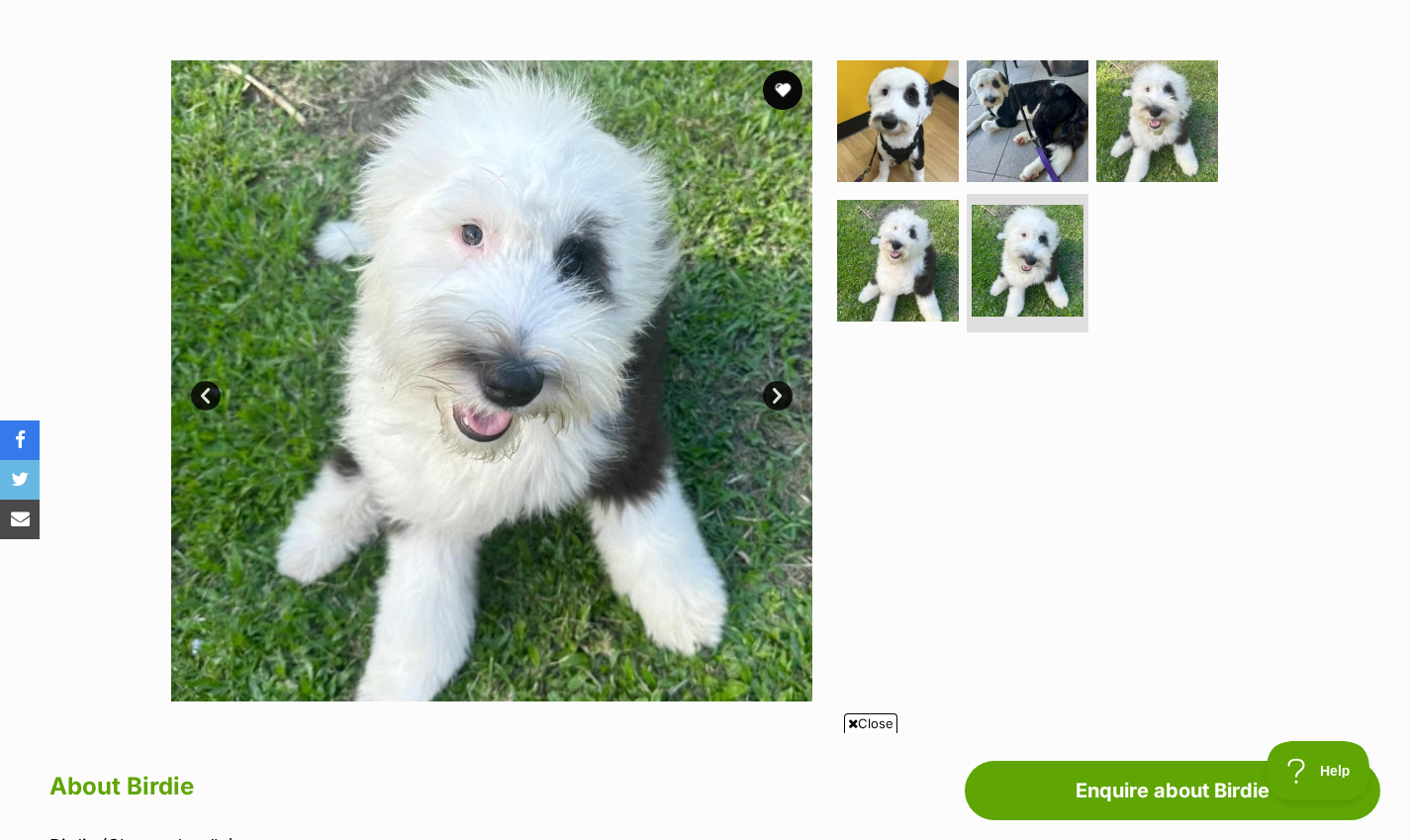 click on "Next" at bounding box center (778, 396) 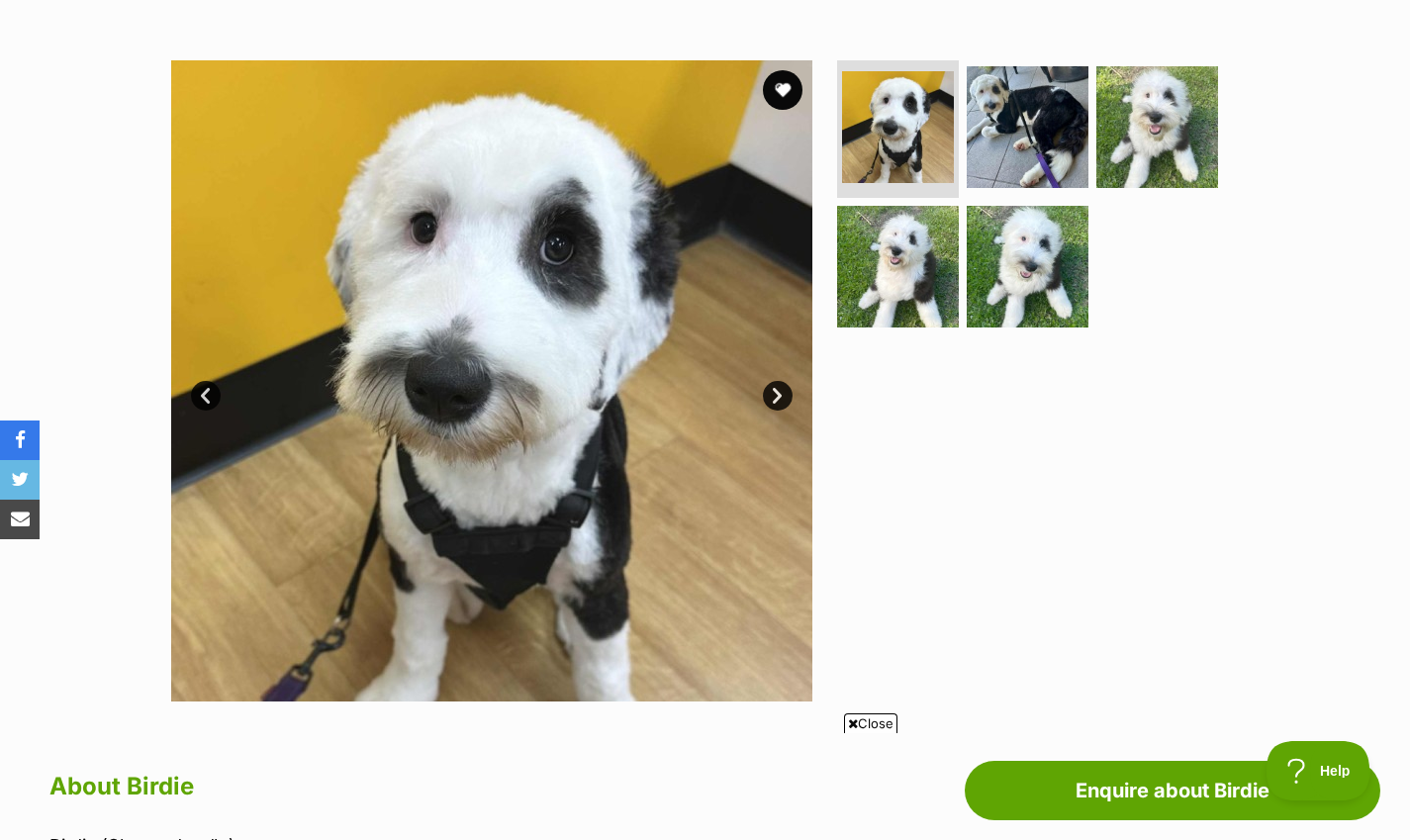 click at bounding box center [1027, 127] 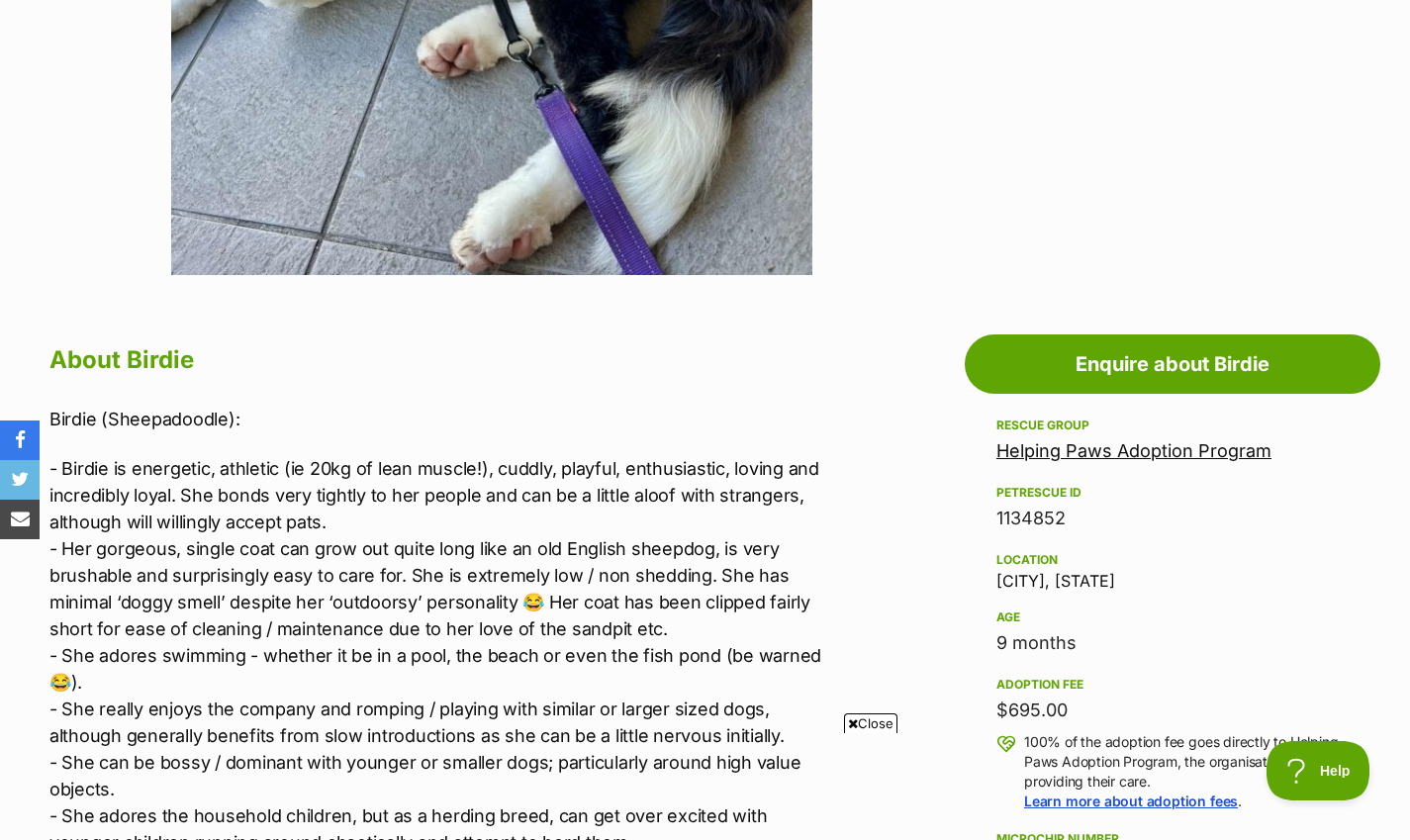 scroll, scrollTop: 790, scrollLeft: 0, axis: vertical 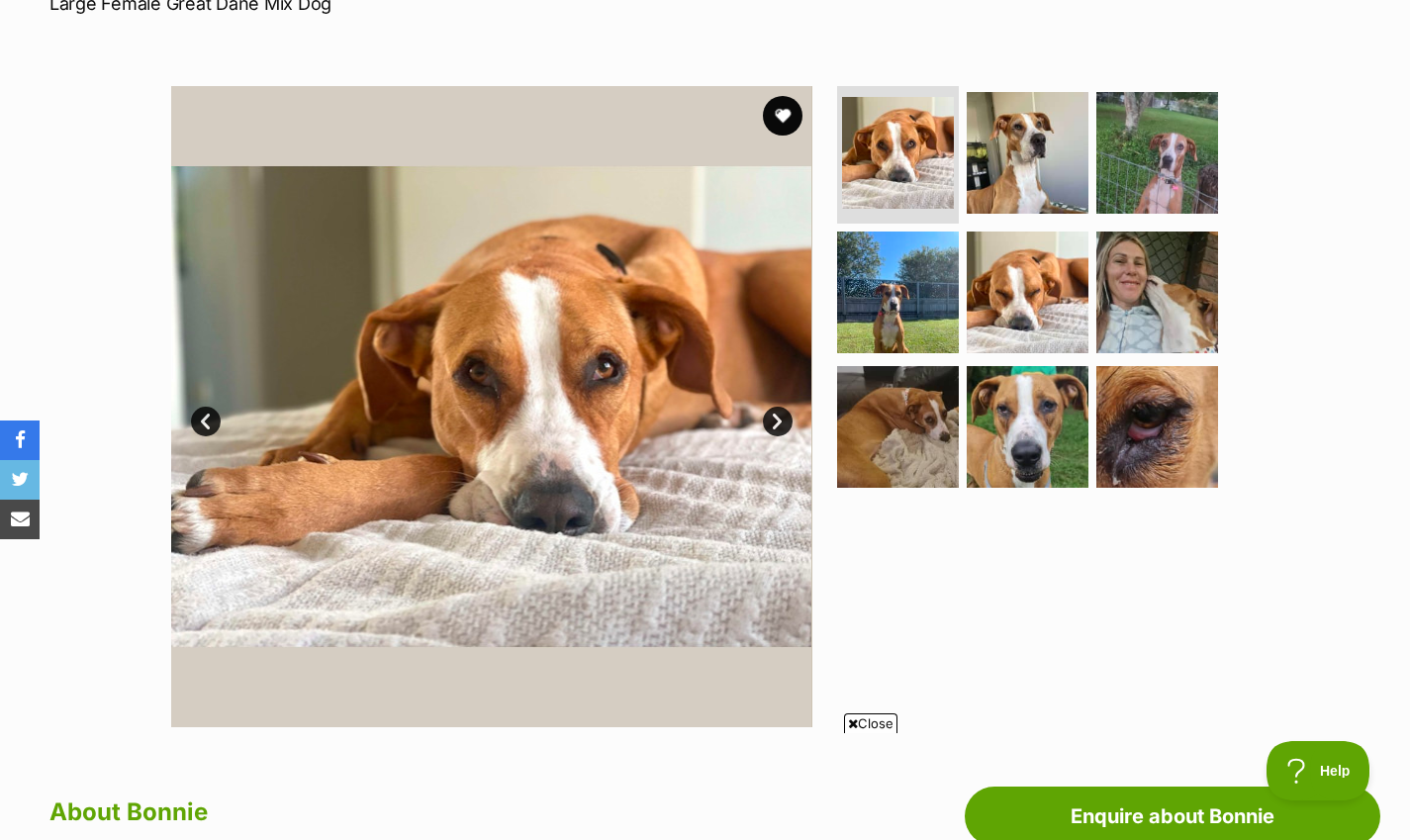 click on "Next" at bounding box center [778, 421] 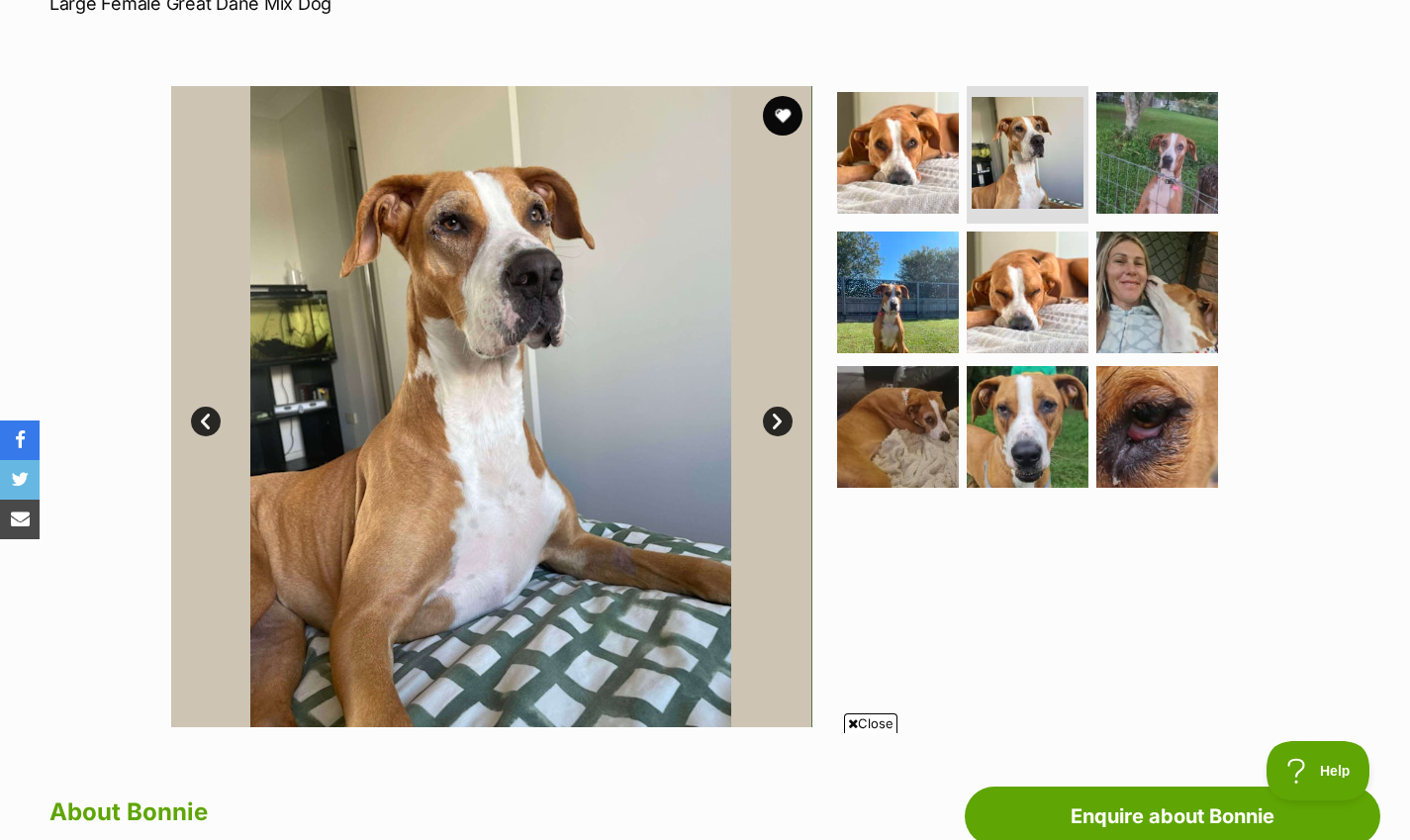 click on "Next" at bounding box center [778, 421] 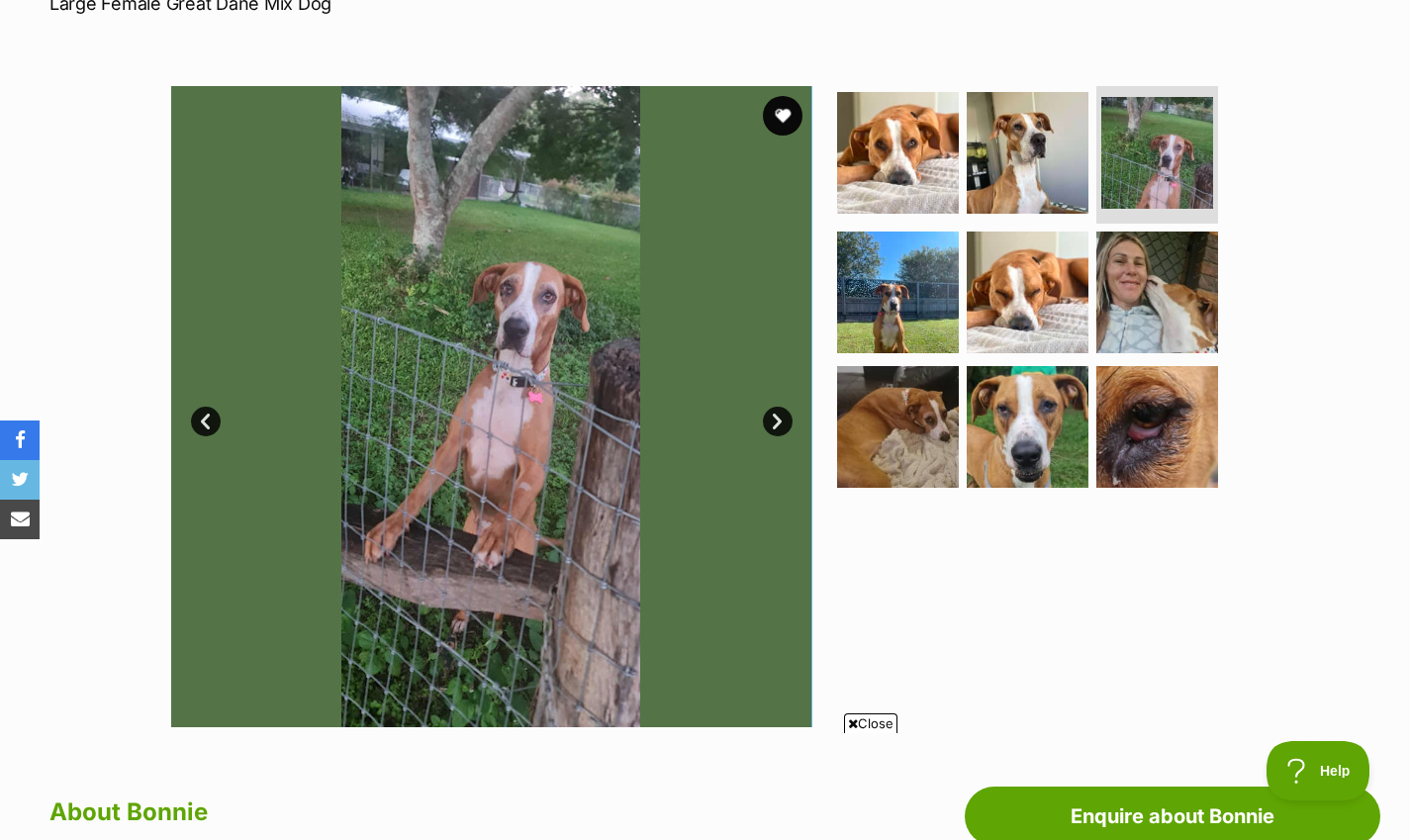 click on "Next" at bounding box center (778, 421) 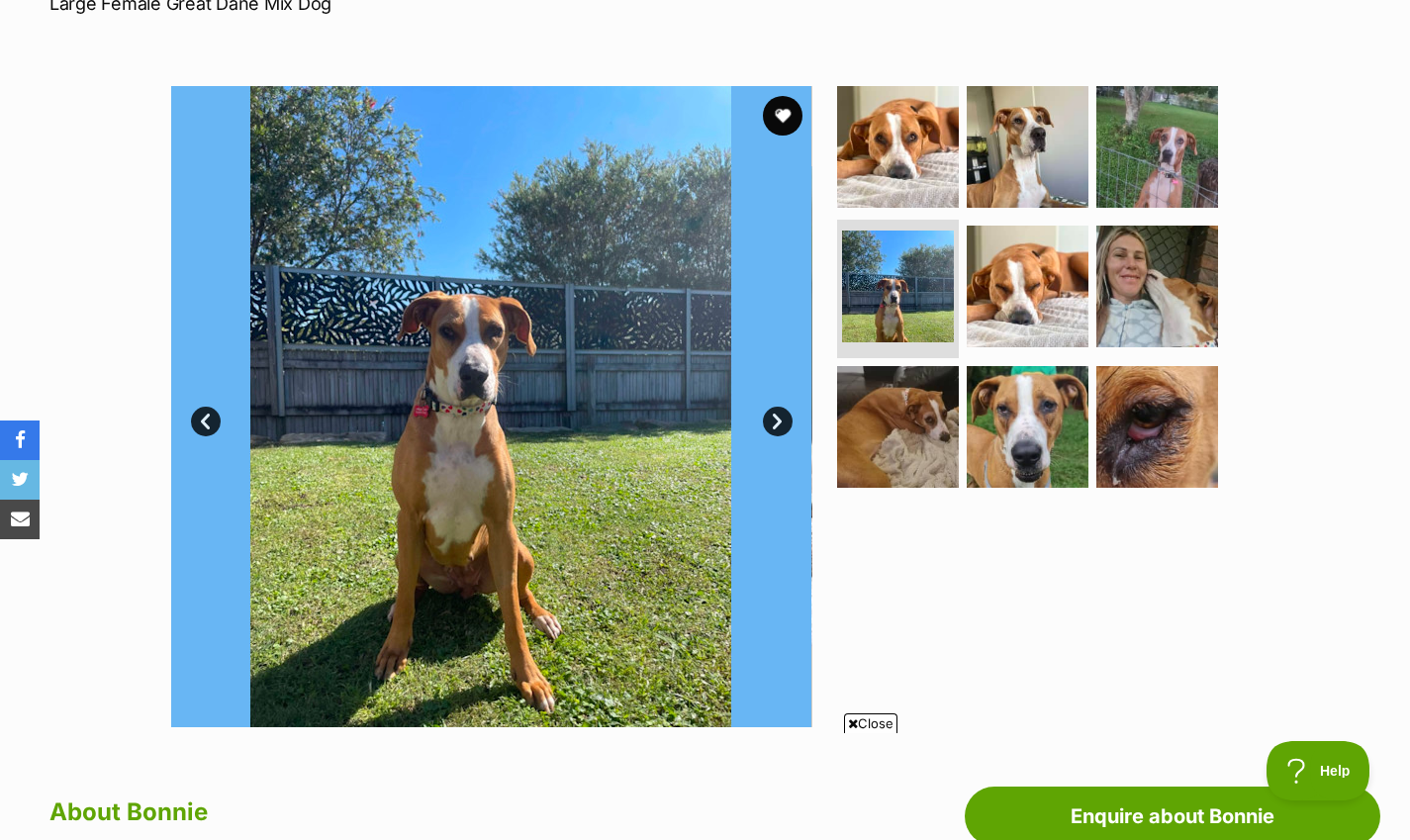 click on "Next" at bounding box center (778, 421) 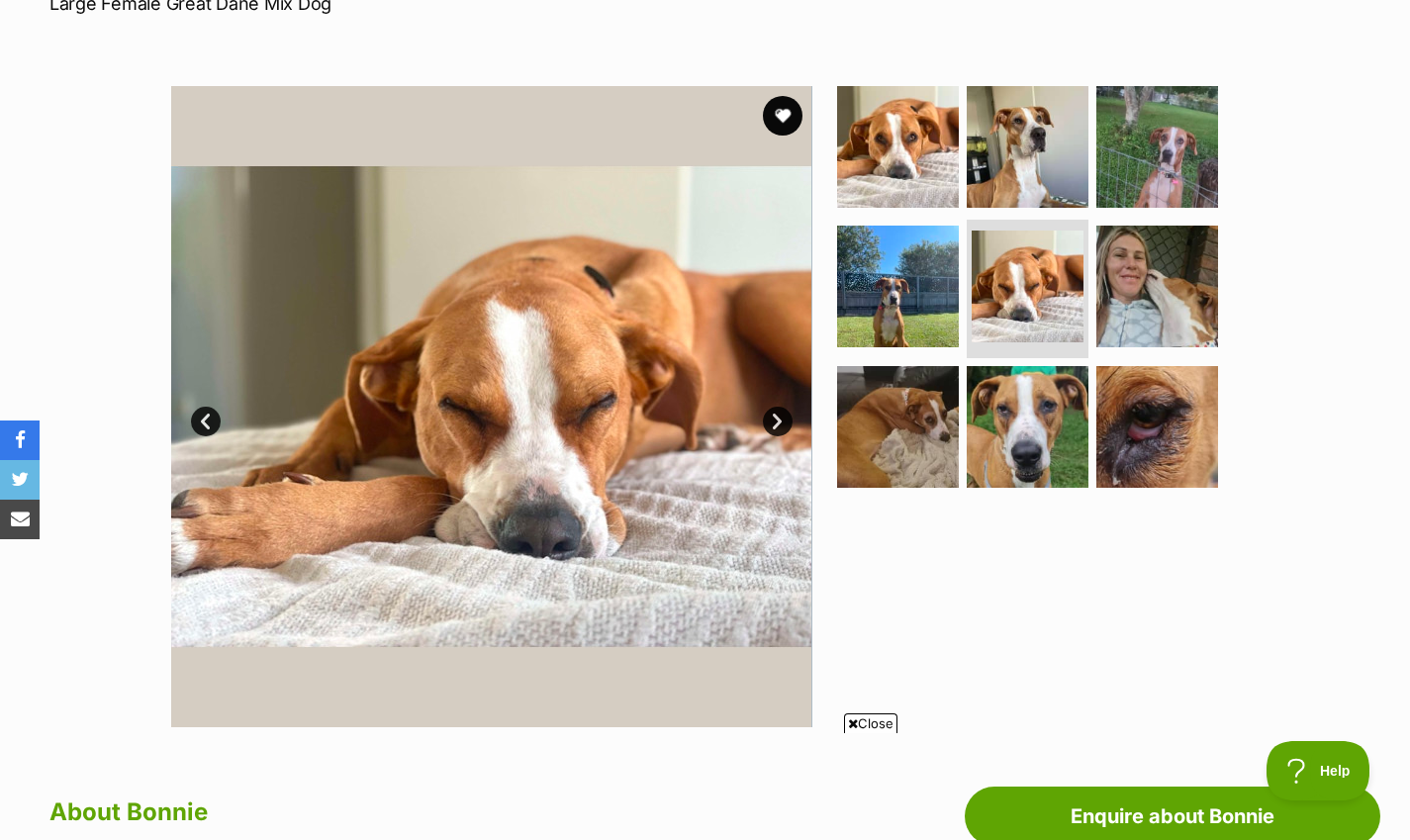 click on "Next" at bounding box center (778, 421) 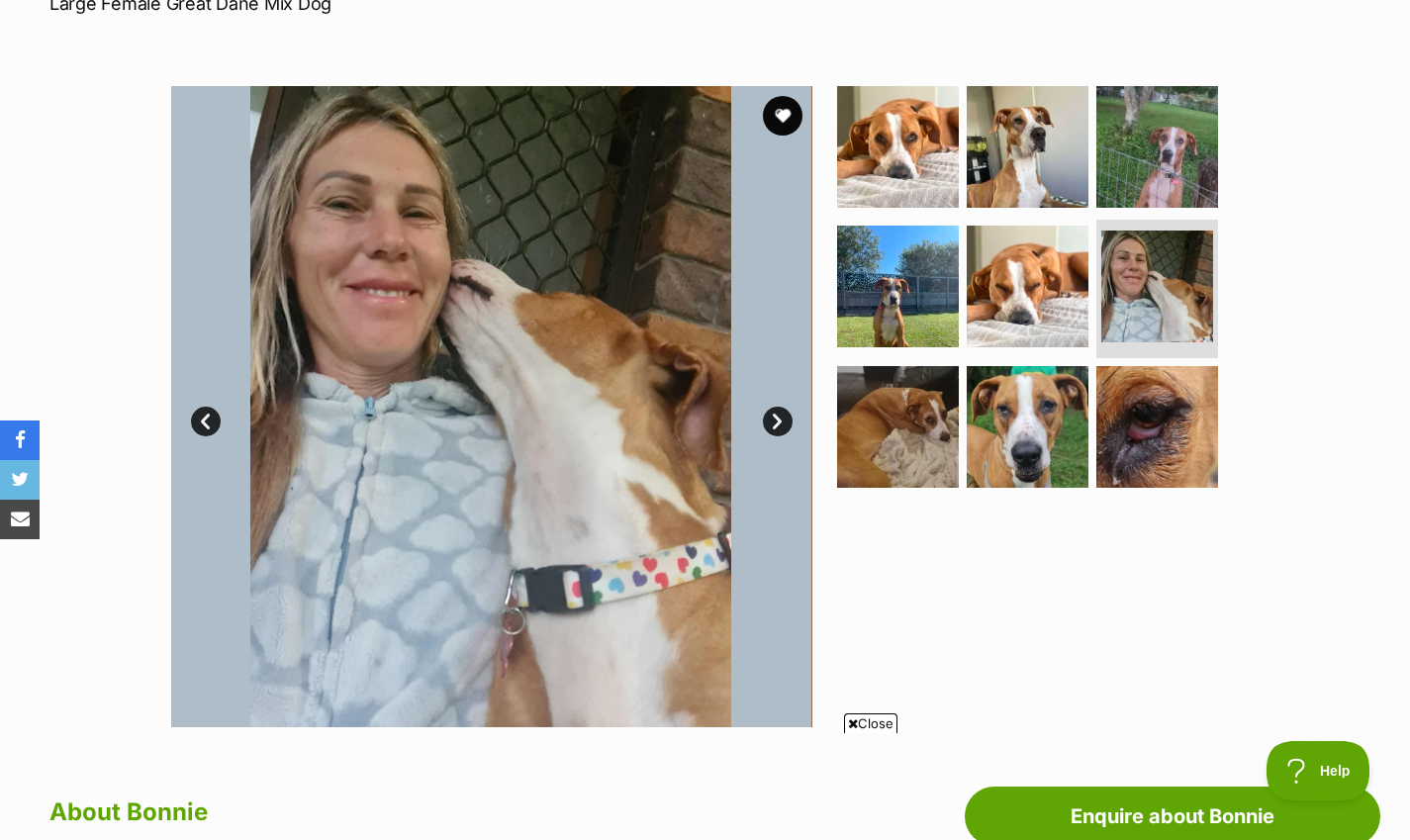 click on "Next" at bounding box center (778, 421) 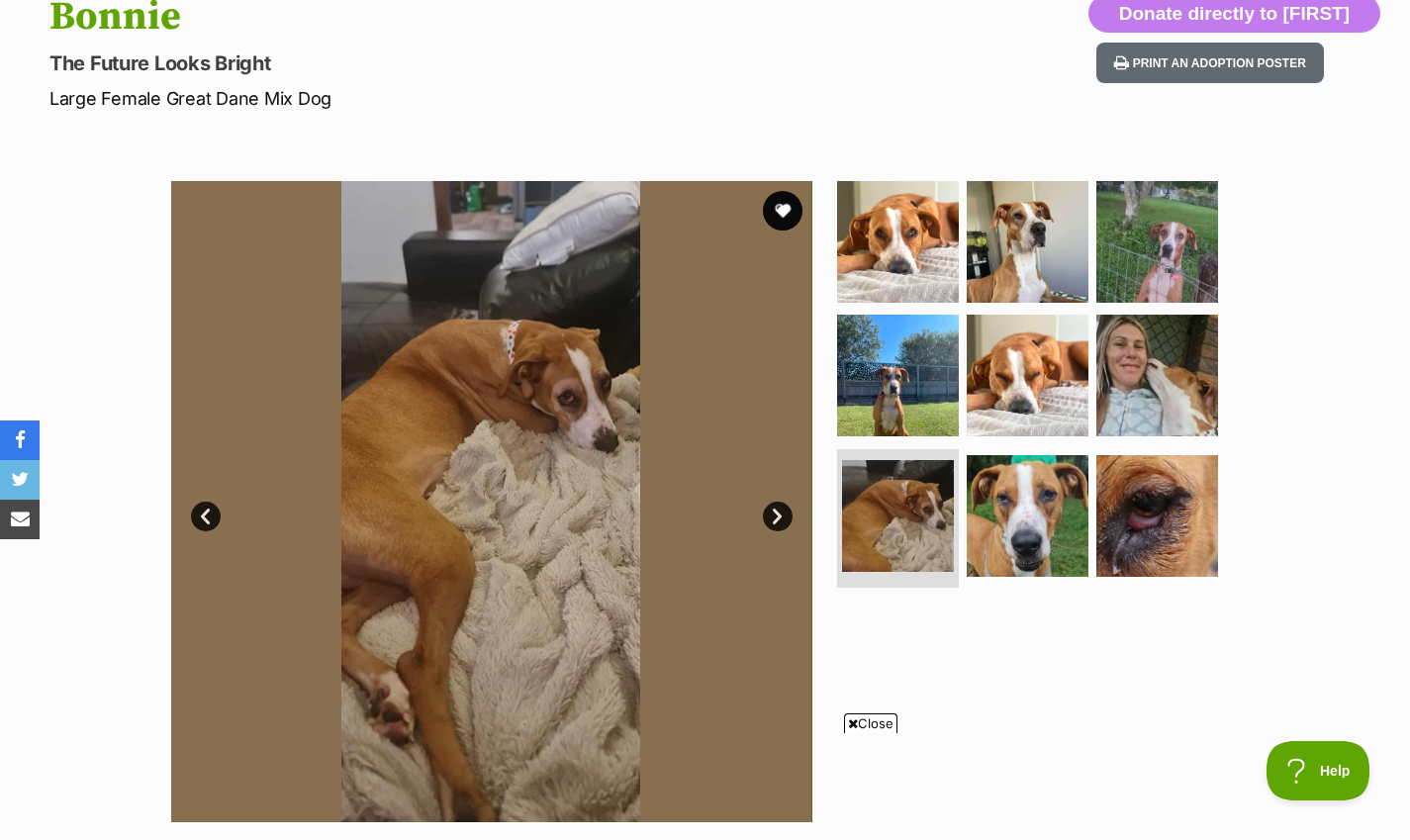 scroll, scrollTop: 210, scrollLeft: 0, axis: vertical 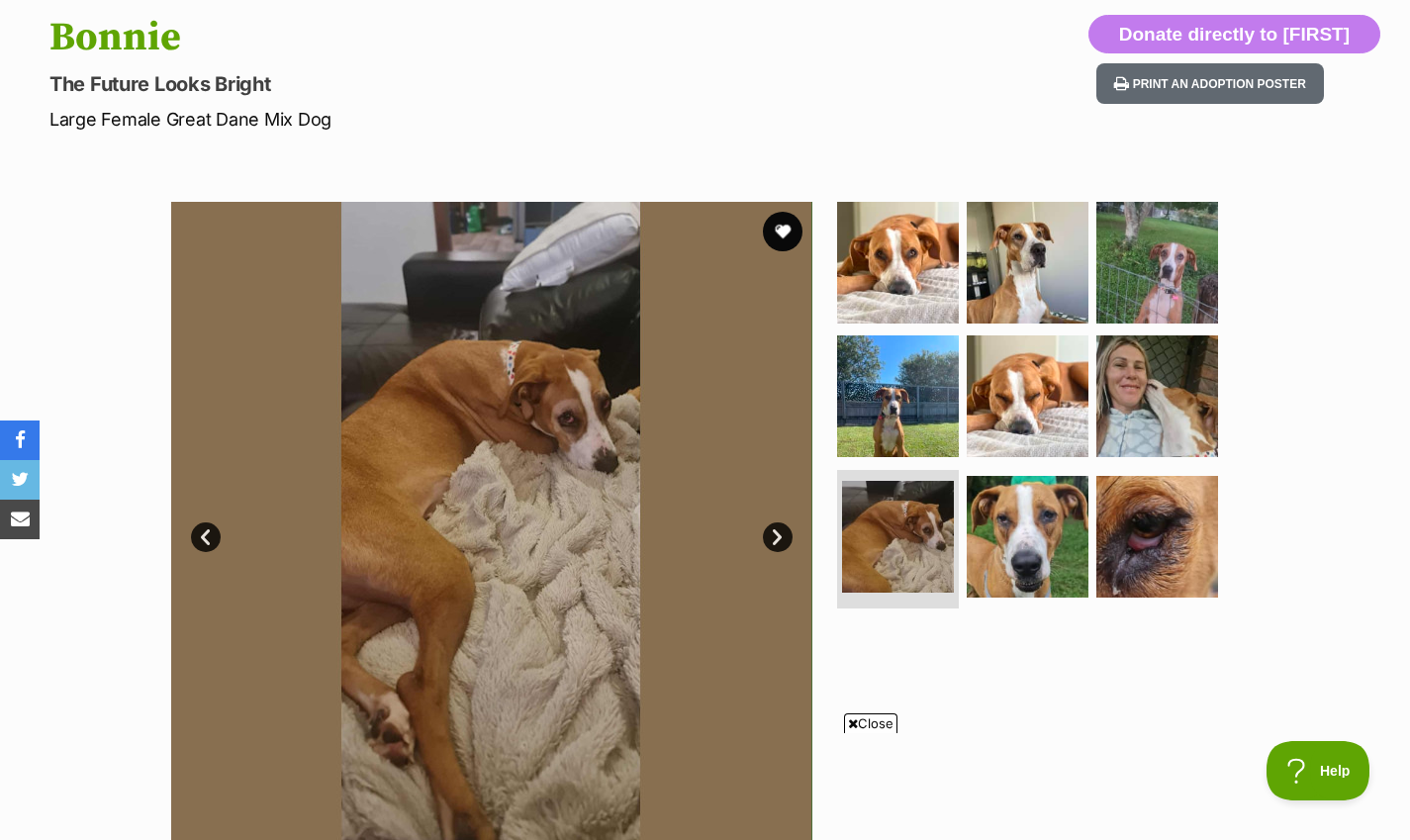click at bounding box center [897, 396] 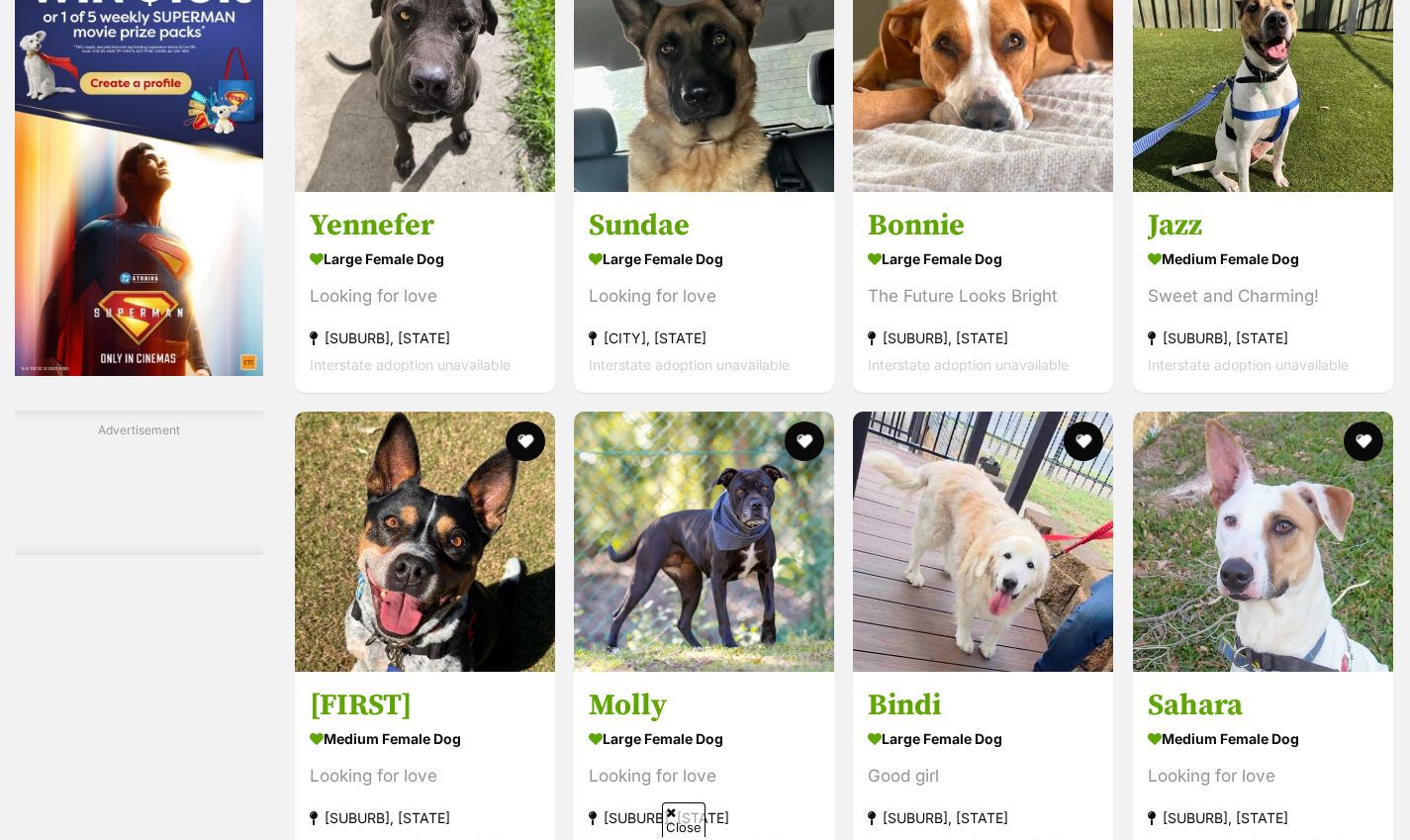 scroll, scrollTop: 0, scrollLeft: 0, axis: both 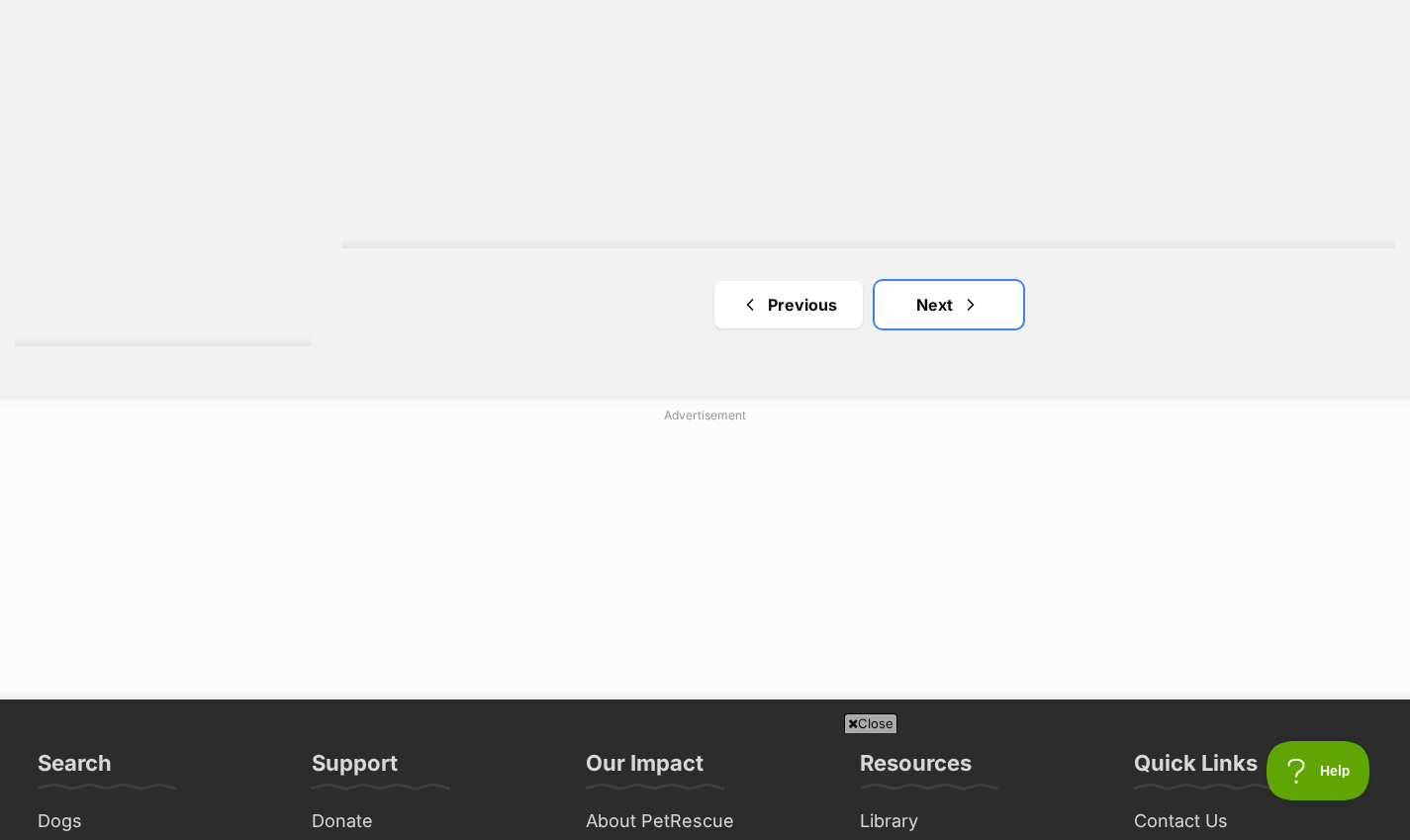 click on "Next" at bounding box center (949, 305) 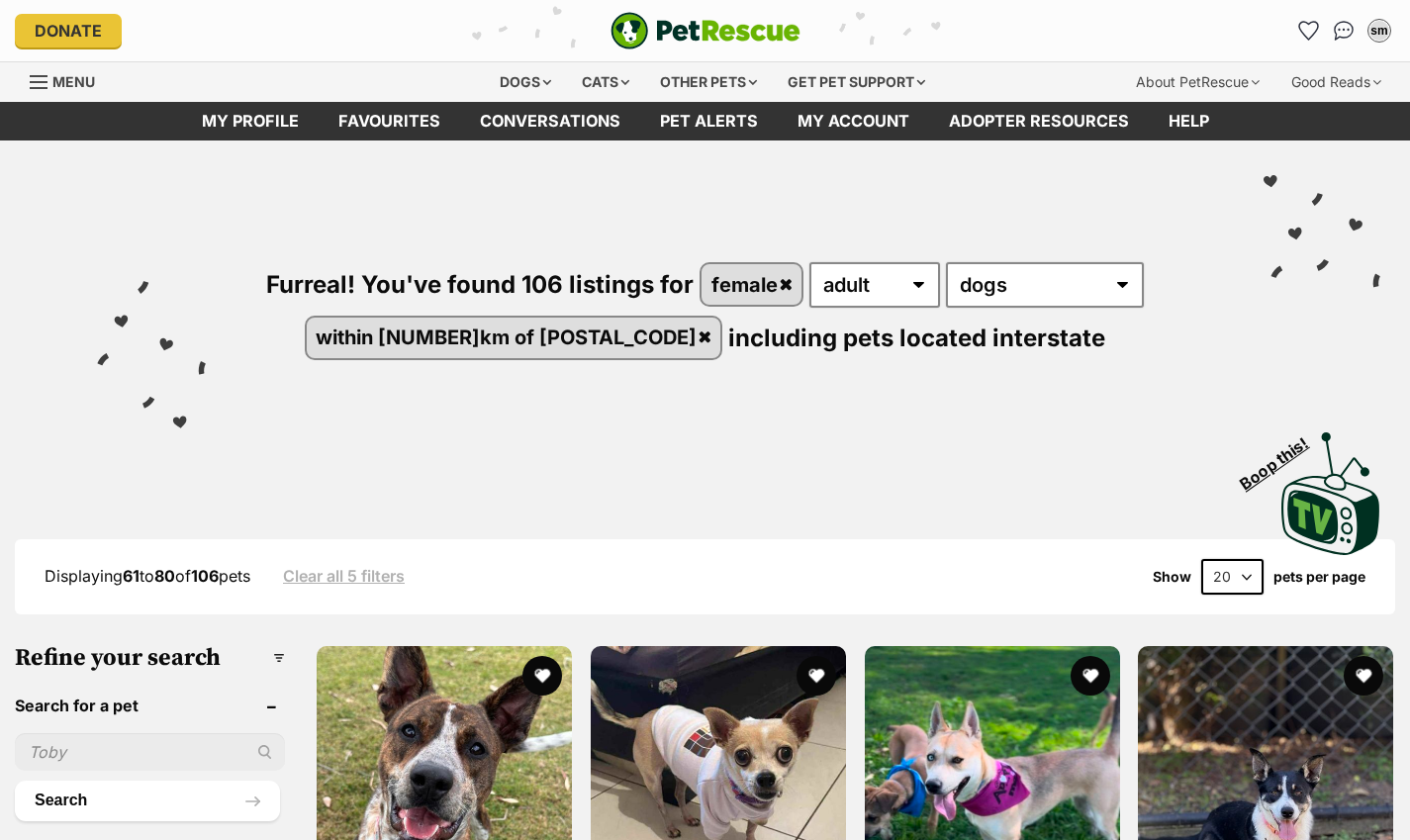 scroll, scrollTop: 0, scrollLeft: 0, axis: both 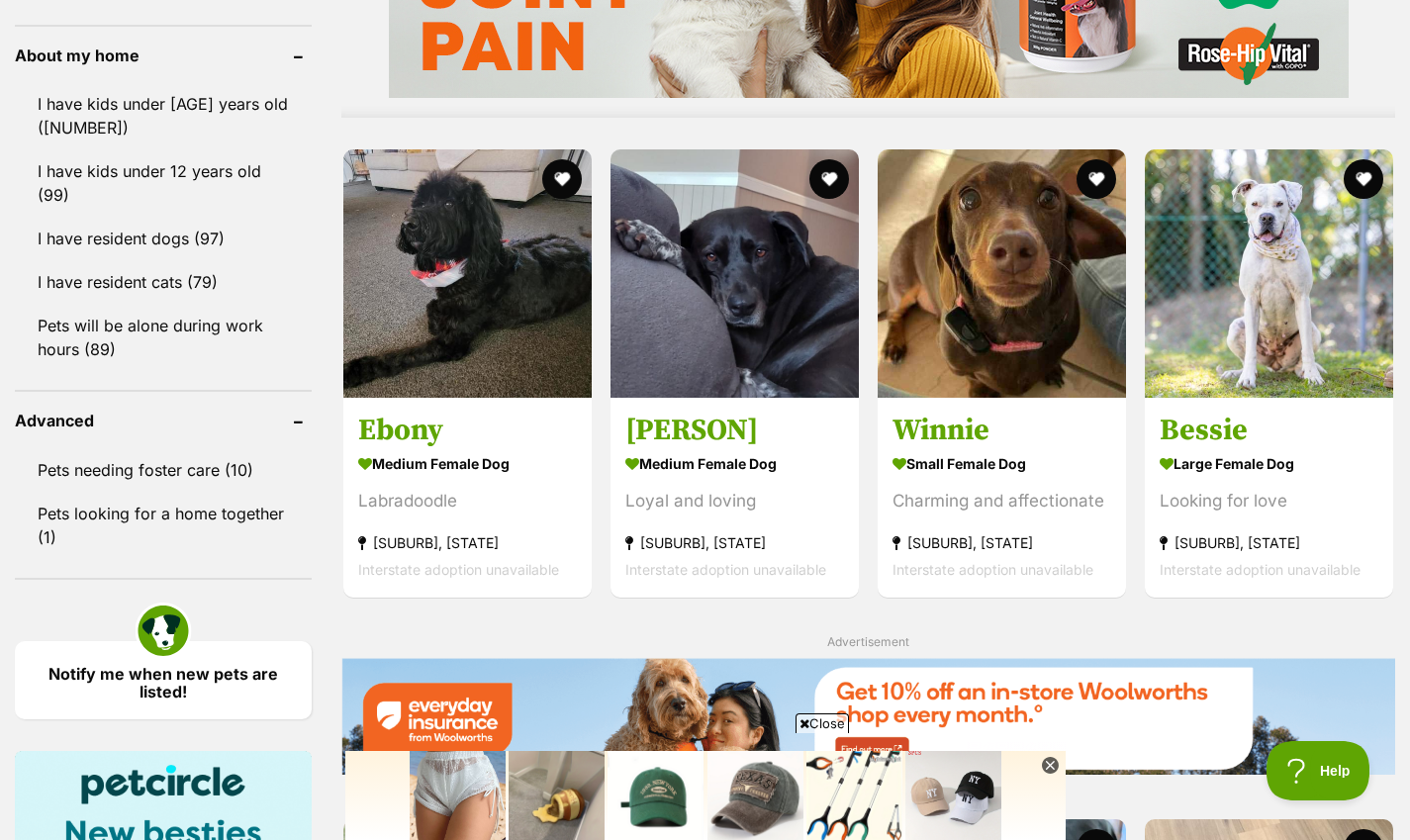 click at bounding box center [467, 273] 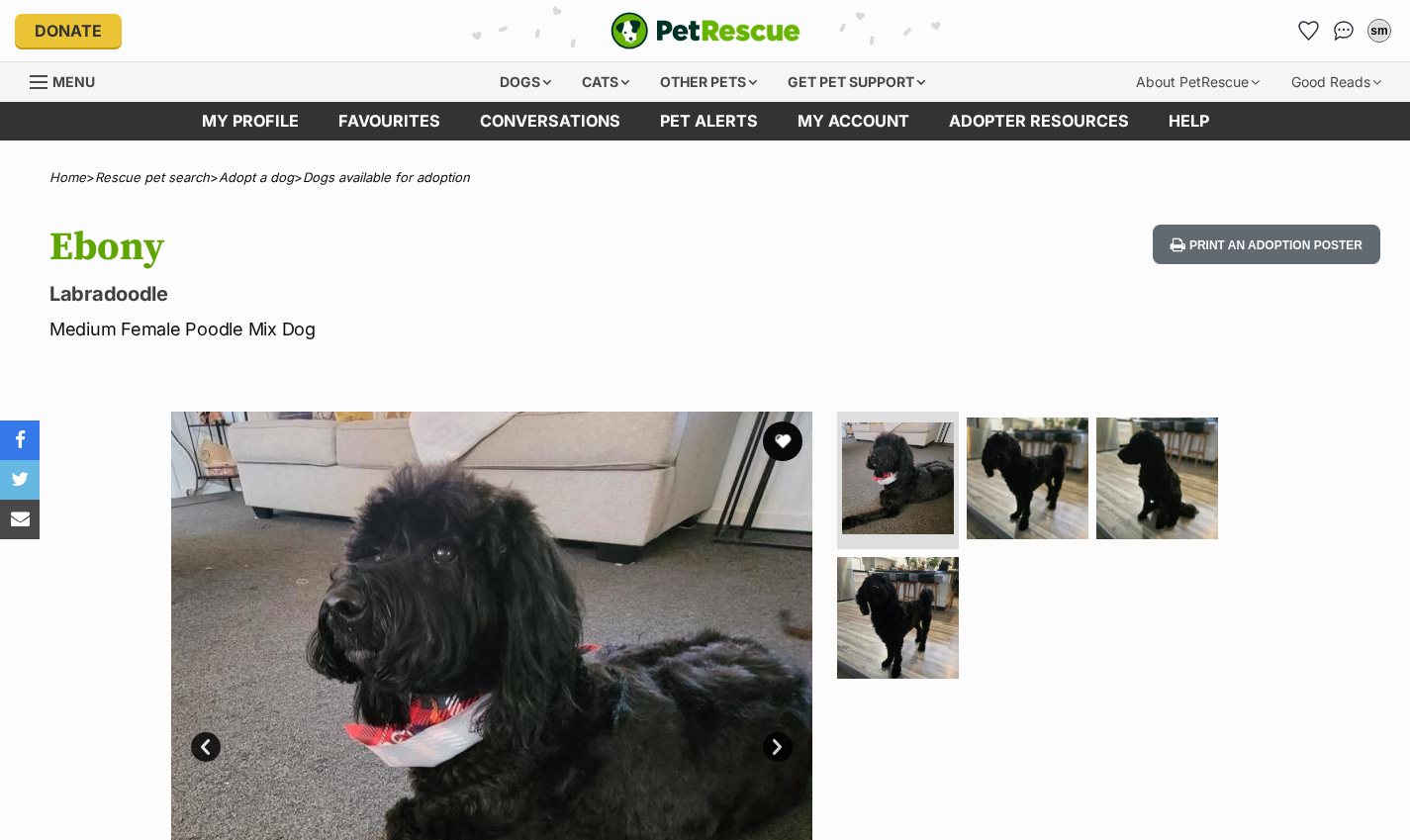 scroll, scrollTop: 0, scrollLeft: 0, axis: both 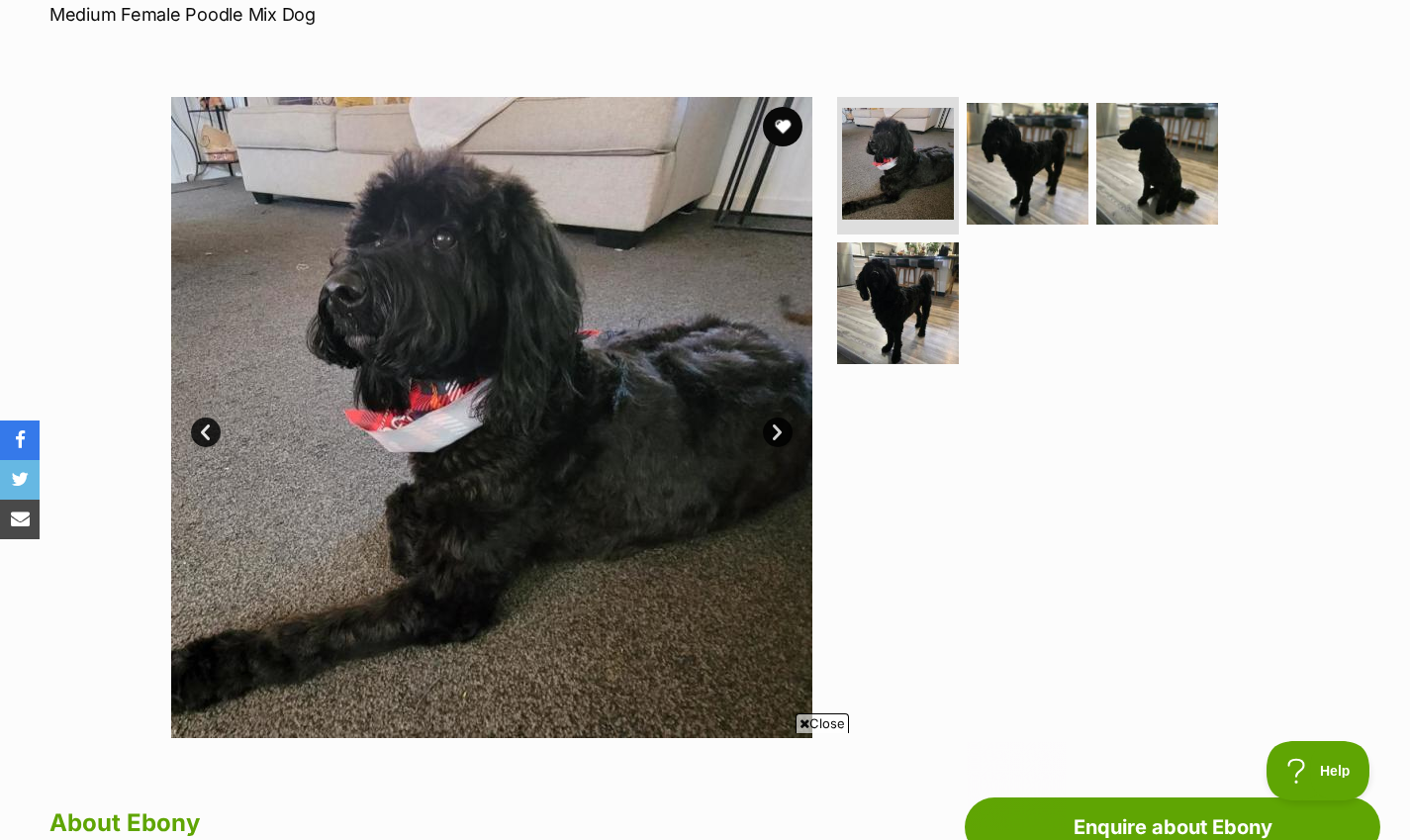 click on "Next" at bounding box center [778, 432] 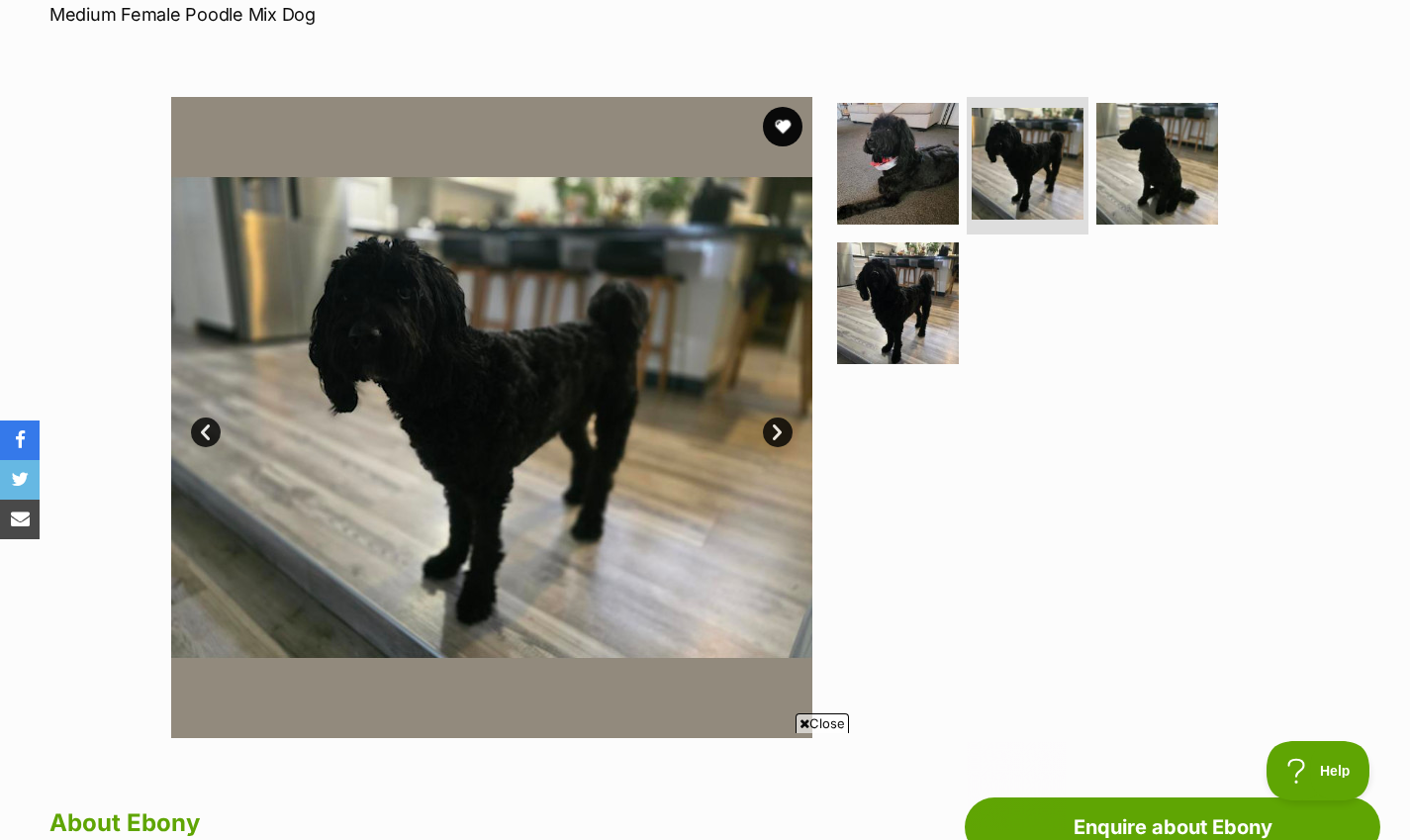 click on "Next" at bounding box center (778, 432) 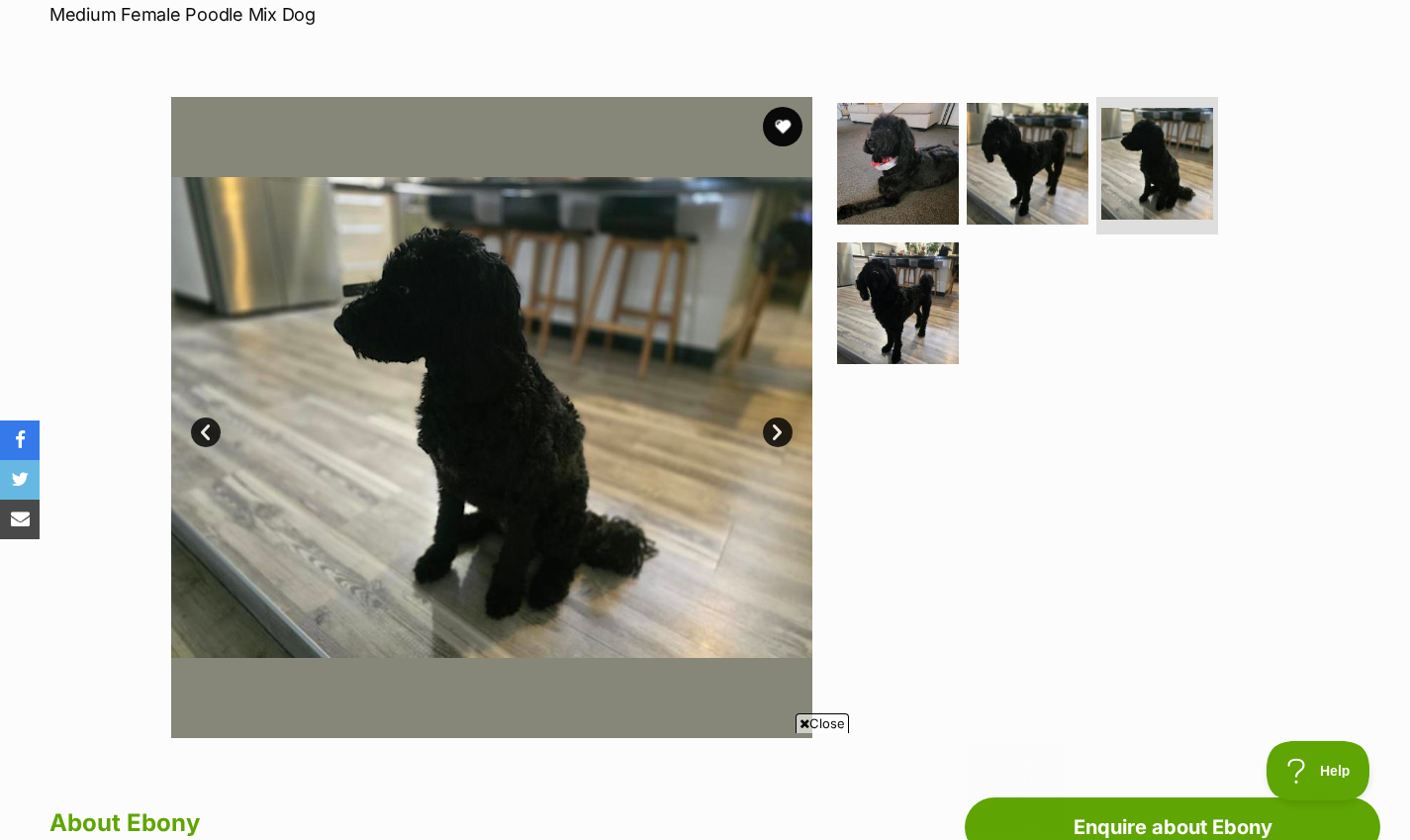 click on "Next" at bounding box center (778, 432) 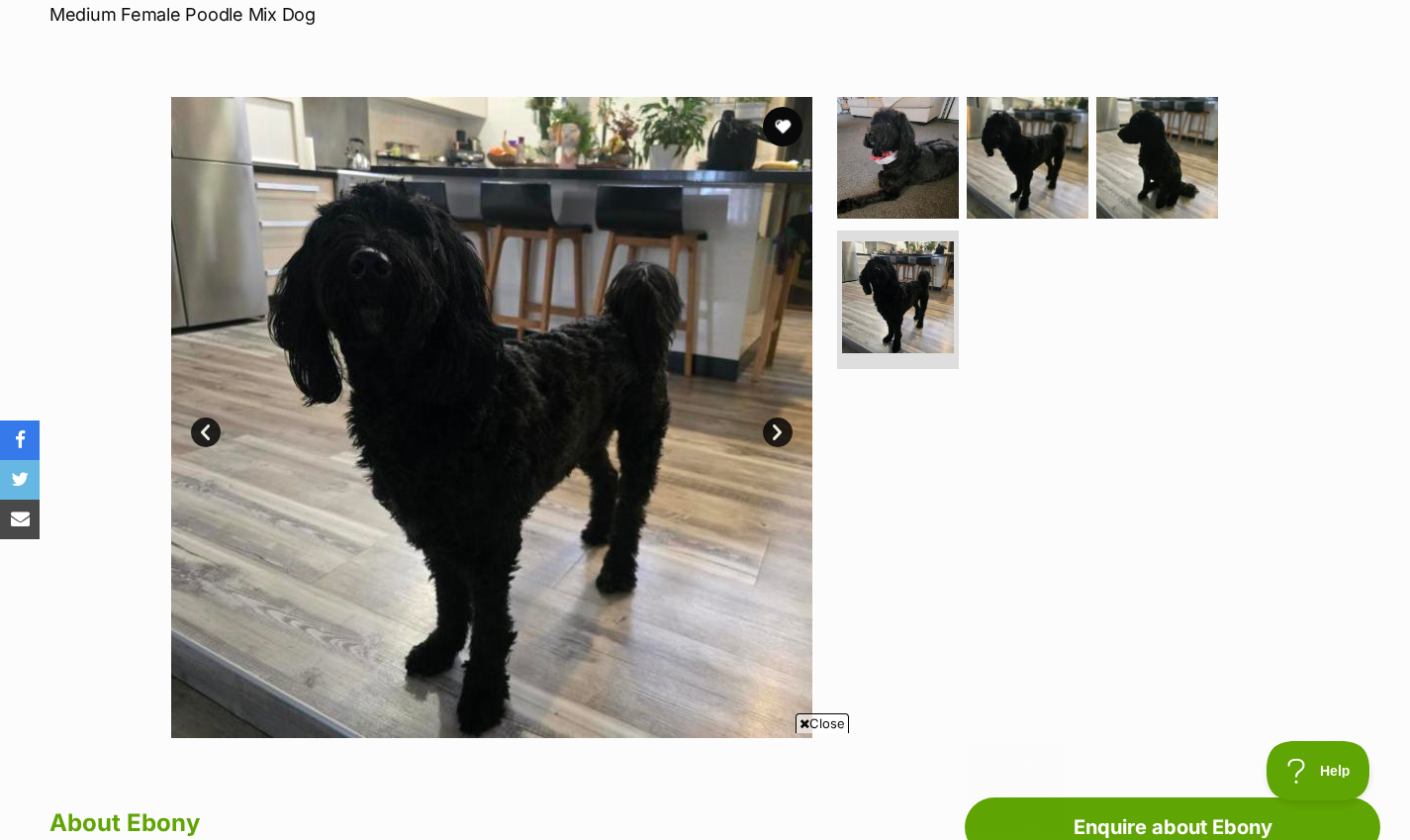click on "Next" at bounding box center [778, 432] 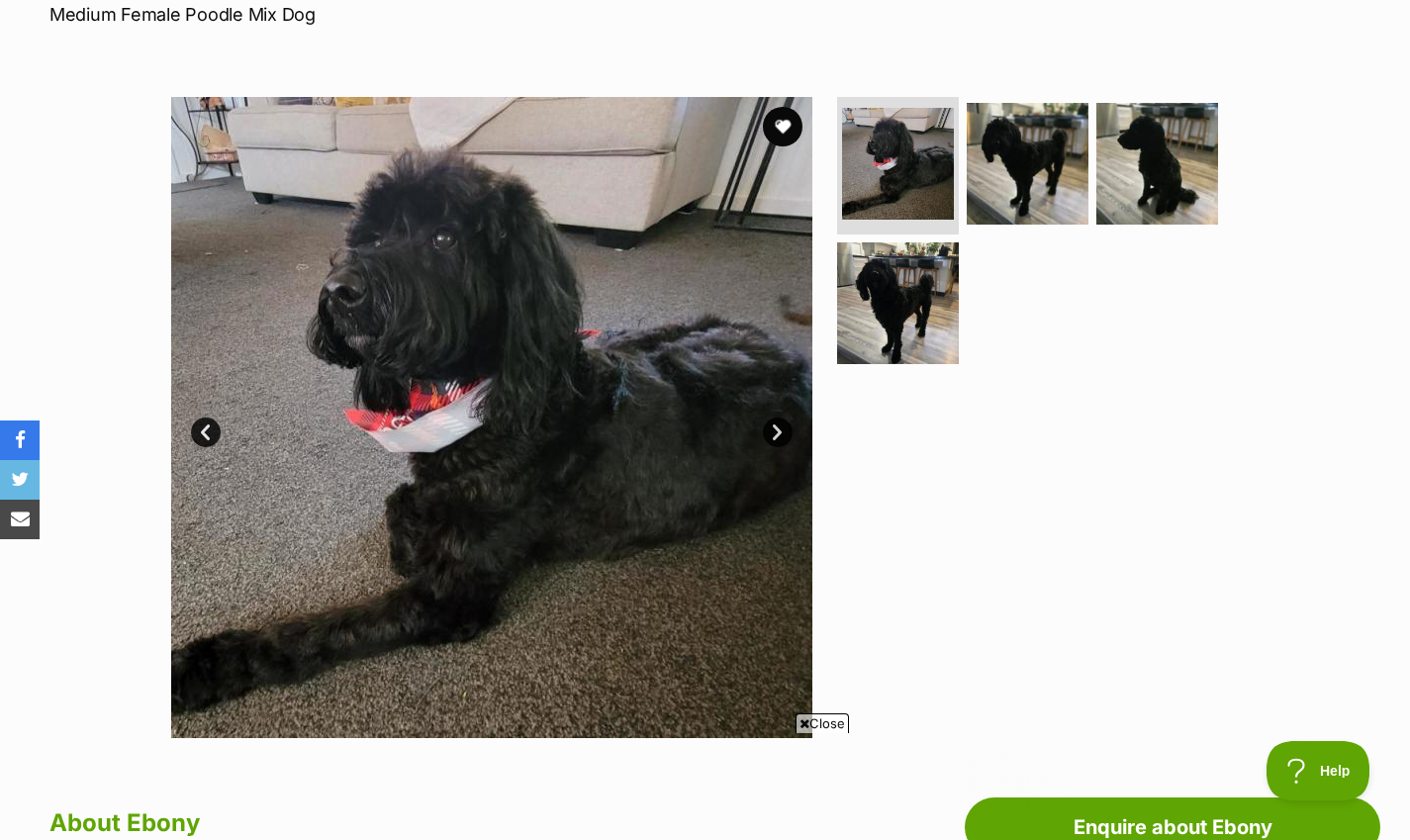 click at bounding box center [783, 127] 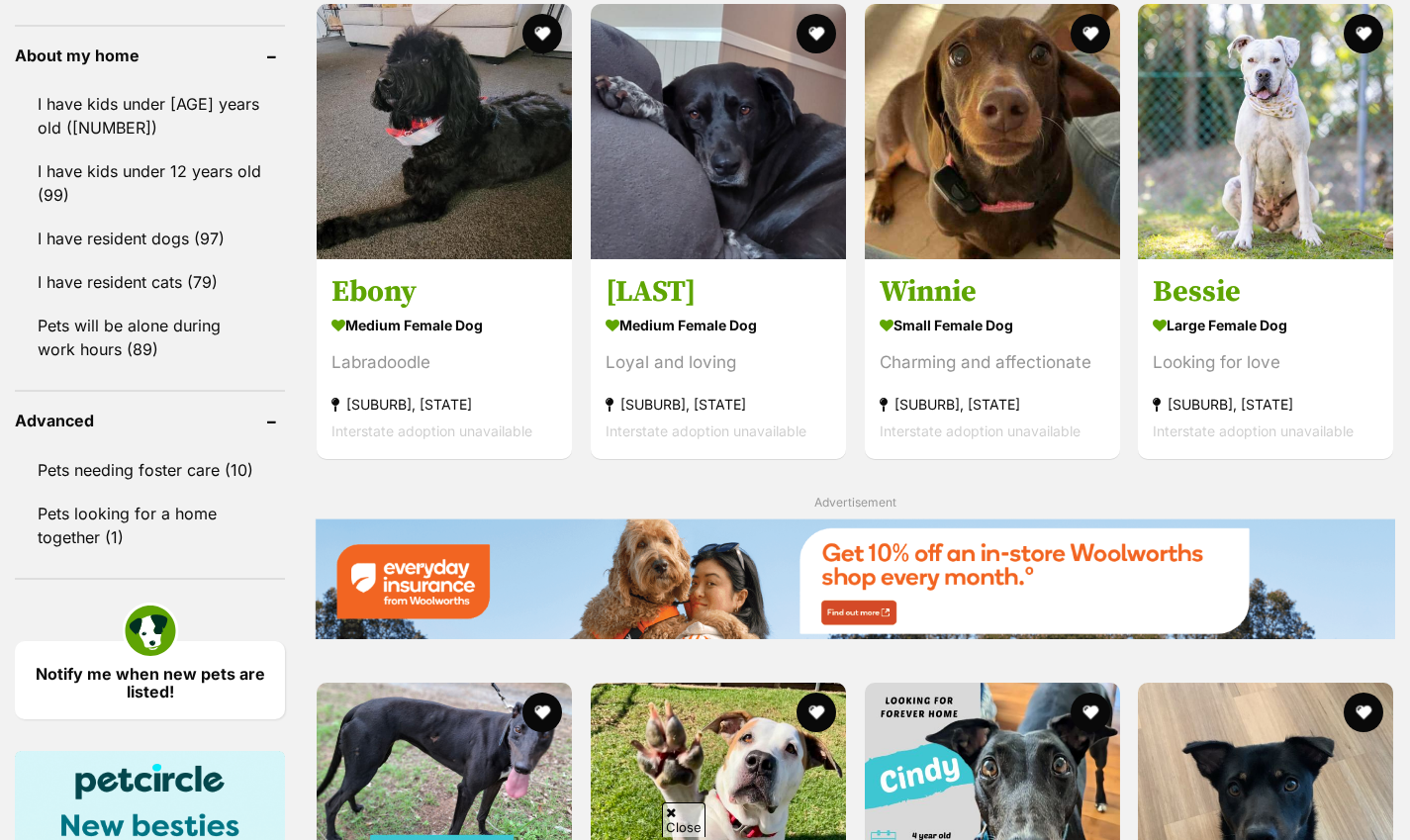 scroll, scrollTop: 0, scrollLeft: 0, axis: both 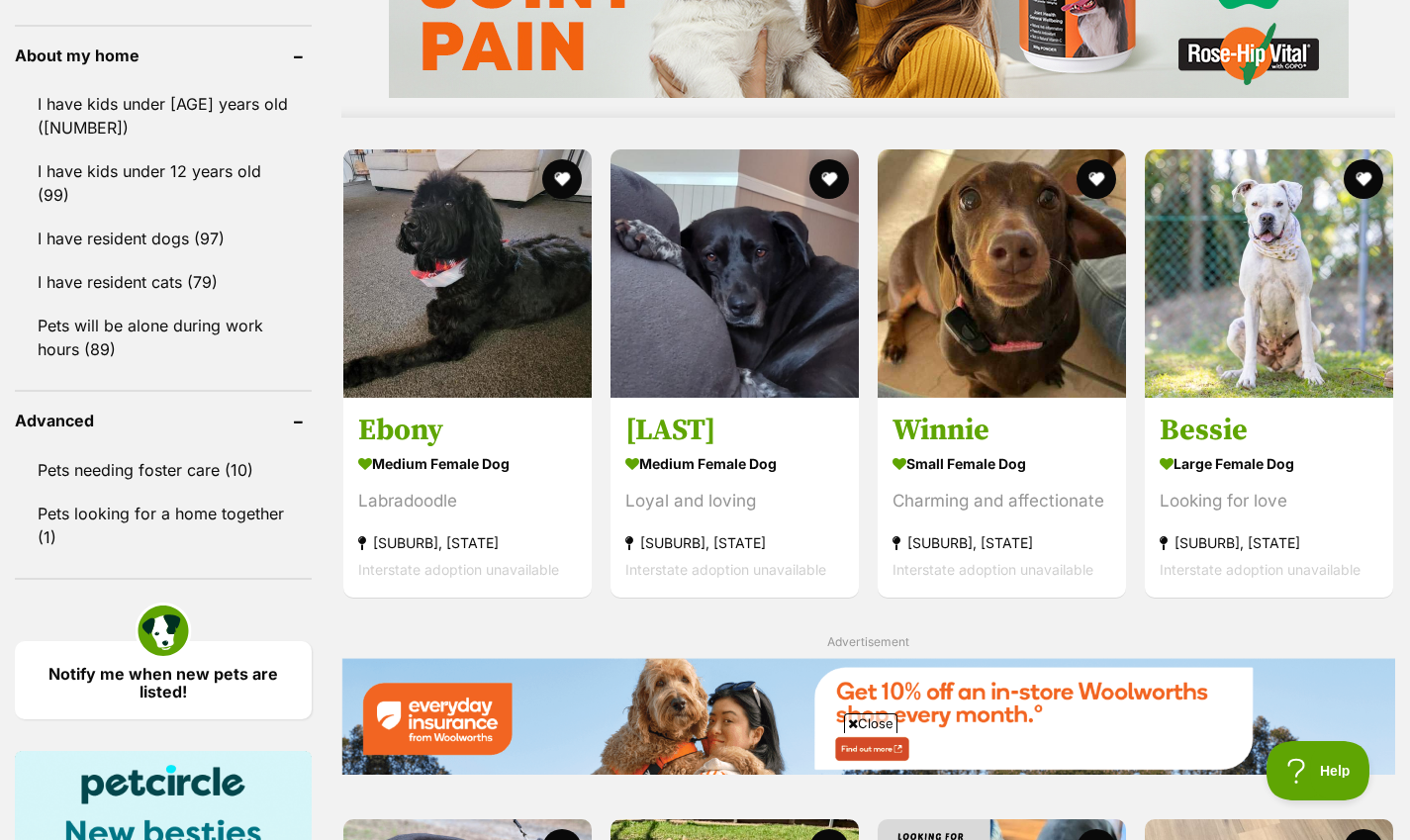 click at bounding box center (562, 179) 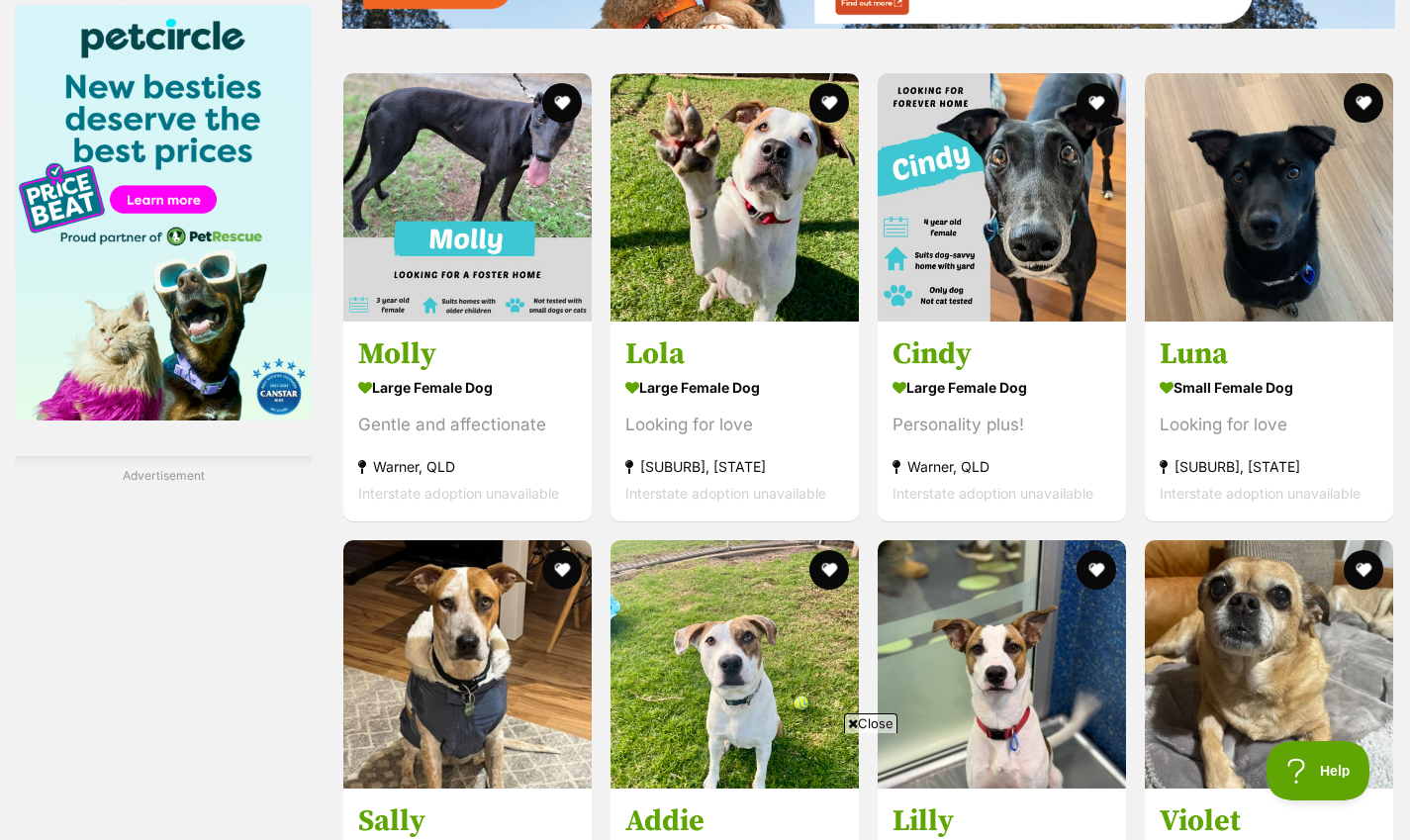 scroll, scrollTop: 2498, scrollLeft: 0, axis: vertical 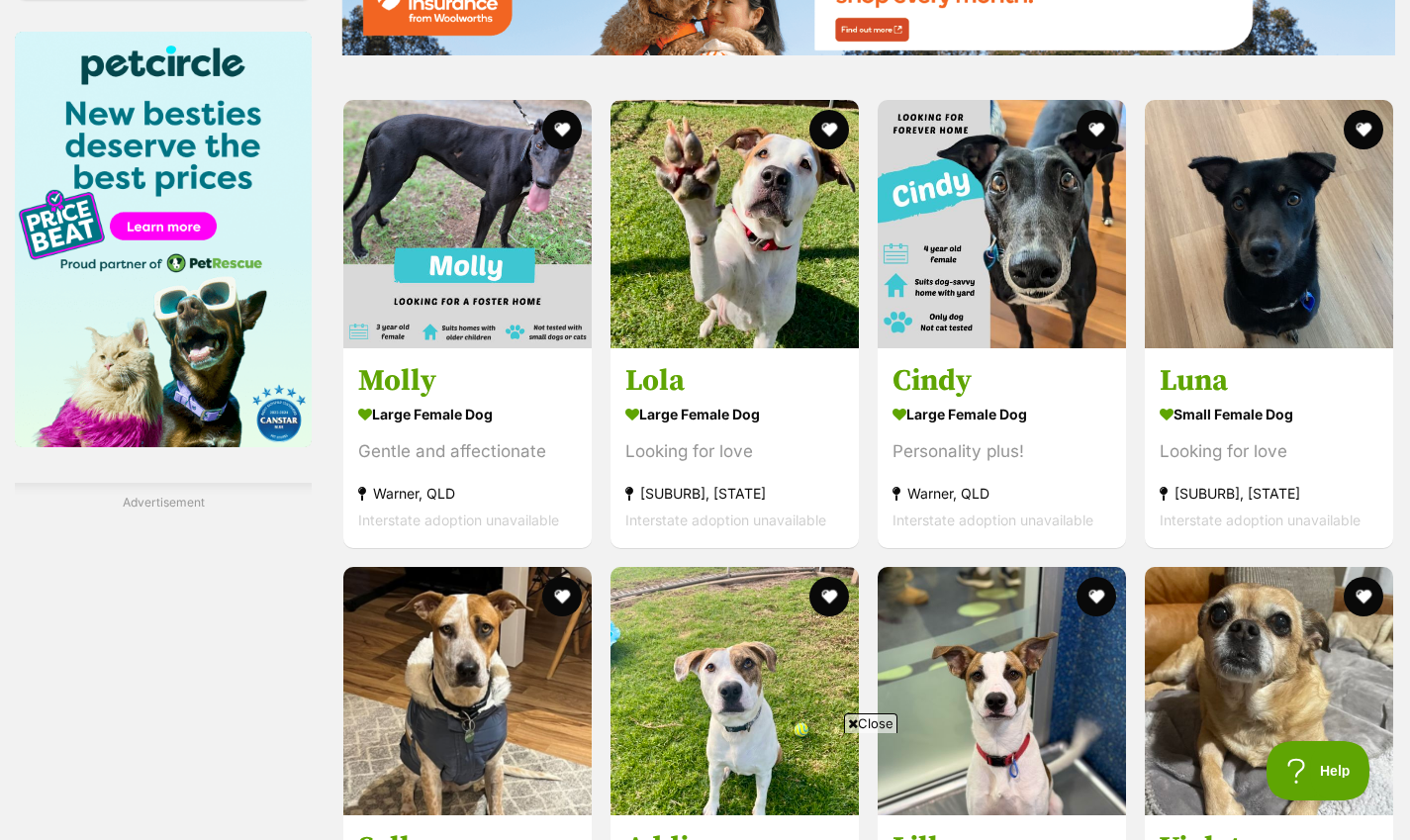 click at bounding box center (1269, 224) 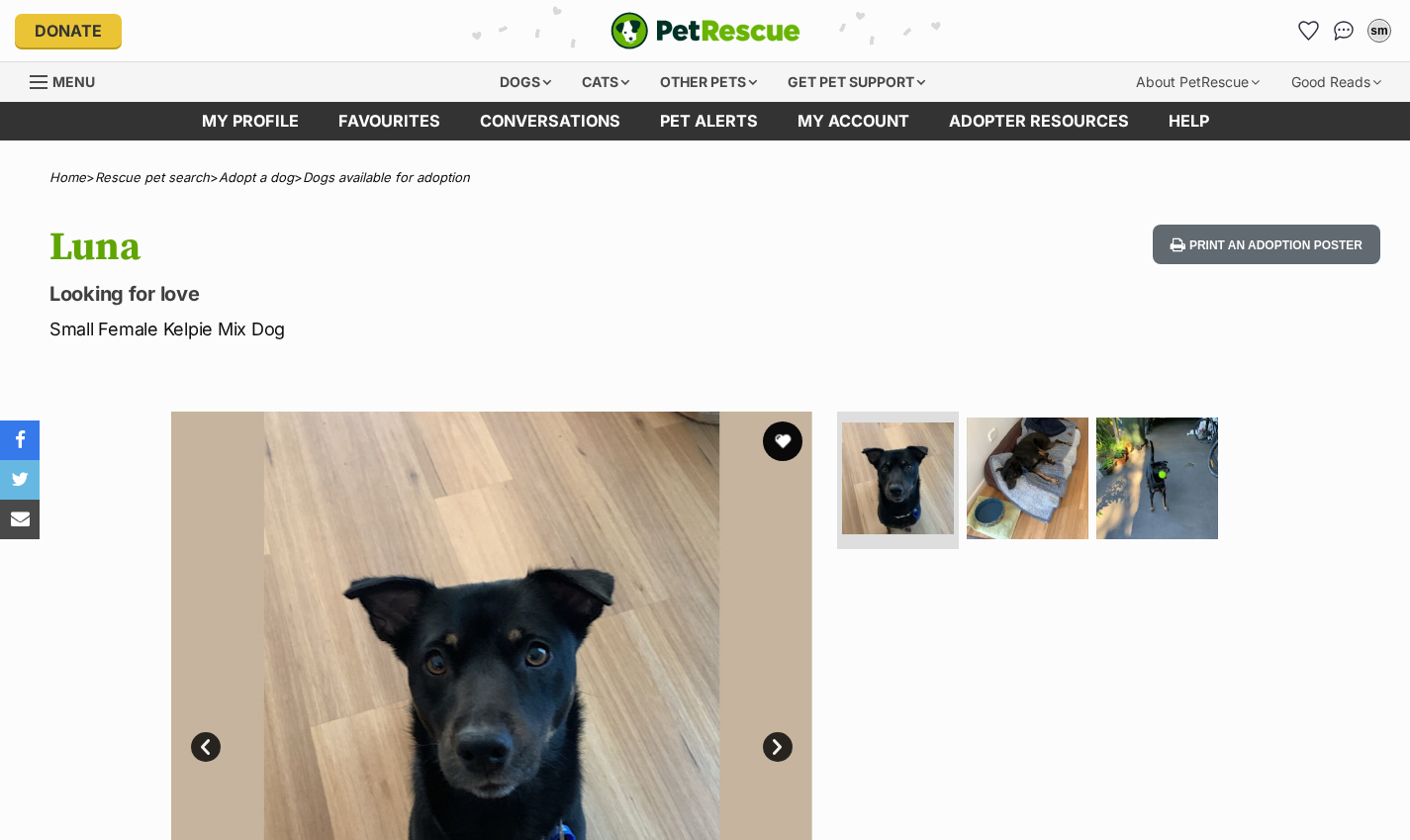 scroll, scrollTop: 0, scrollLeft: 0, axis: both 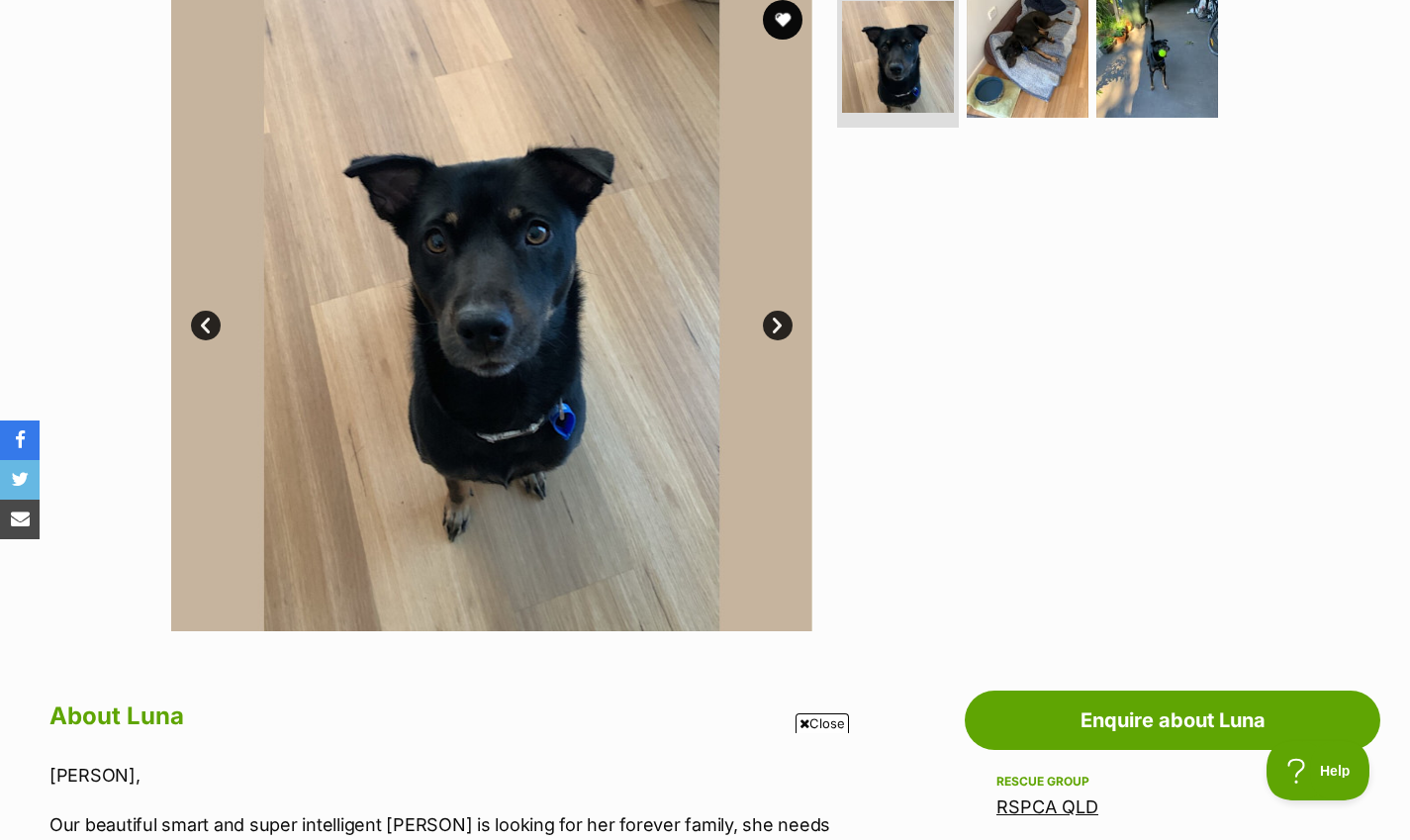 click on "Next" at bounding box center (778, 326) 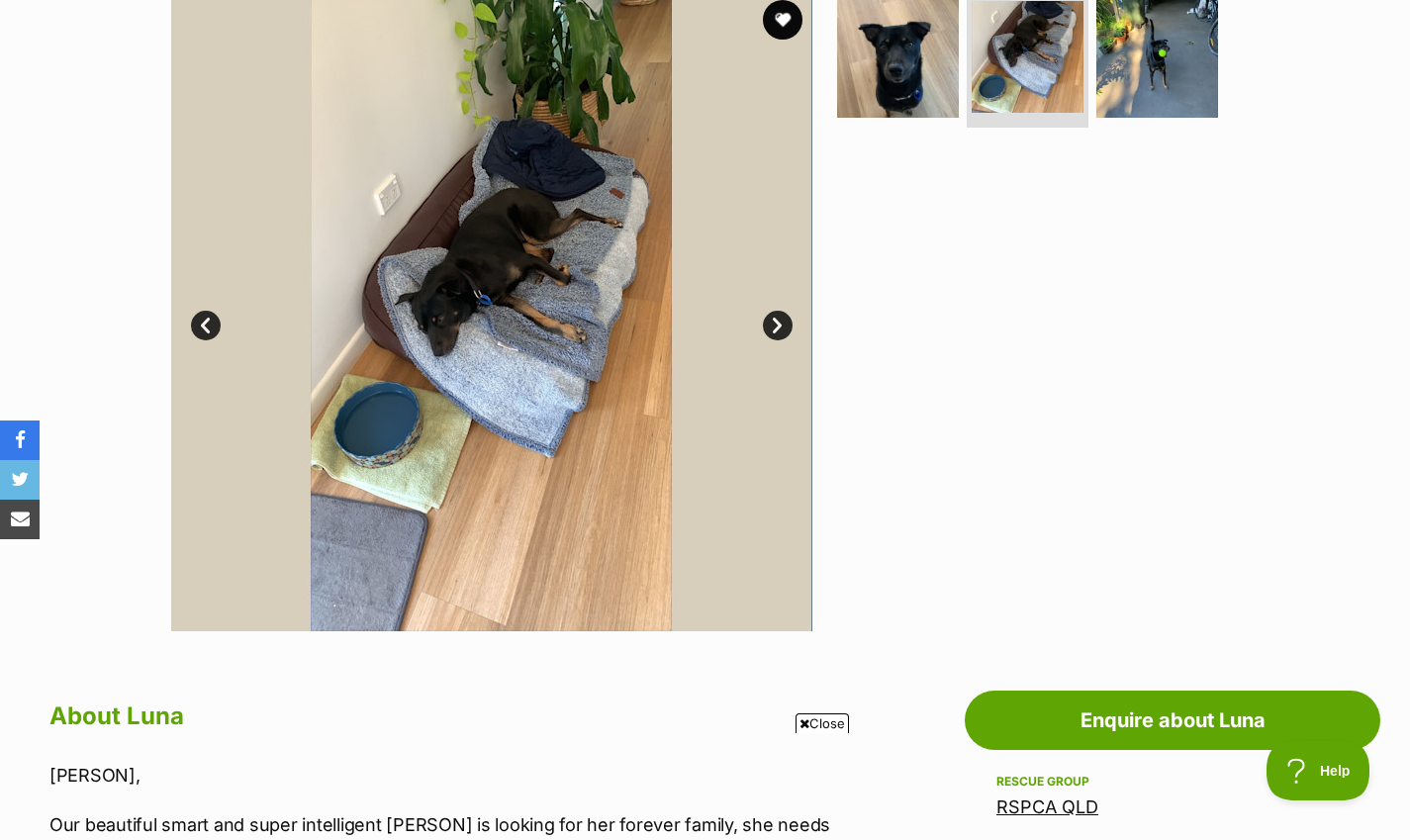 click on "Next" at bounding box center (778, 326) 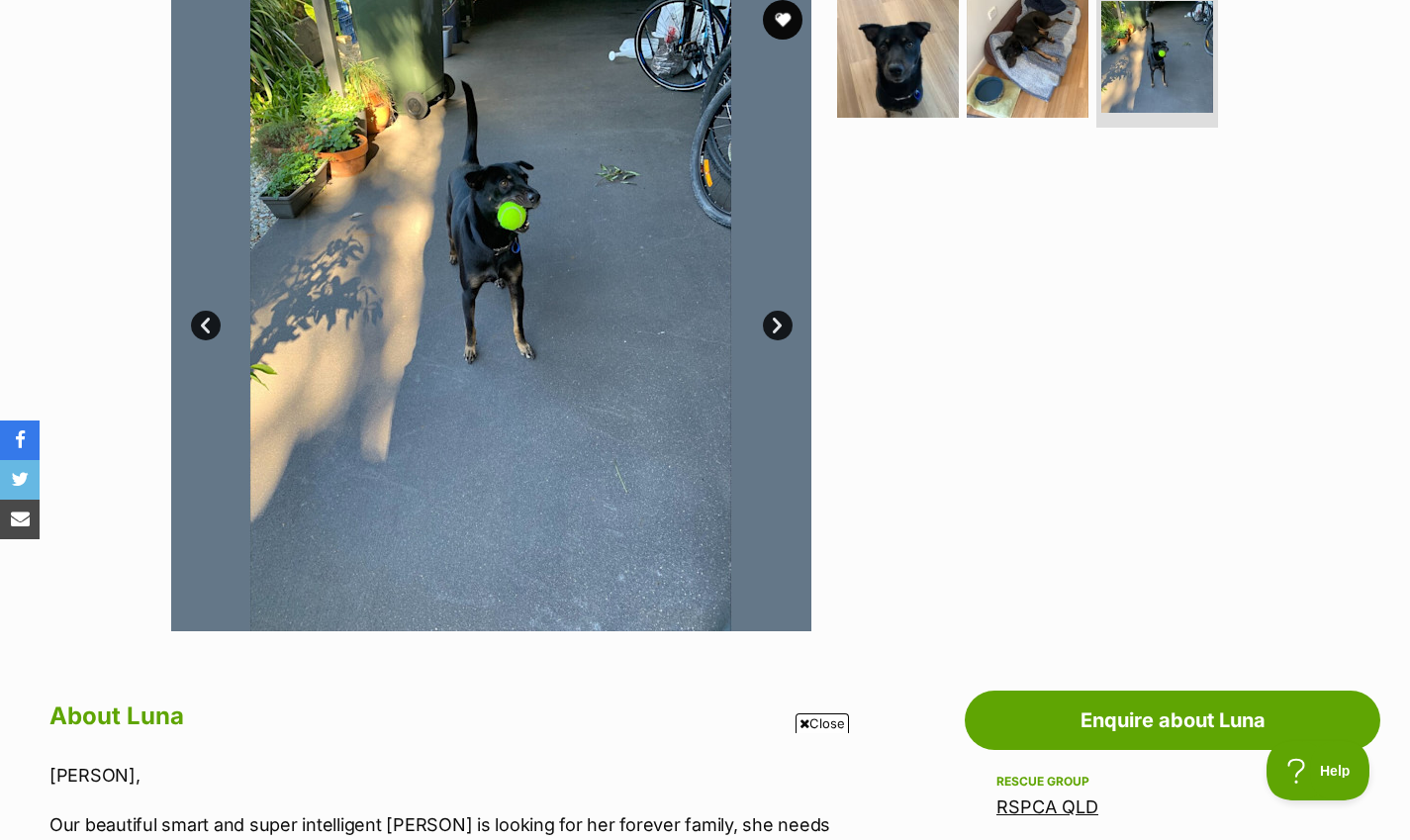 click on "Next" at bounding box center (778, 326) 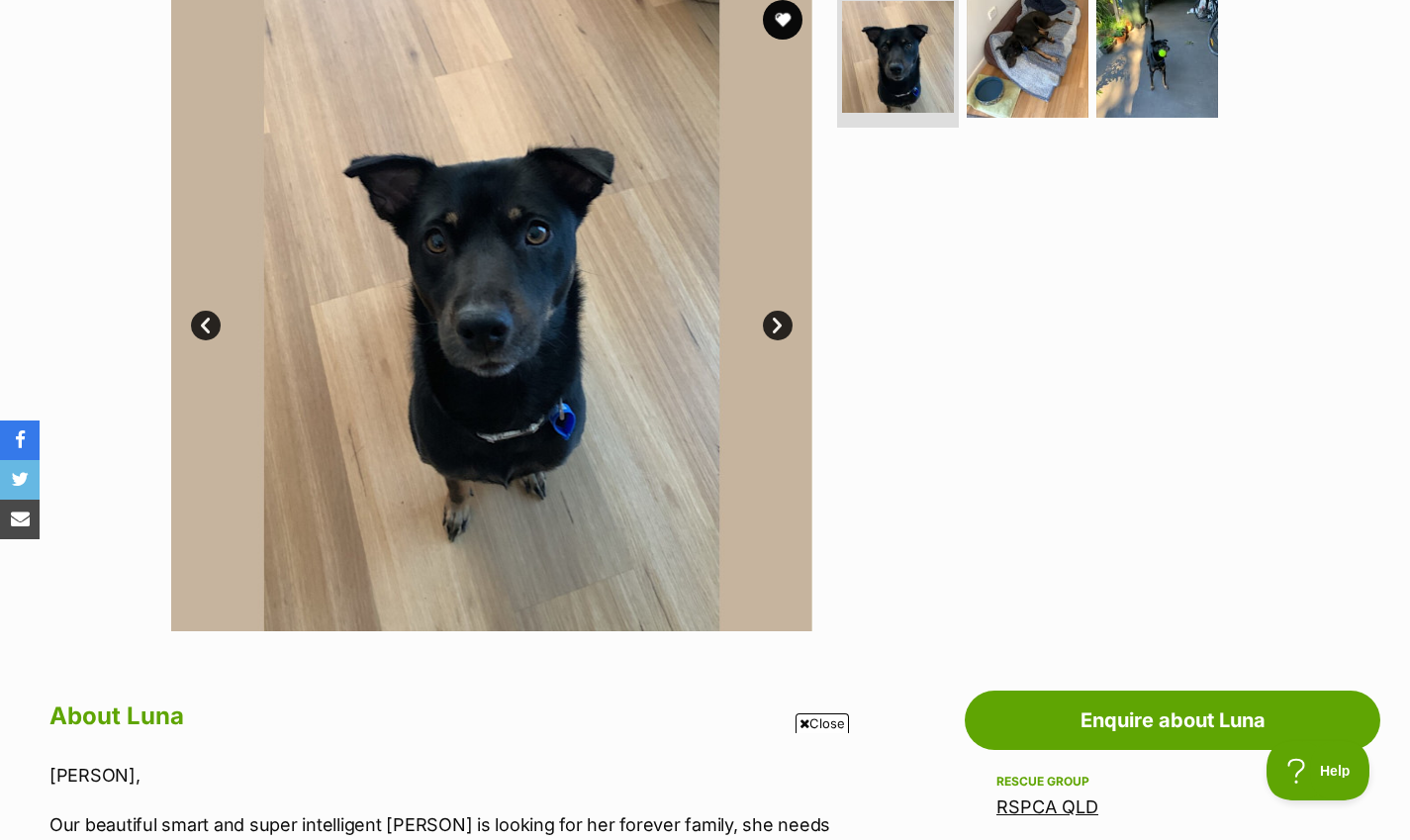 click on "Next" at bounding box center [778, 326] 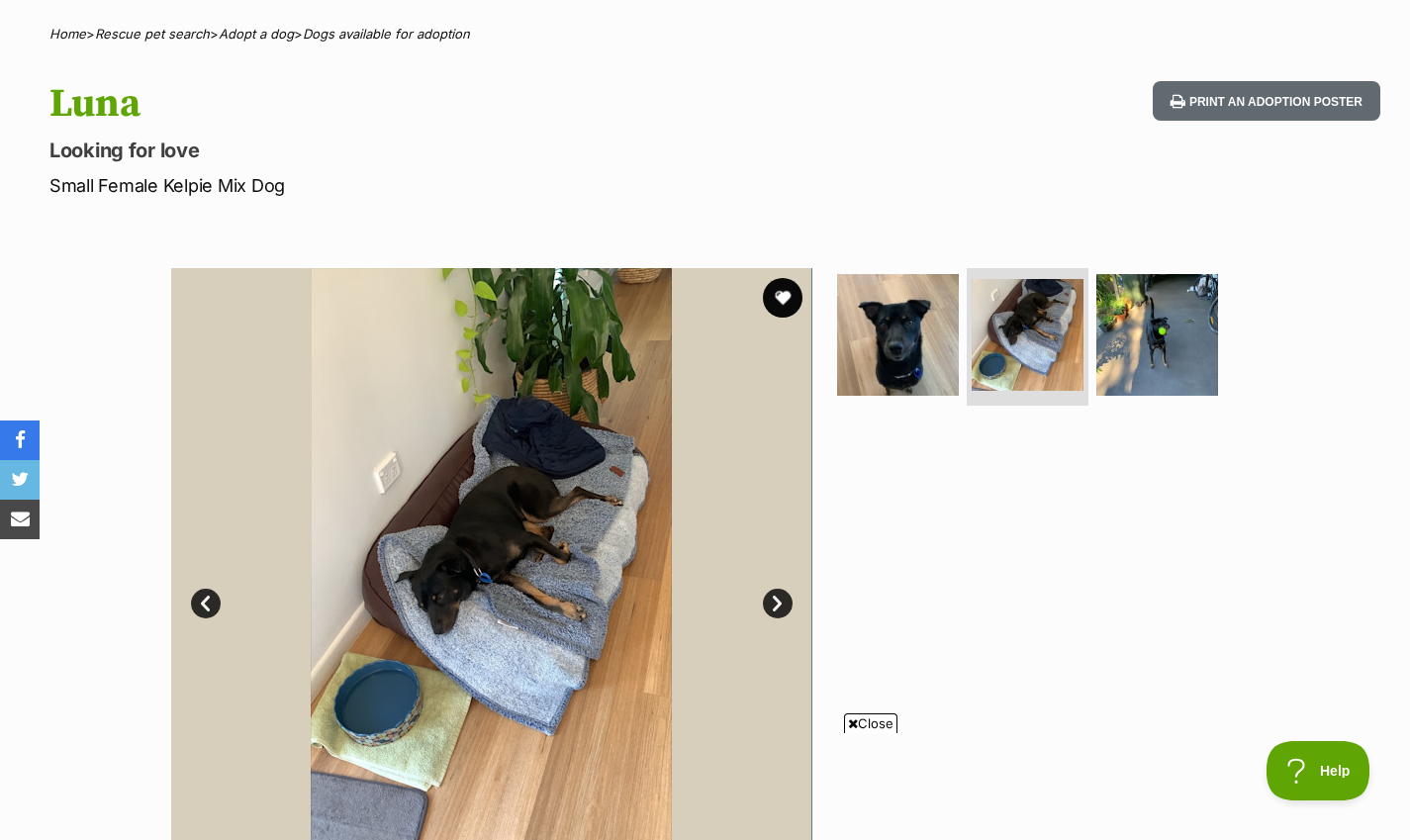 scroll, scrollTop: 112, scrollLeft: 0, axis: vertical 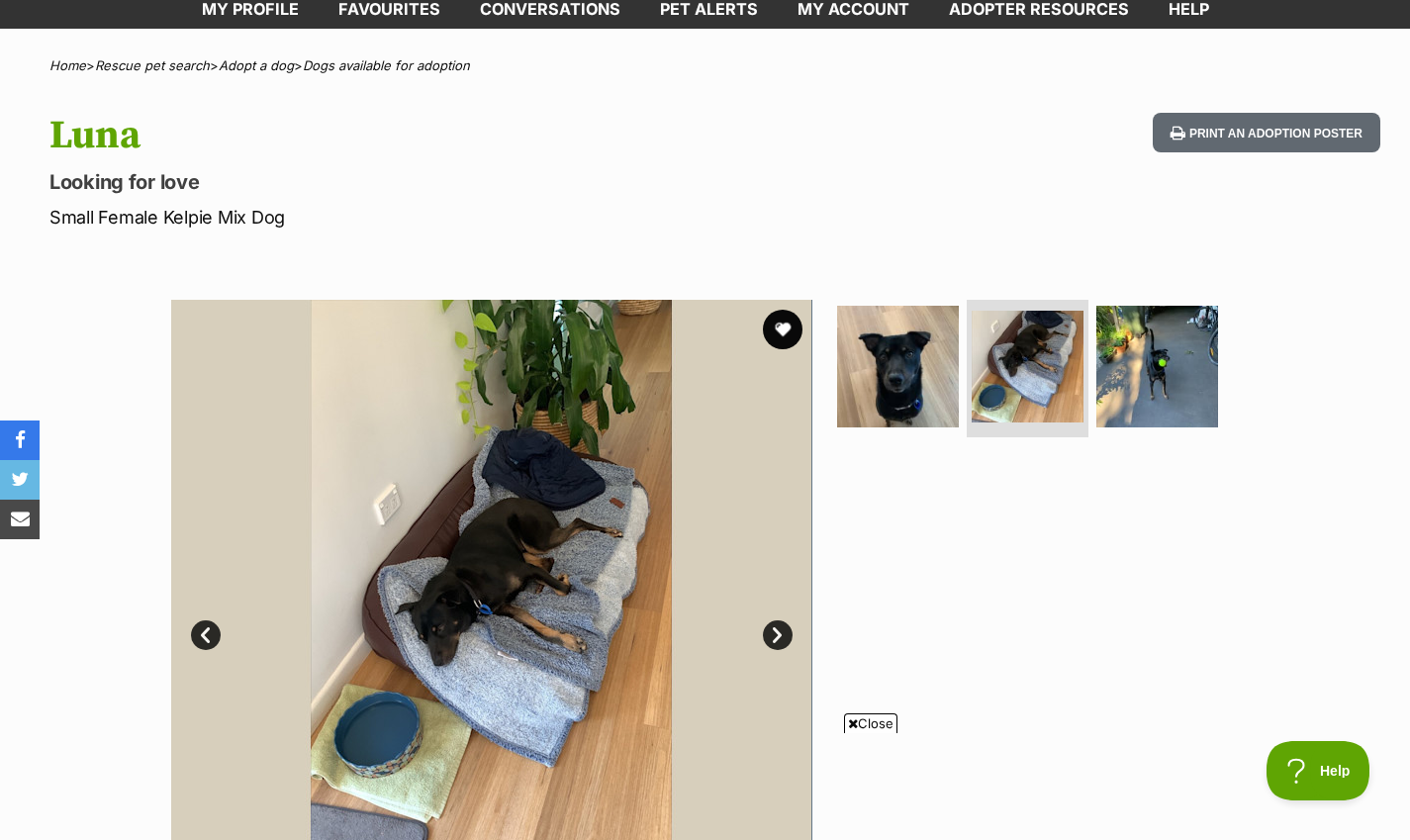 click at bounding box center [783, 329] 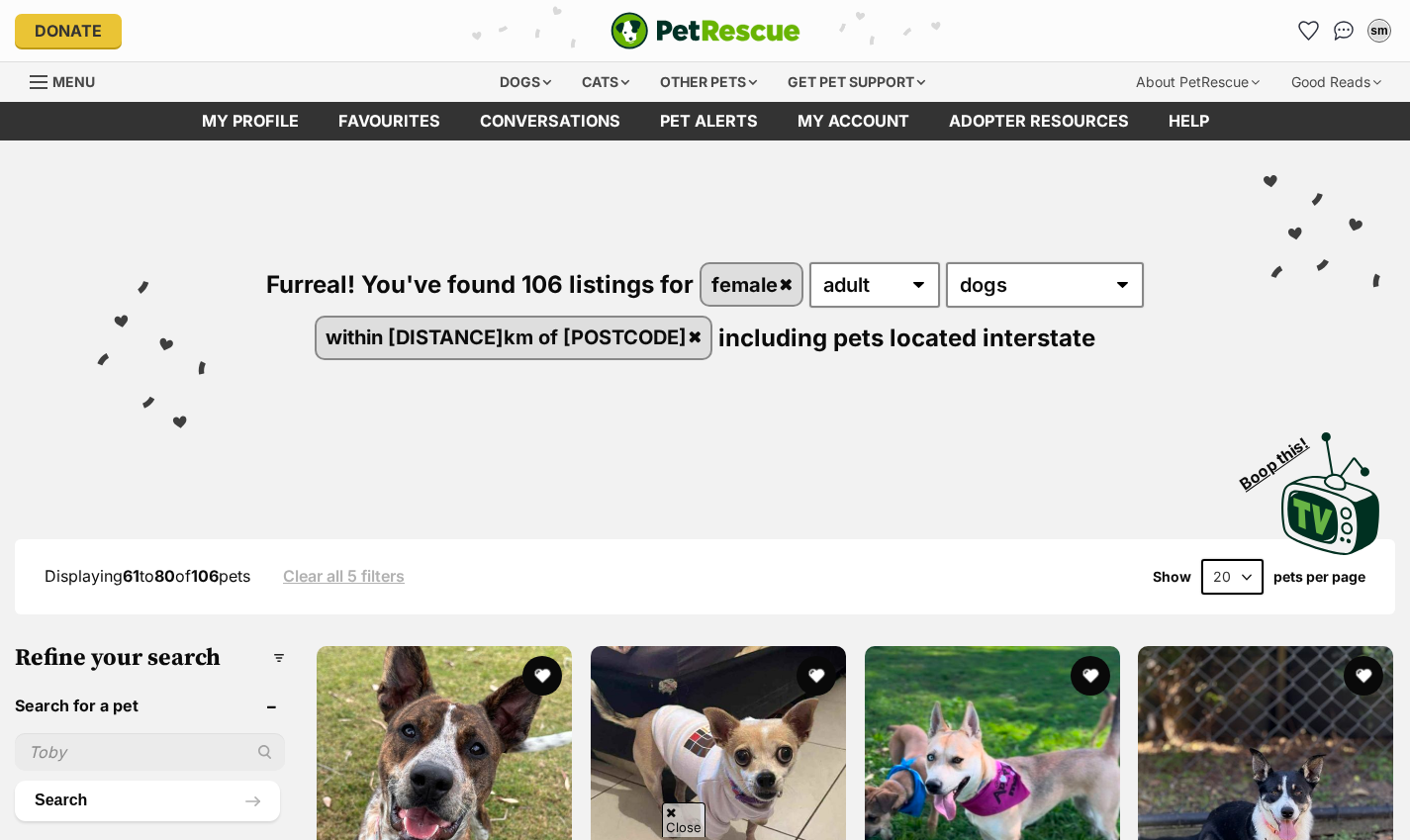 scroll, scrollTop: 2522, scrollLeft: 0, axis: vertical 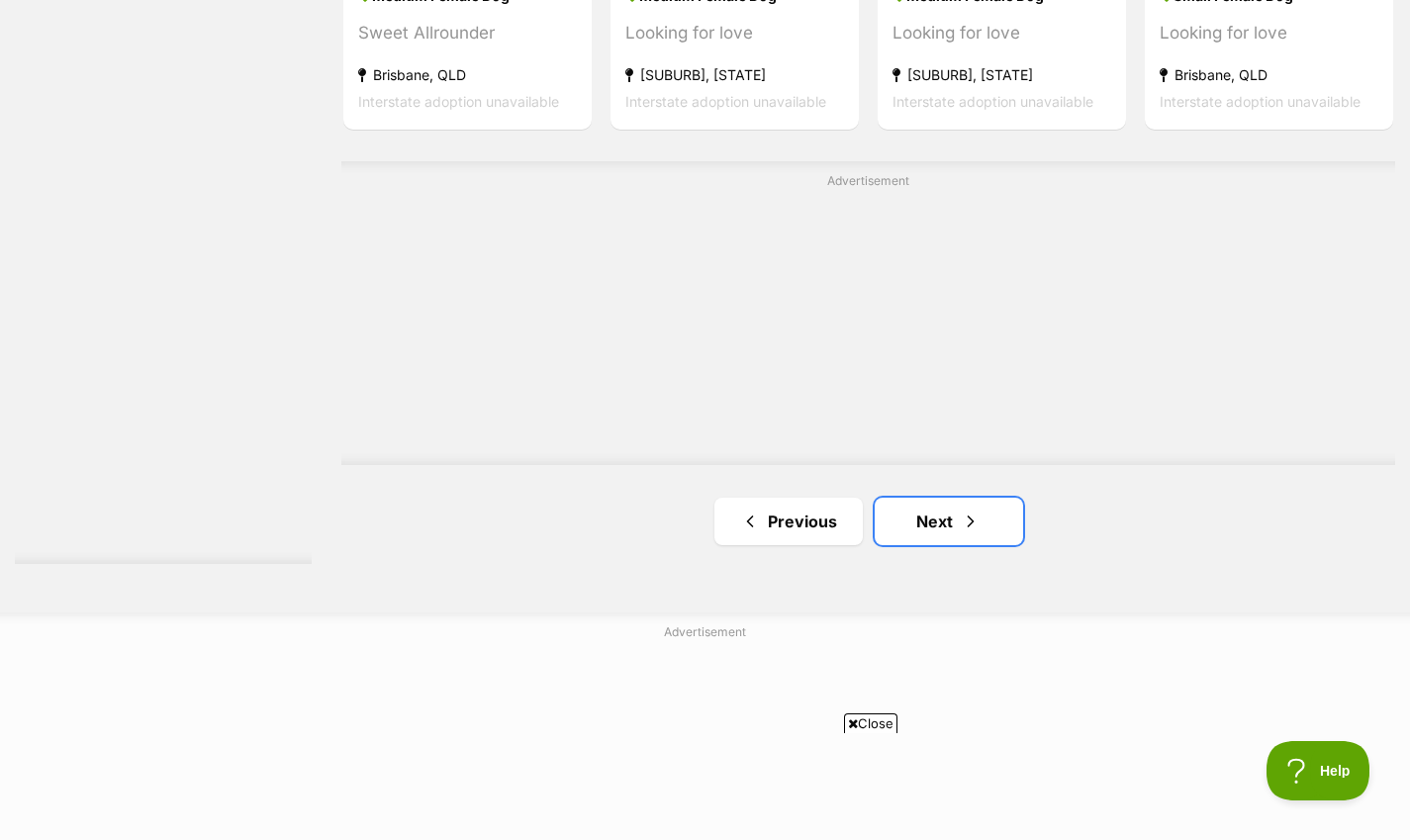 click on "Next" at bounding box center (949, 521) 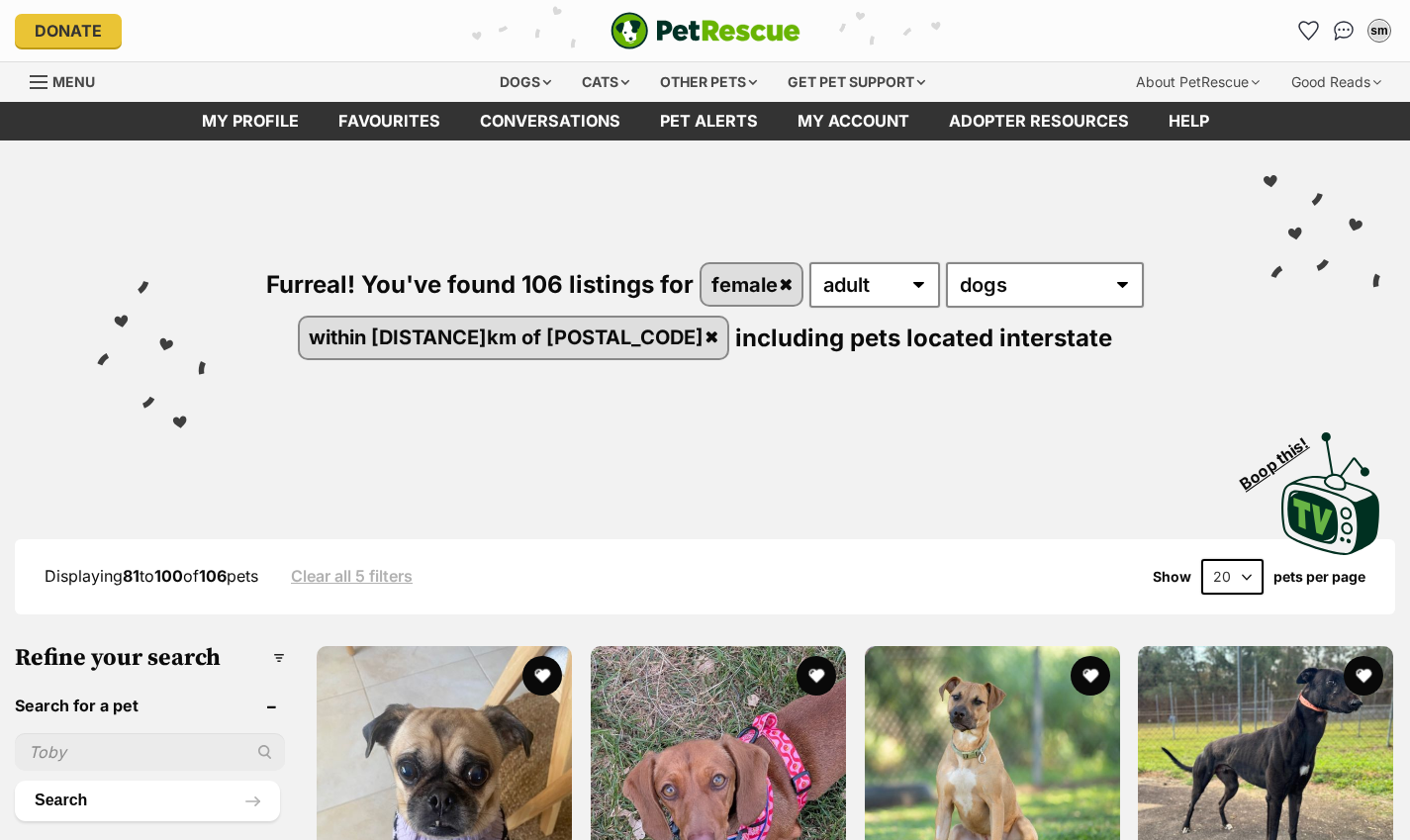 scroll, scrollTop: 0, scrollLeft: 0, axis: both 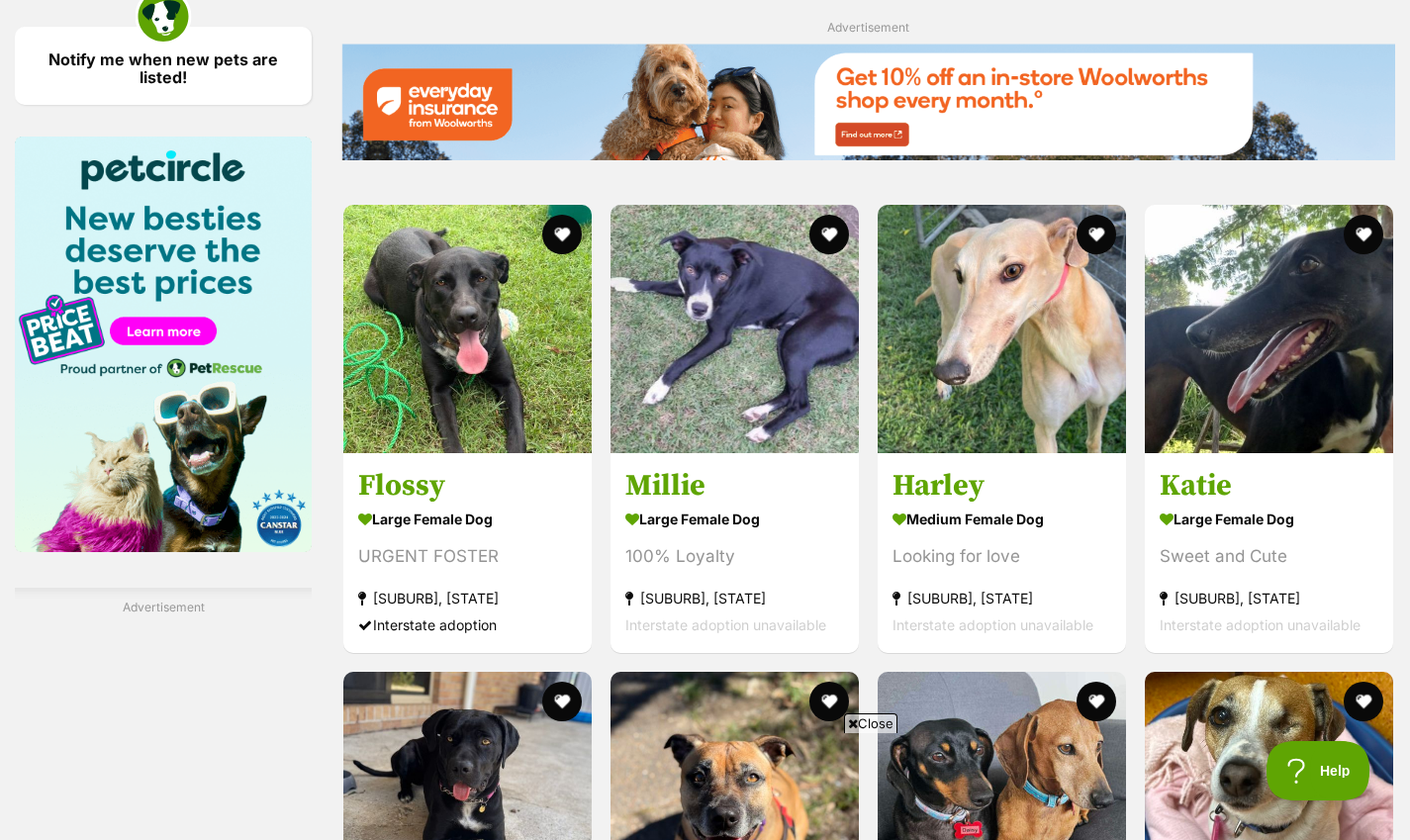 click at bounding box center (1001, 328) 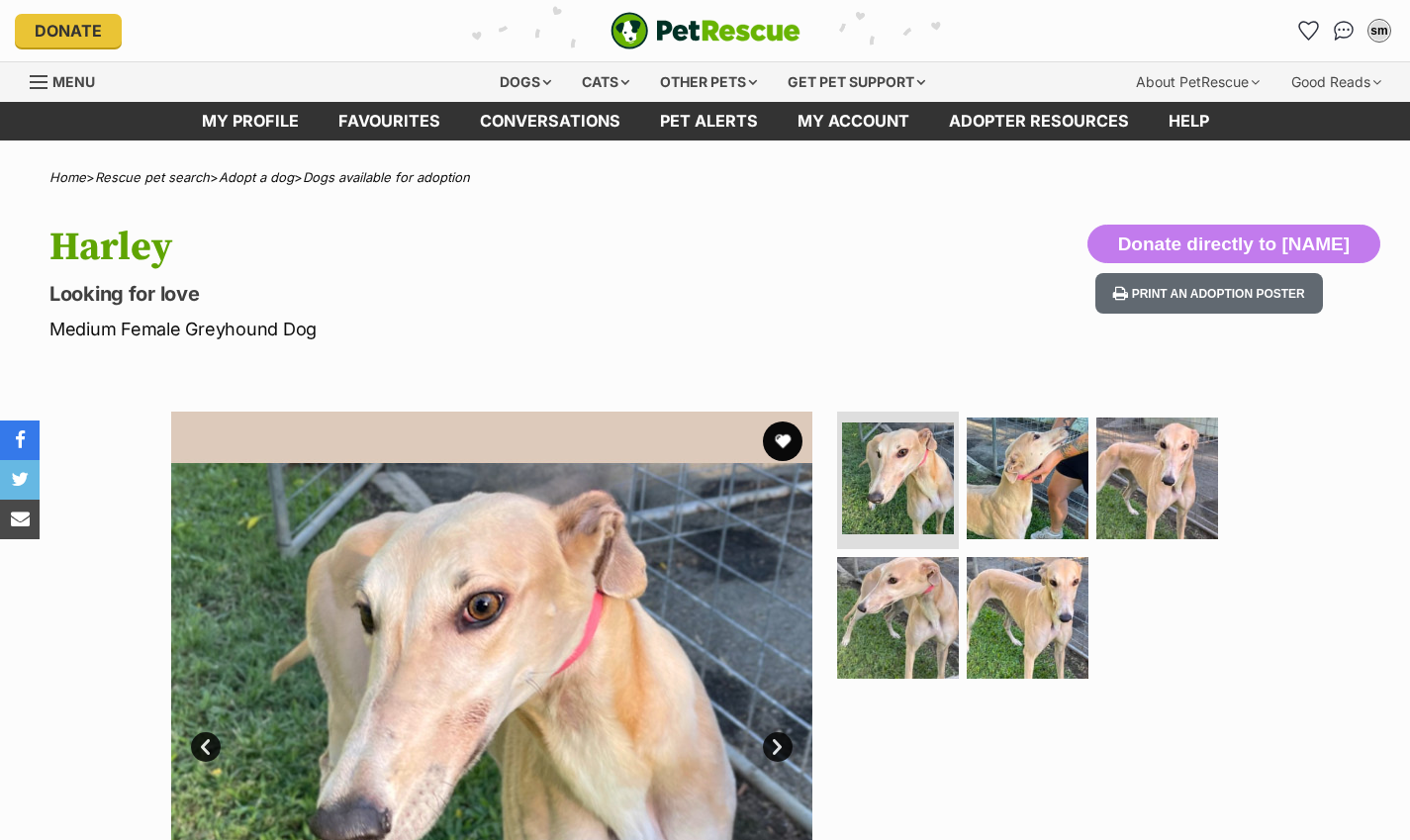 scroll, scrollTop: 0, scrollLeft: 0, axis: both 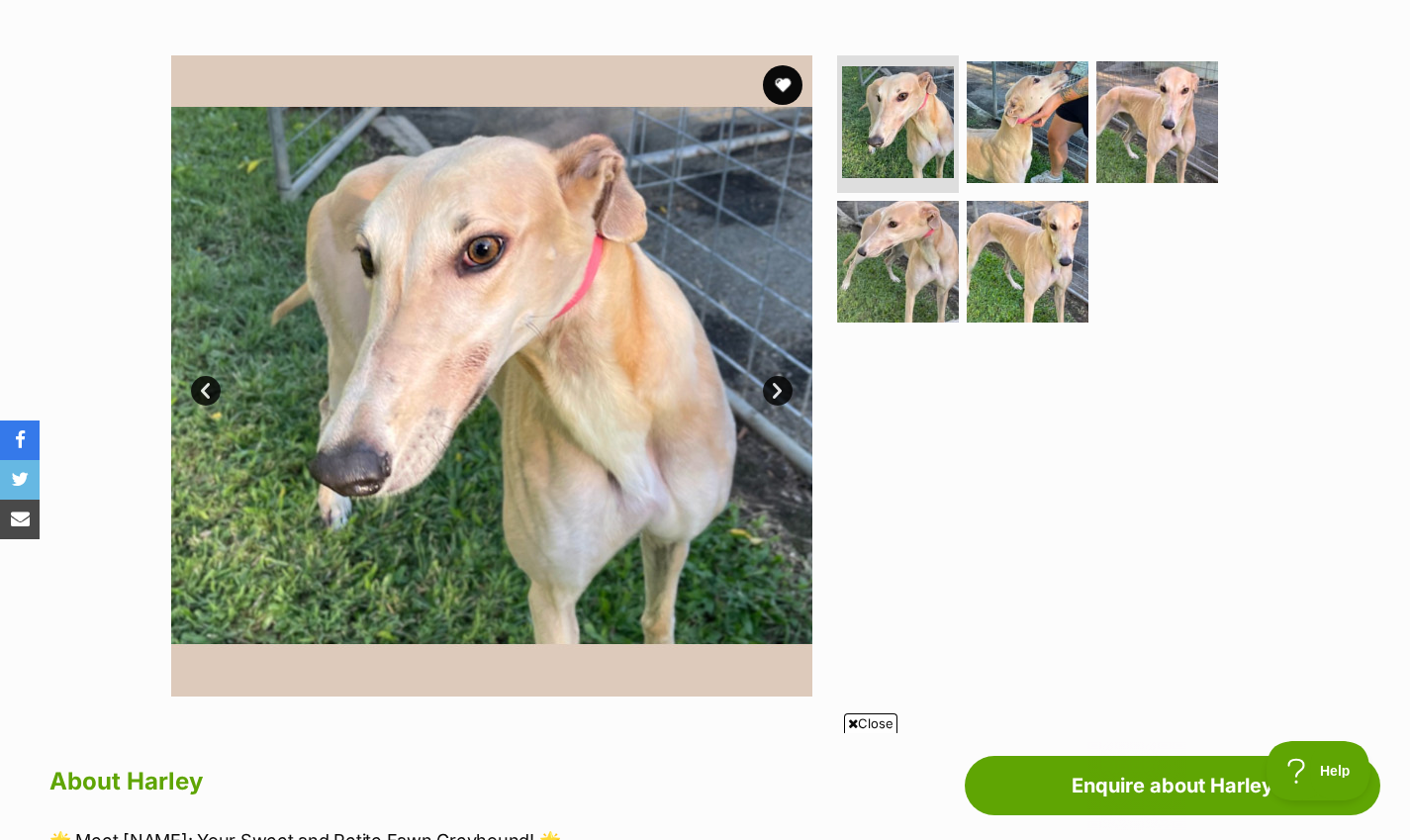 click at bounding box center [492, 376] 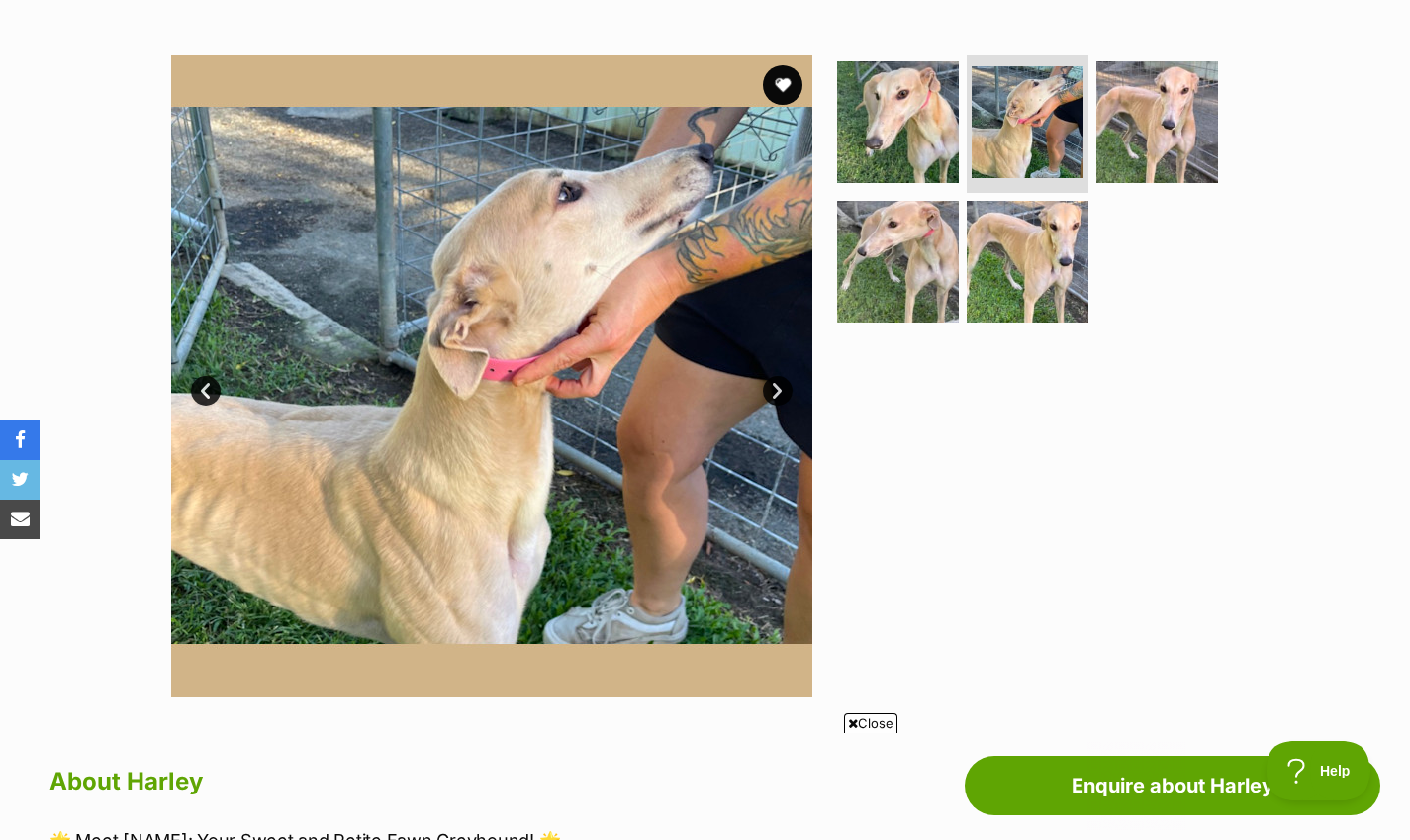 click on "Next" at bounding box center (778, 391) 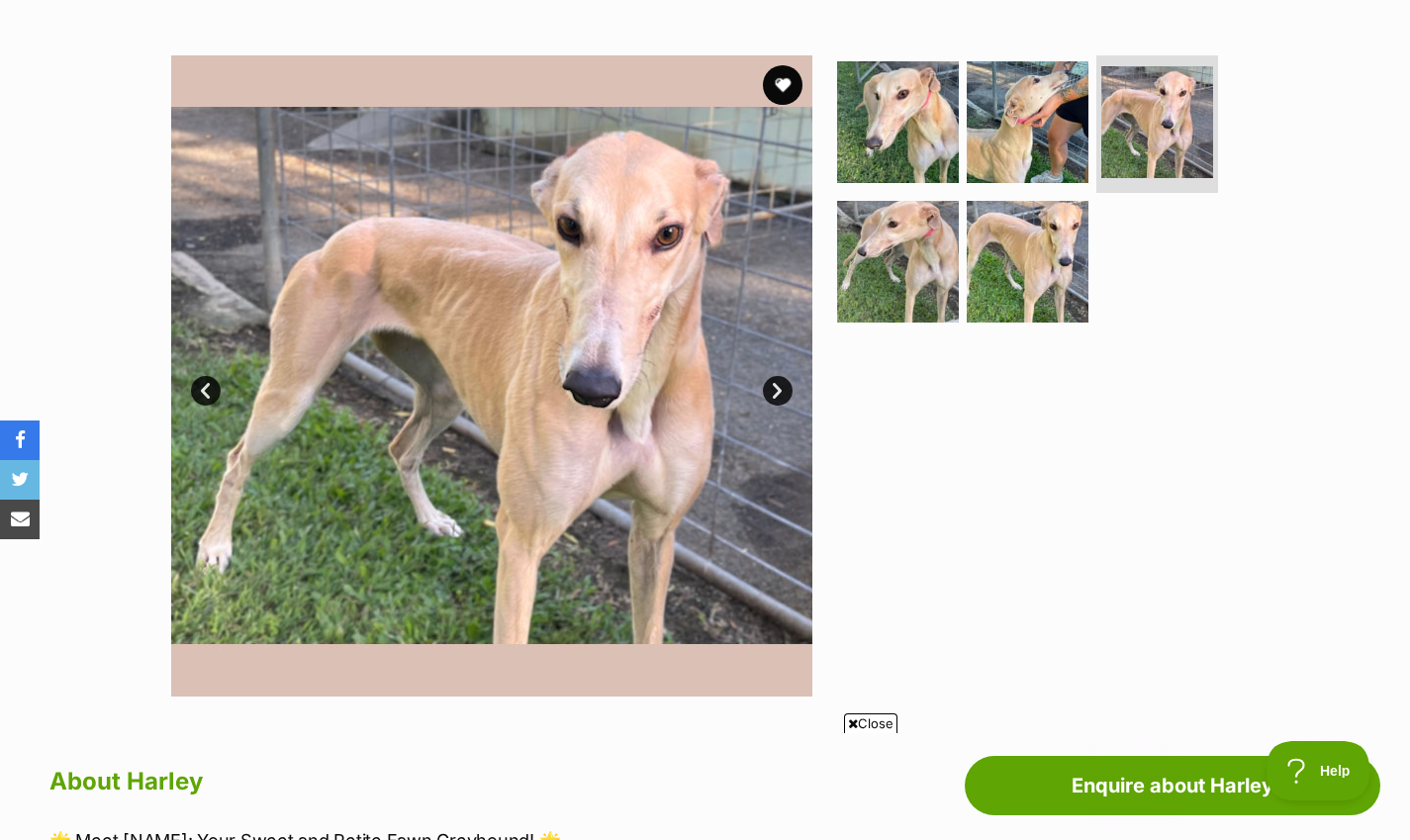 click on "Next" at bounding box center (778, 391) 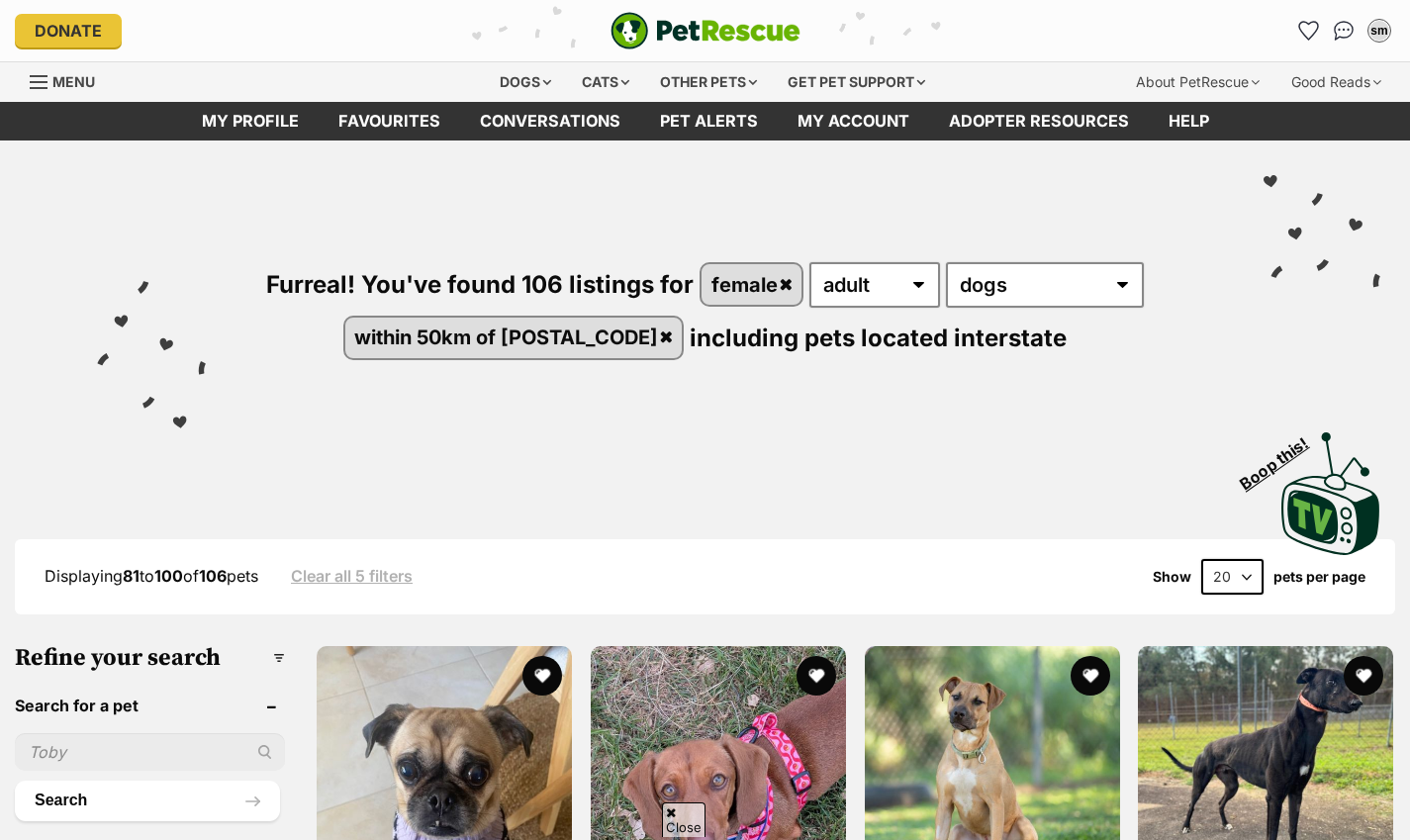 scroll, scrollTop: 2417, scrollLeft: 0, axis: vertical 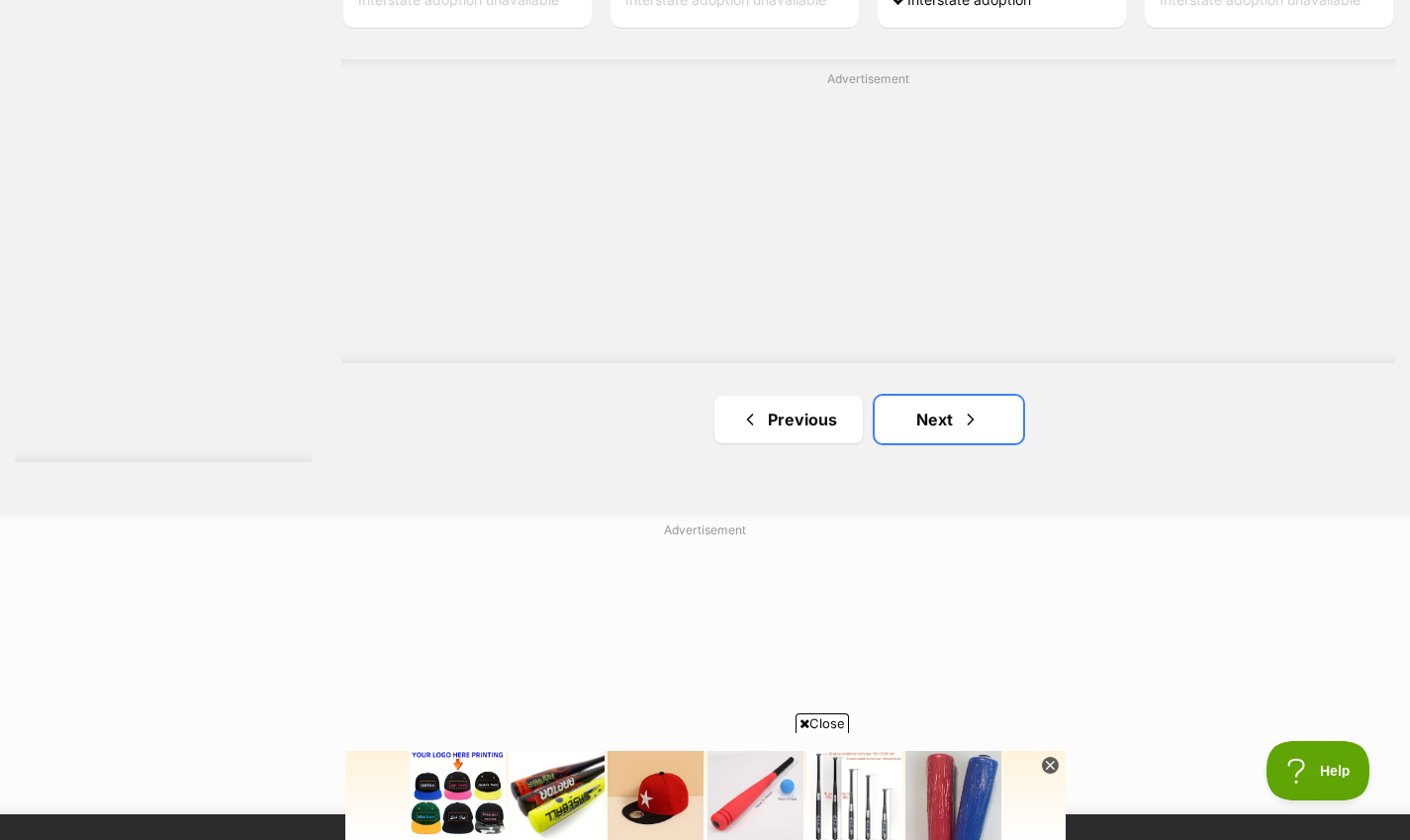 click on "Next" at bounding box center (949, 420) 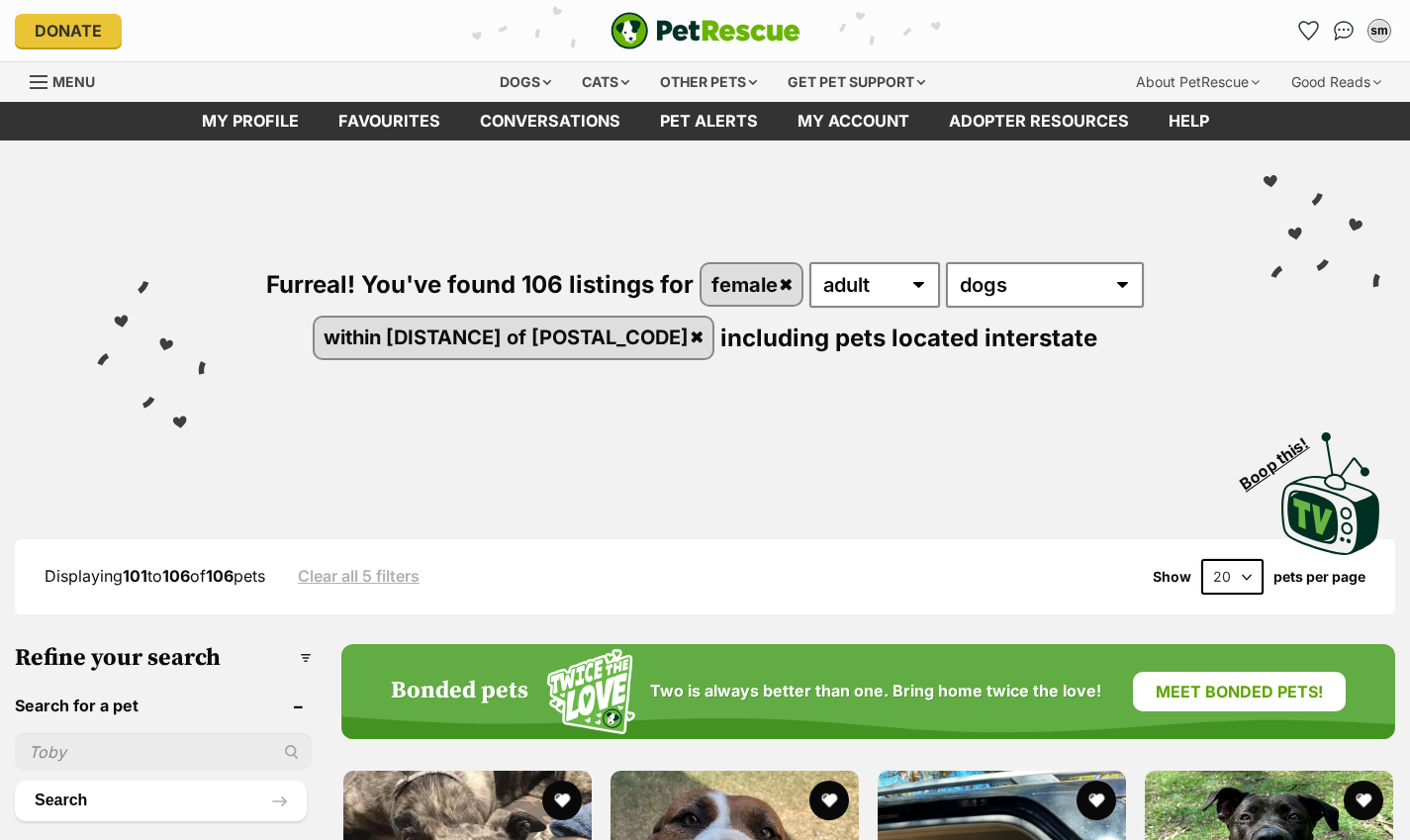 scroll, scrollTop: 0, scrollLeft: 0, axis: both 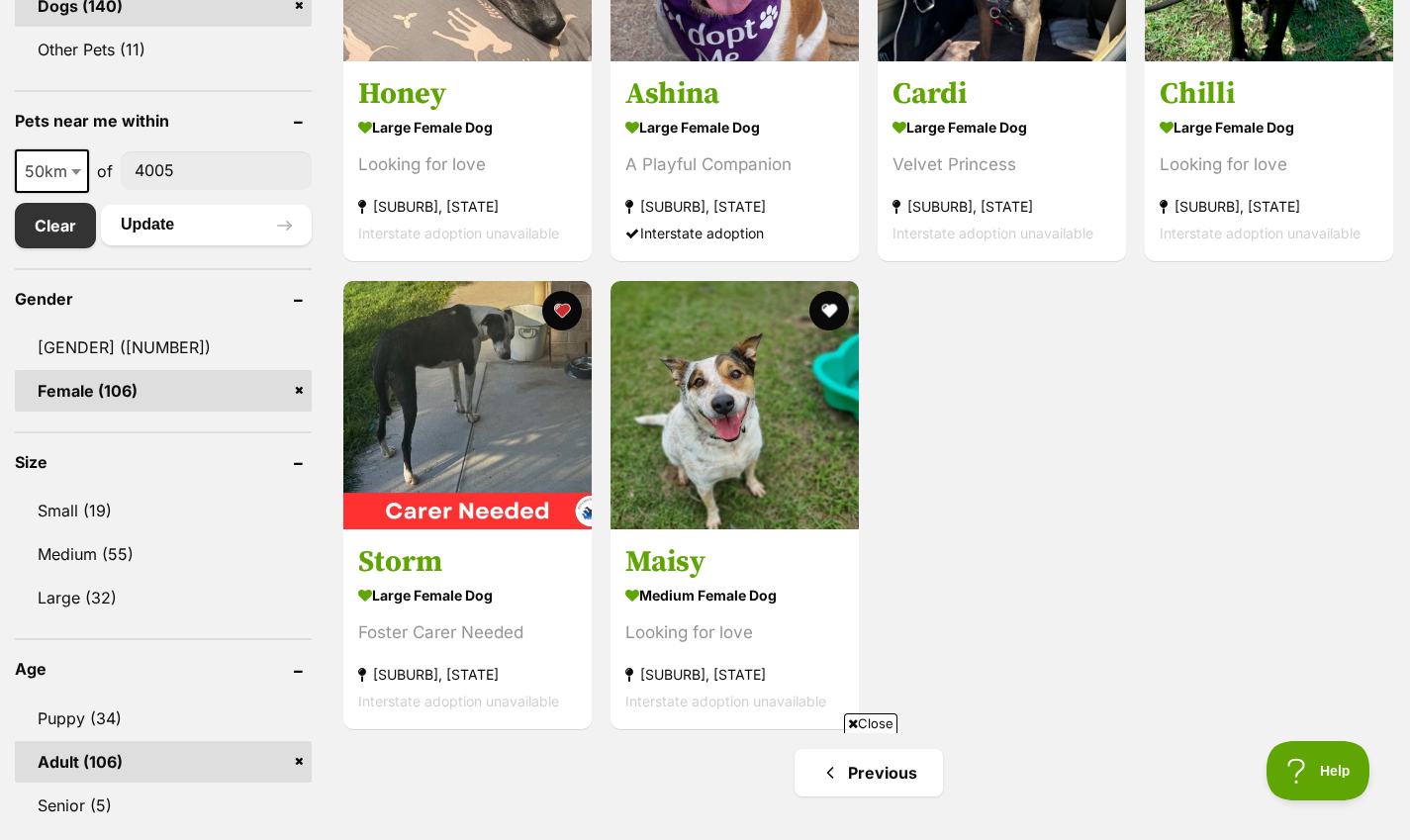 click at bounding box center [734, 405] 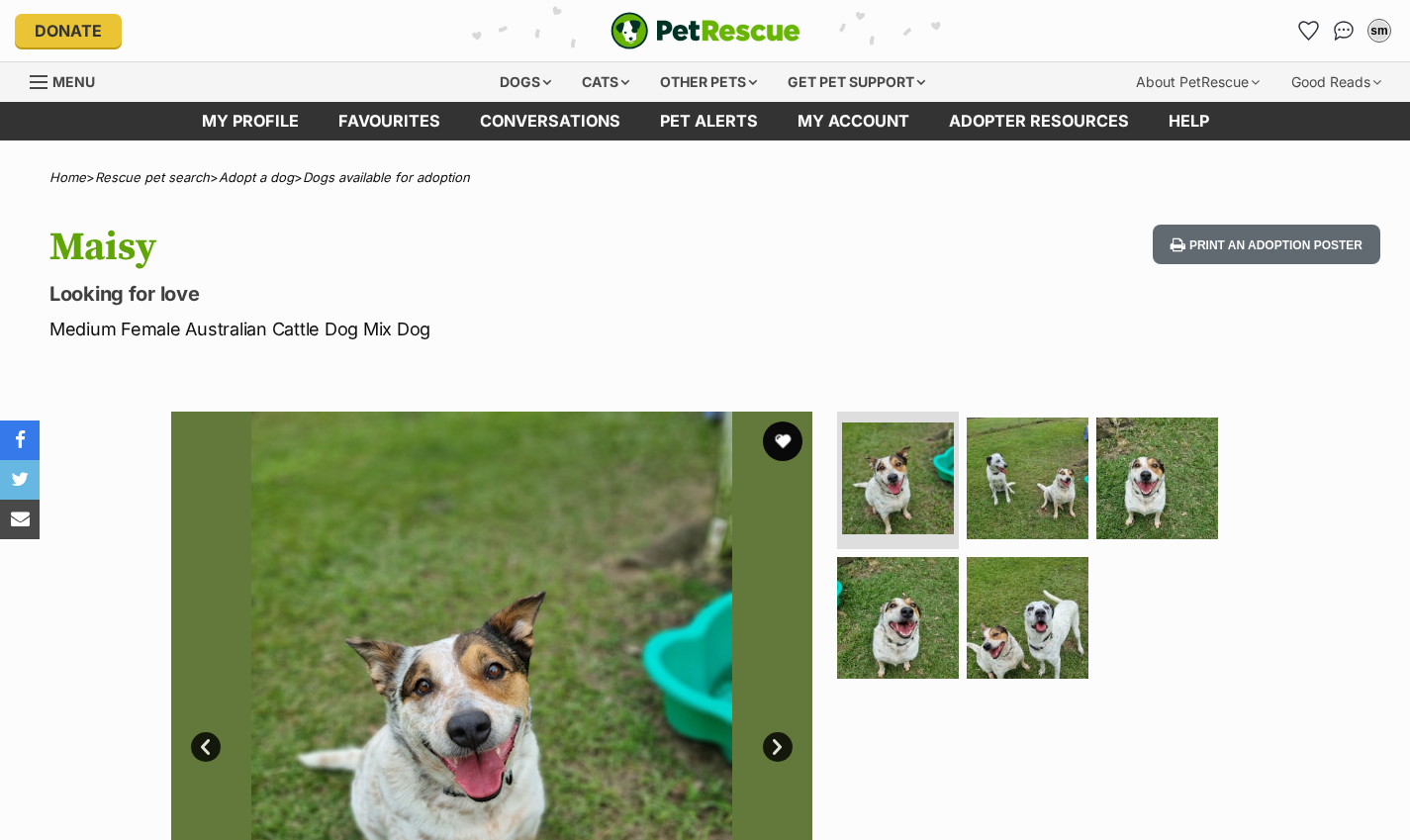 scroll, scrollTop: 0, scrollLeft: 0, axis: both 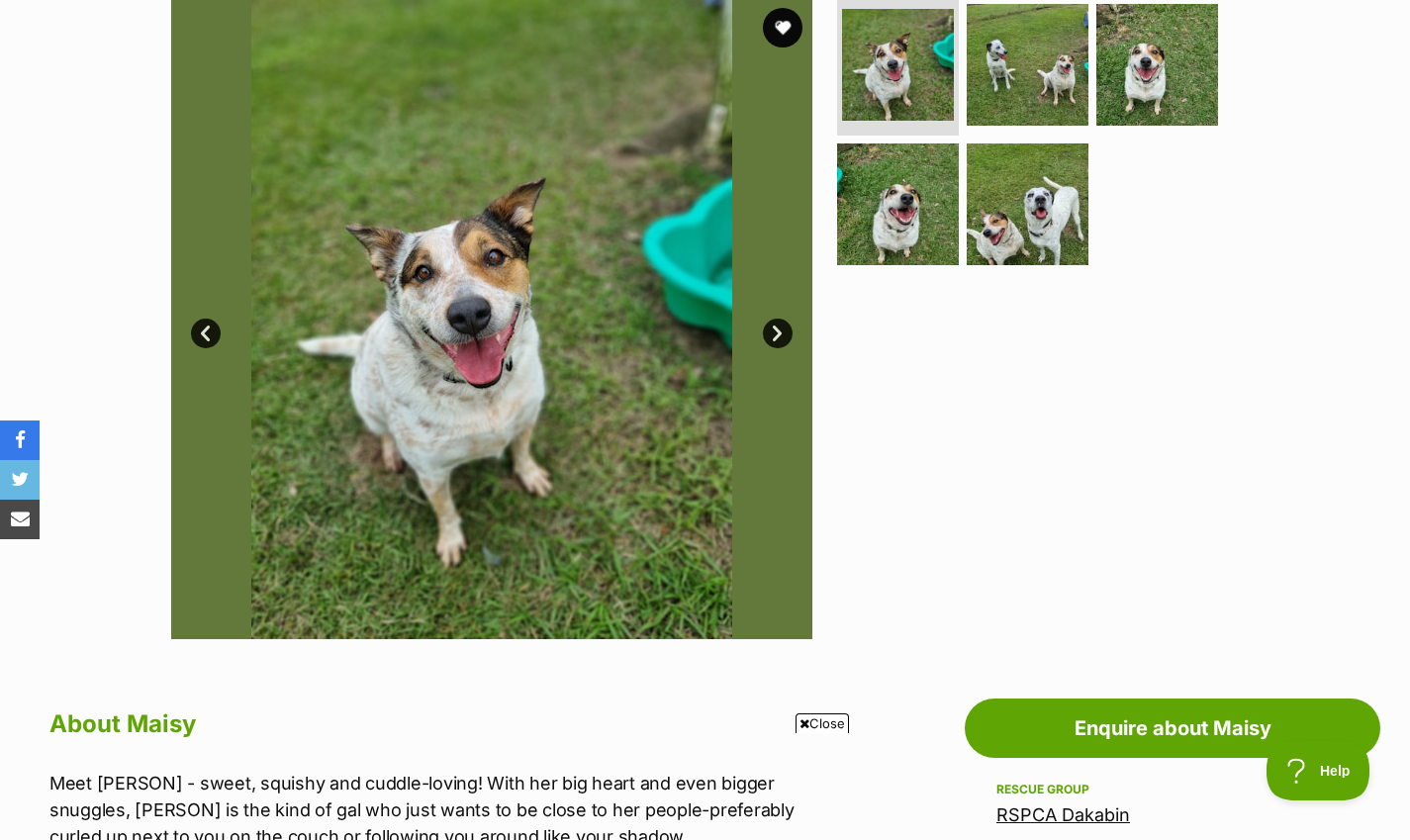 click on "Next" at bounding box center (778, 333) 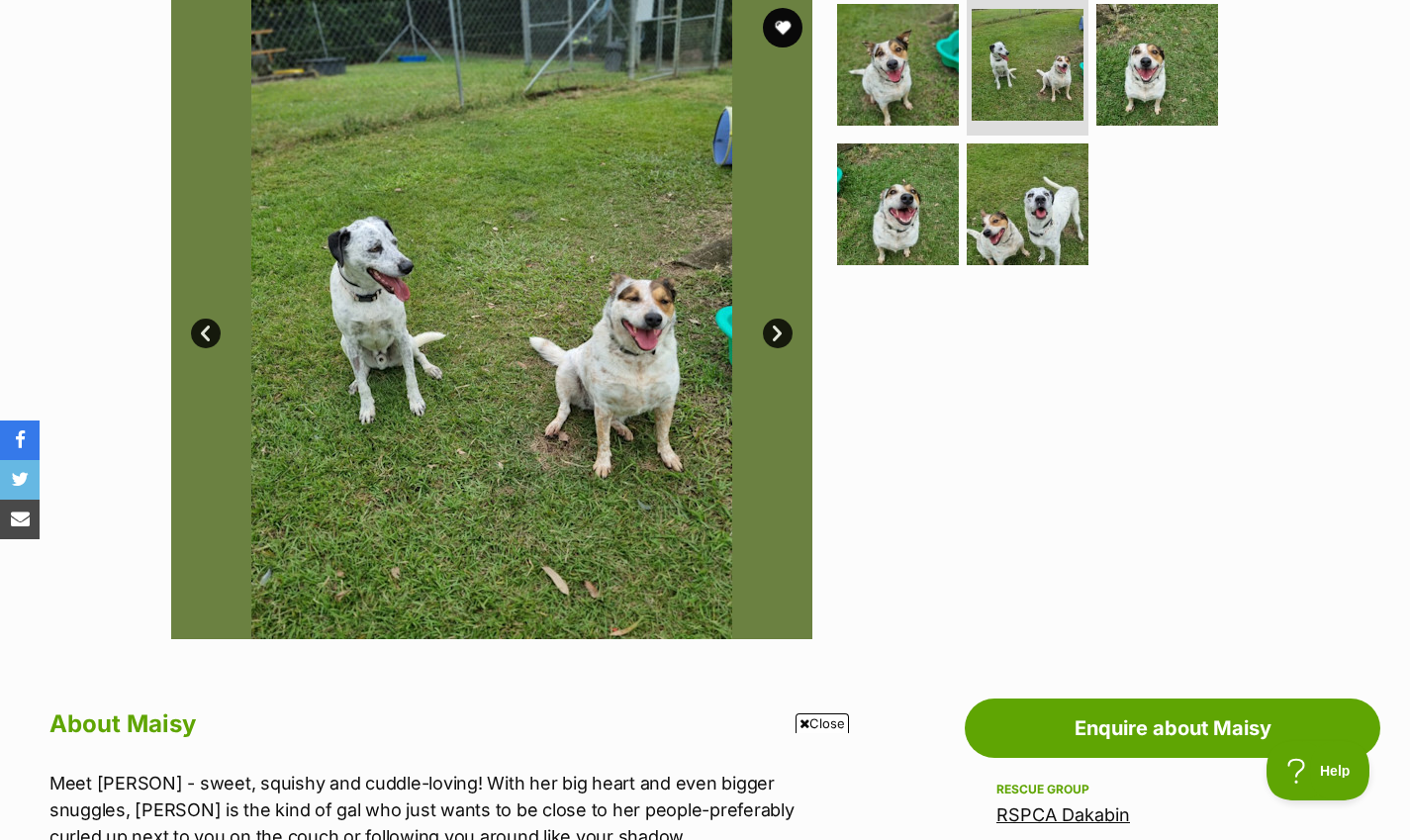 click on "Next" at bounding box center (778, 333) 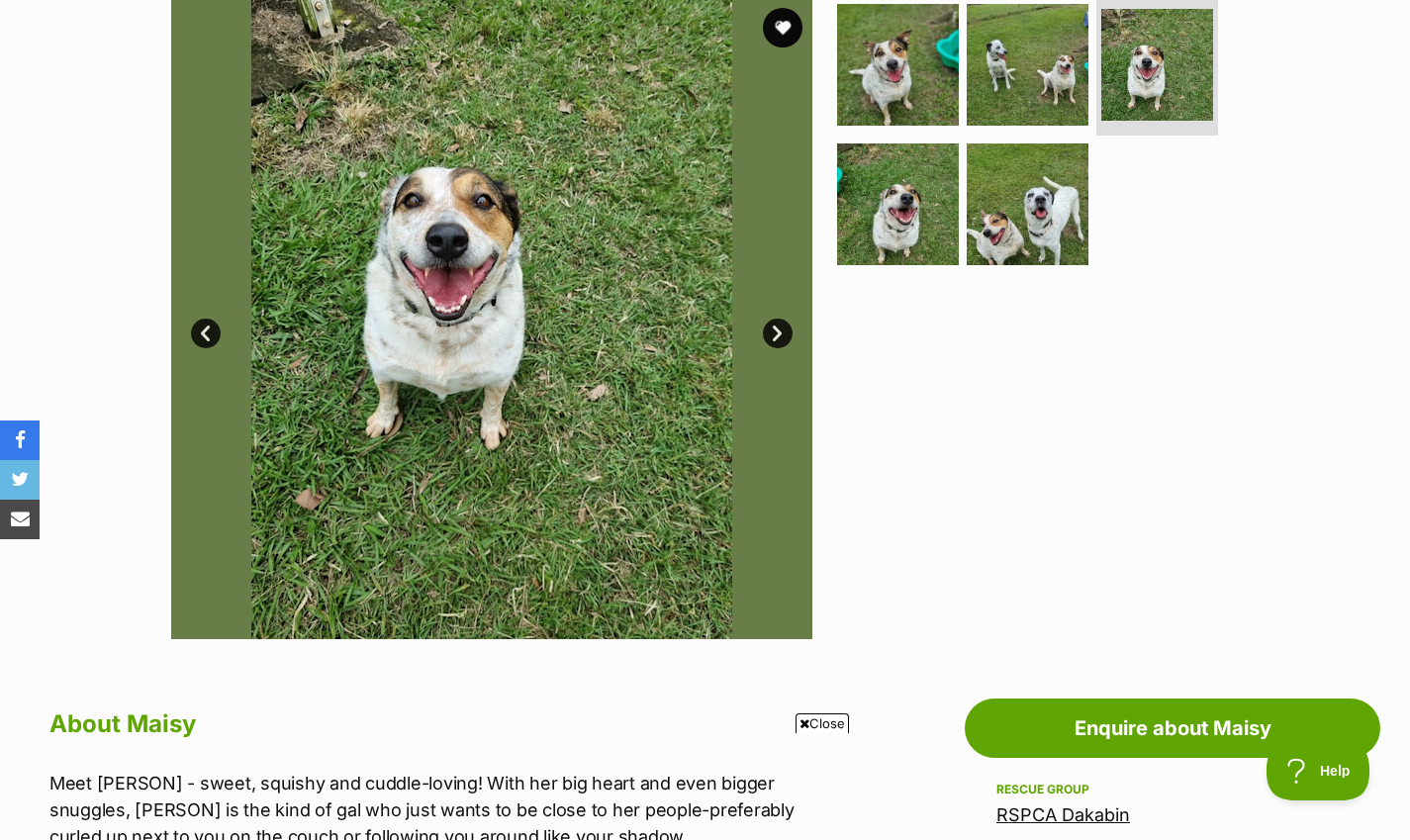 click on "Next" at bounding box center (778, 333) 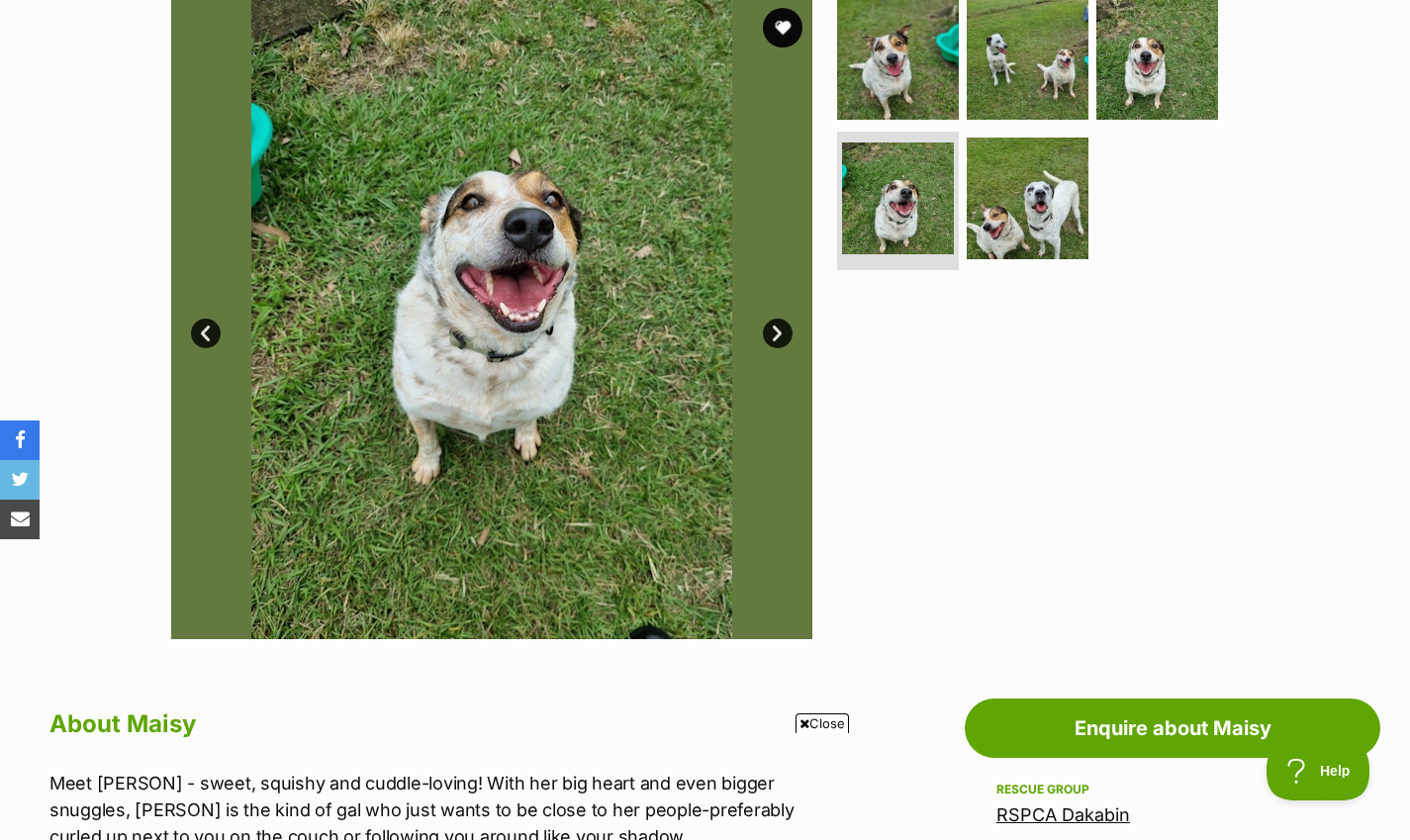 click on "Next" at bounding box center (778, 333) 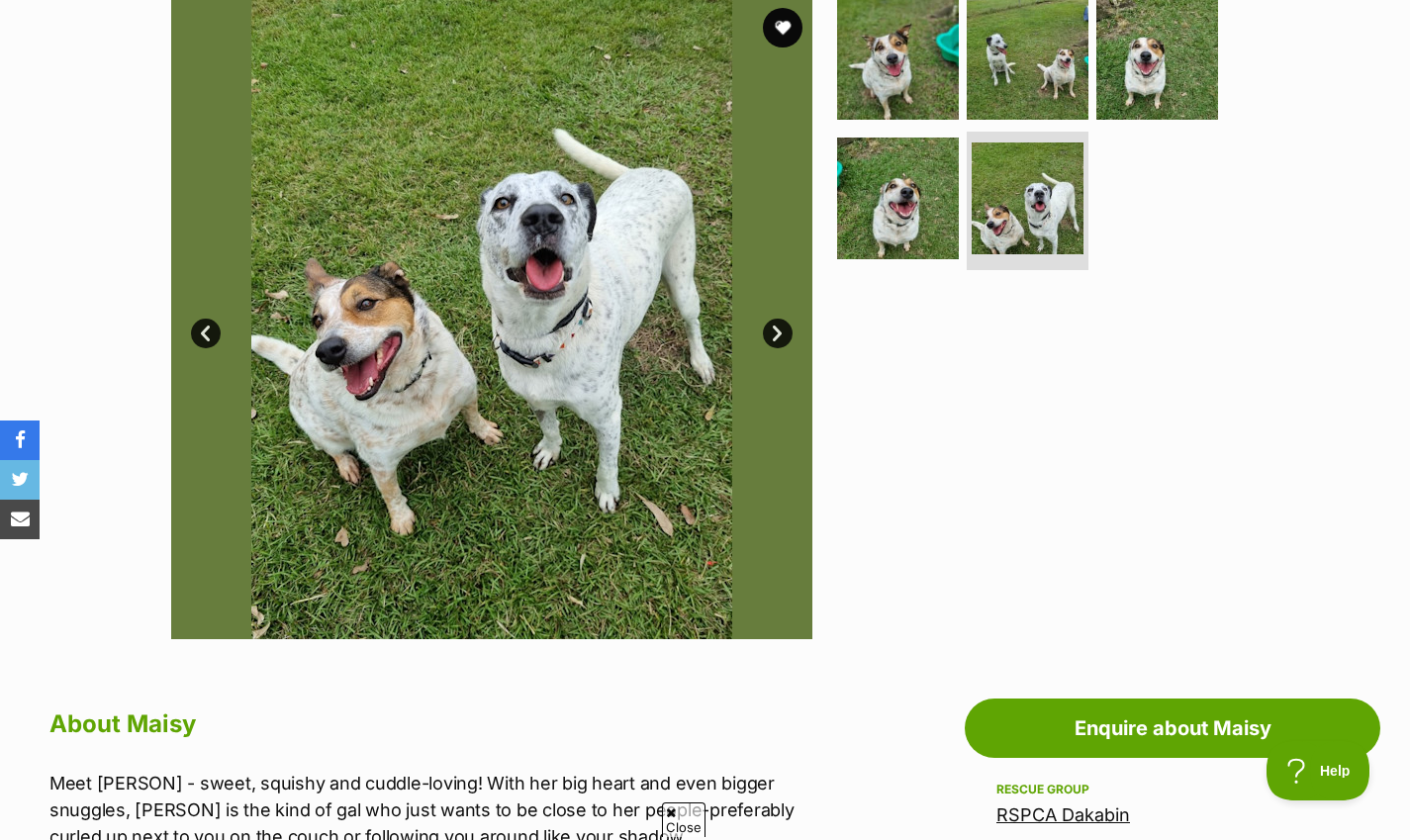click on "Next" at bounding box center [778, 333] 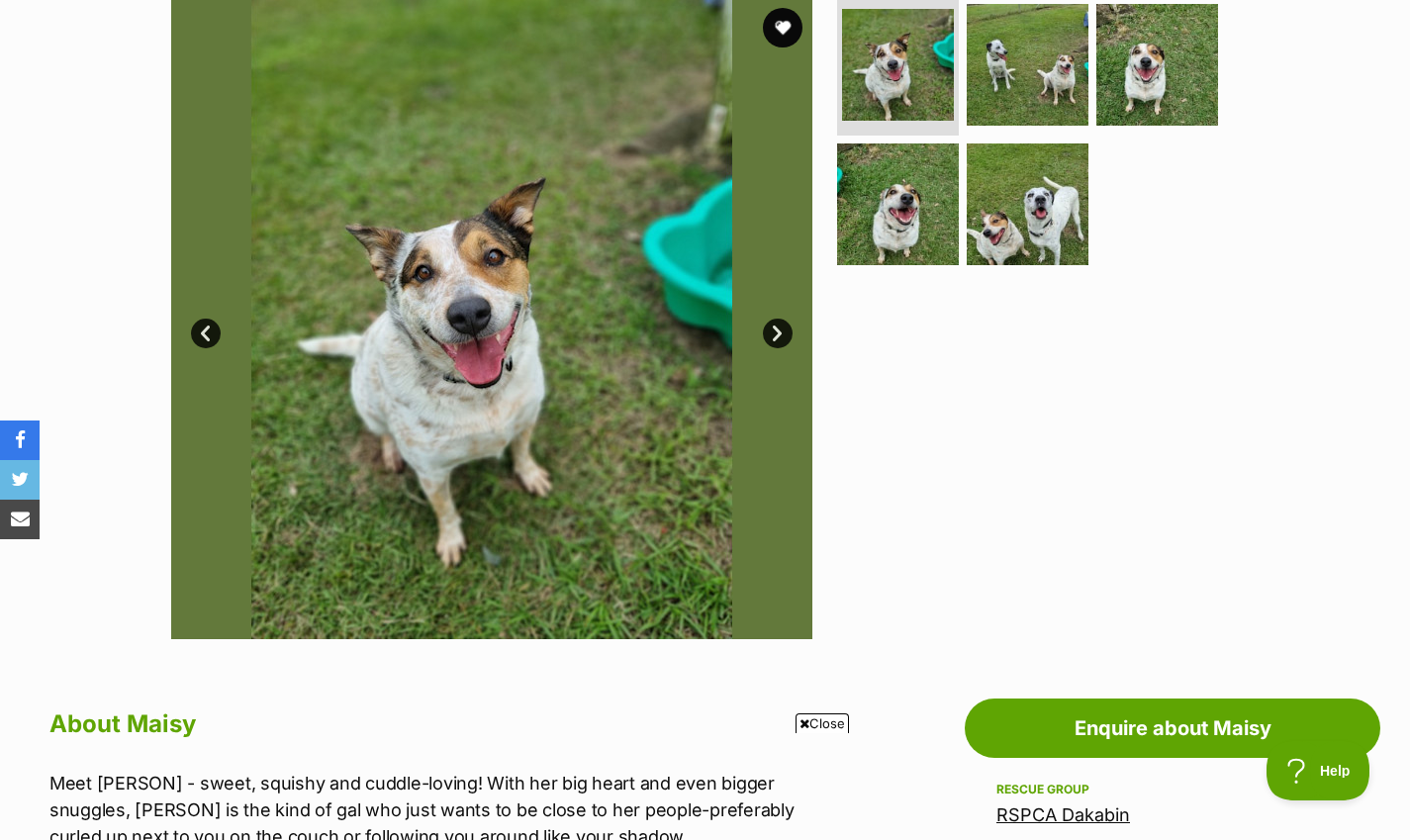 scroll, scrollTop: 0, scrollLeft: 0, axis: both 